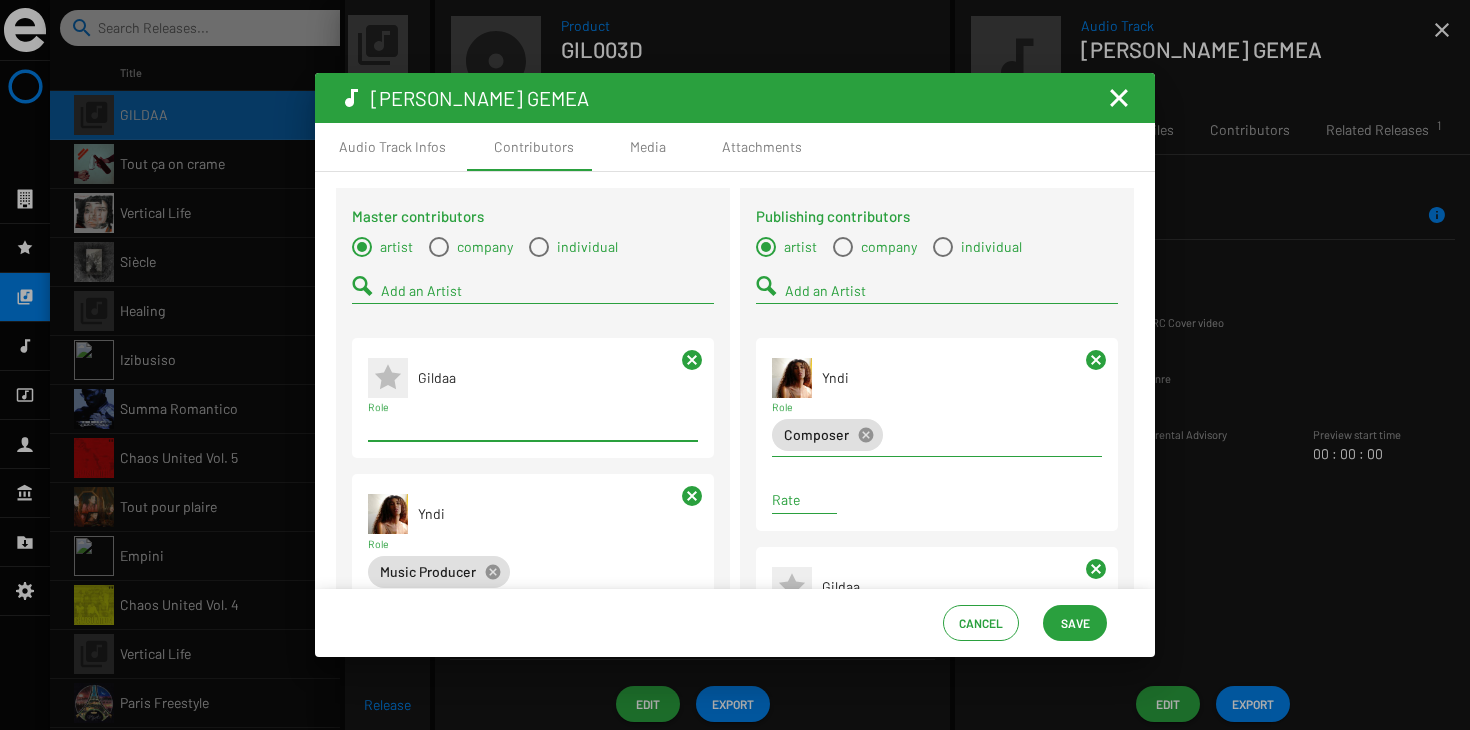 scroll, scrollTop: 0, scrollLeft: 0, axis: both 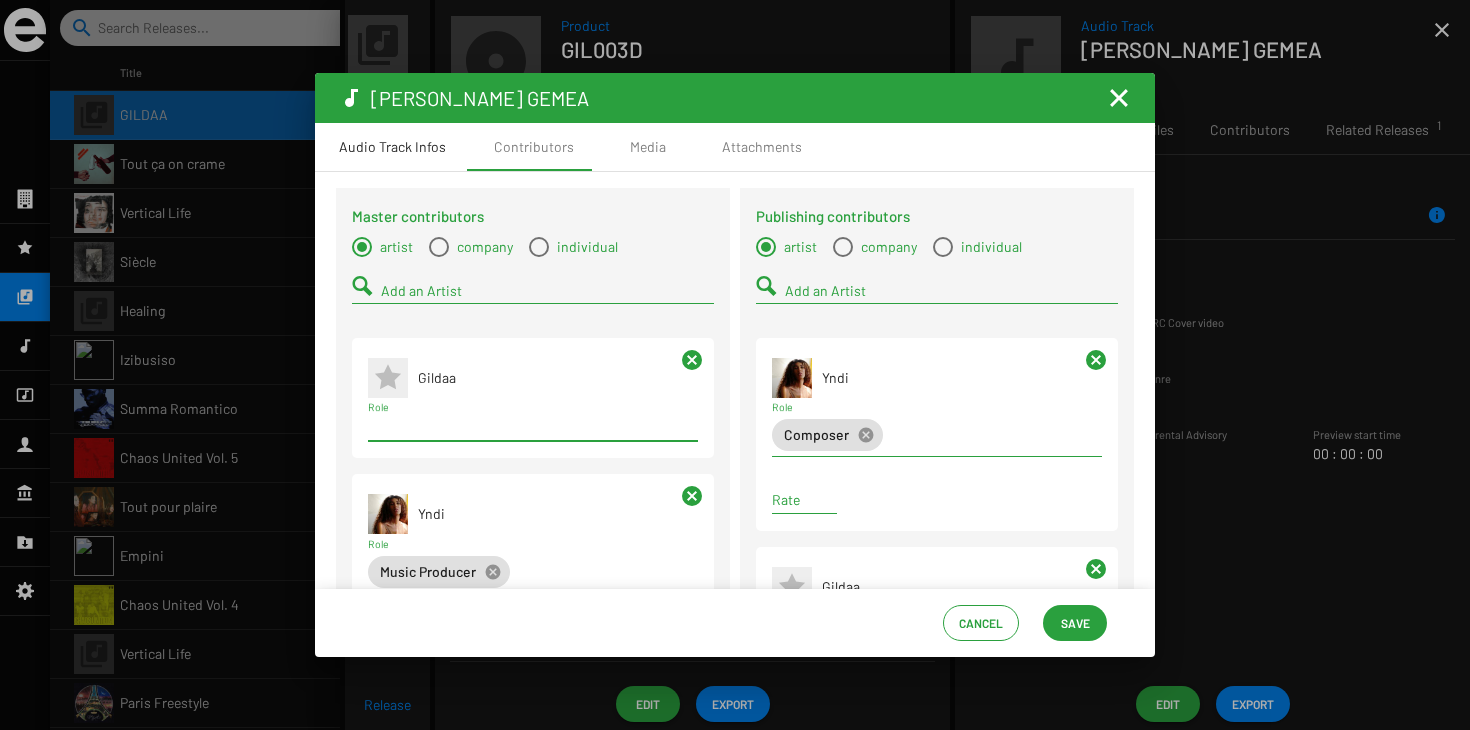click on "Audio Track Infos" at bounding box center [392, 147] 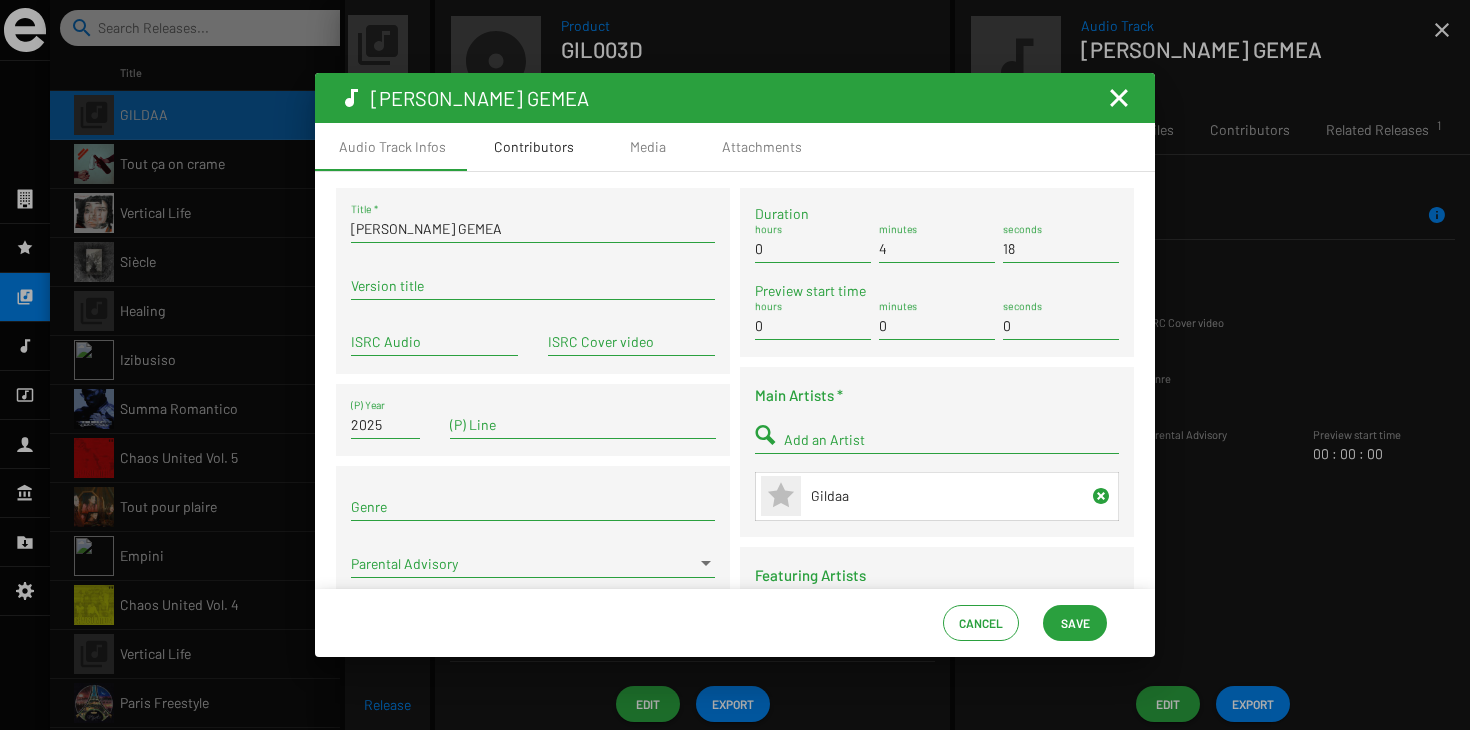 click on "Contributors" at bounding box center [534, 147] 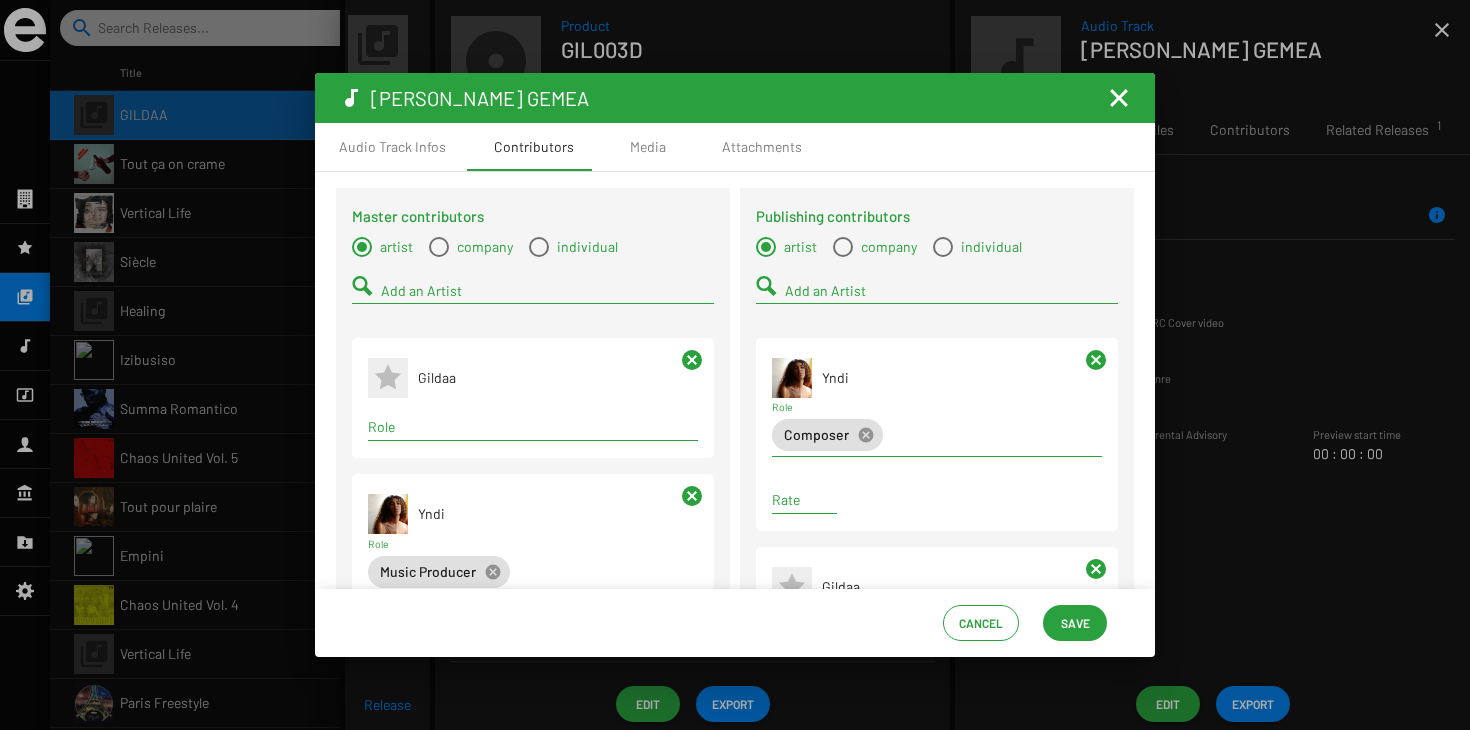 scroll, scrollTop: 0, scrollLeft: 0, axis: both 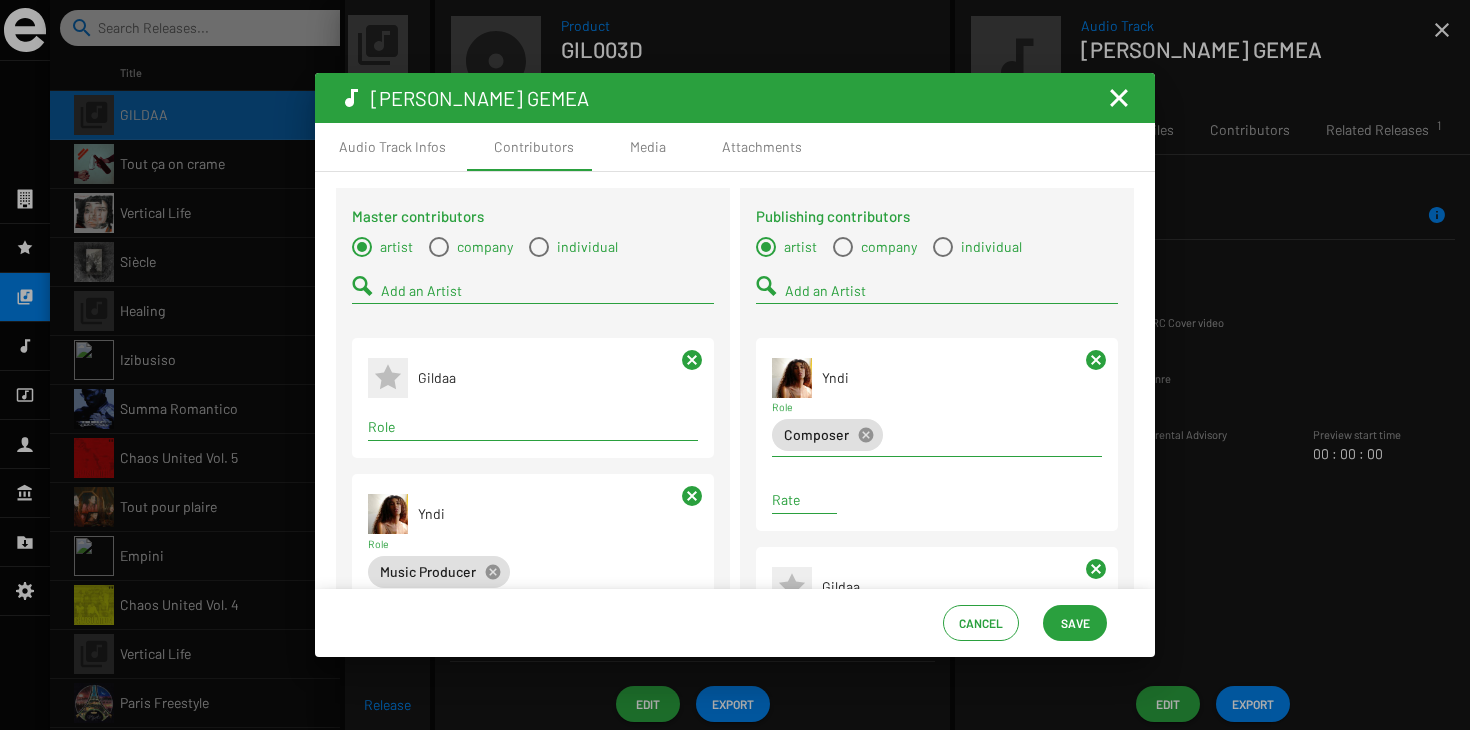 click on "Role" at bounding box center (533, 427) 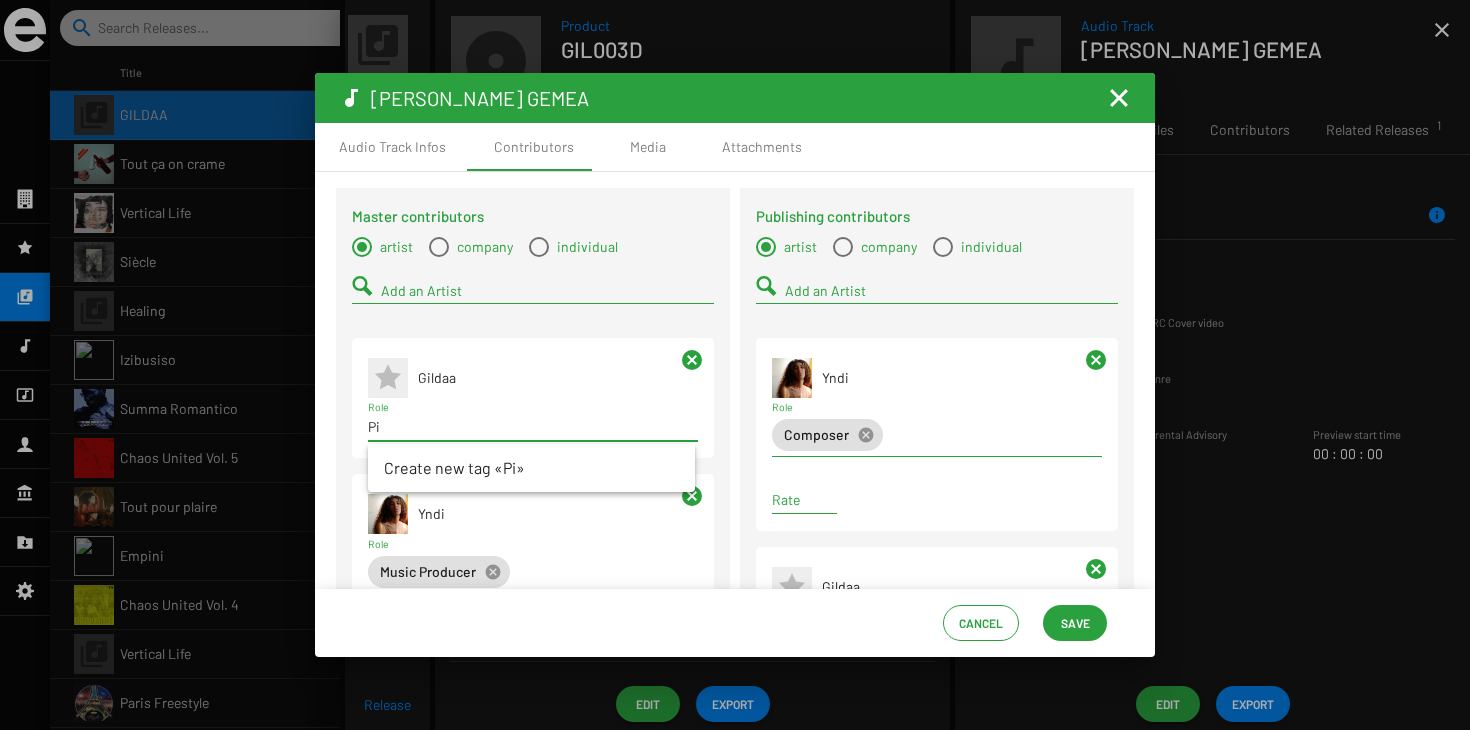 type on "P" 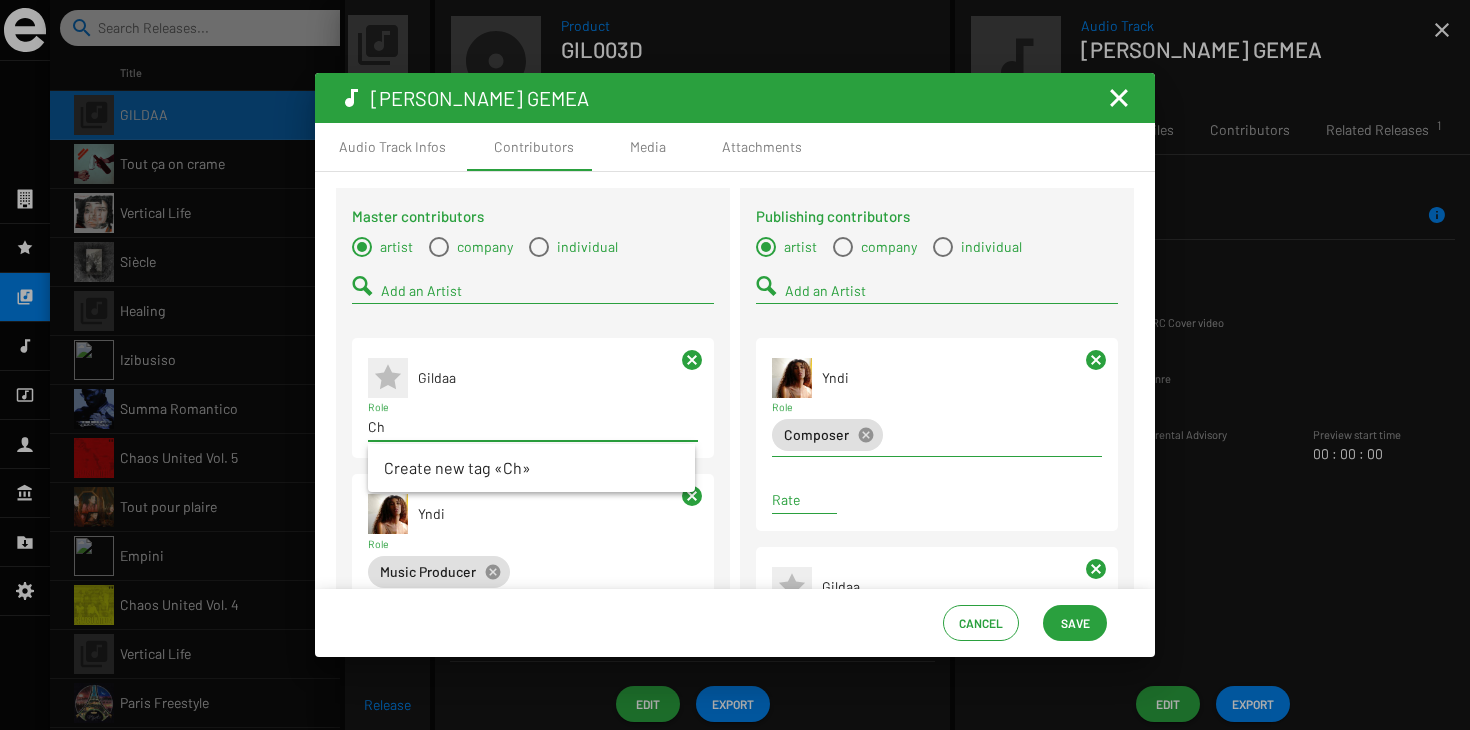type on "C" 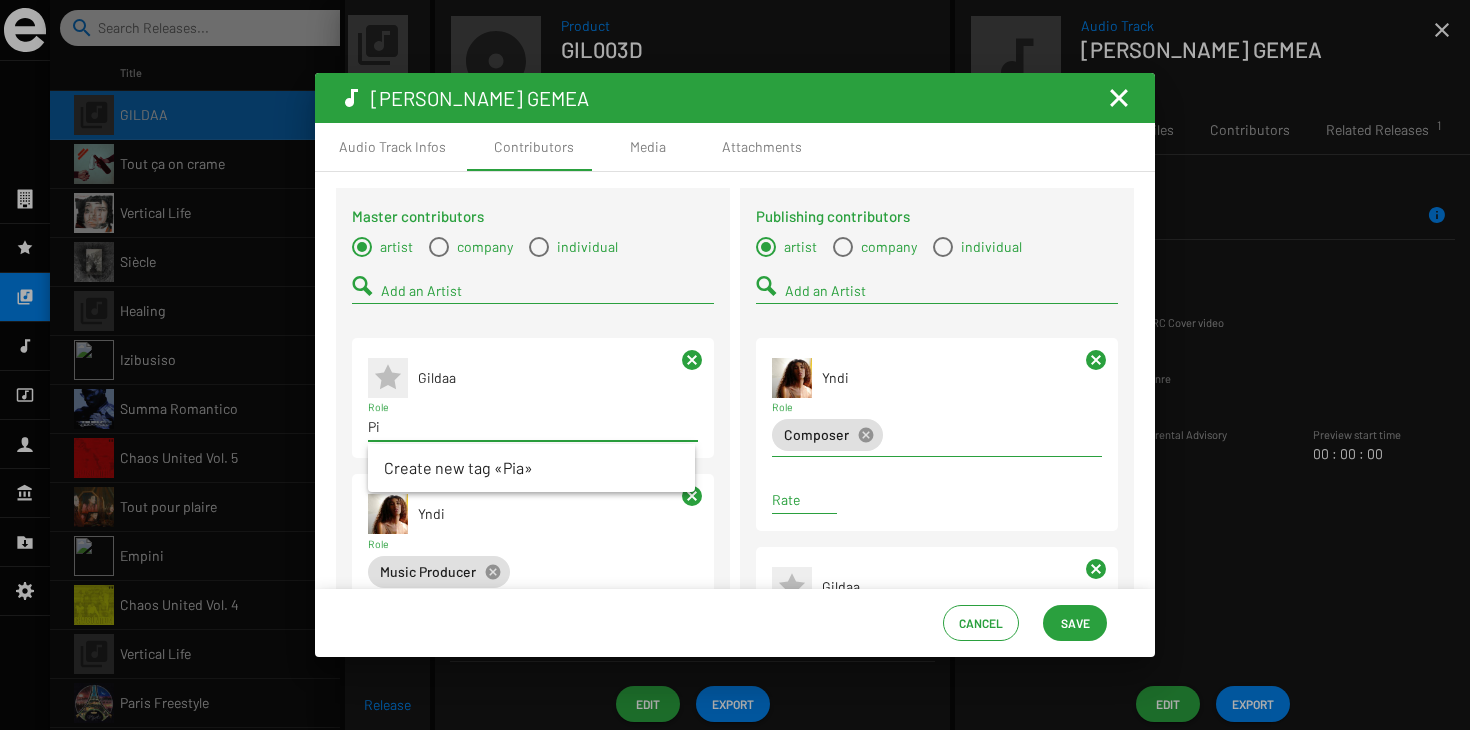 type on "P" 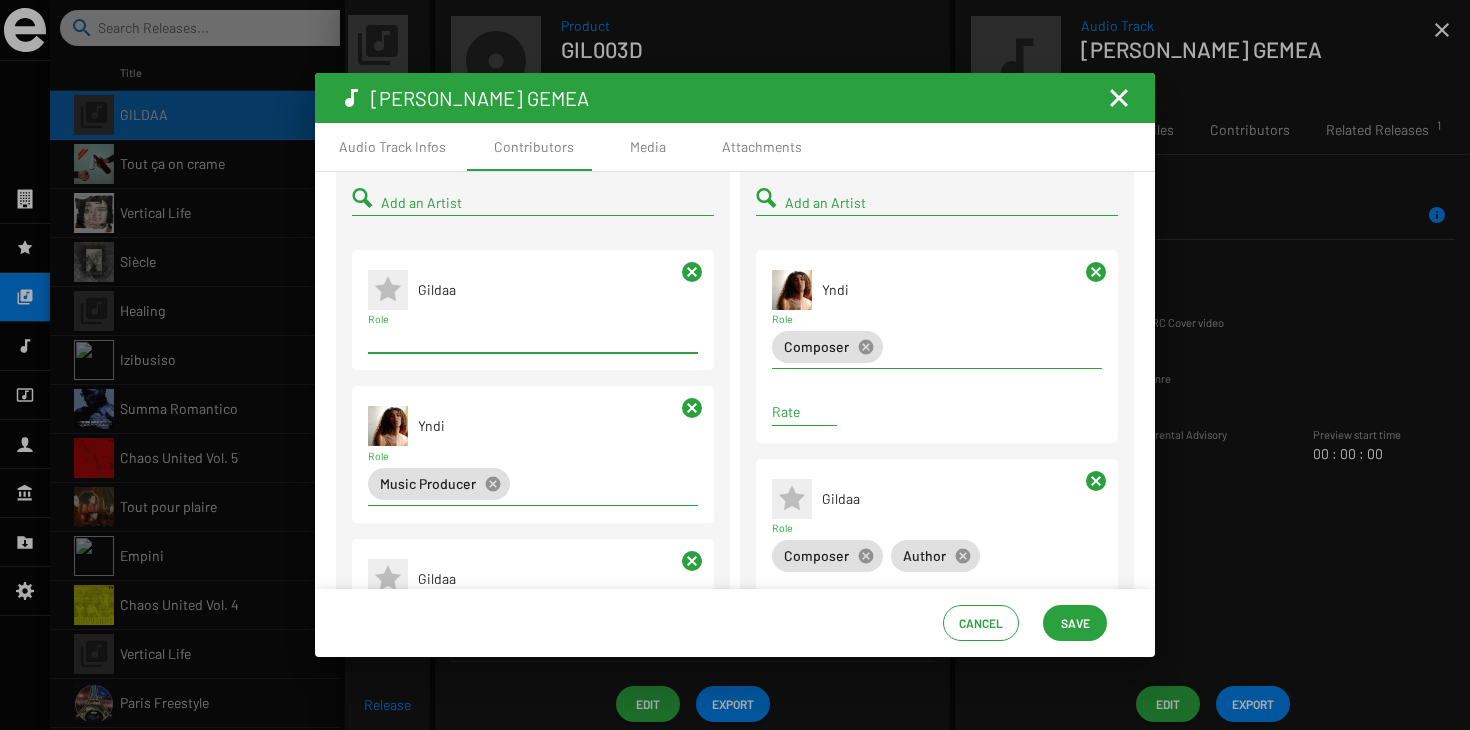 scroll, scrollTop: 145, scrollLeft: 0, axis: vertical 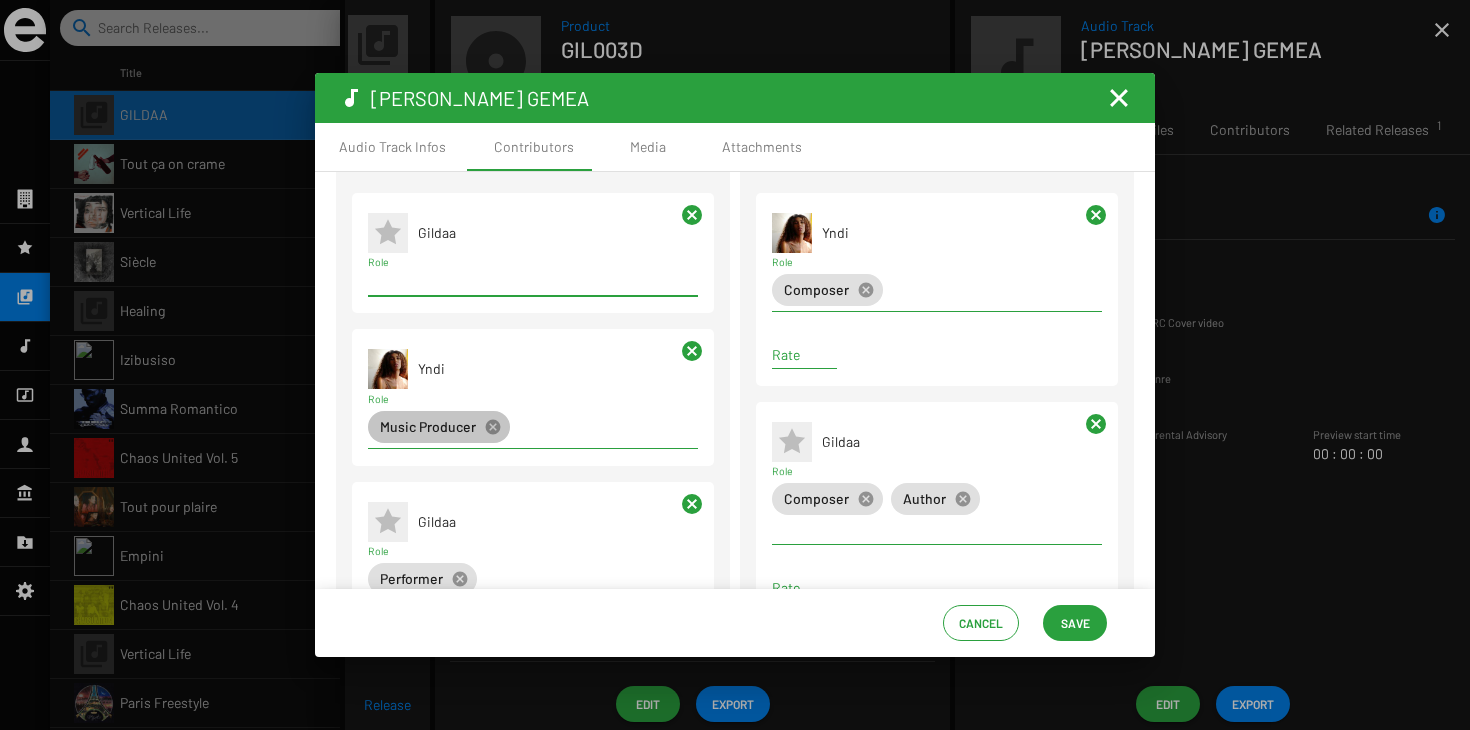 type on "S" 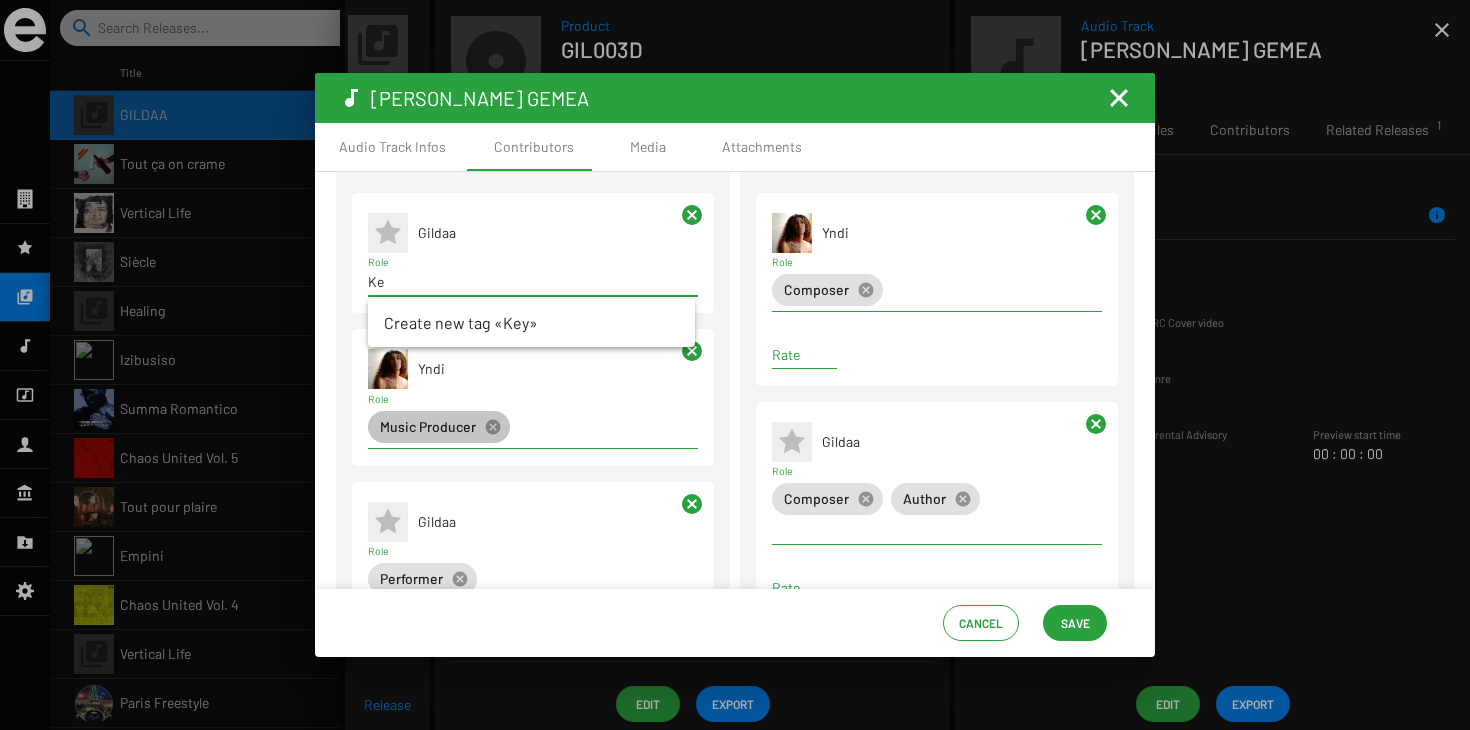 type on "K" 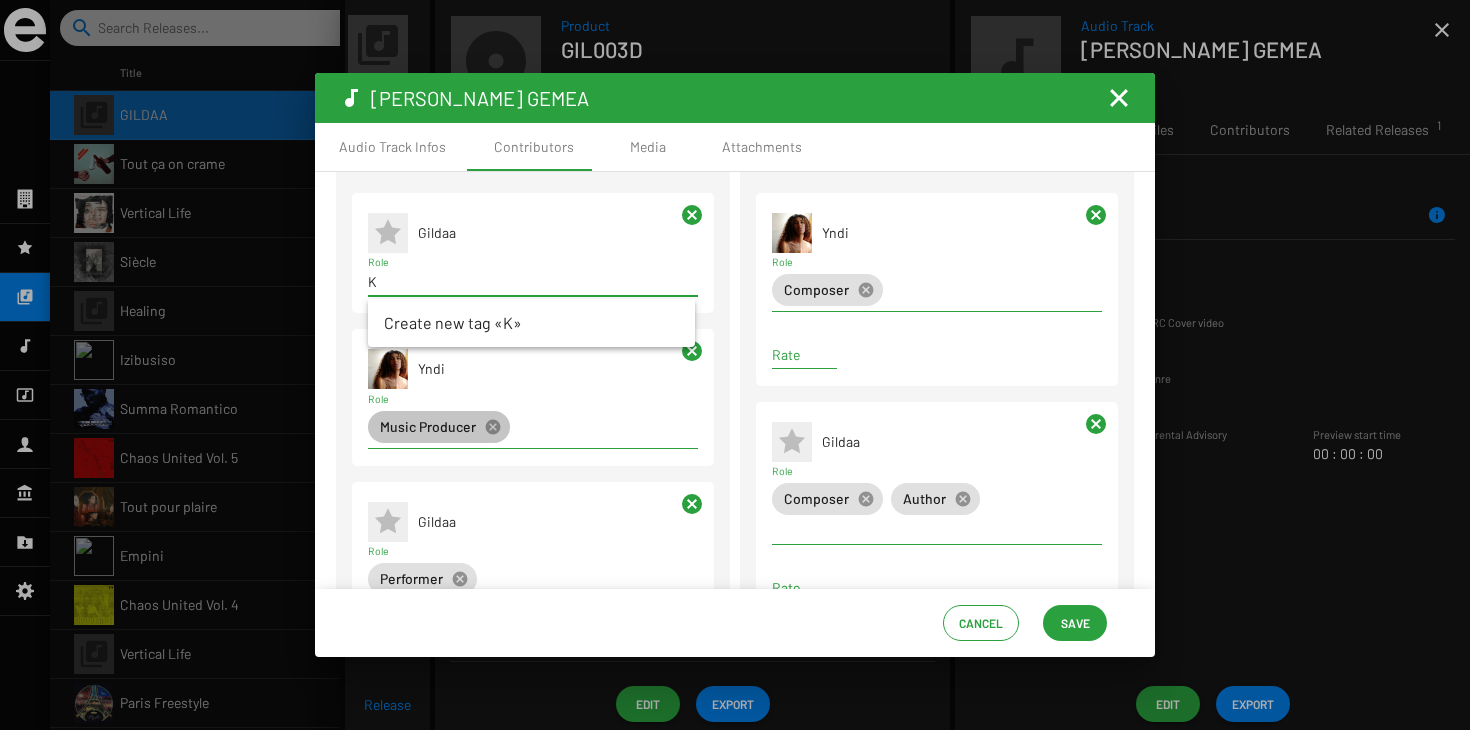 type 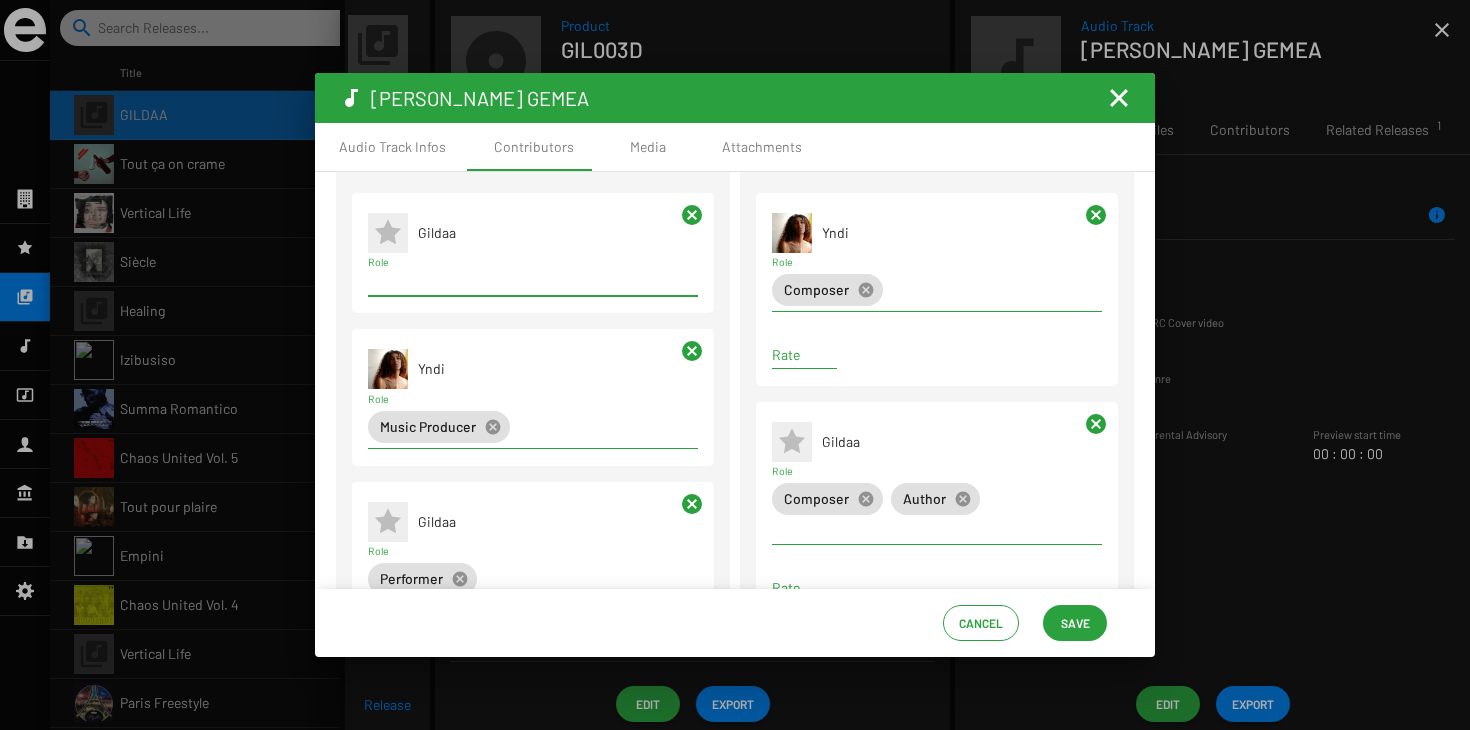 click on "cancel" 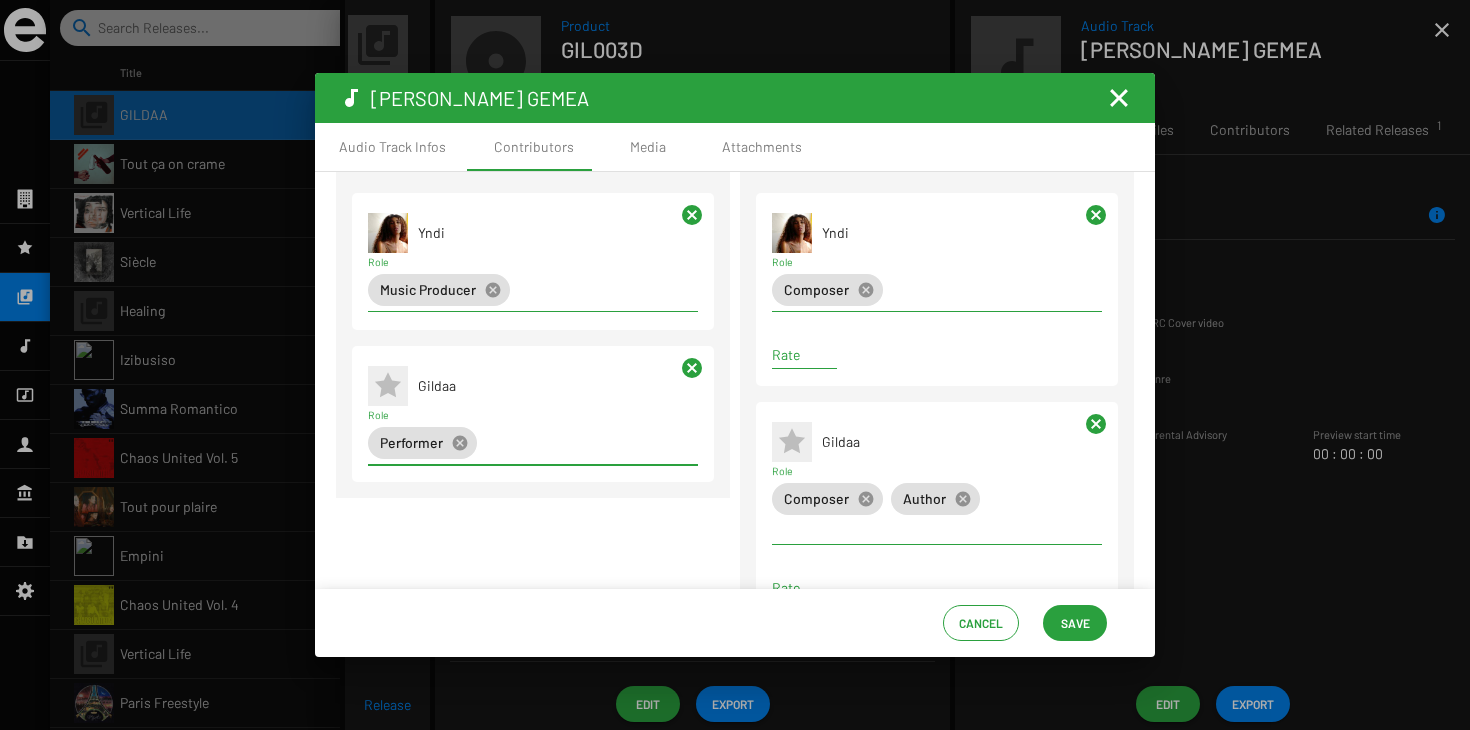 click on "Role" at bounding box center [591, 443] 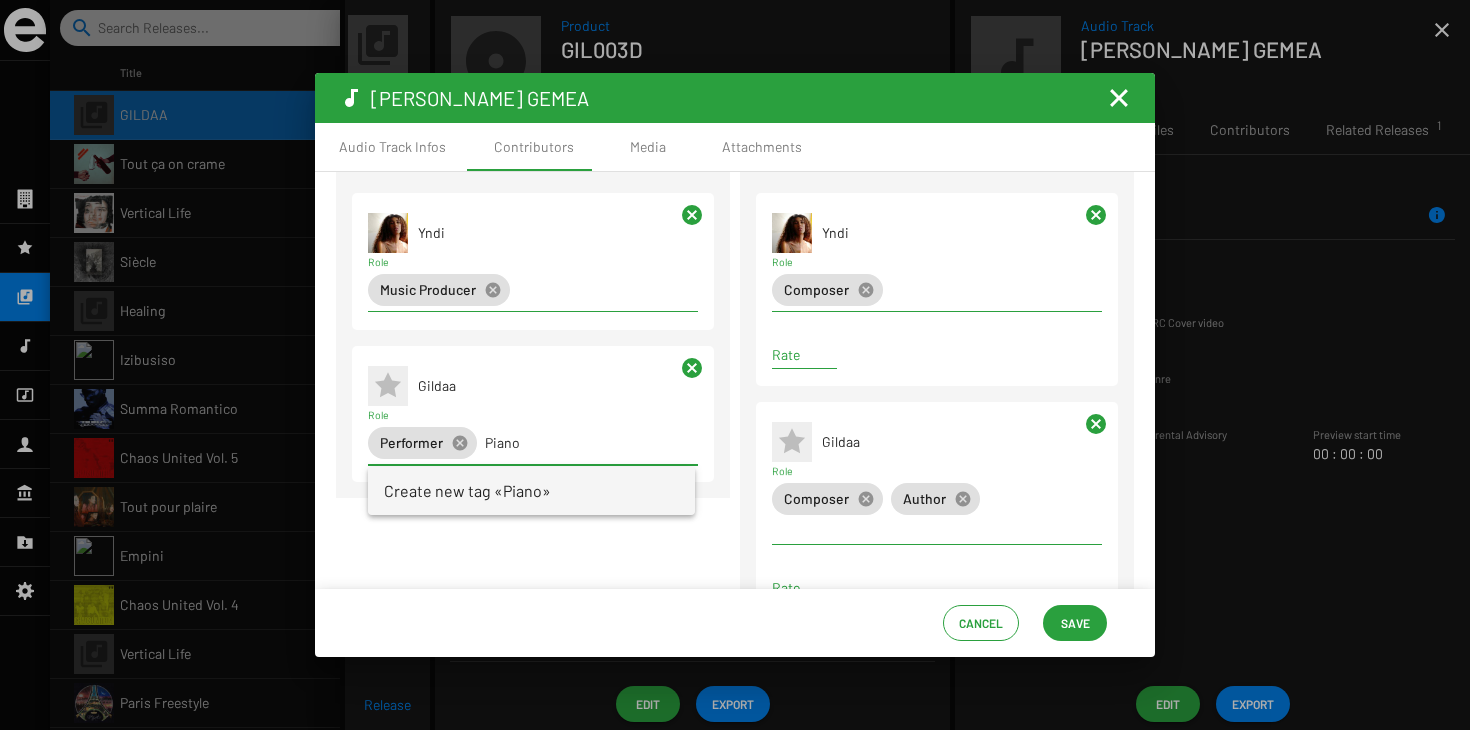type on "Piano" 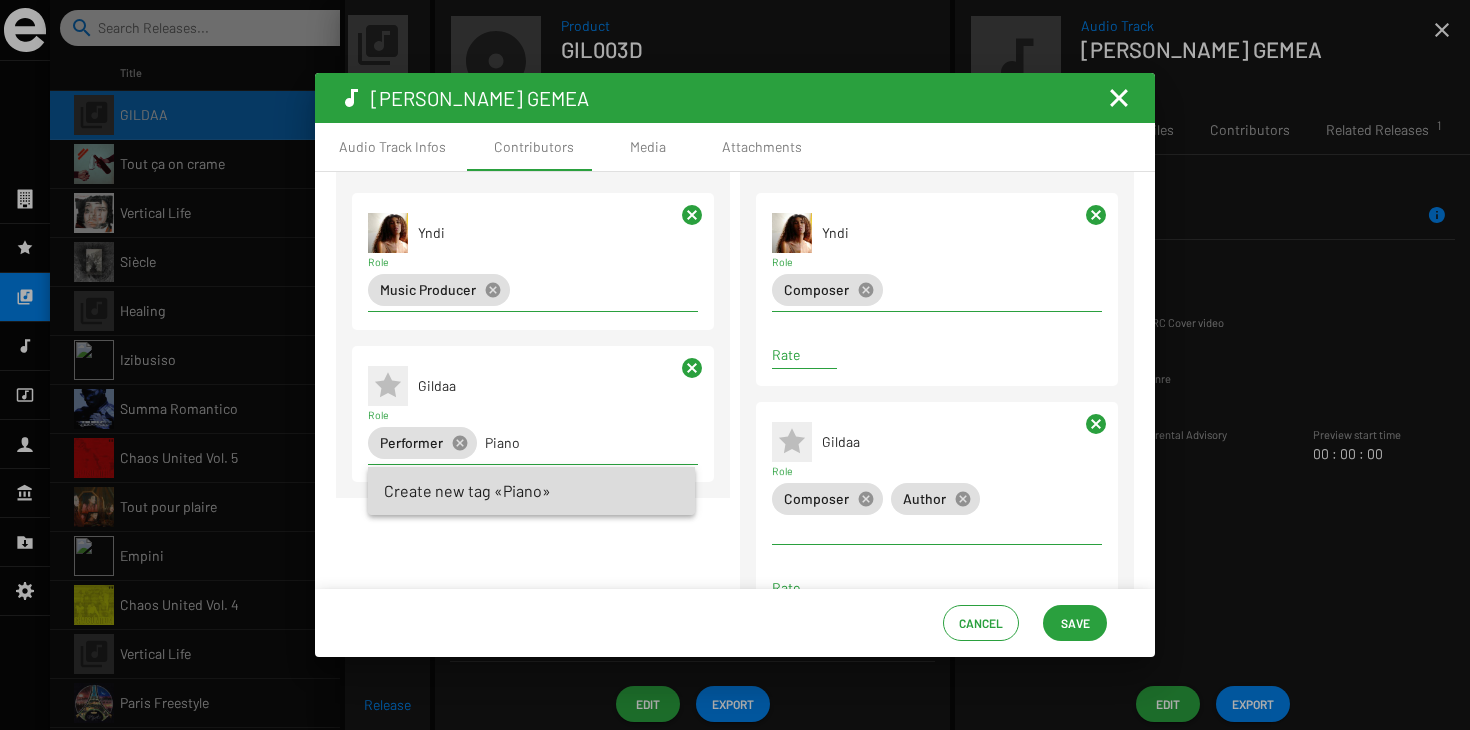 click on "Create new tag «Piano»" at bounding box center (467, 491) 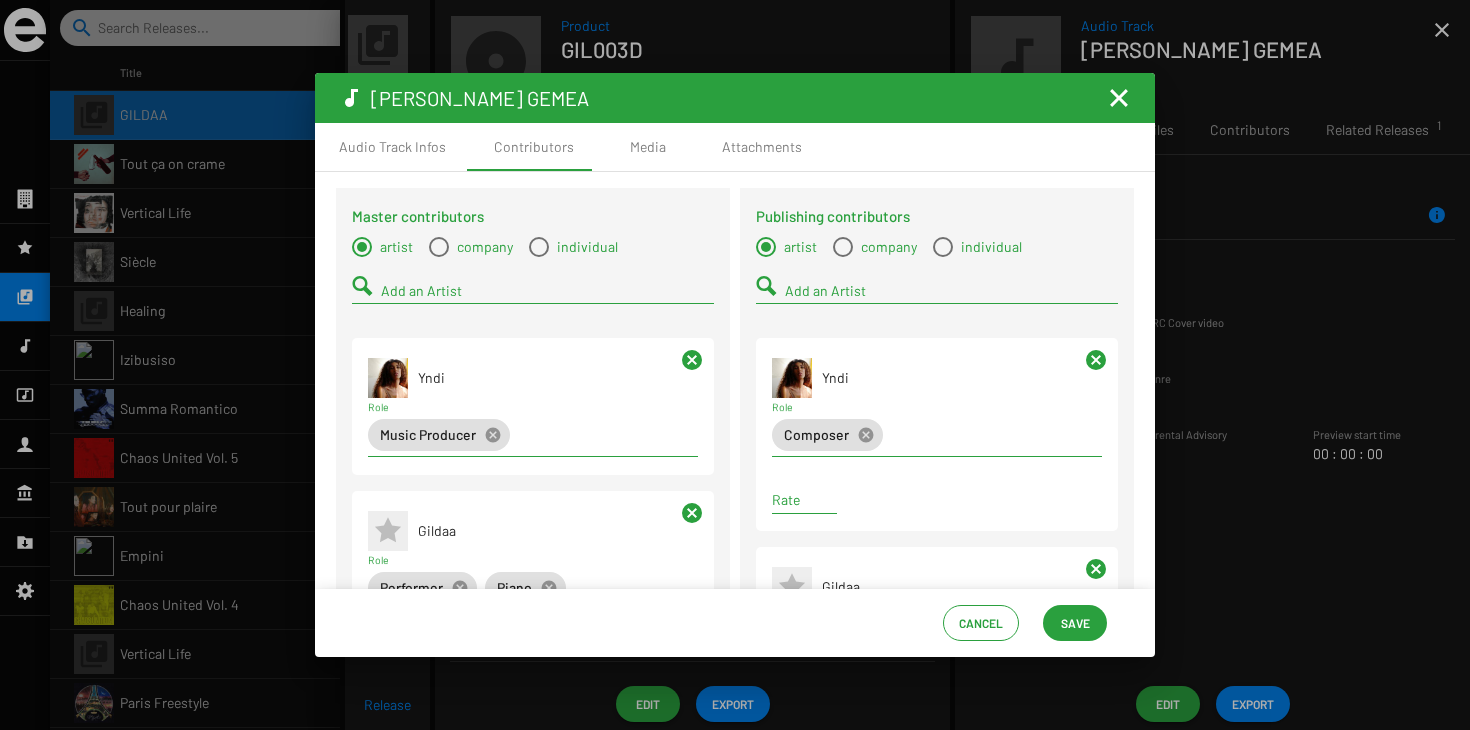 scroll, scrollTop: 0, scrollLeft: 0, axis: both 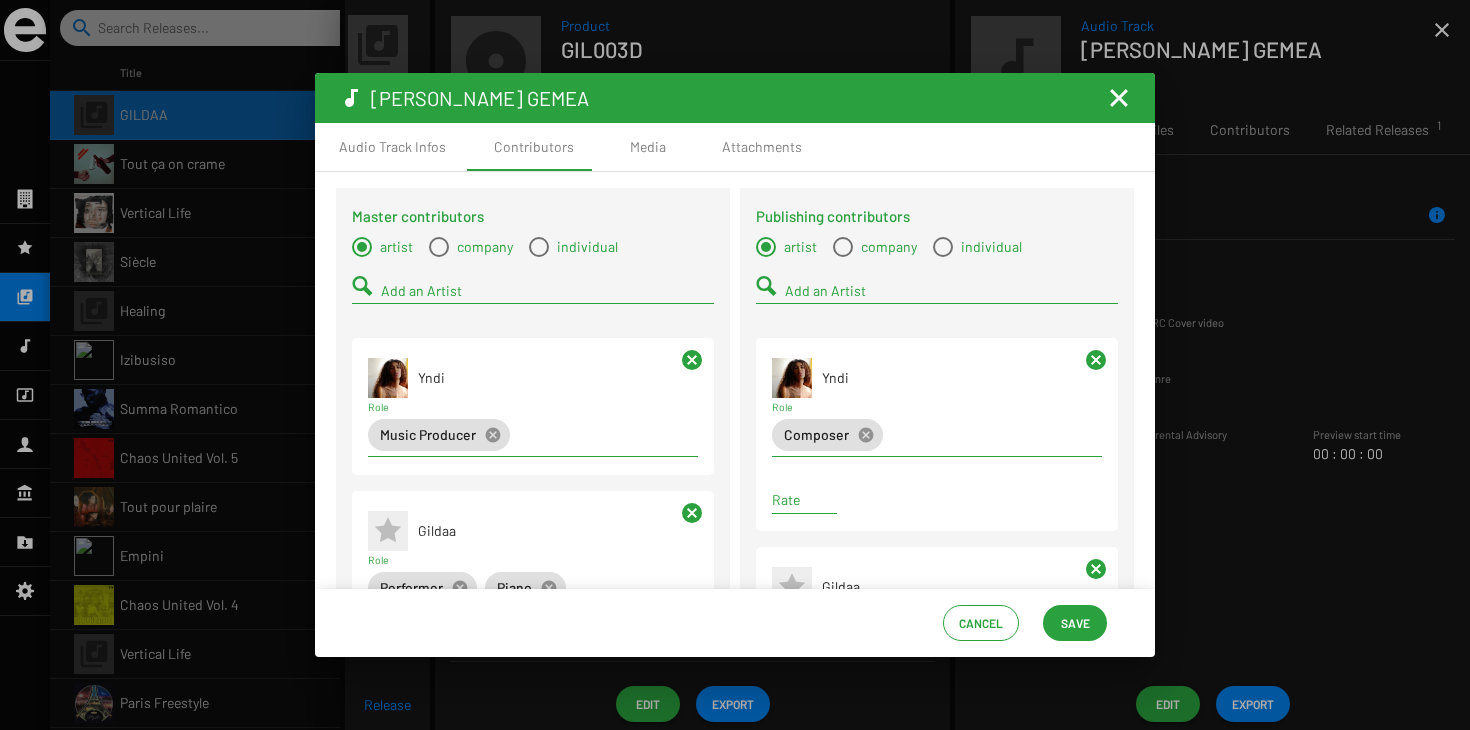 click on "Add an Artist" at bounding box center (547, 291) 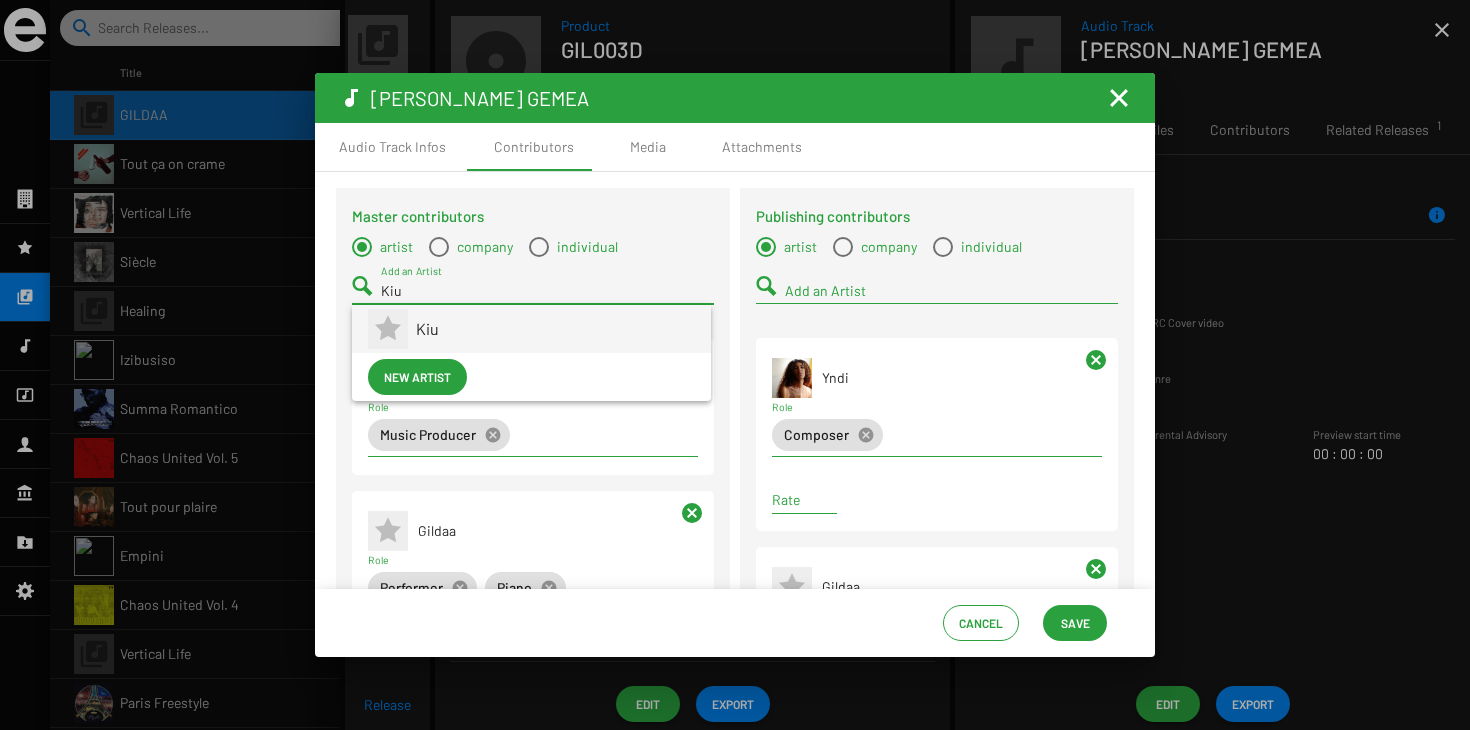 type on "Kiu" 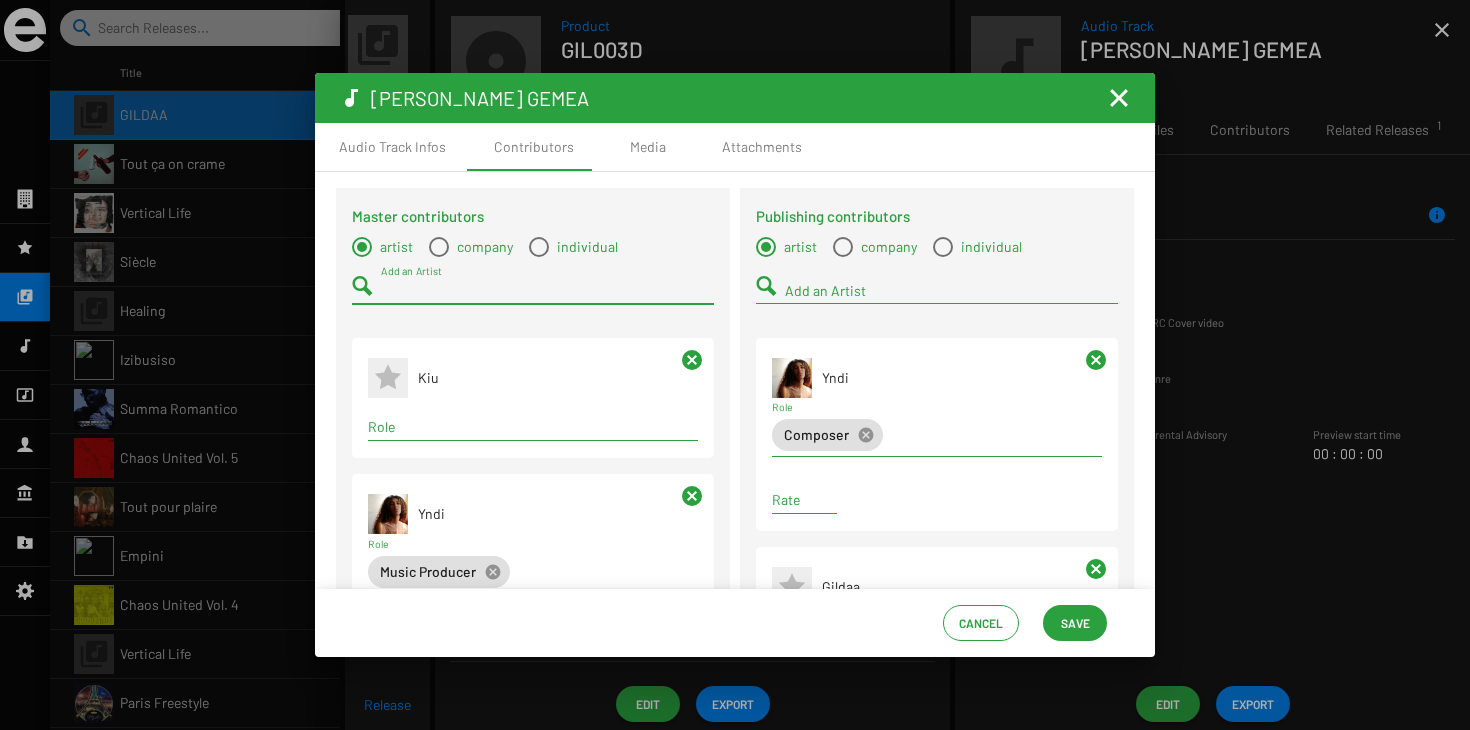 click on "Role" at bounding box center [533, 427] 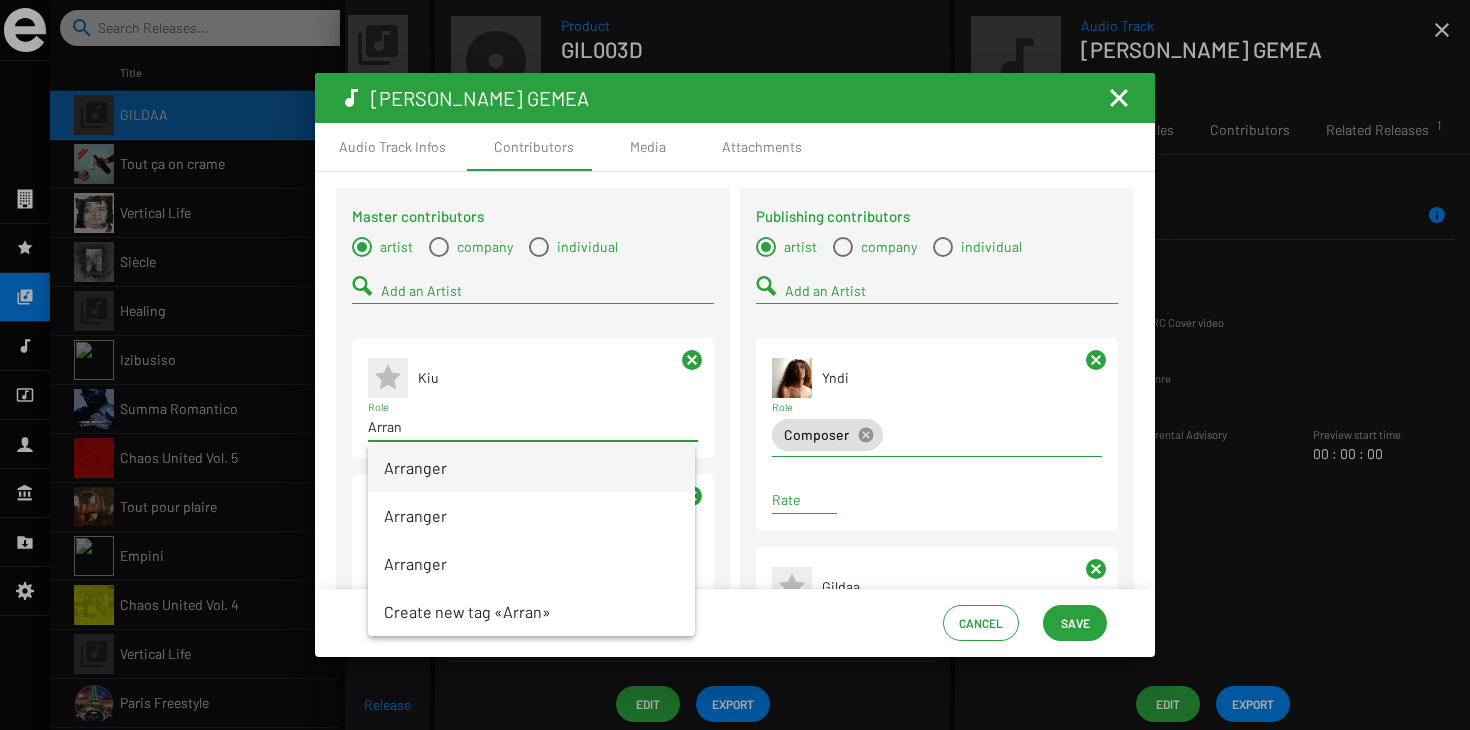 type on "Arran" 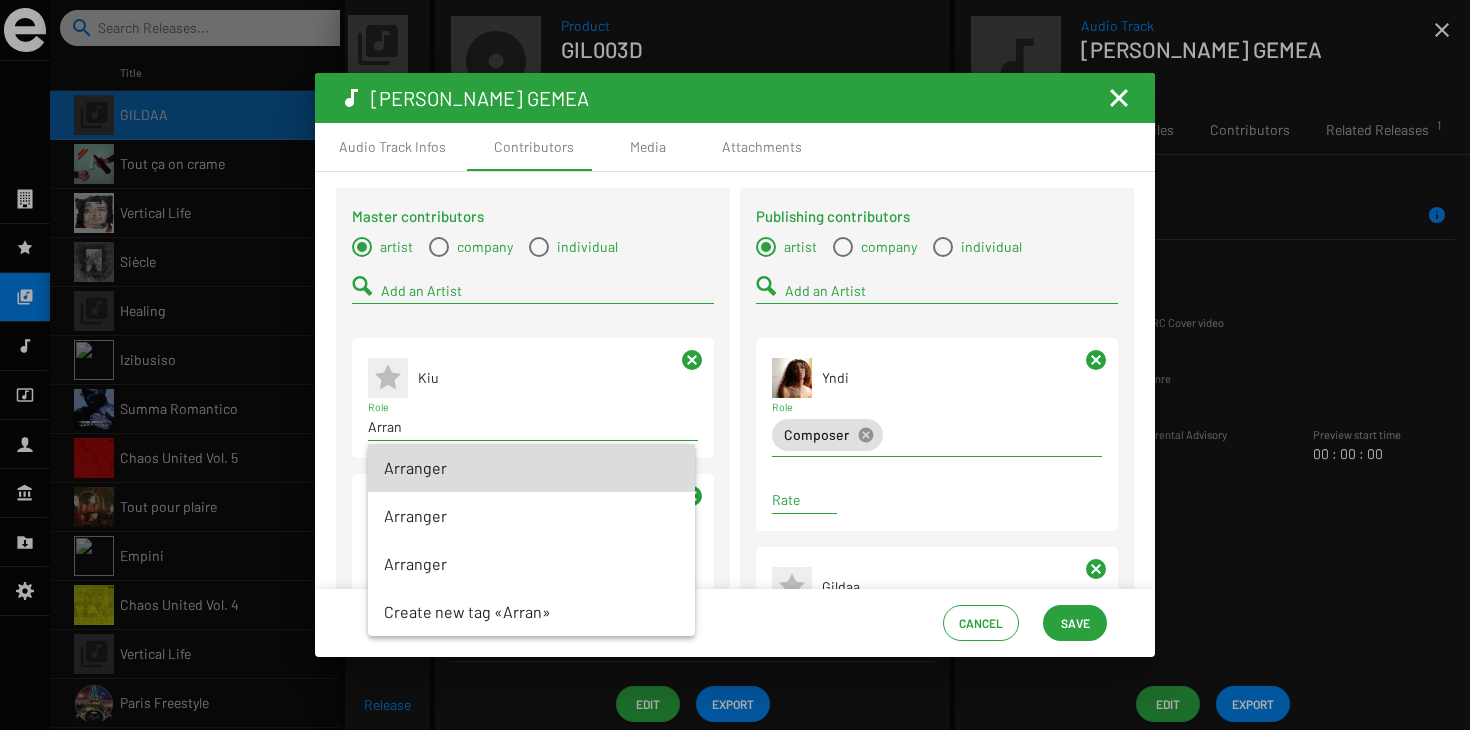 click on "Arranger" at bounding box center (531, 468) 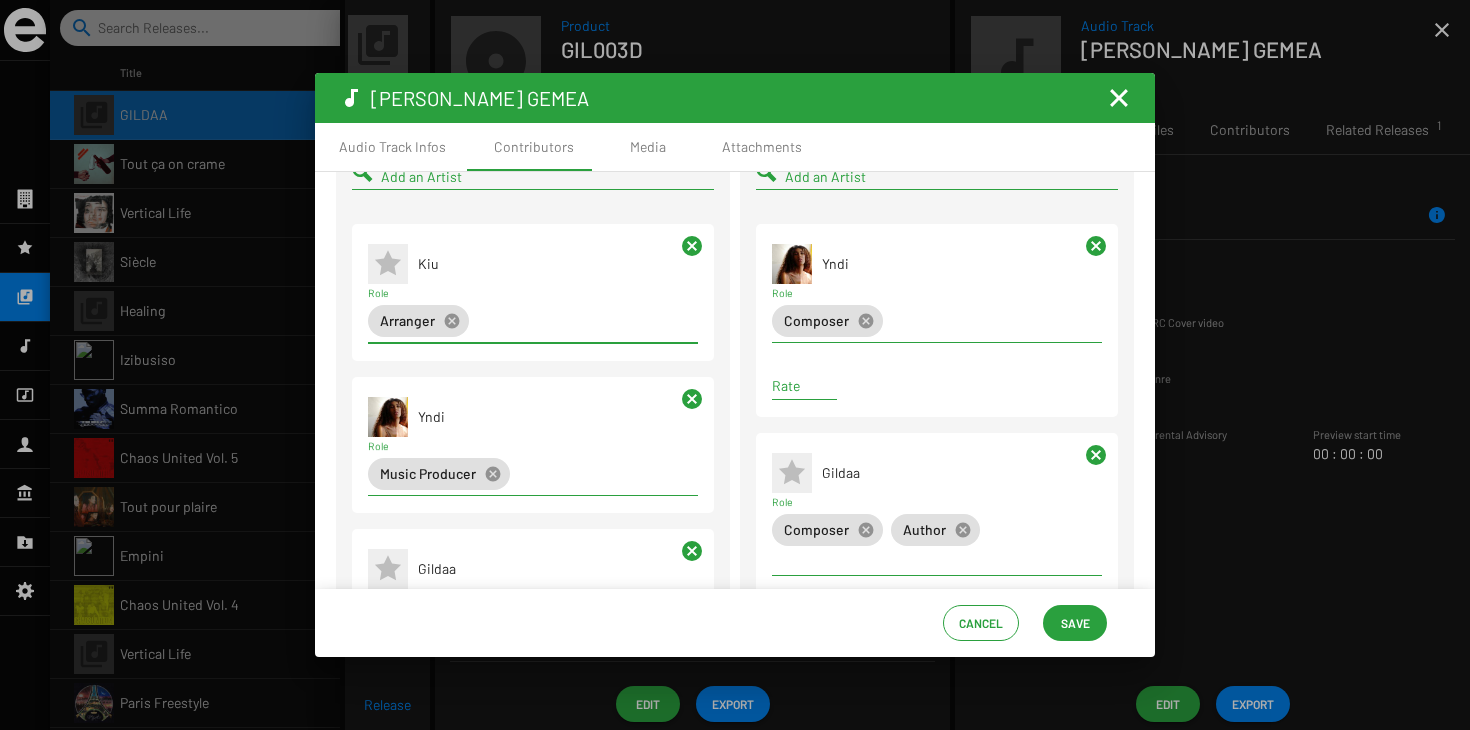 scroll, scrollTop: 124, scrollLeft: 0, axis: vertical 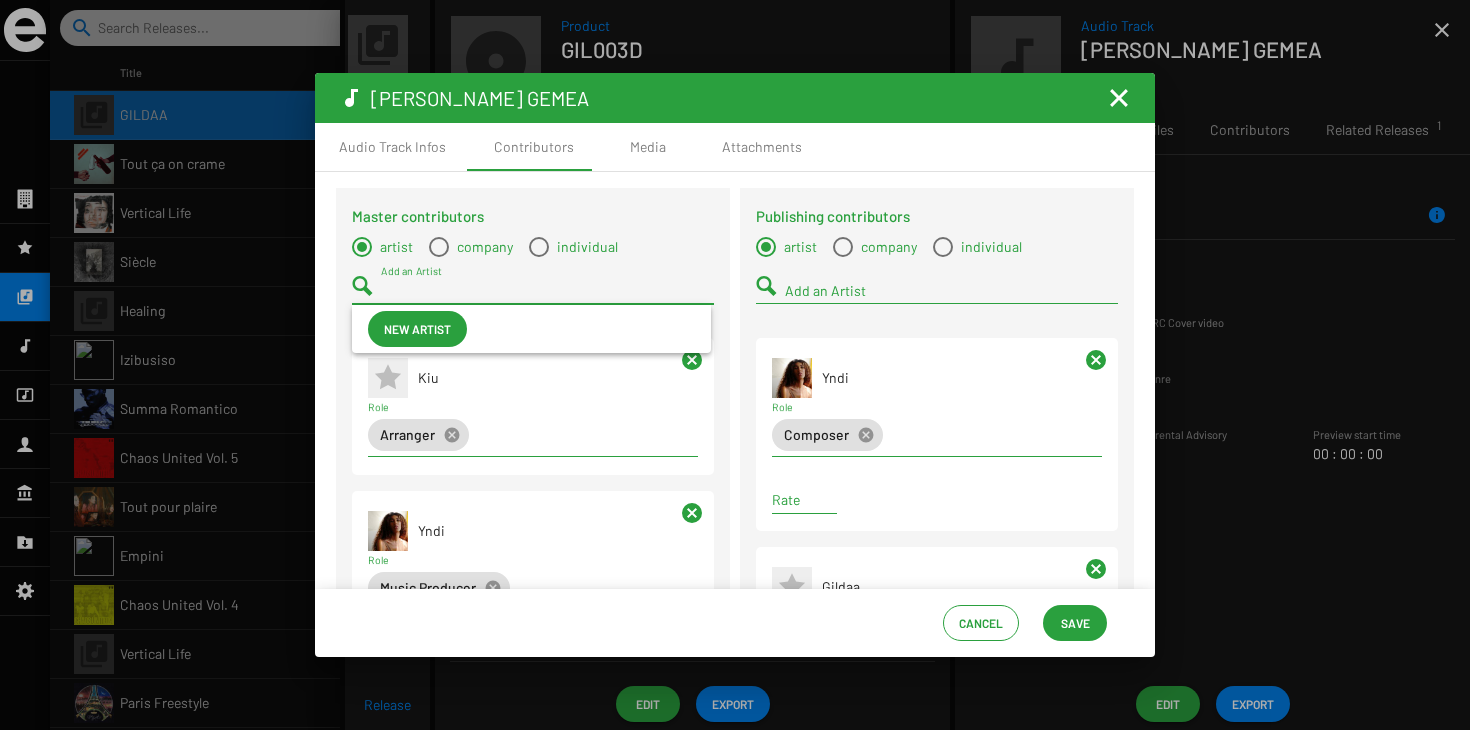 click on "Add an Artist" at bounding box center [547, 291] 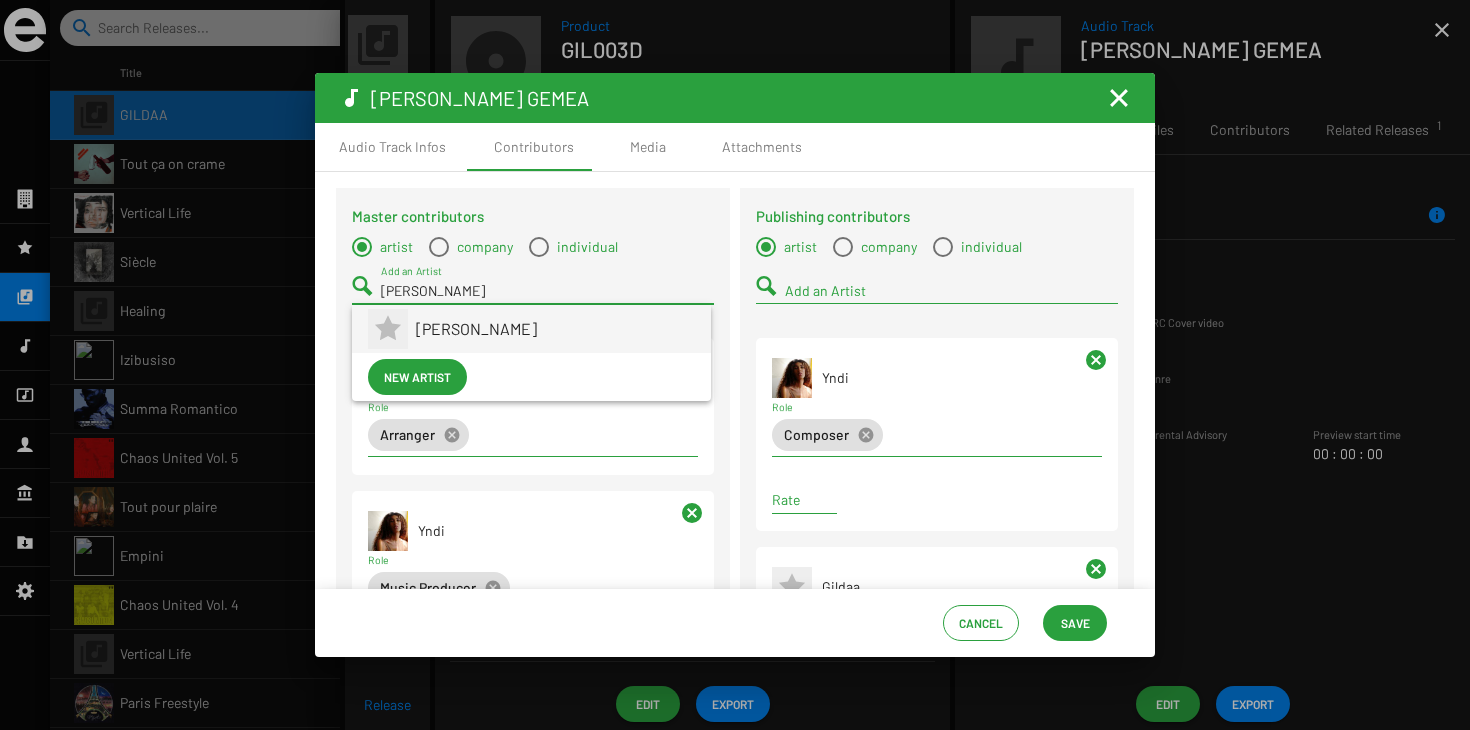 type on "Mathias duran" 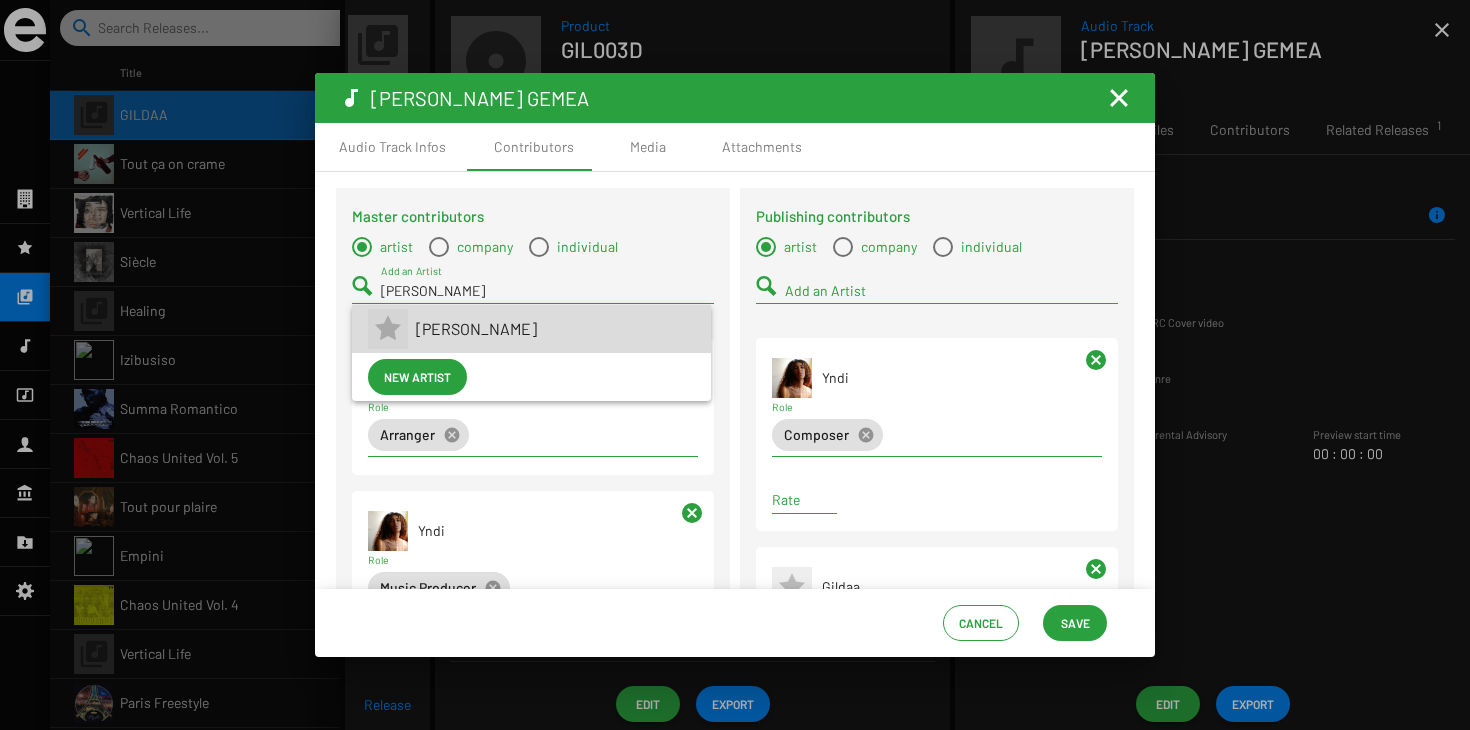 click on "Mathias Durand" at bounding box center (555, 329) 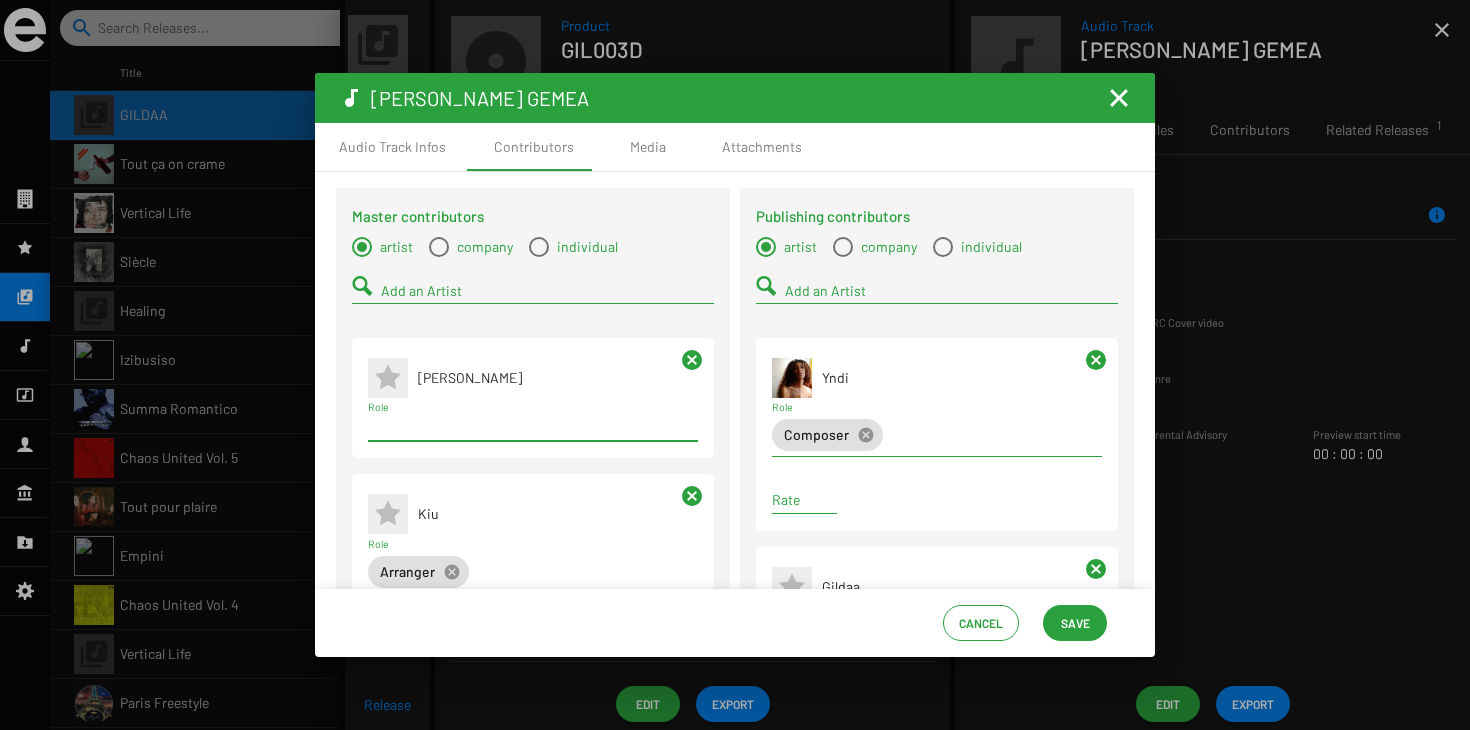 click on "Role" at bounding box center (533, 427) 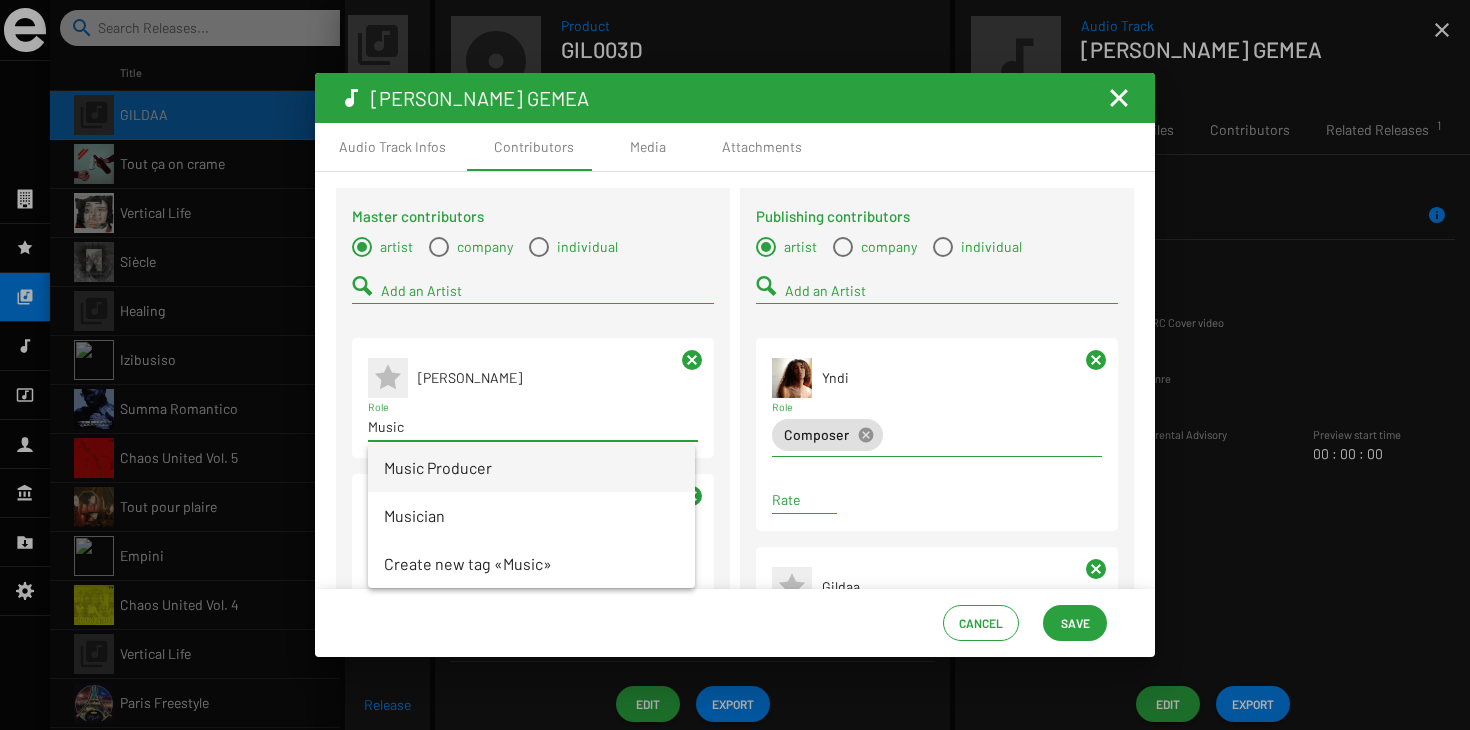 type on "Music" 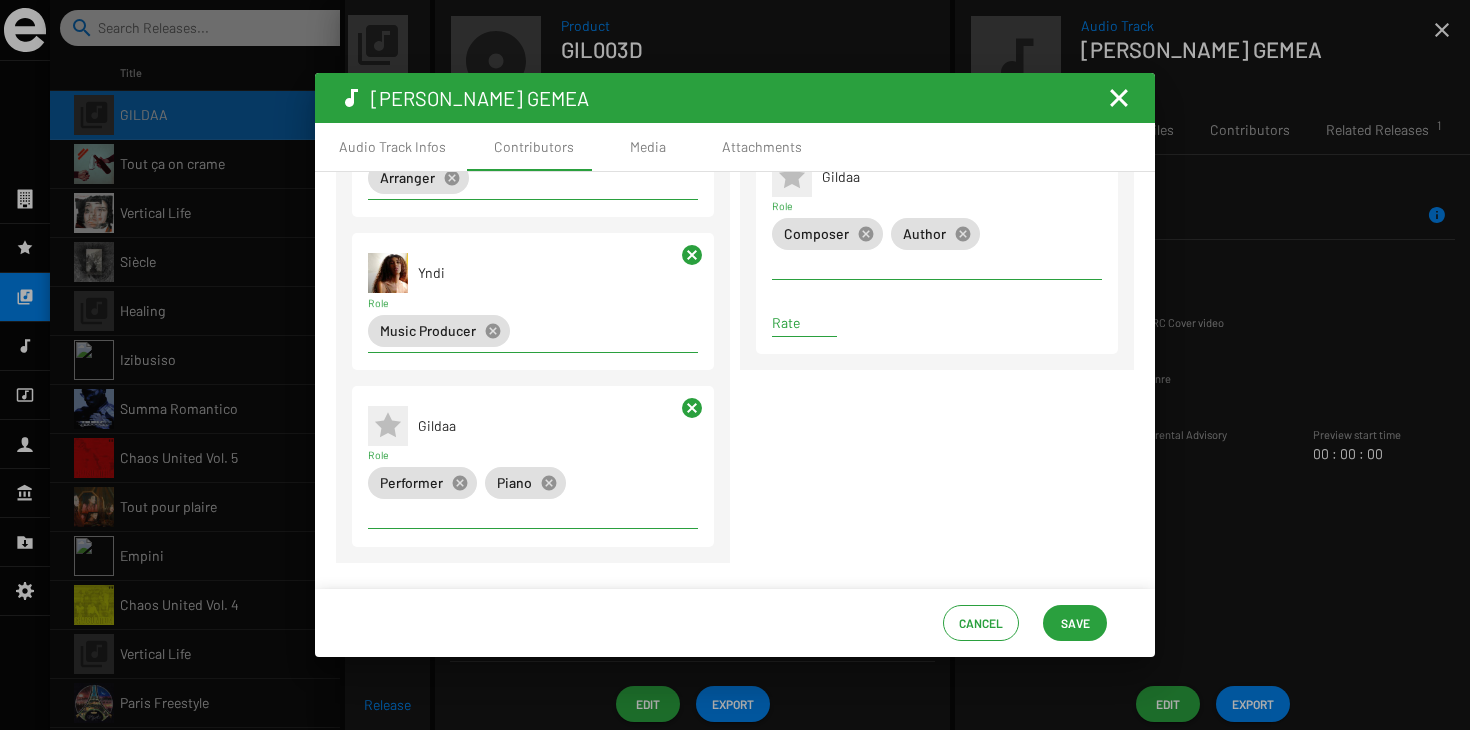 scroll, scrollTop: 174, scrollLeft: 0, axis: vertical 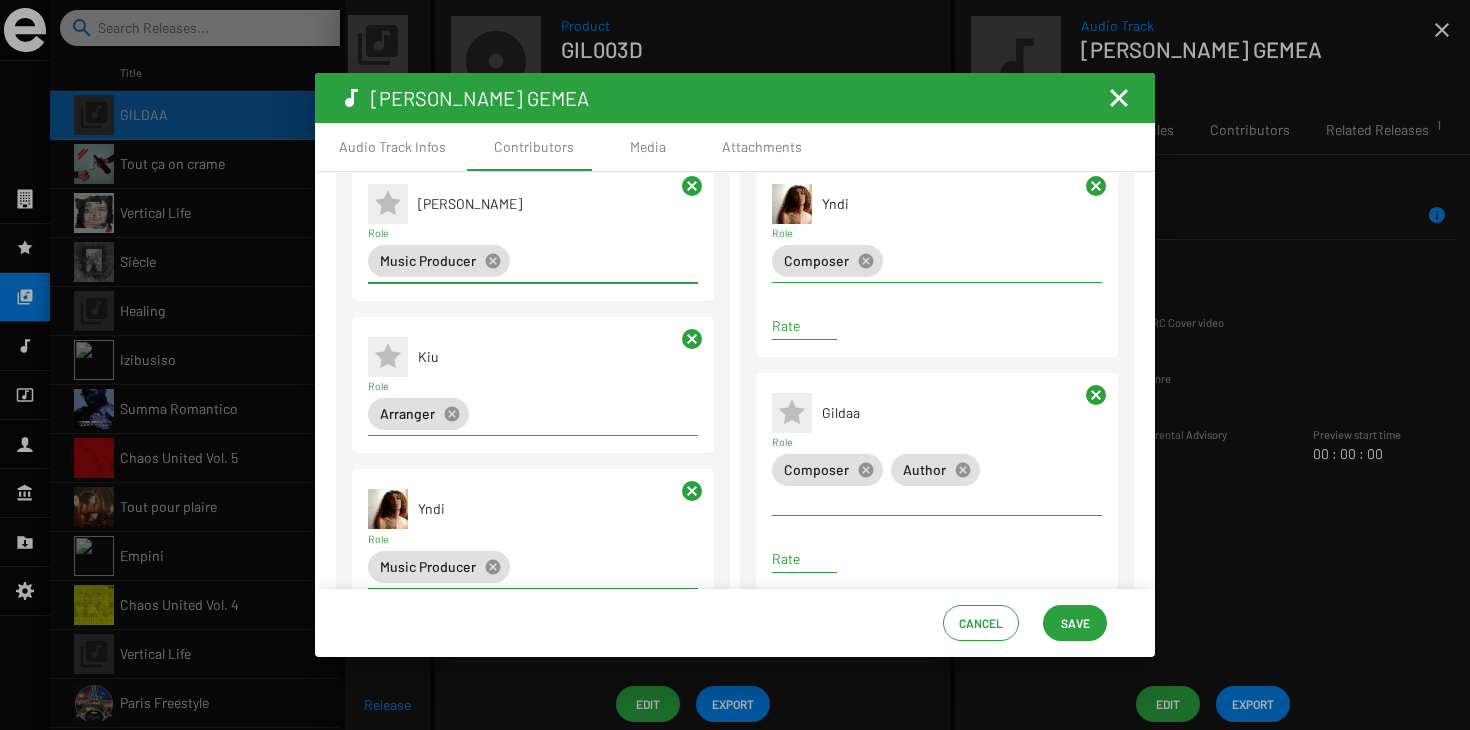 click on "Save" 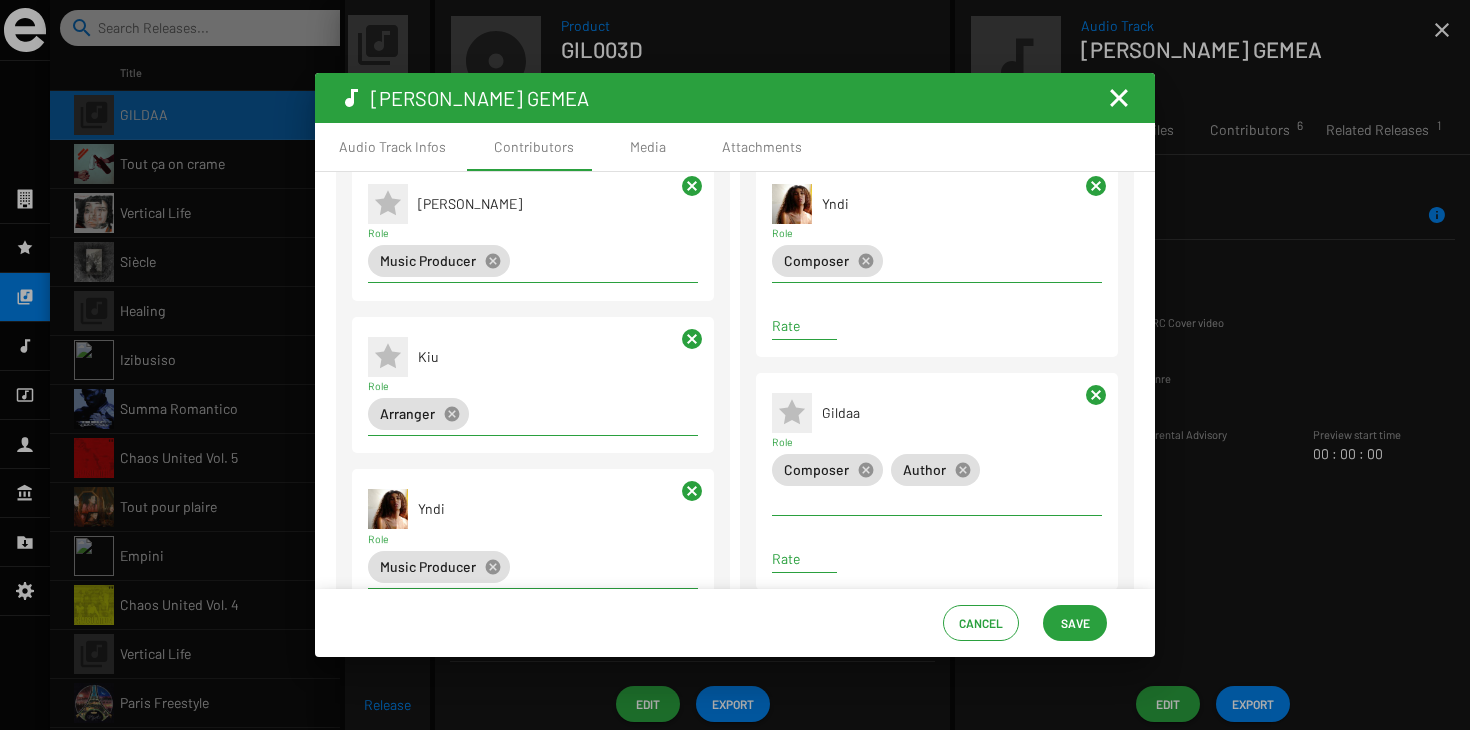 click at bounding box center [1119, 98] 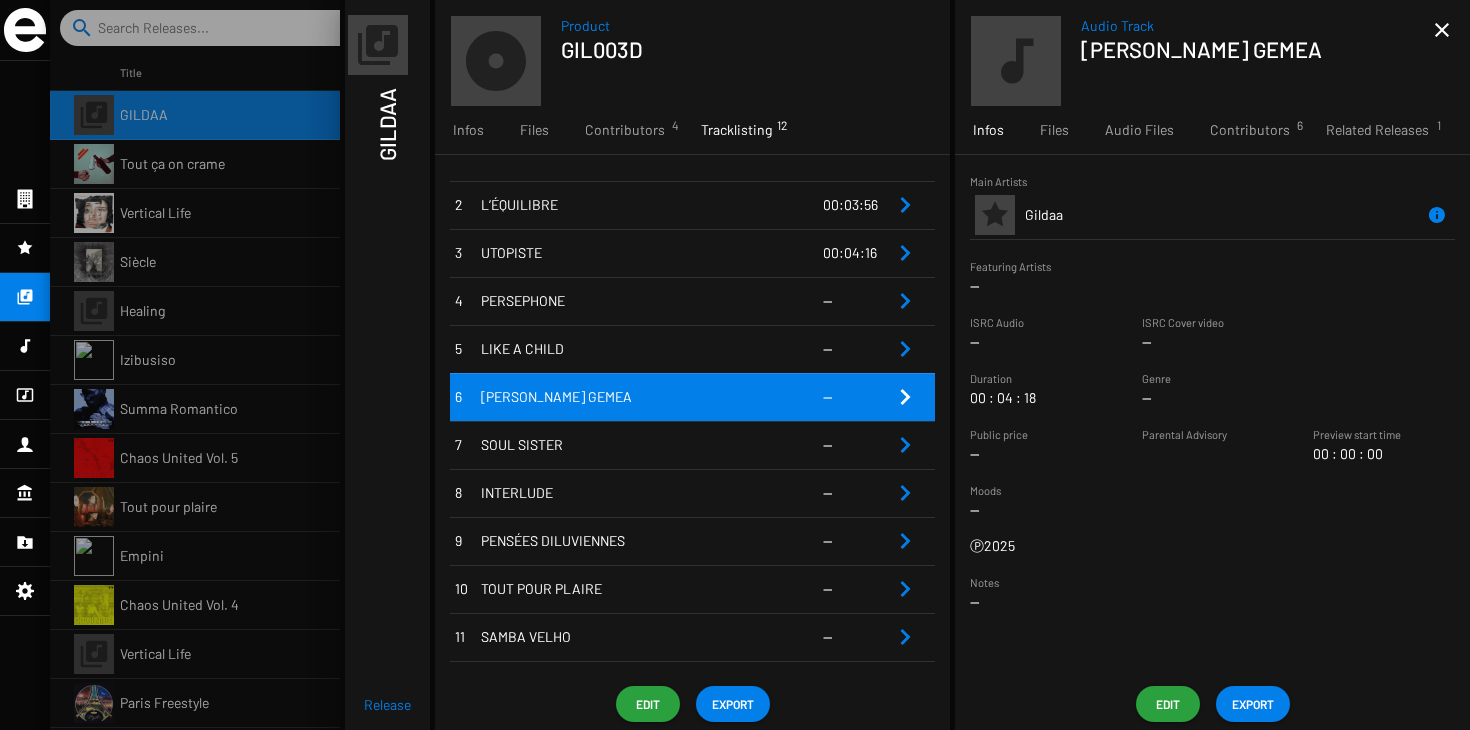 click 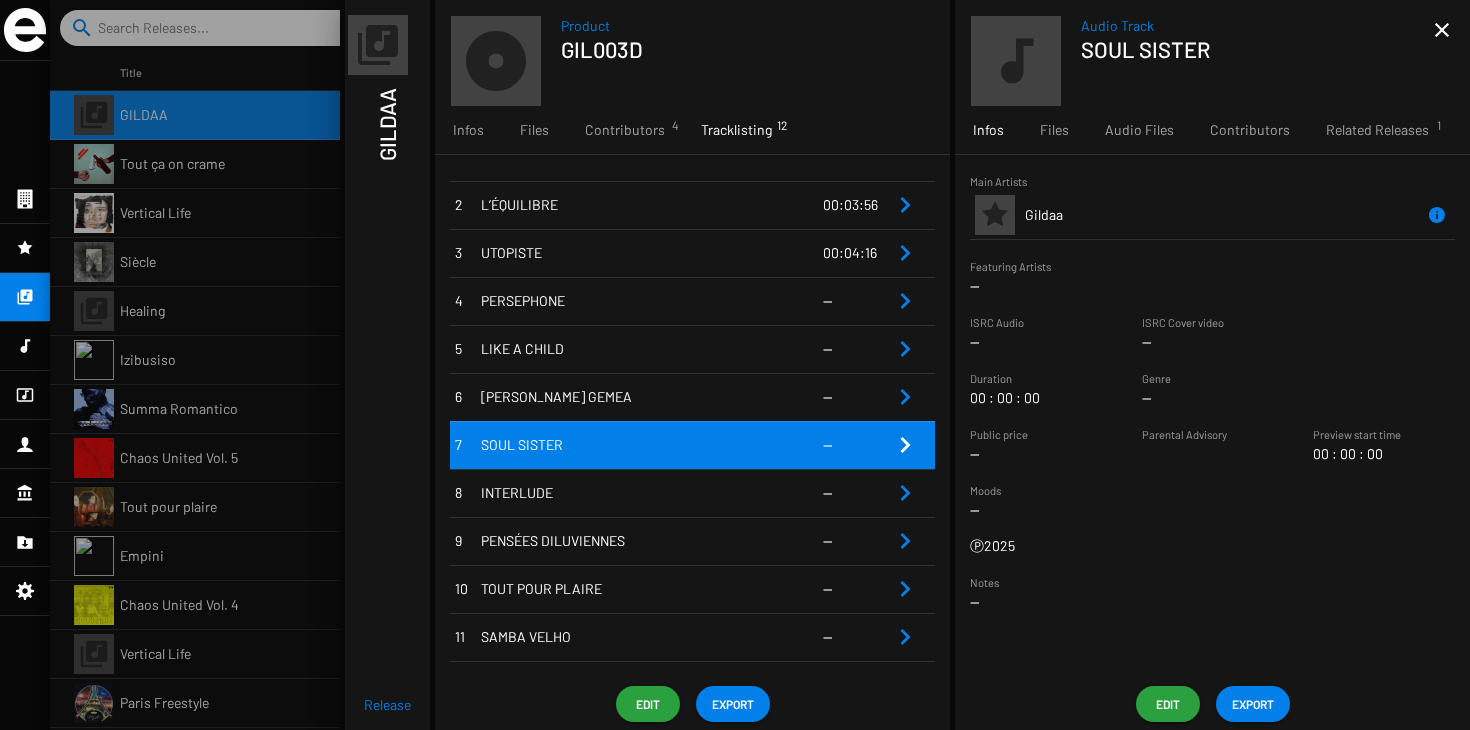 click on "Edit" 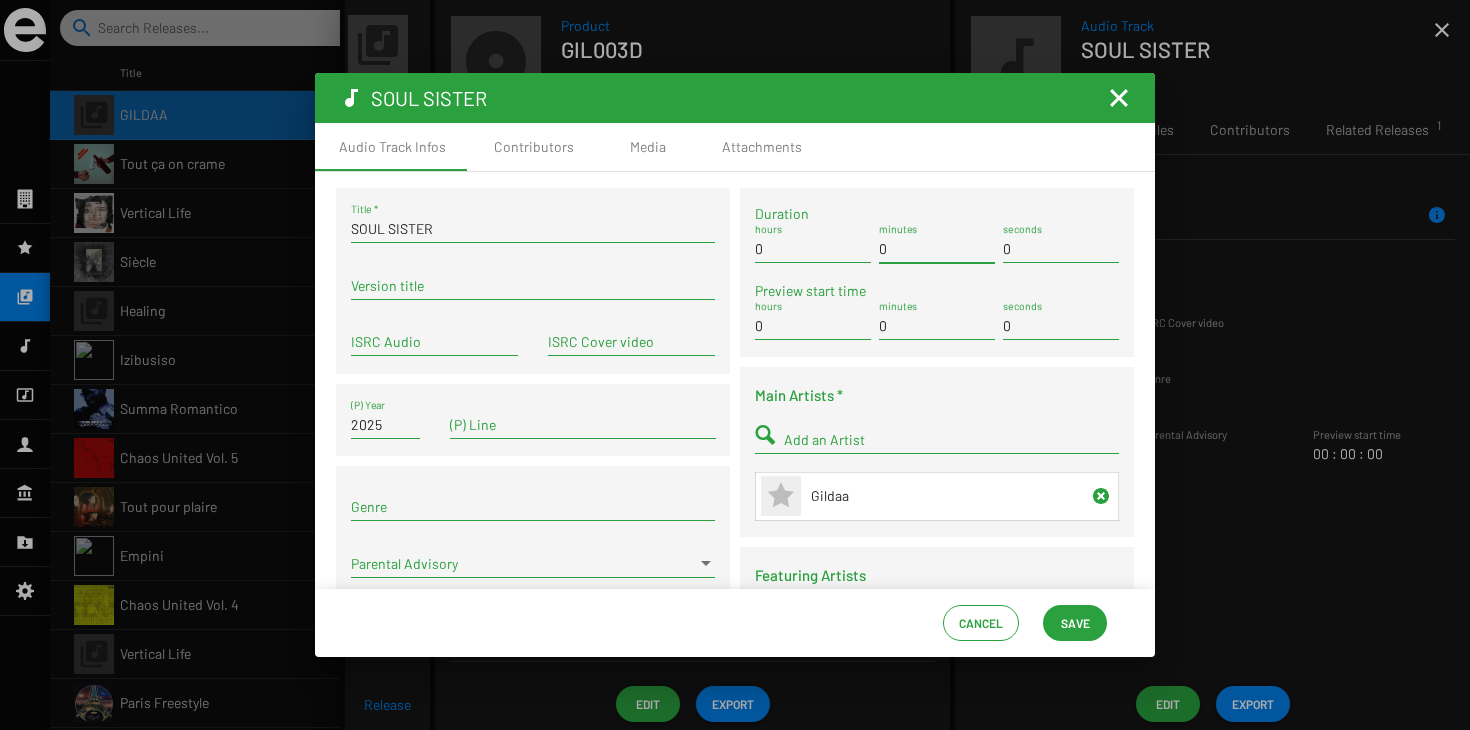 click on "0" at bounding box center (937, 249) 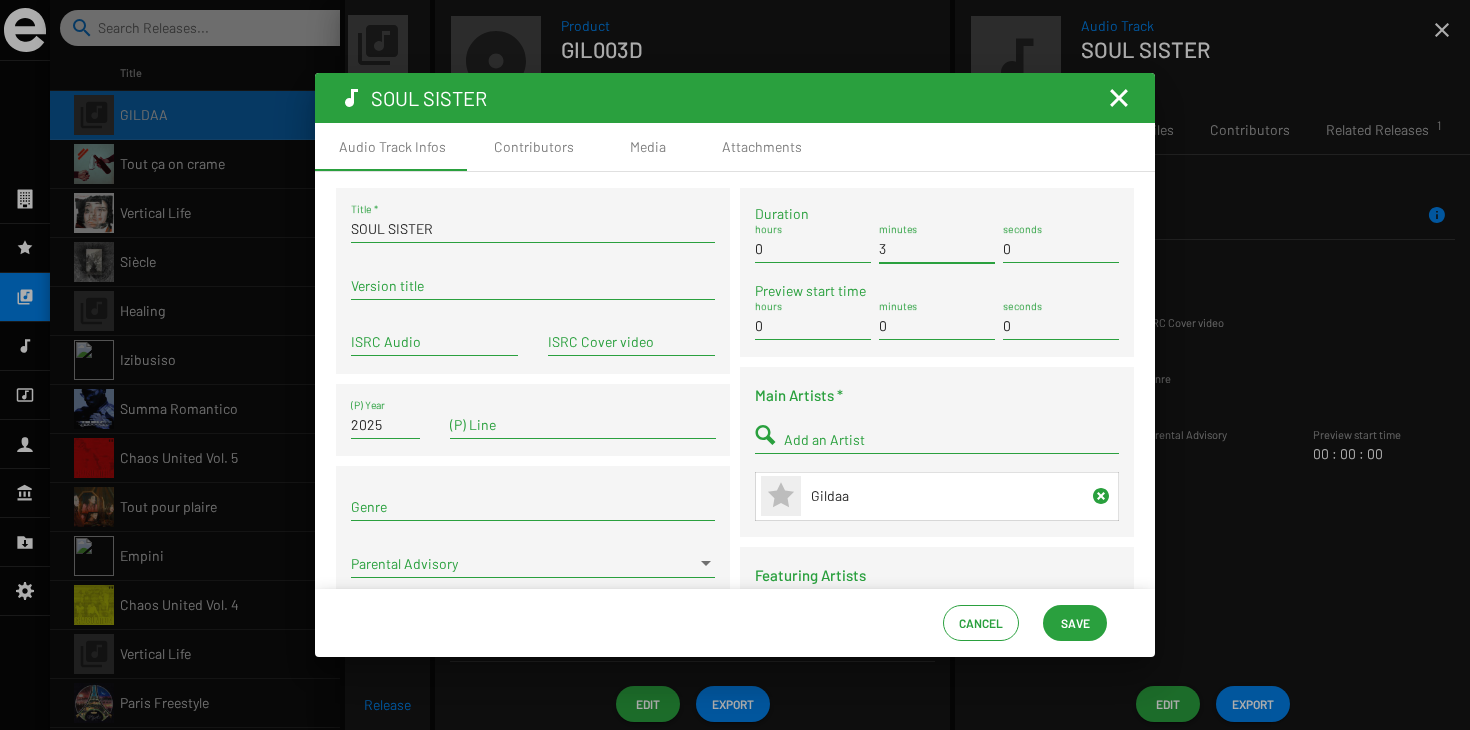 type on "3" 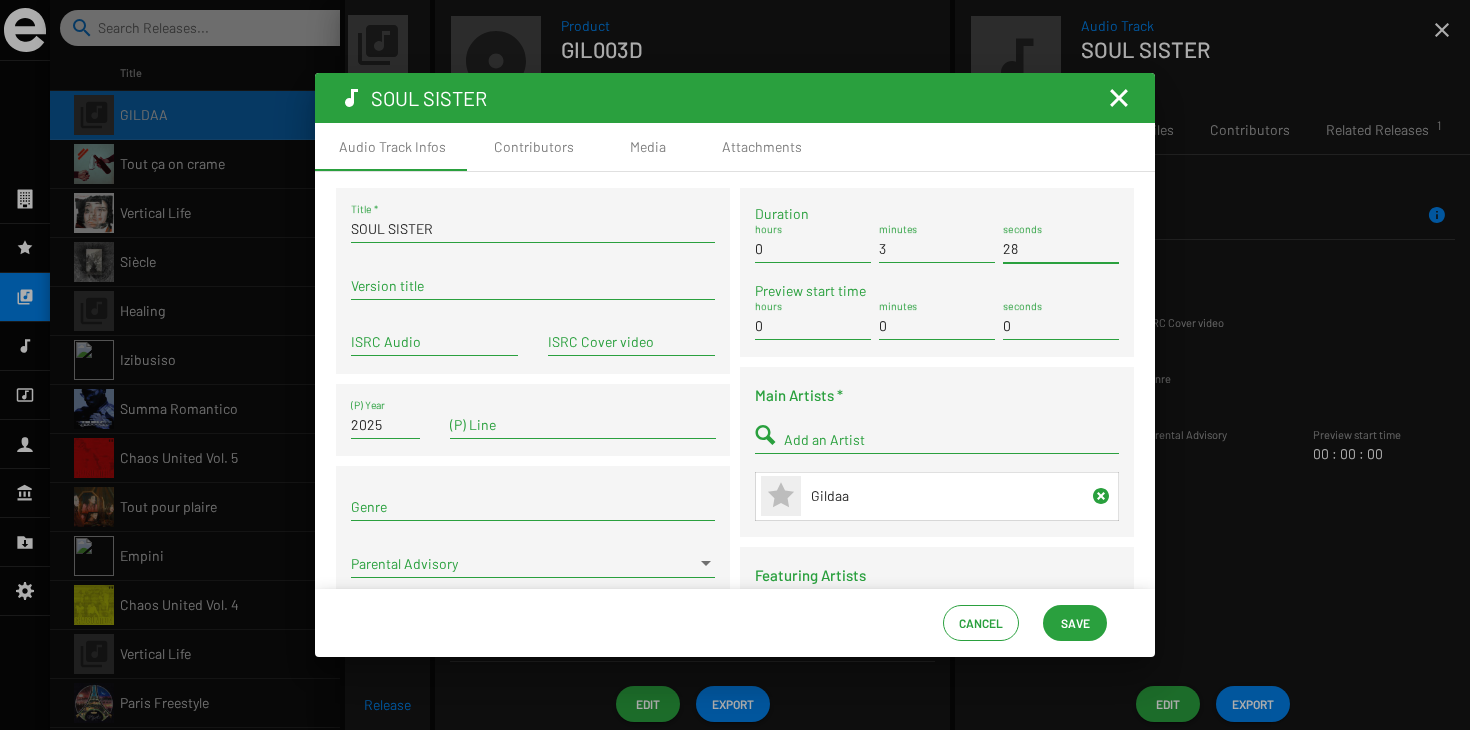 type on "28" 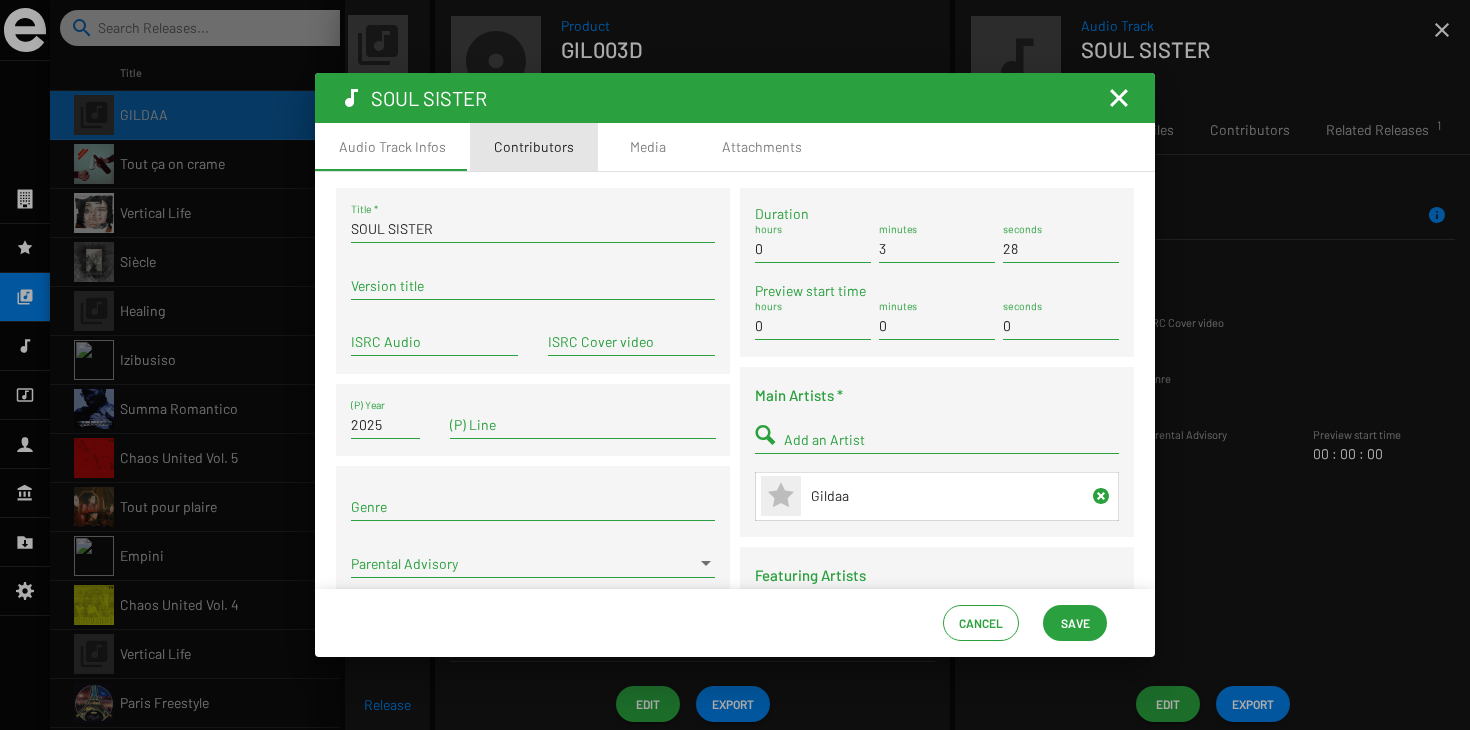 click on "Contributors" at bounding box center (534, 147) 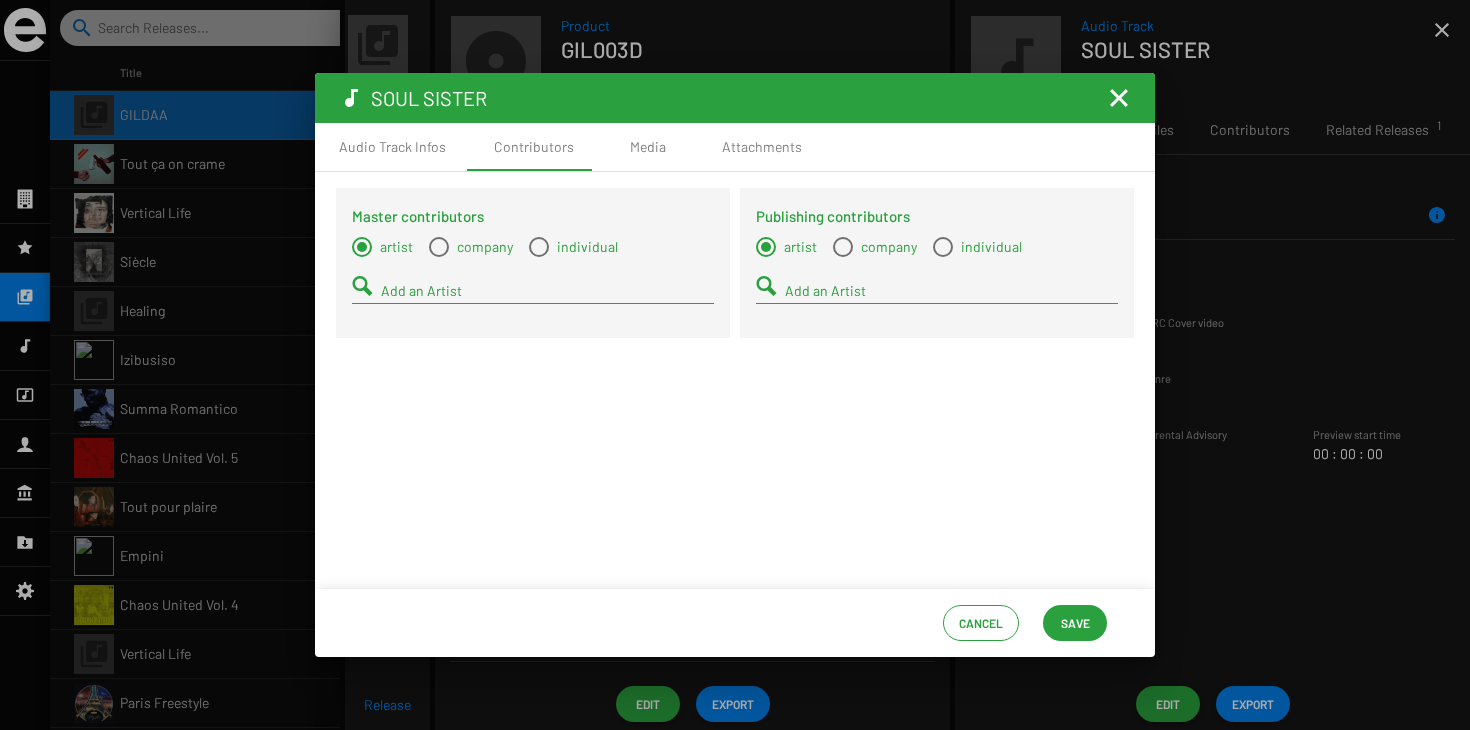 click on "Add an Artist" at bounding box center [951, 291] 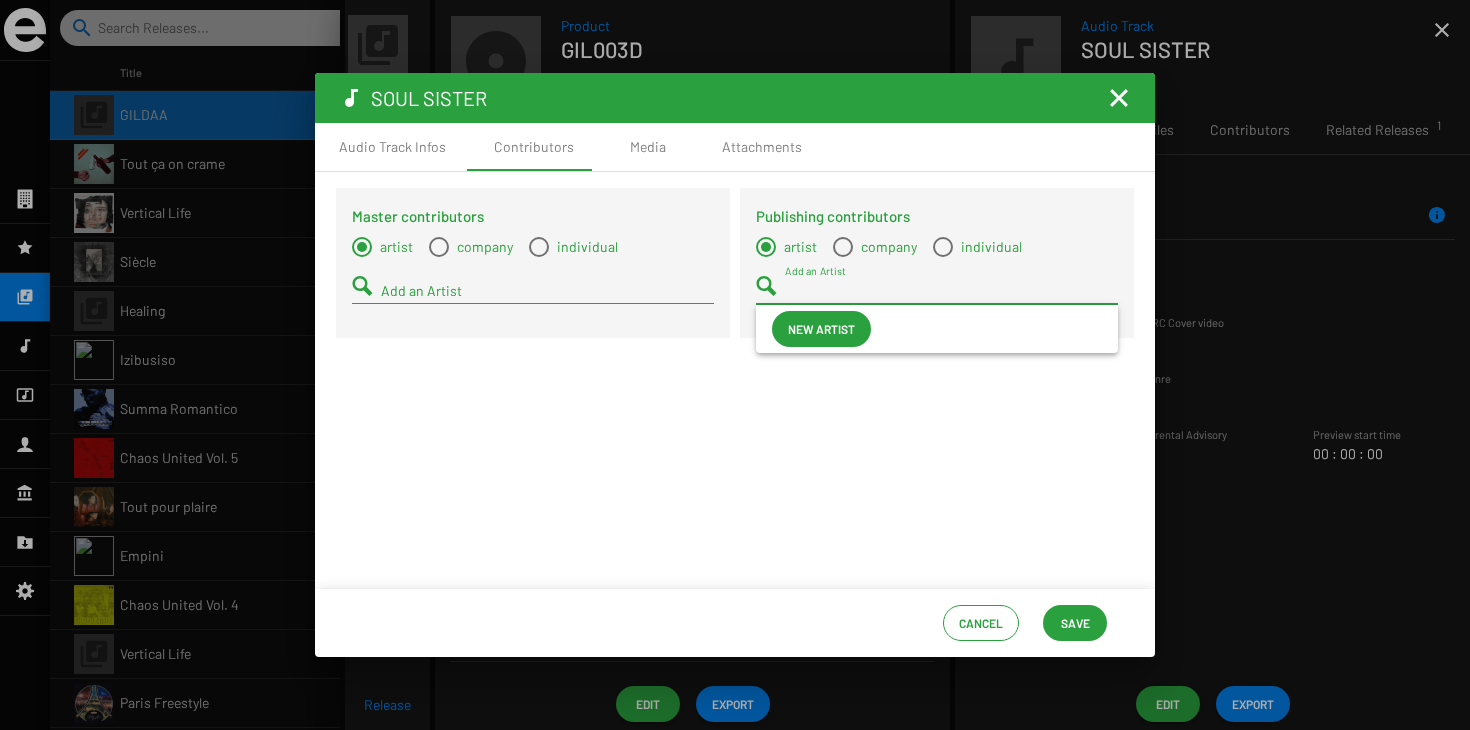 type on "H" 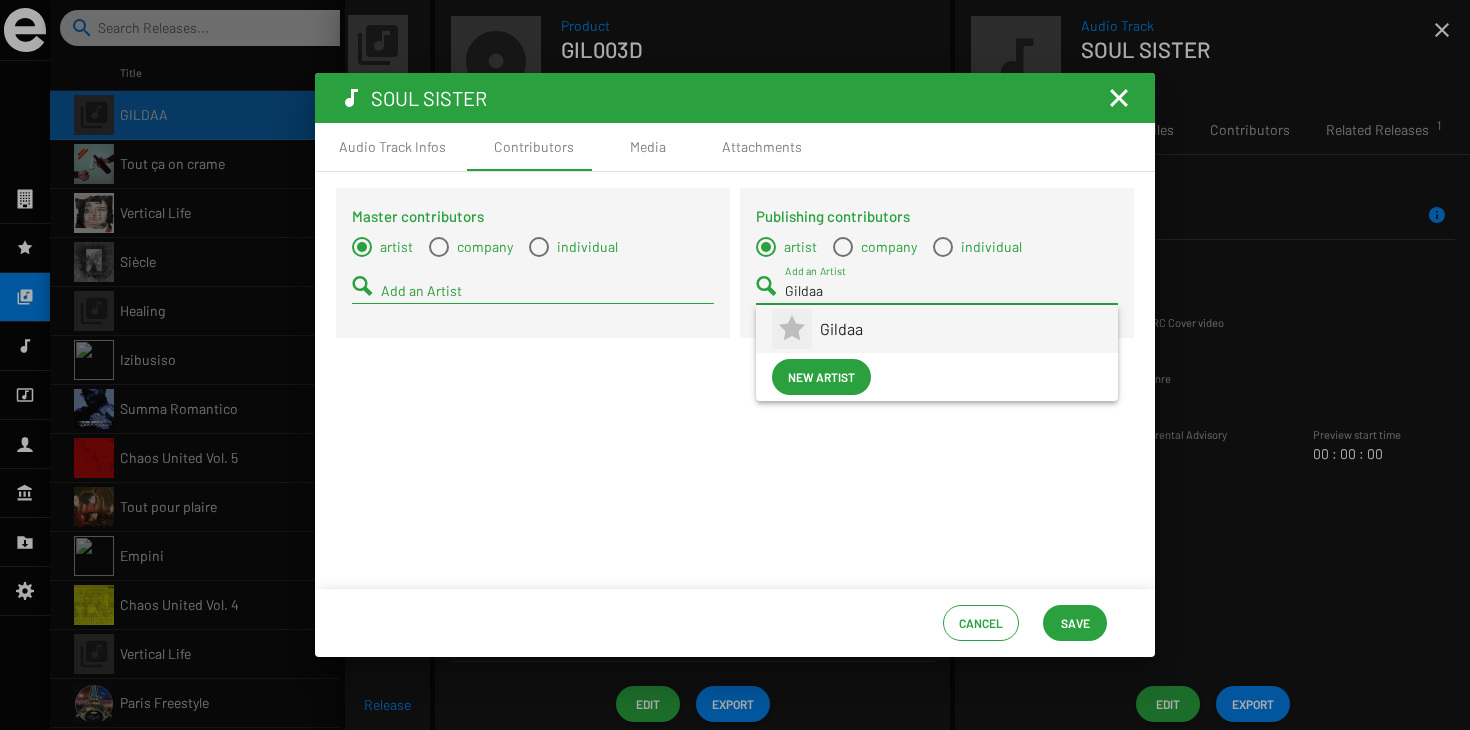 type on "Gildaa" 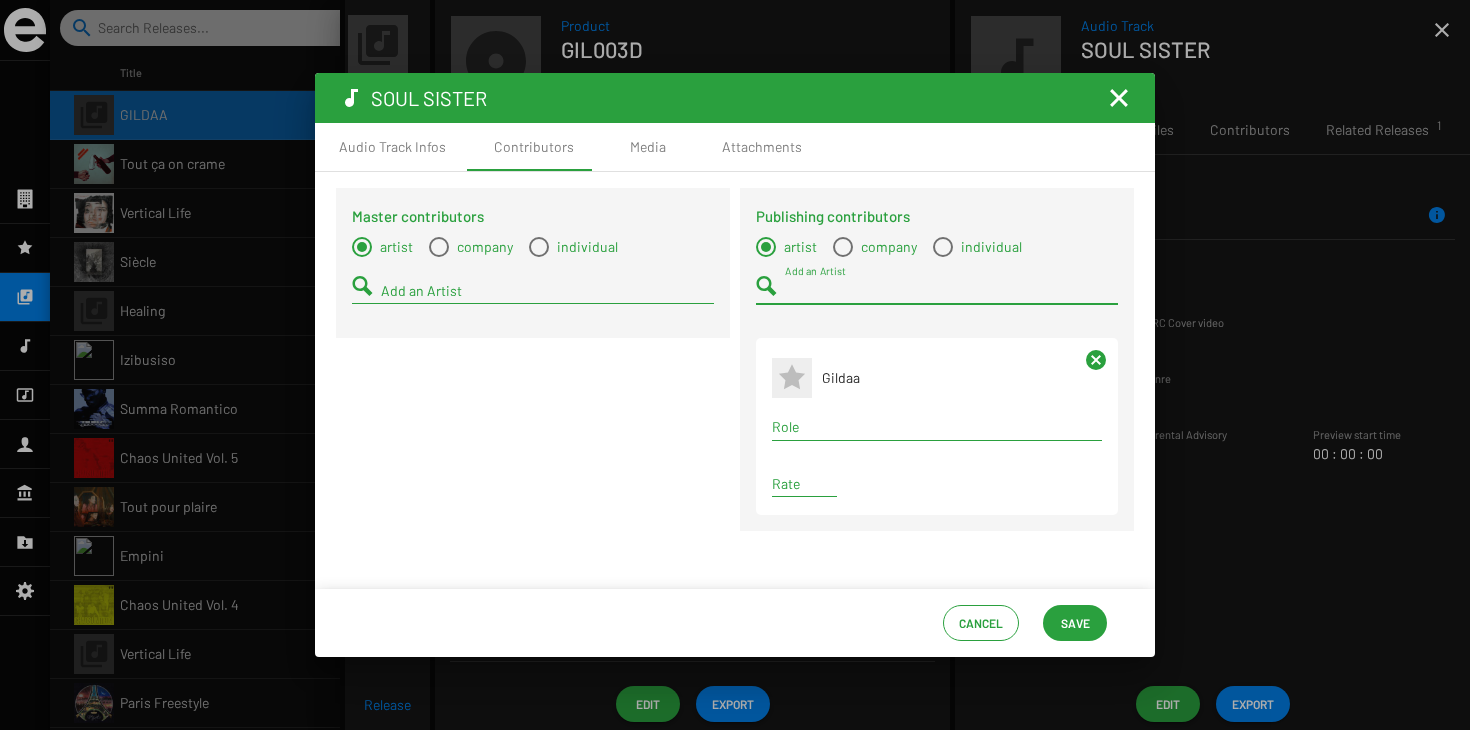 click on "Role" at bounding box center (937, 427) 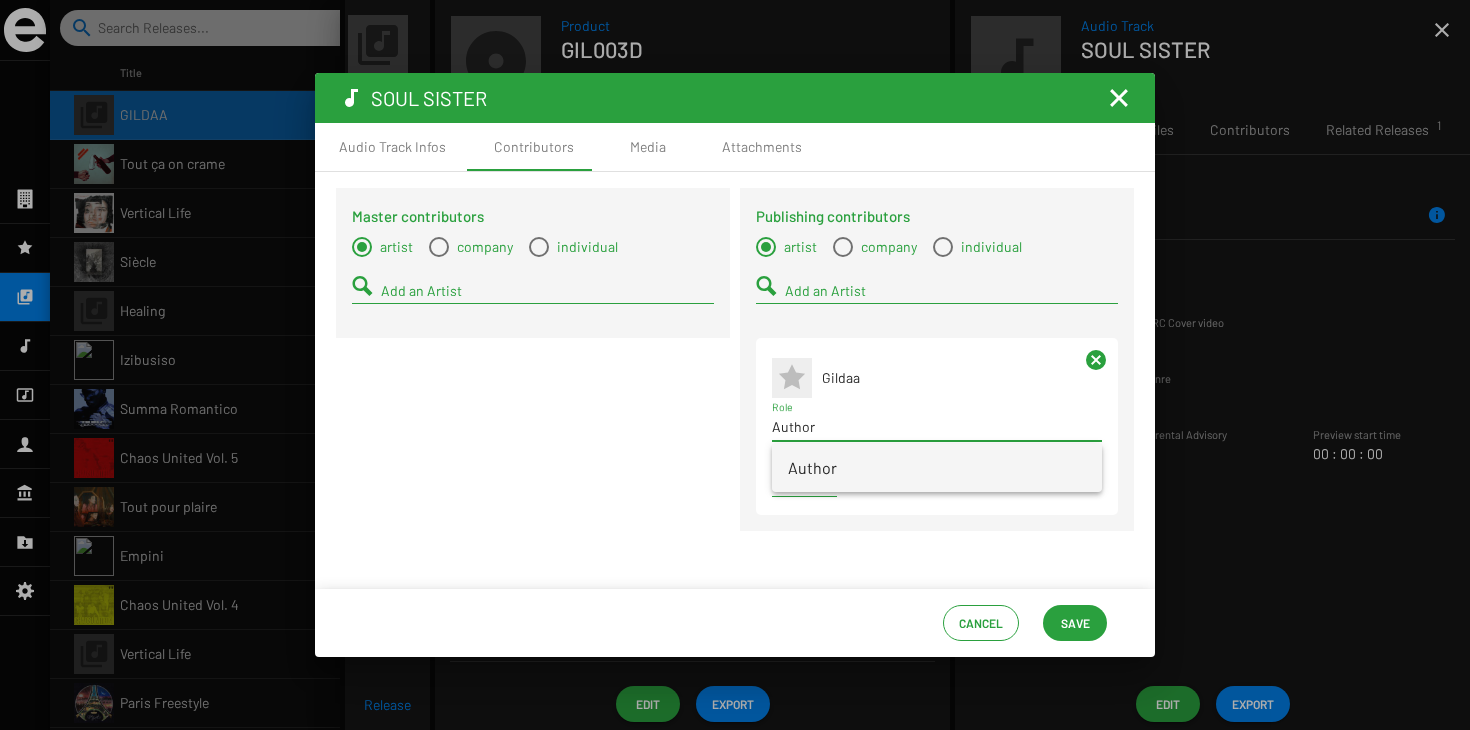 type on "Author" 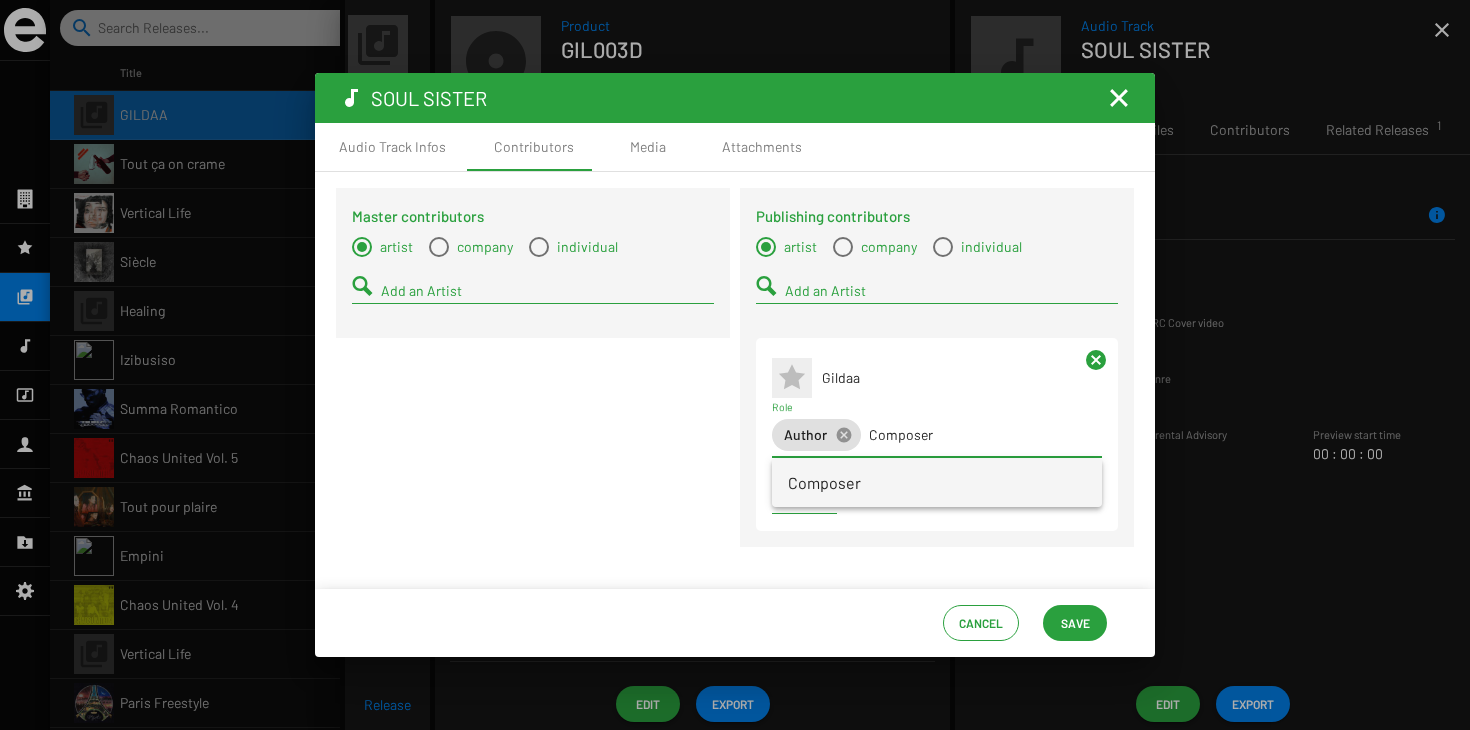 type on "Composer" 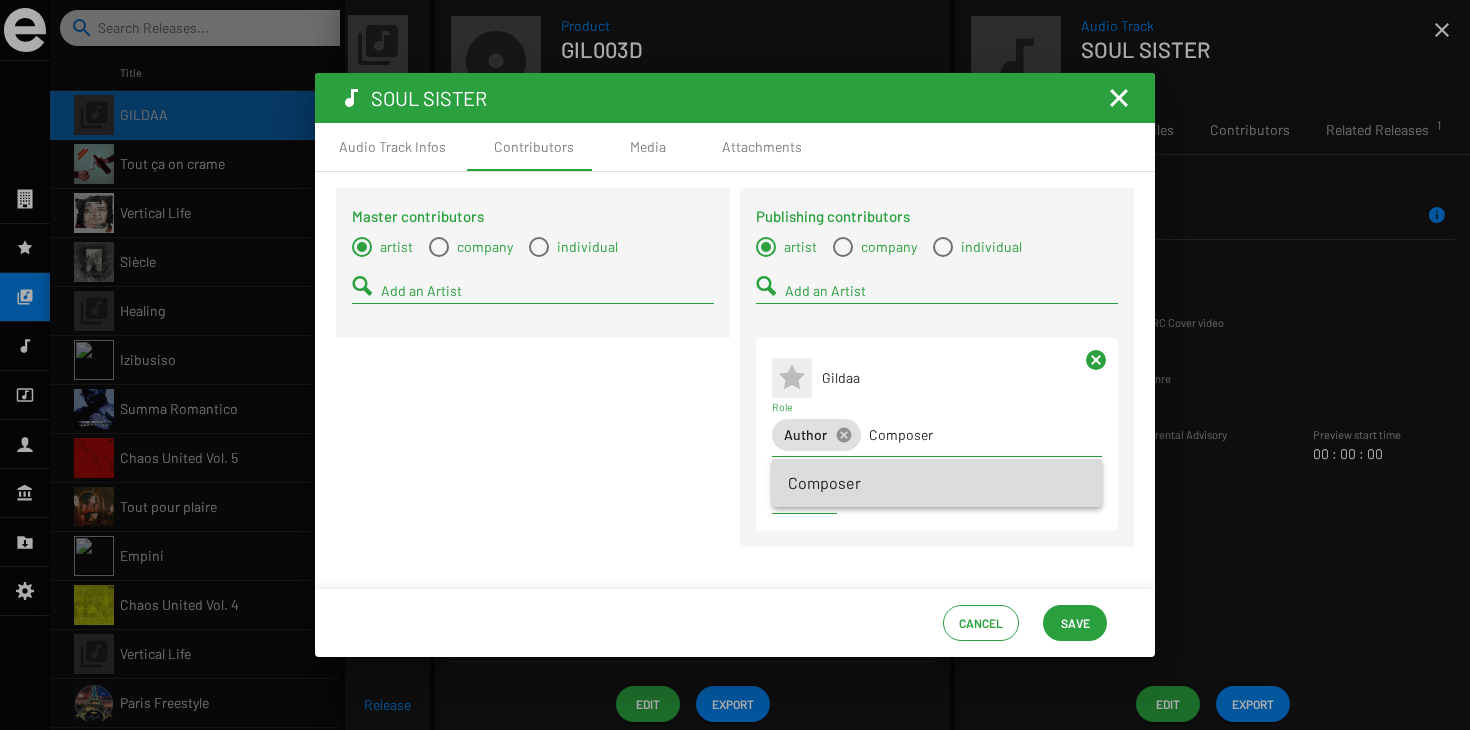 click on "Composer" at bounding box center (937, 483) 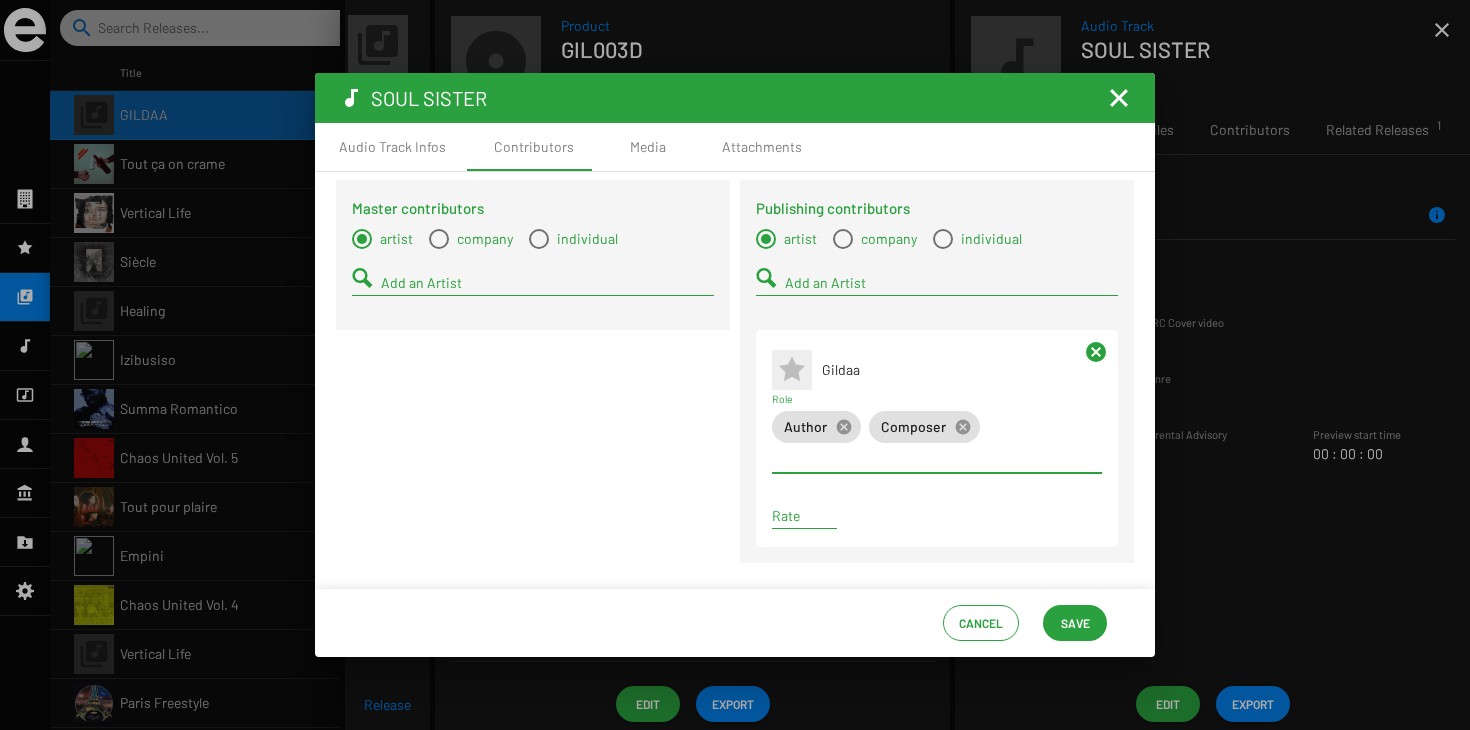 scroll, scrollTop: 11, scrollLeft: 0, axis: vertical 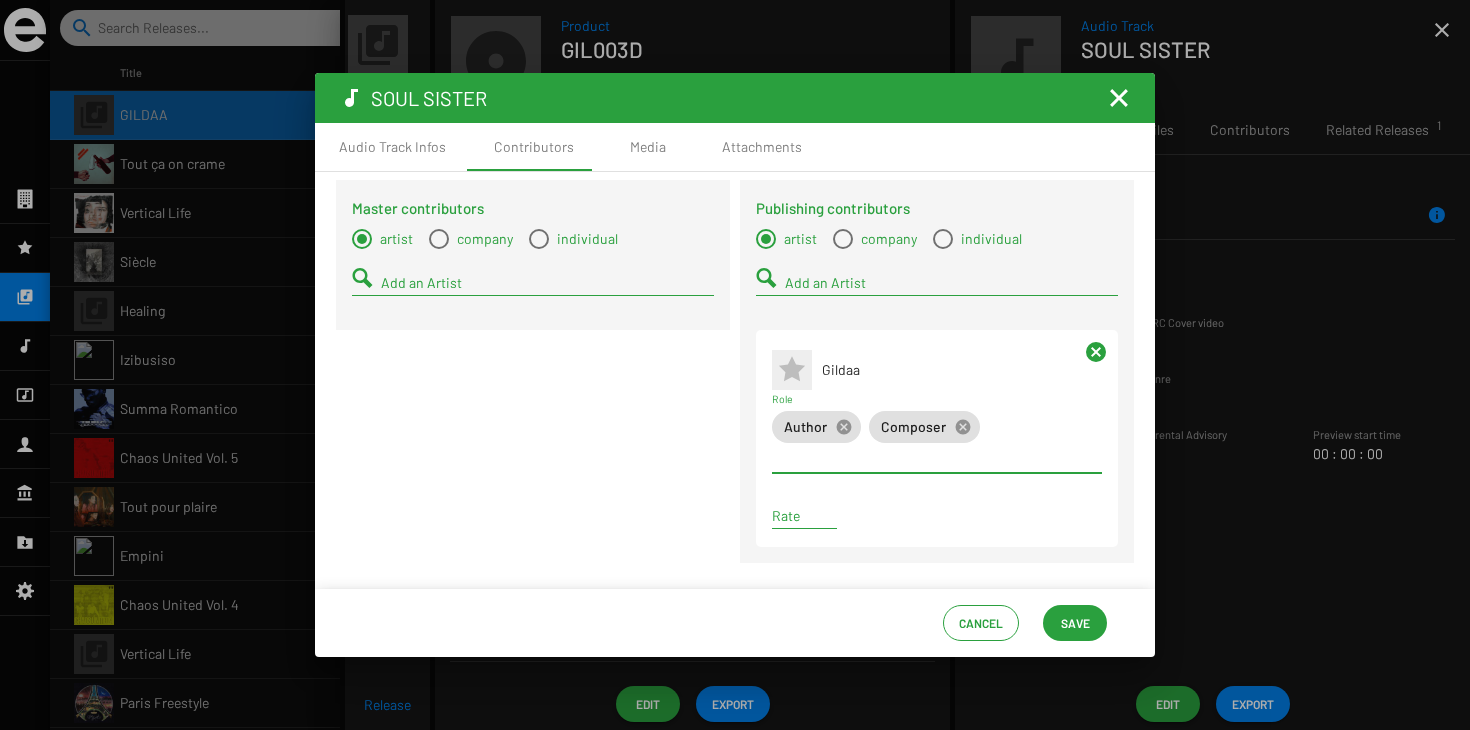 click on "Add an Artist" at bounding box center (547, 283) 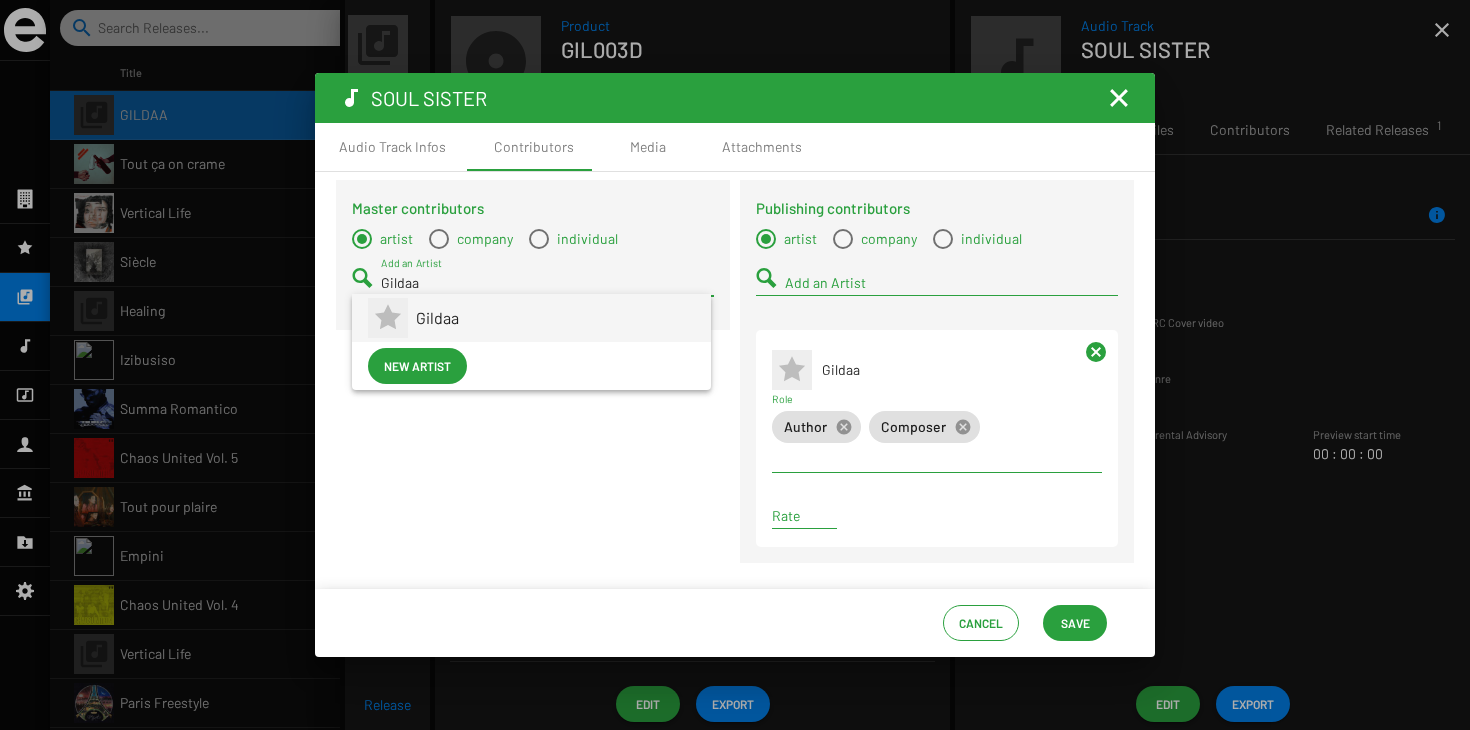 type on "Gildaa" 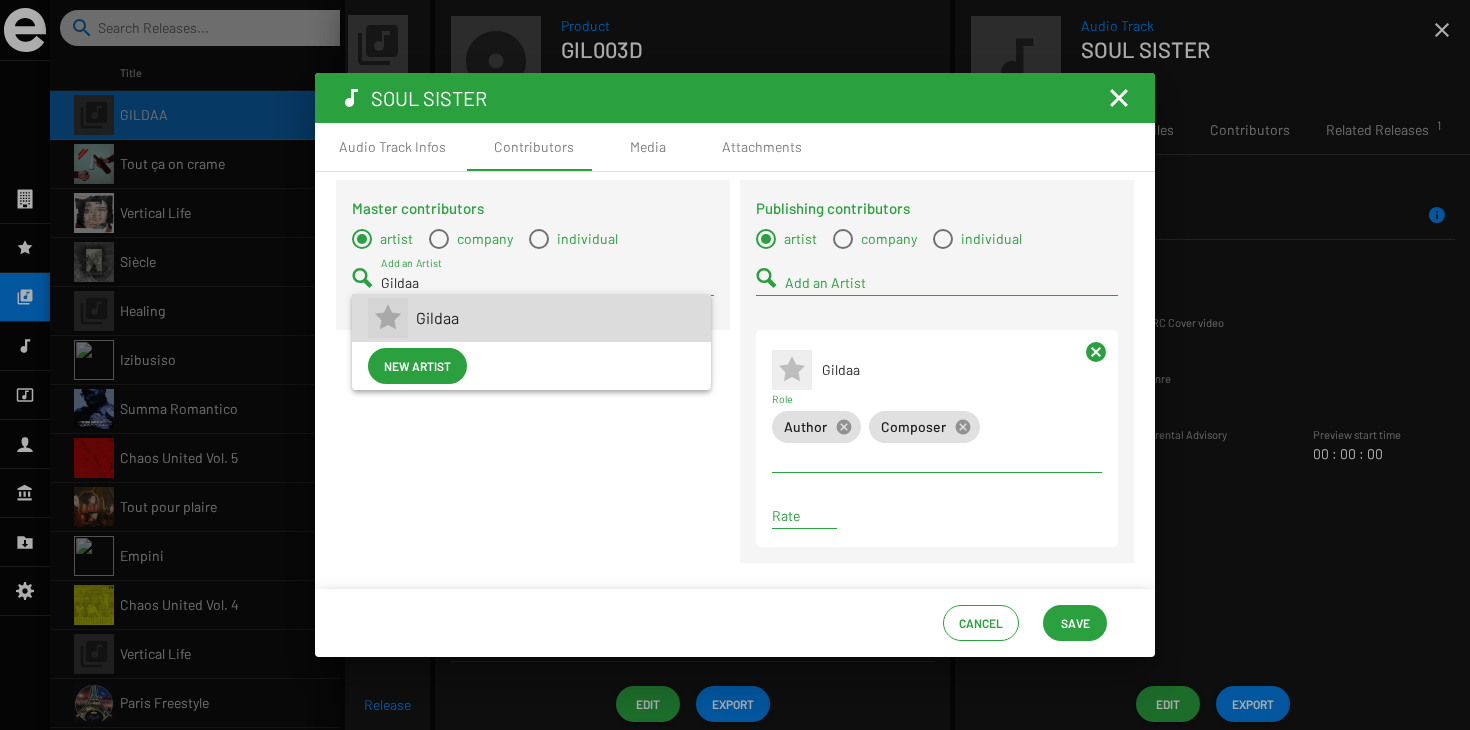 click on "Gildaa" at bounding box center [555, 318] 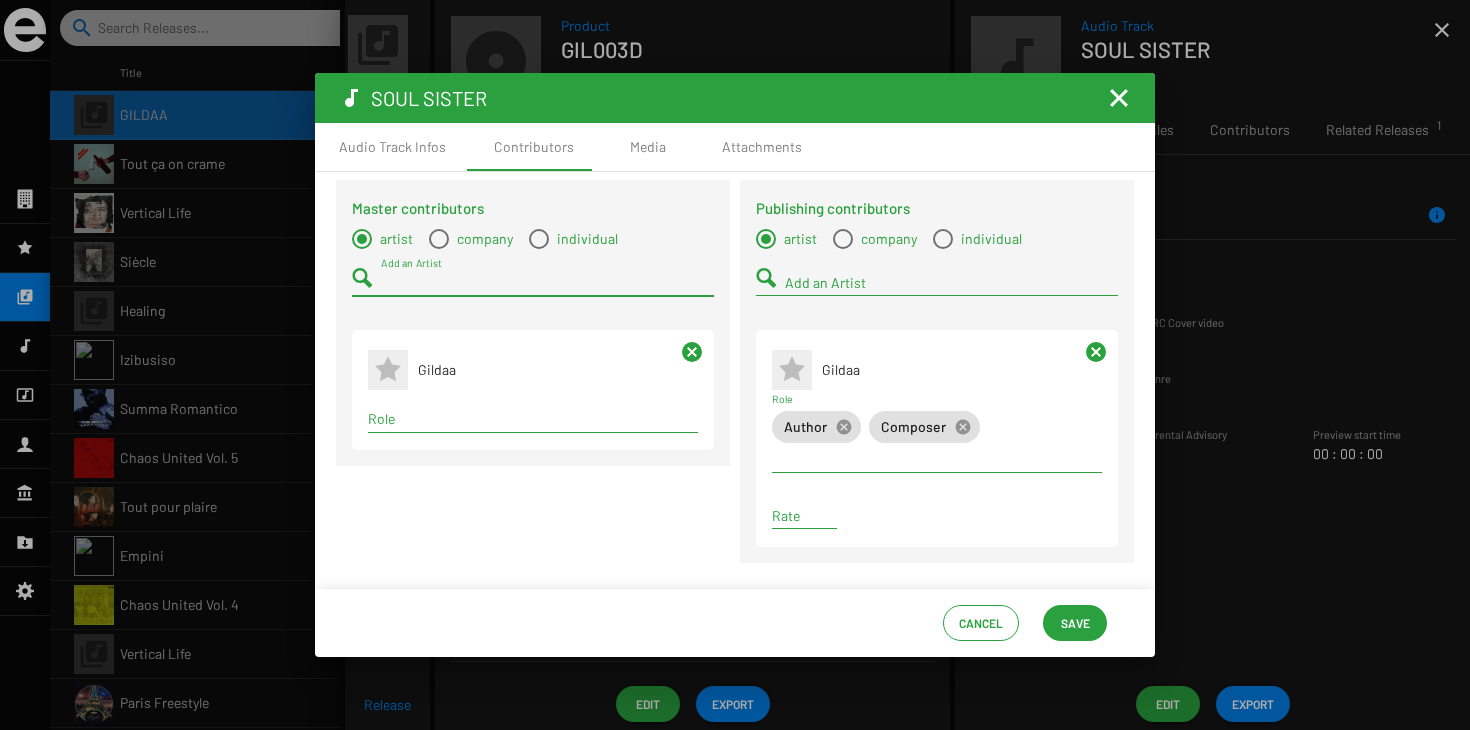 click on "Role" at bounding box center (533, 419) 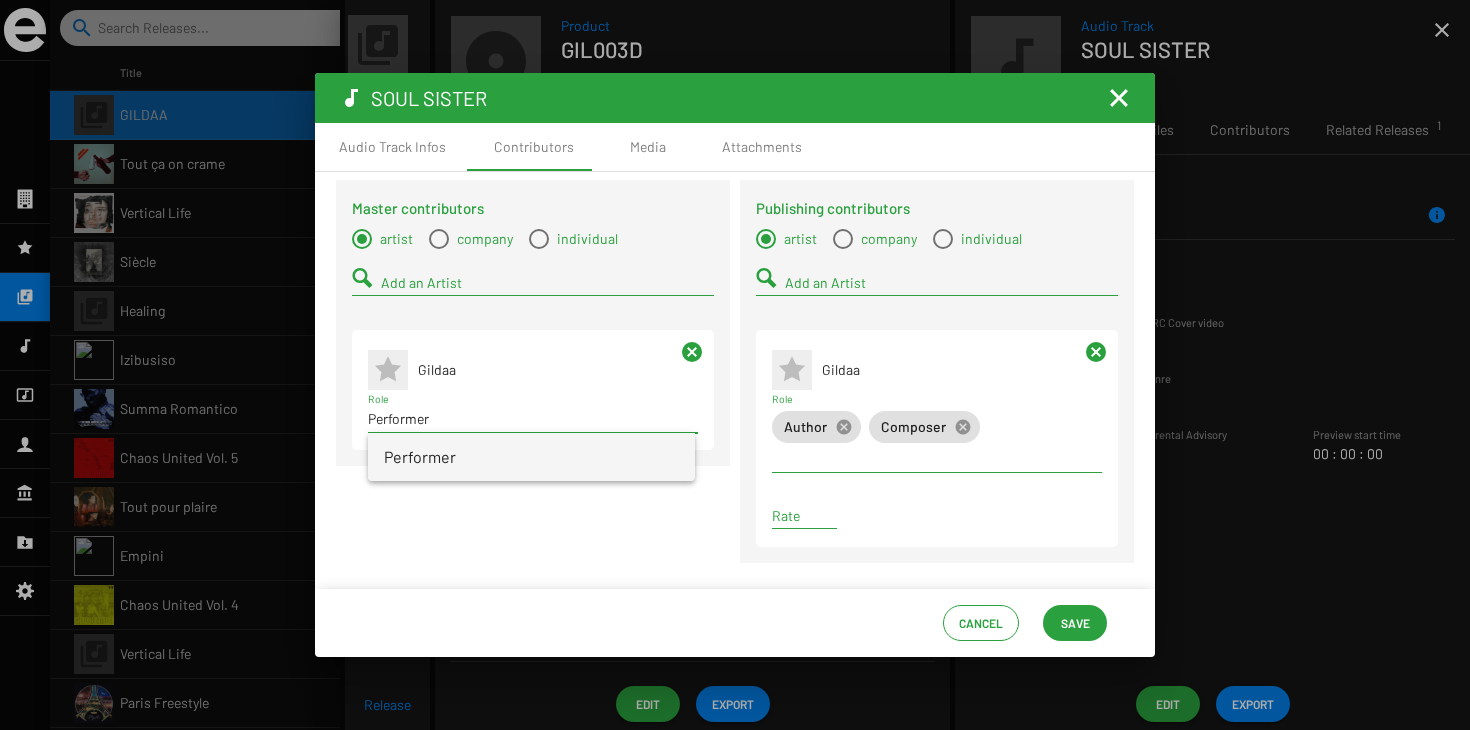 type on "Performer" 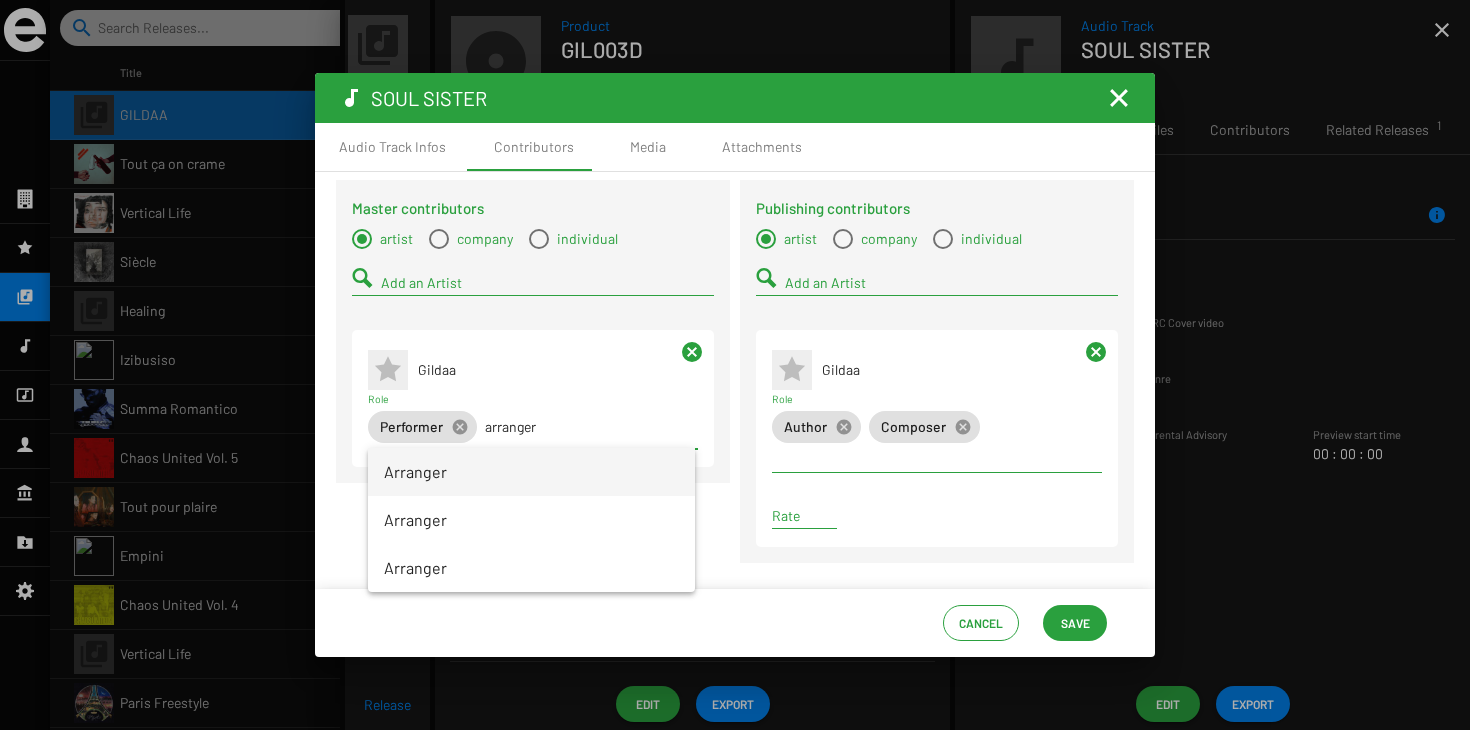type on "arranger" 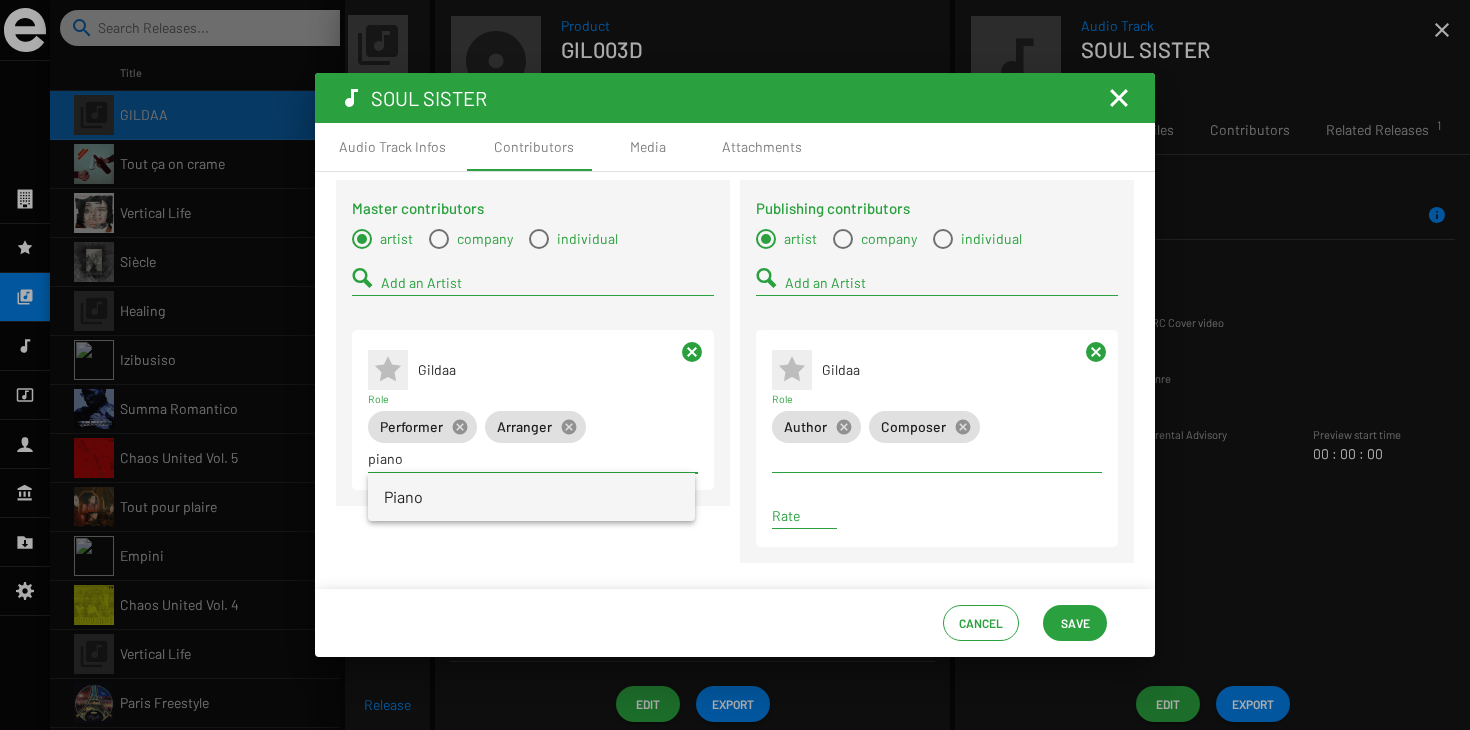 type on "piano" 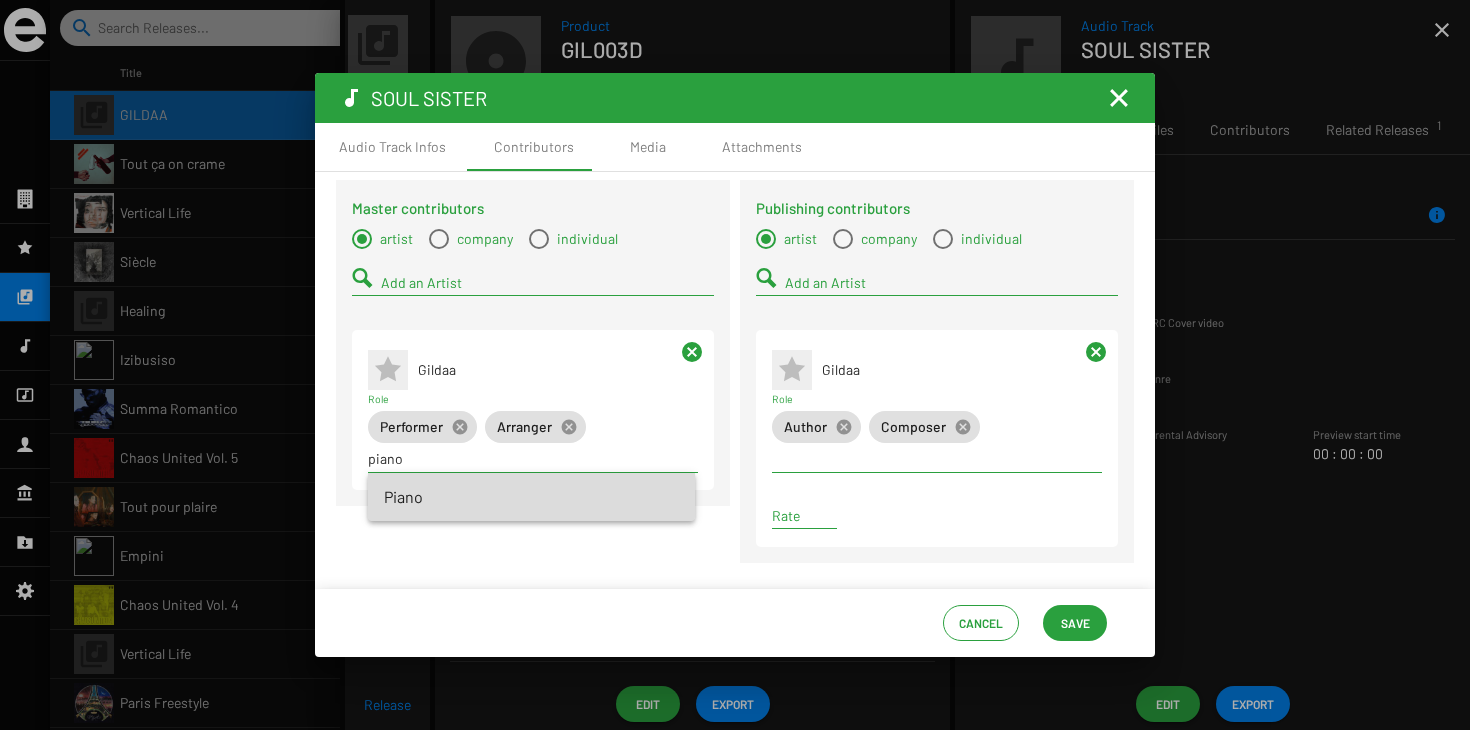 click on "Piano" at bounding box center (531, 497) 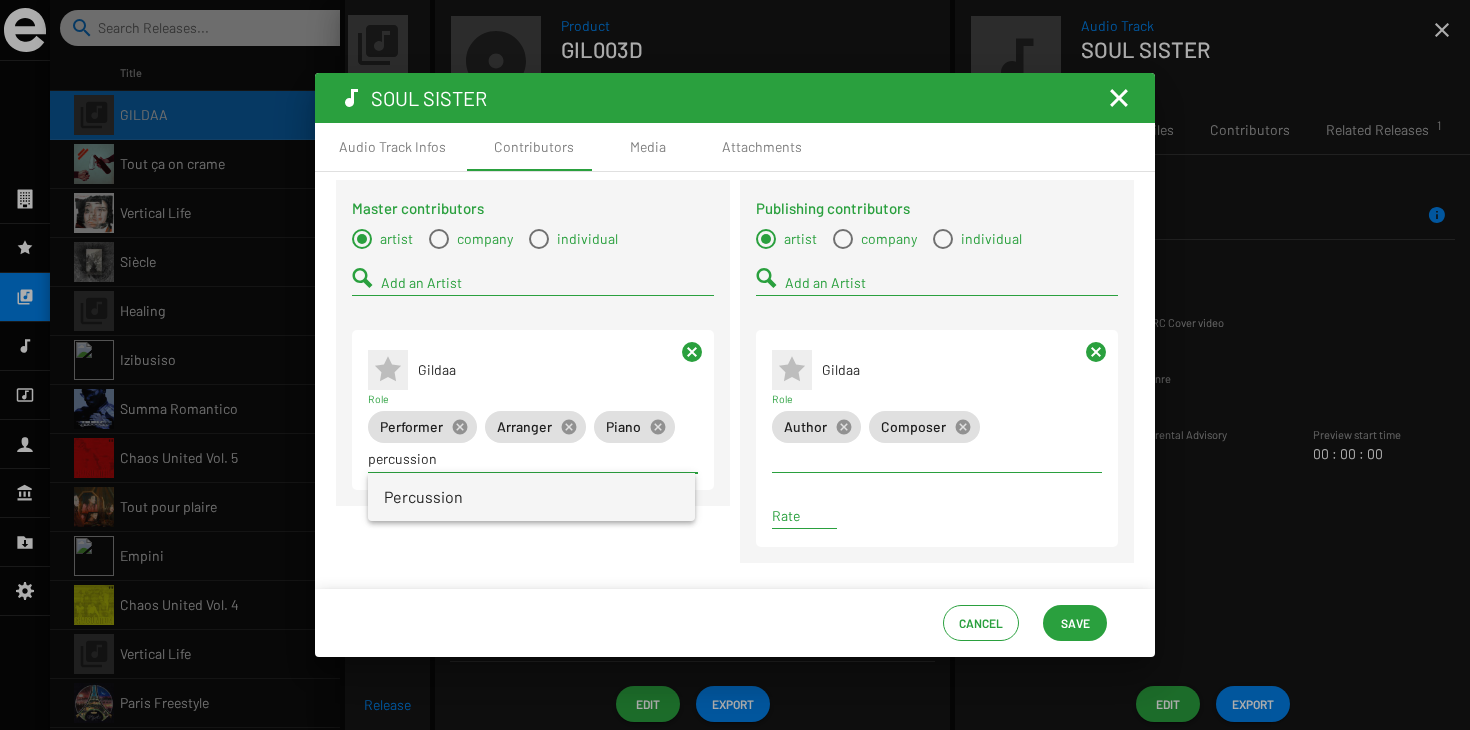 type on "percussion" 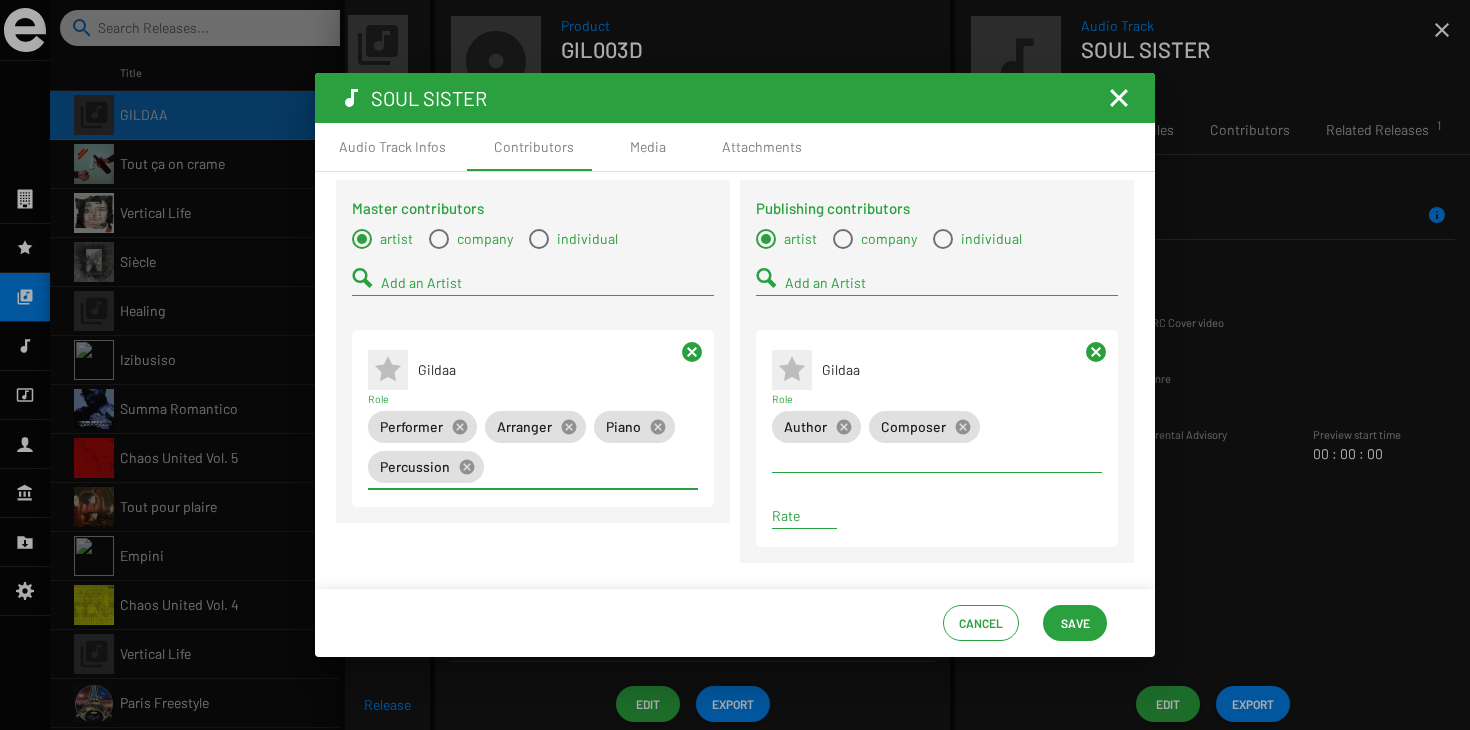 click on "Add an Artist" at bounding box center (547, 283) 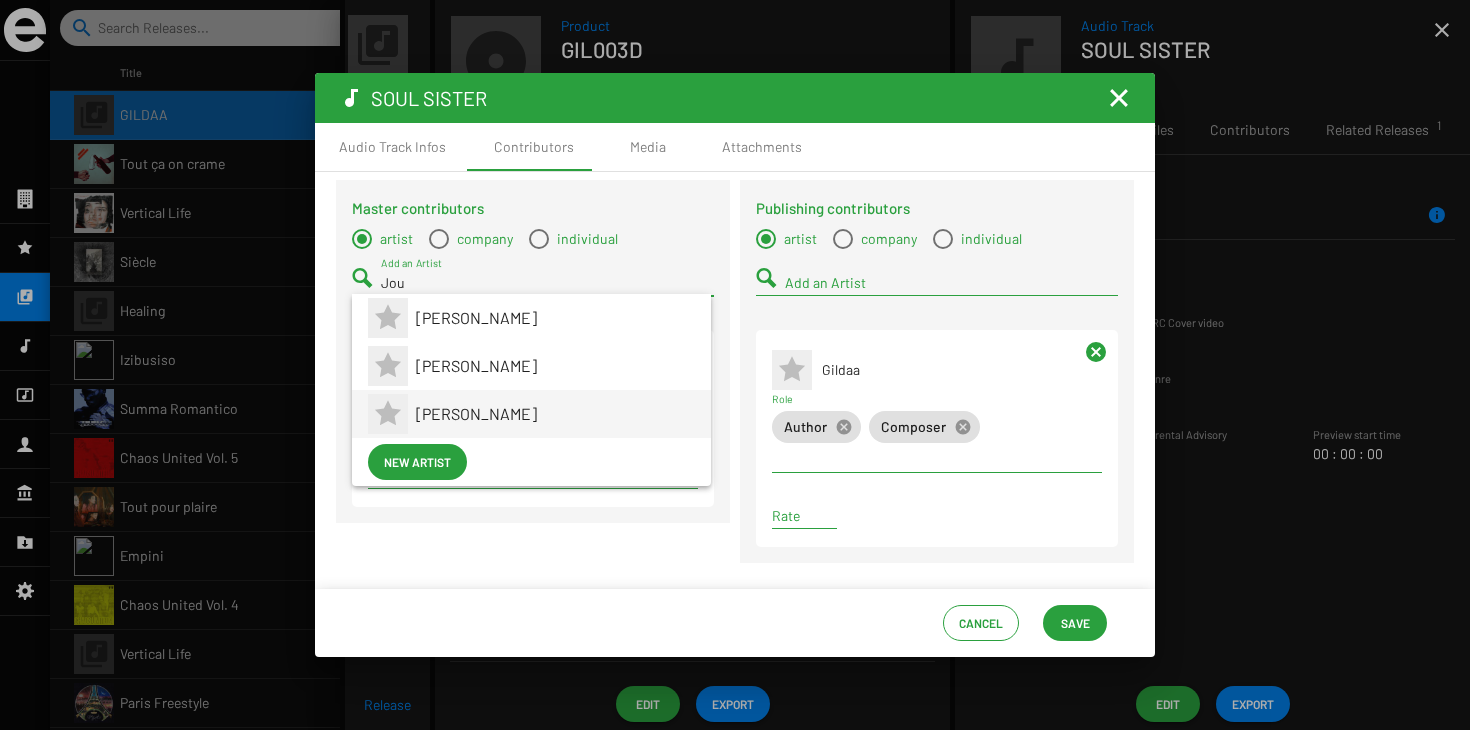 type on "Jou" 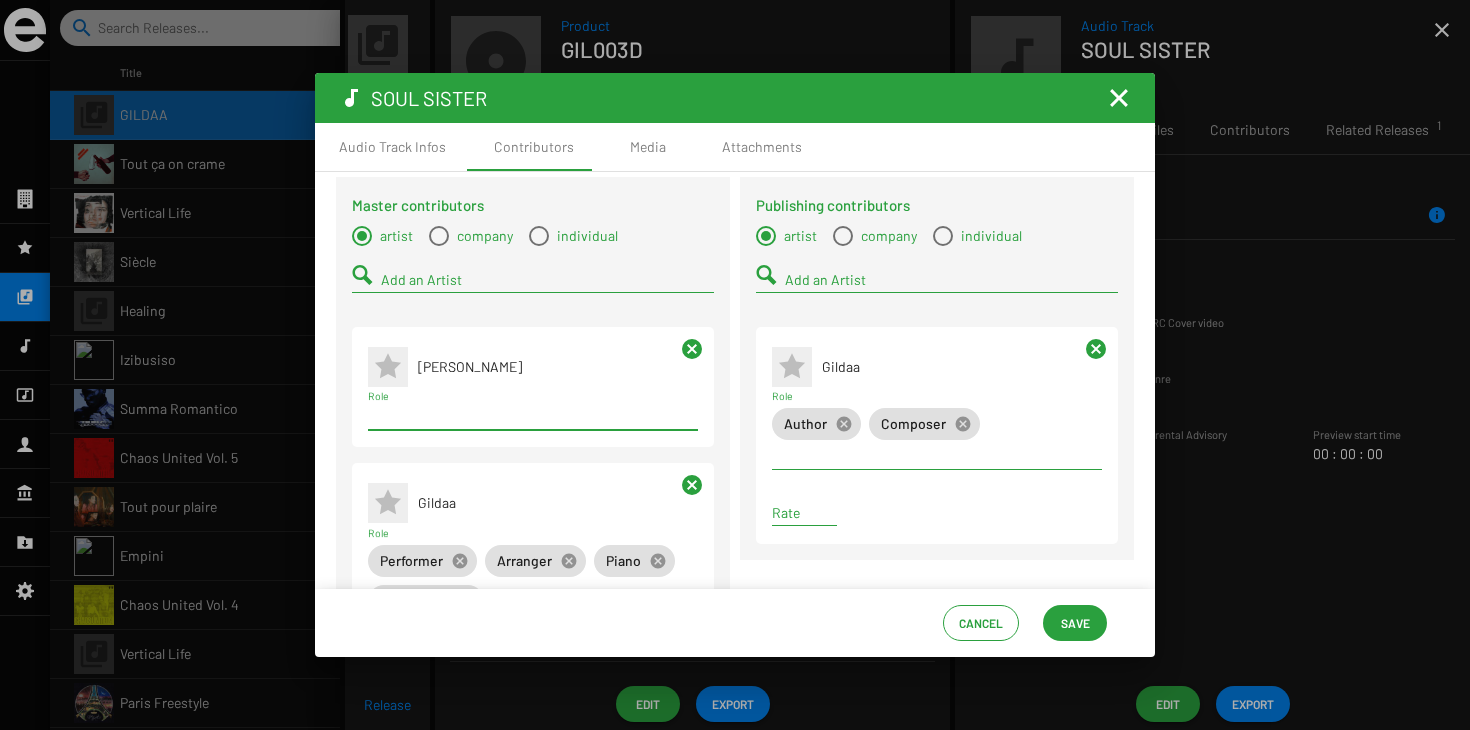 click on "Role" at bounding box center [533, 416] 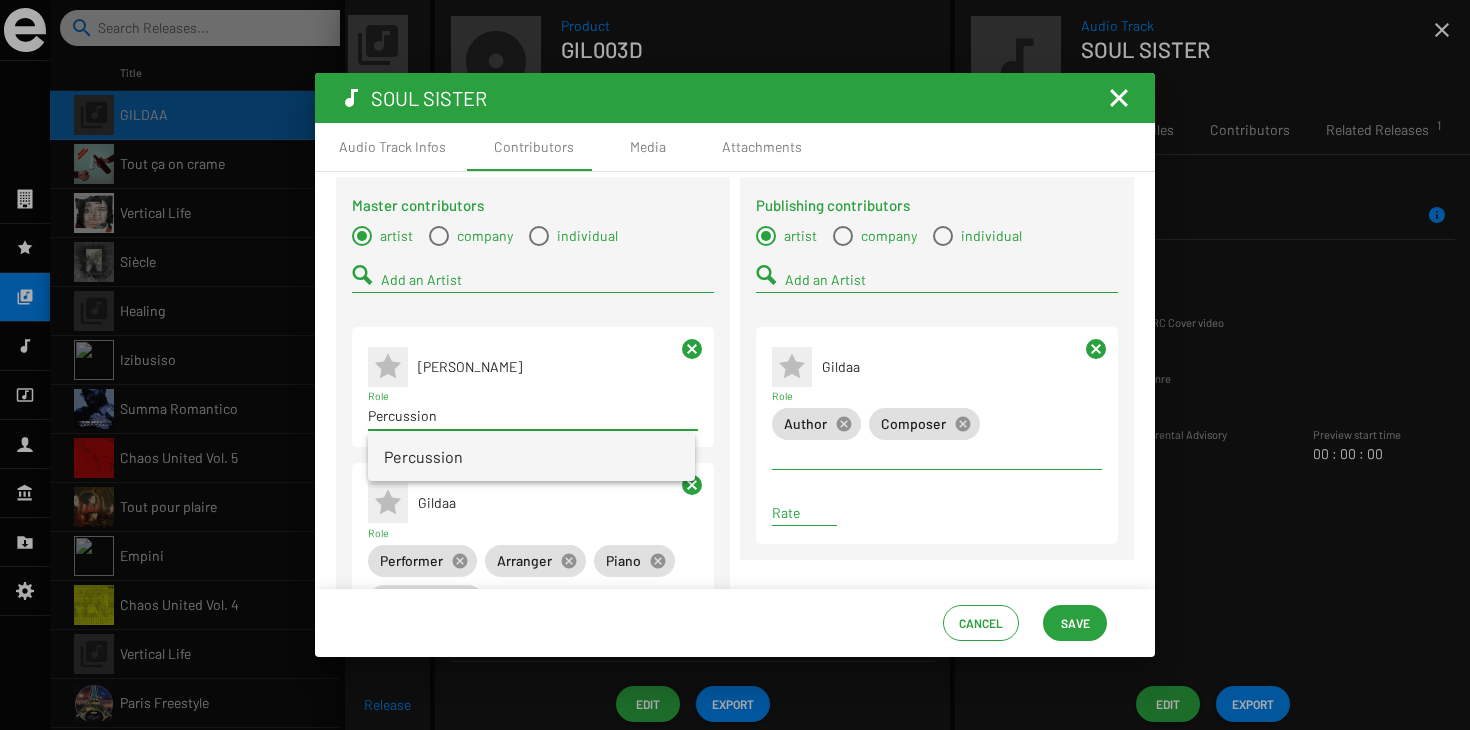 type on "Percussion" 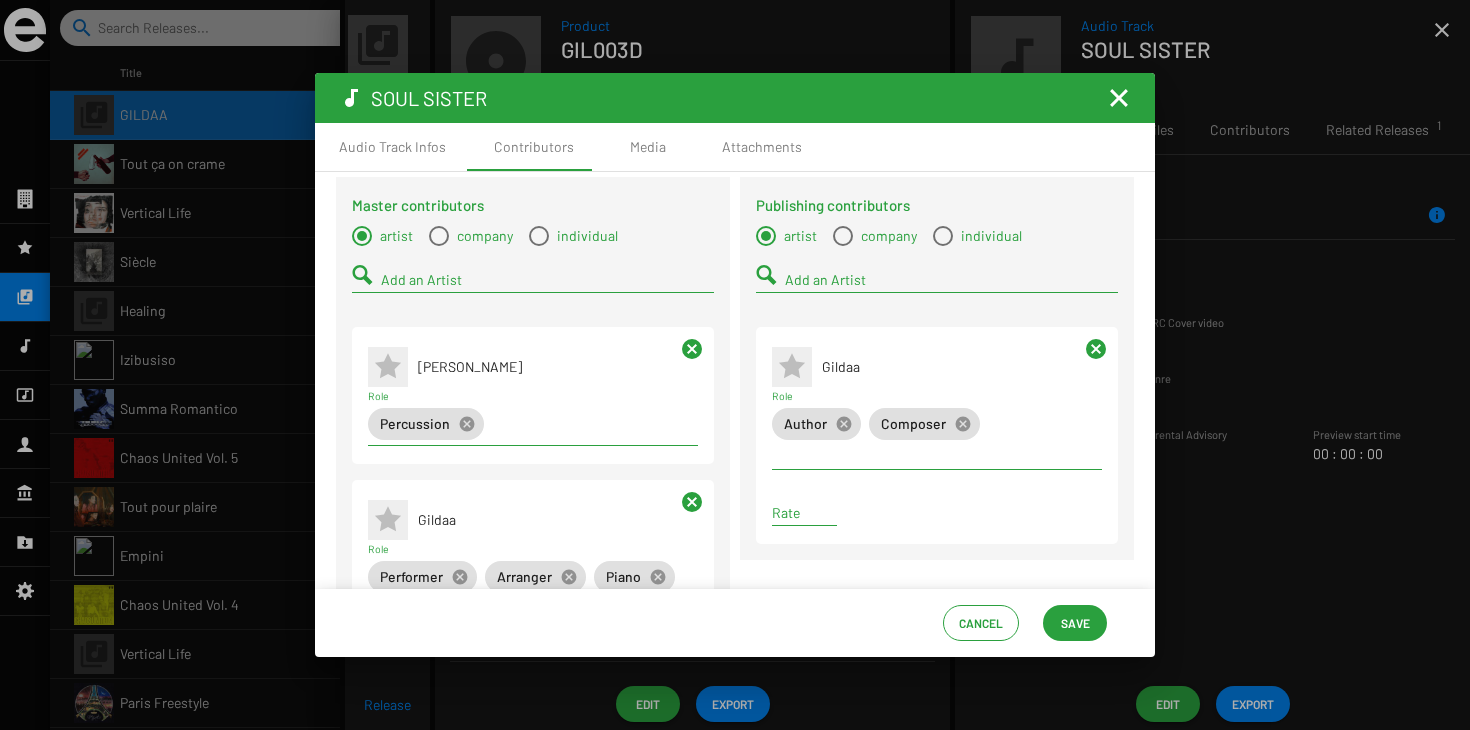 click on "Add an Artist" 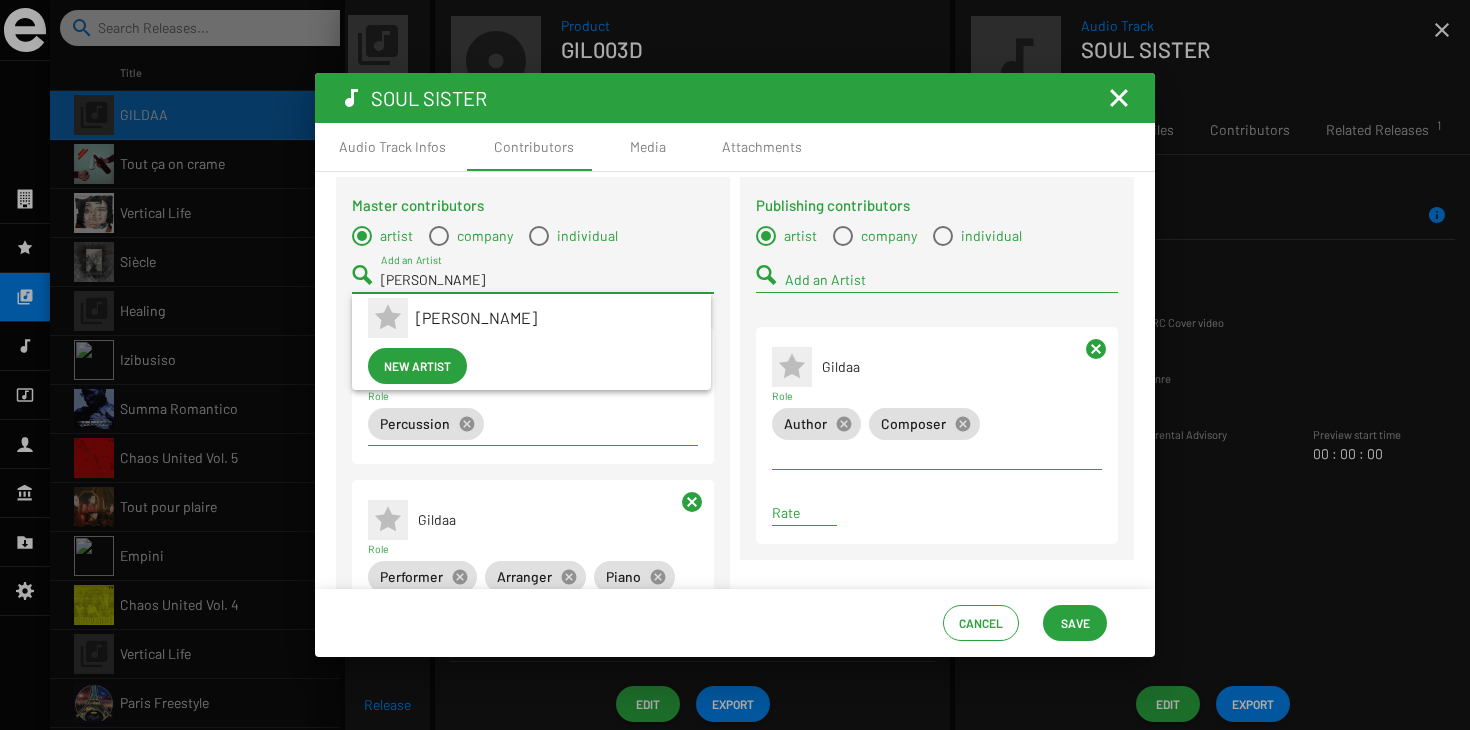 type on "Antonin Bresson" 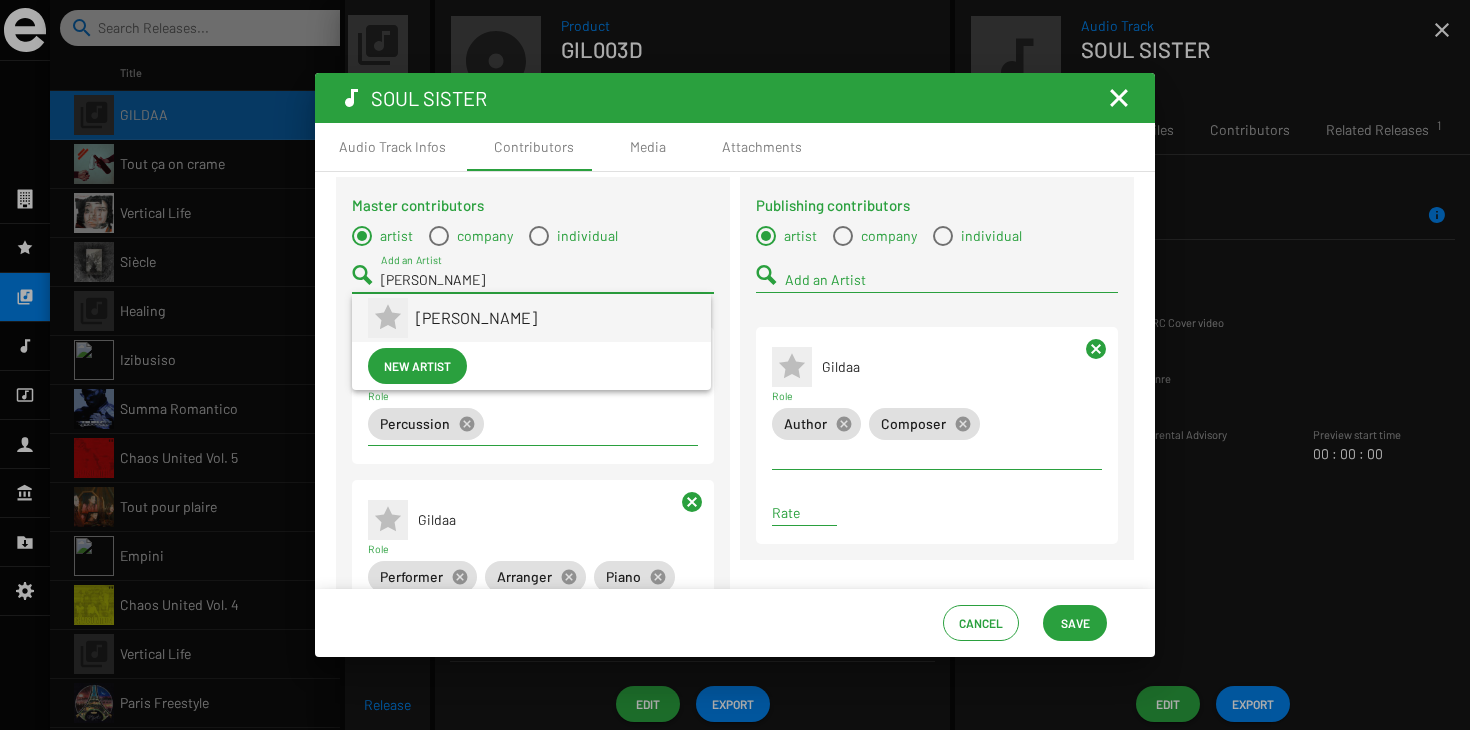 drag, startPoint x: 408, startPoint y: 268, endPoint x: 492, endPoint y: 318, distance: 97.7548 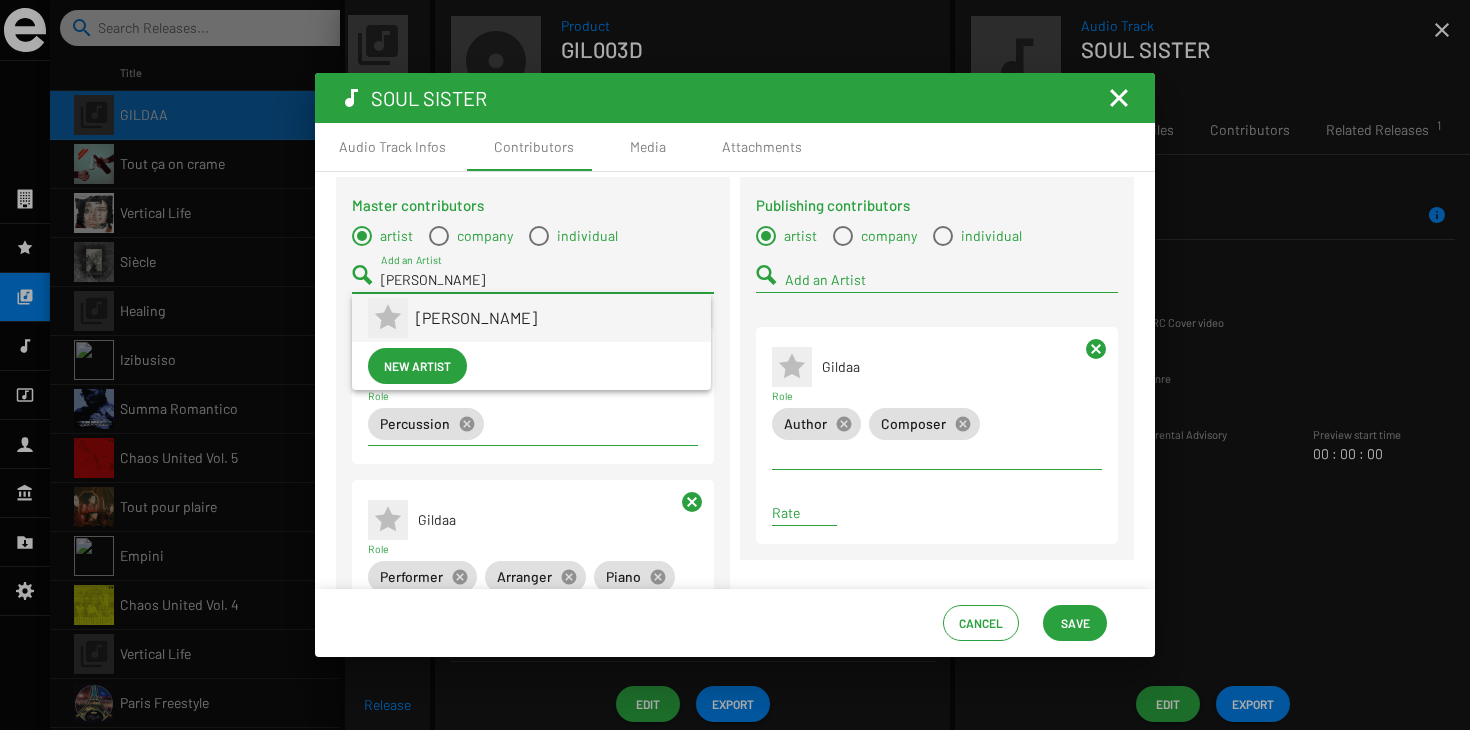 type 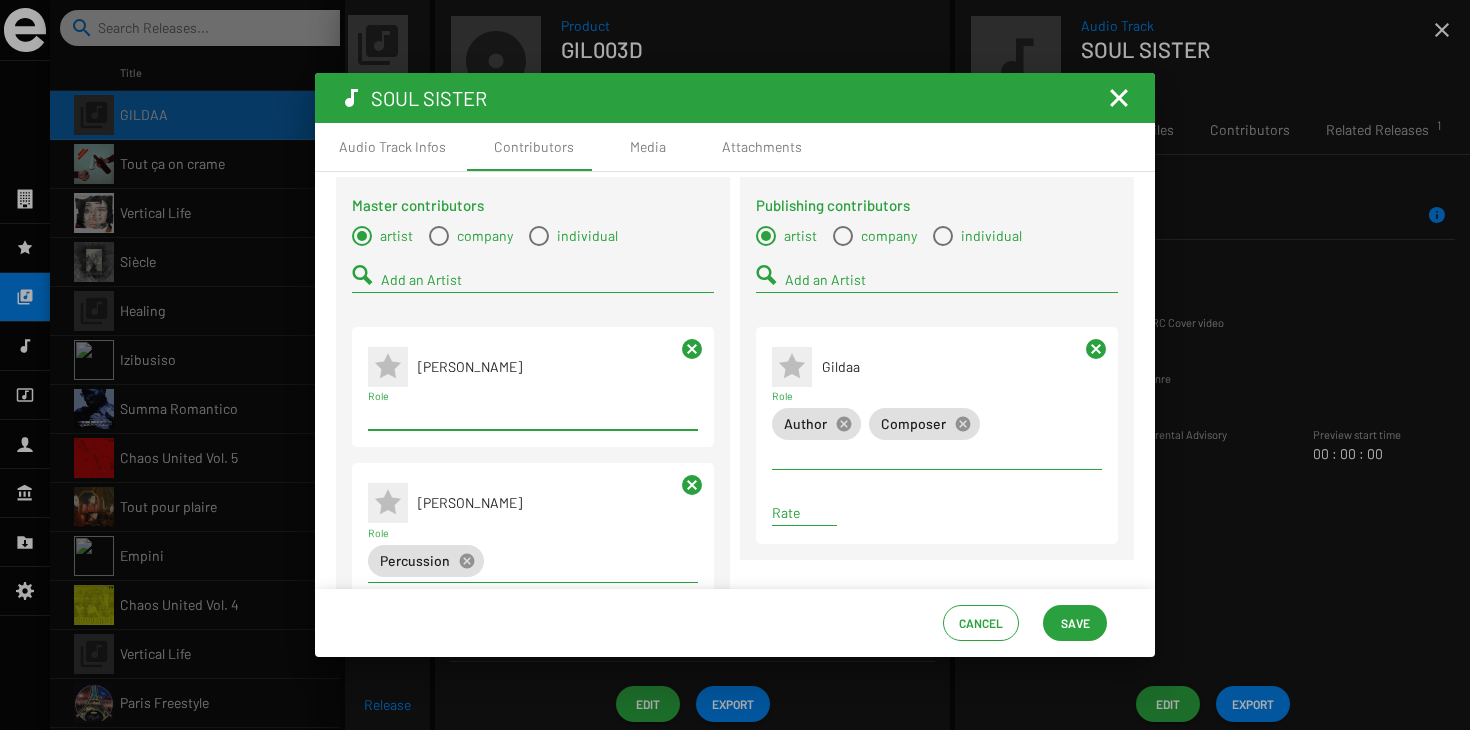 click at bounding box center (533, 416) 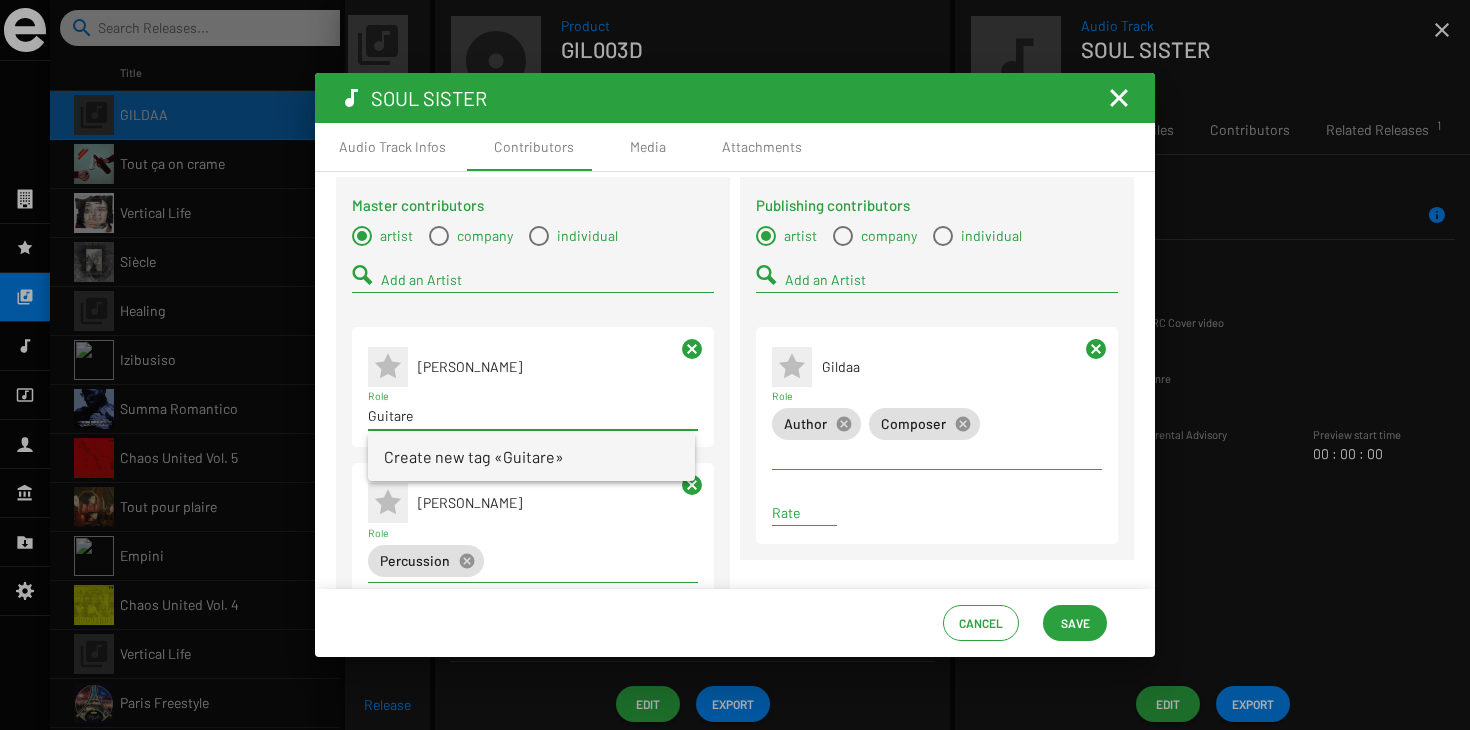 type on "Guitare" 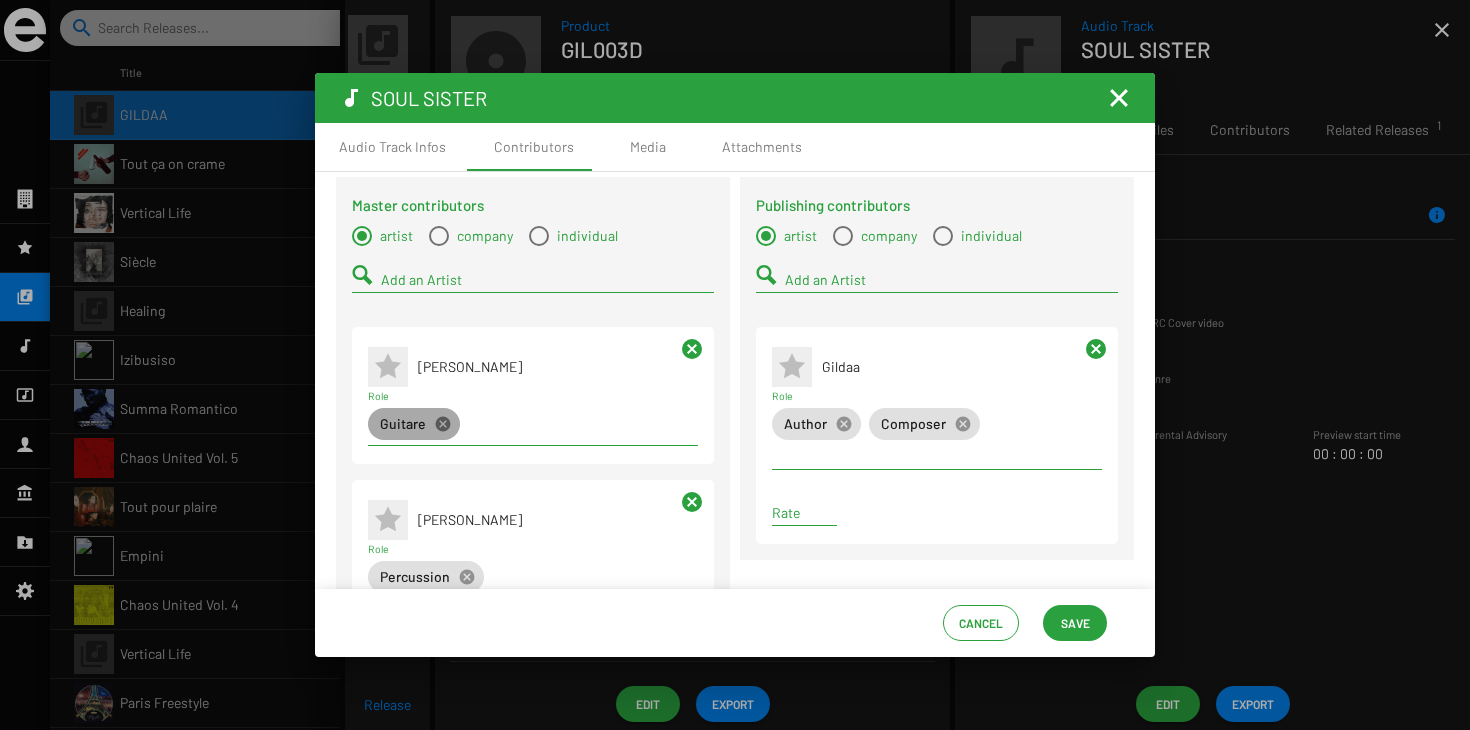click on "cancel" at bounding box center [443, 424] 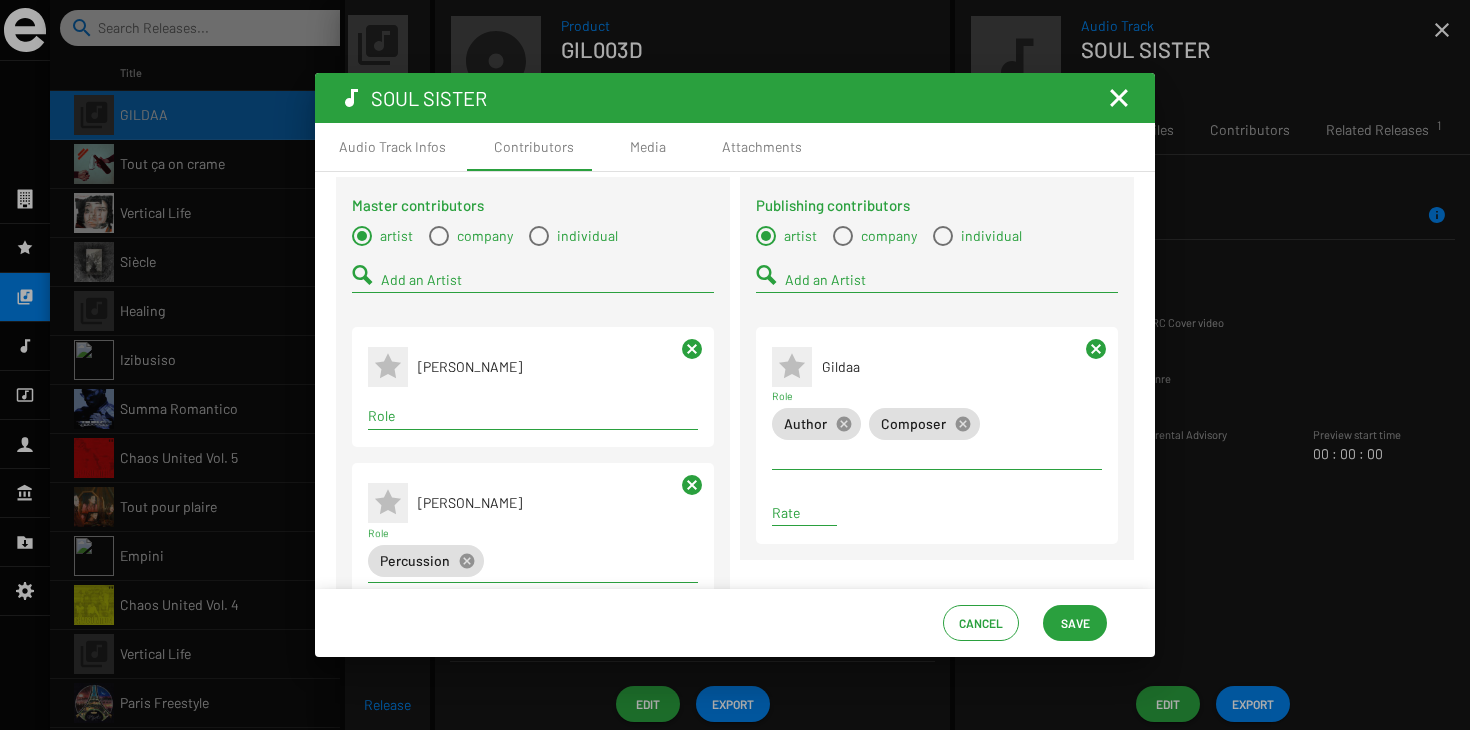 click on "Role" at bounding box center [533, 416] 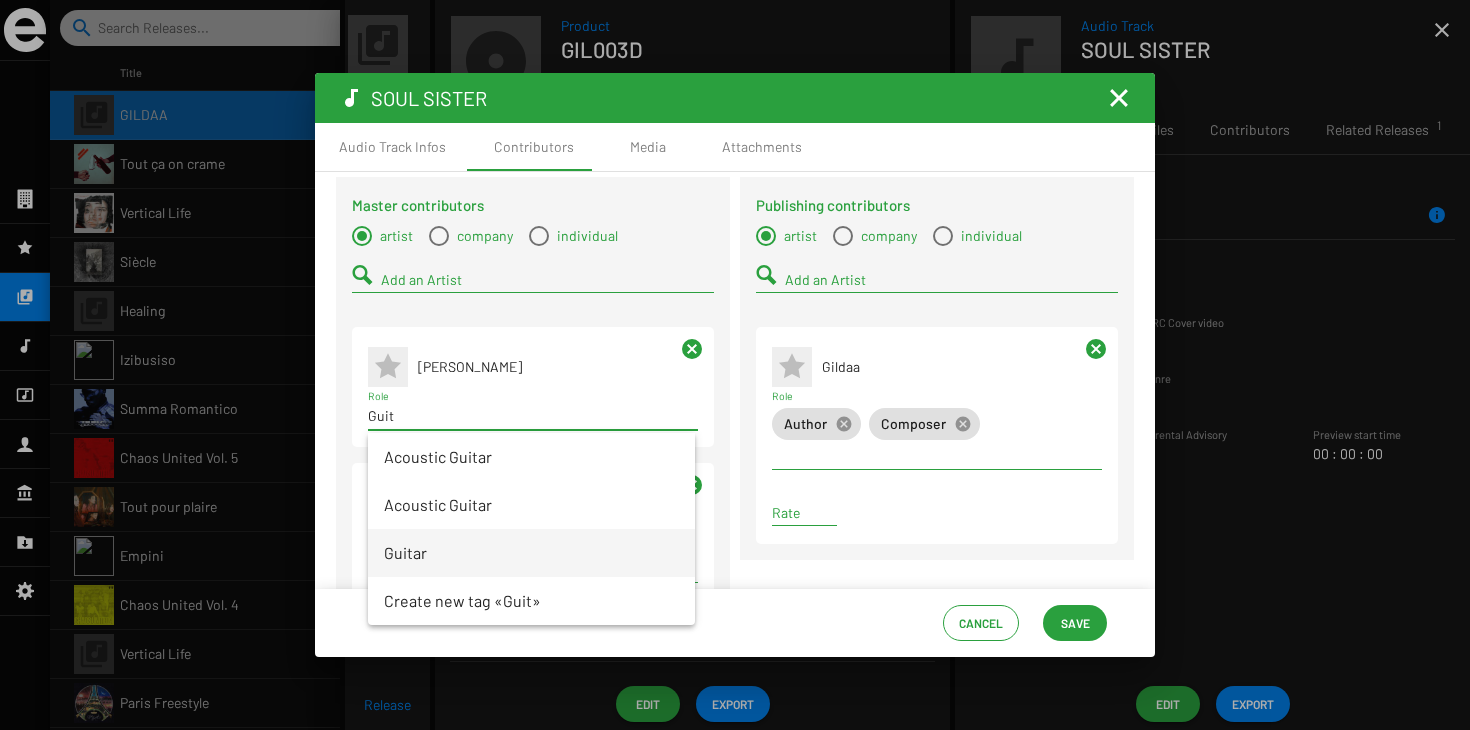 type on "Guit" 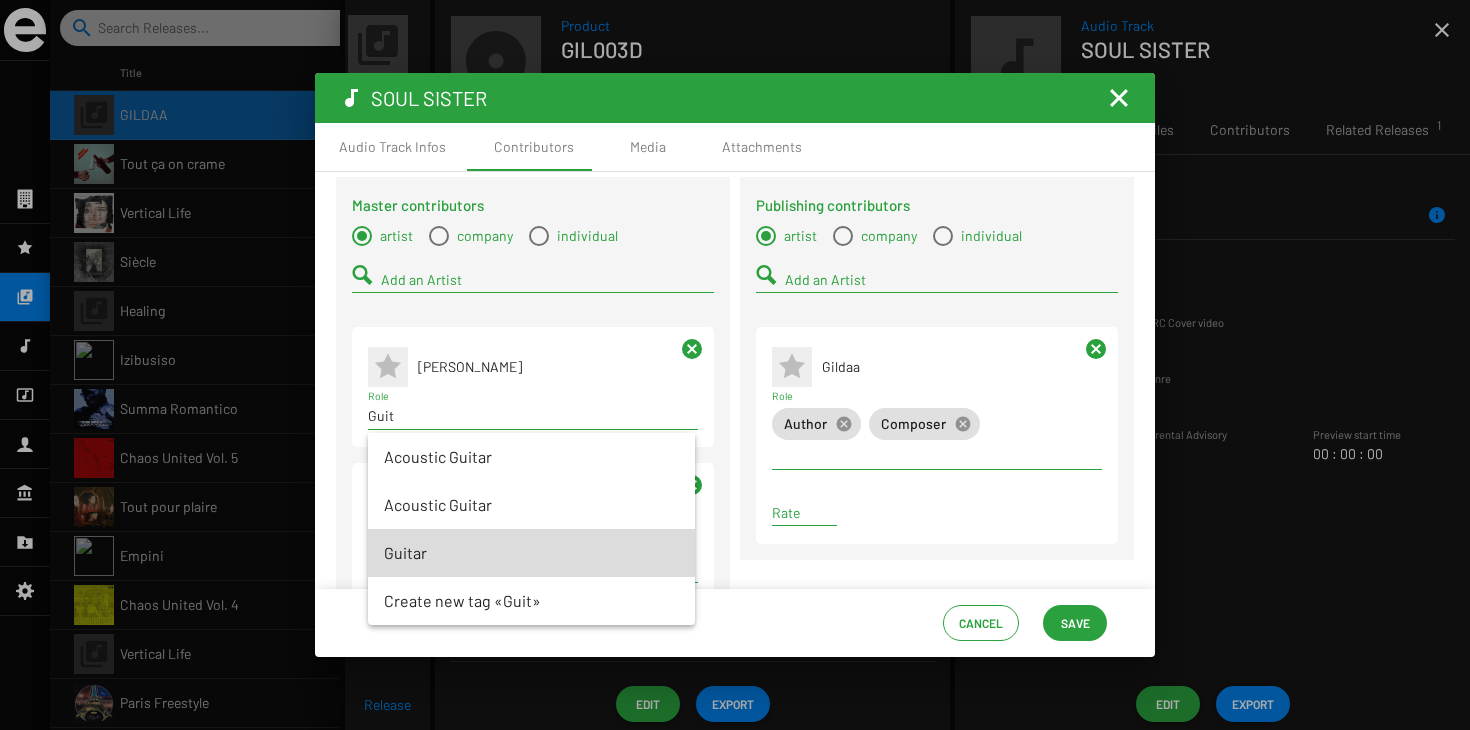 click on "Guitar" at bounding box center (531, 553) 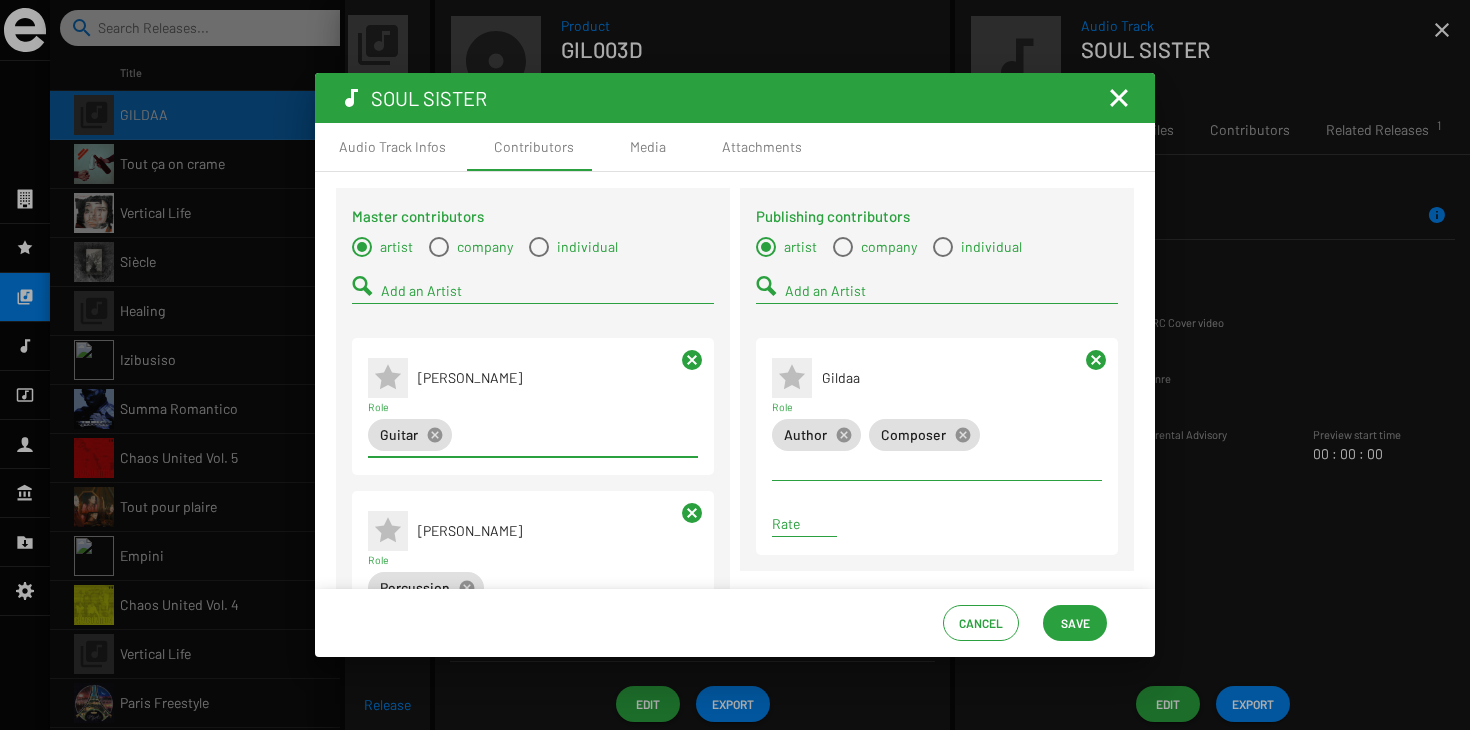 scroll, scrollTop: 0, scrollLeft: 0, axis: both 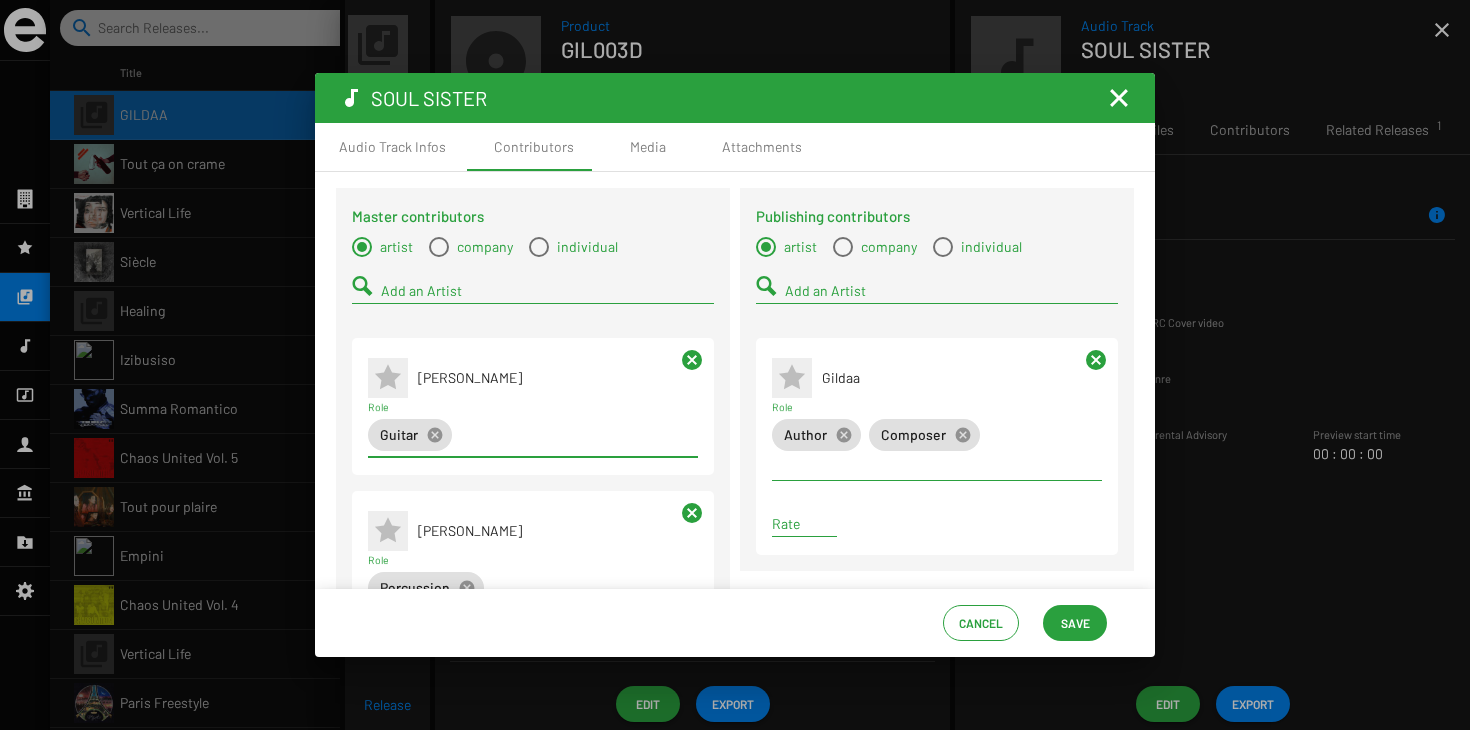 click on "Add an Artist" at bounding box center (547, 291) 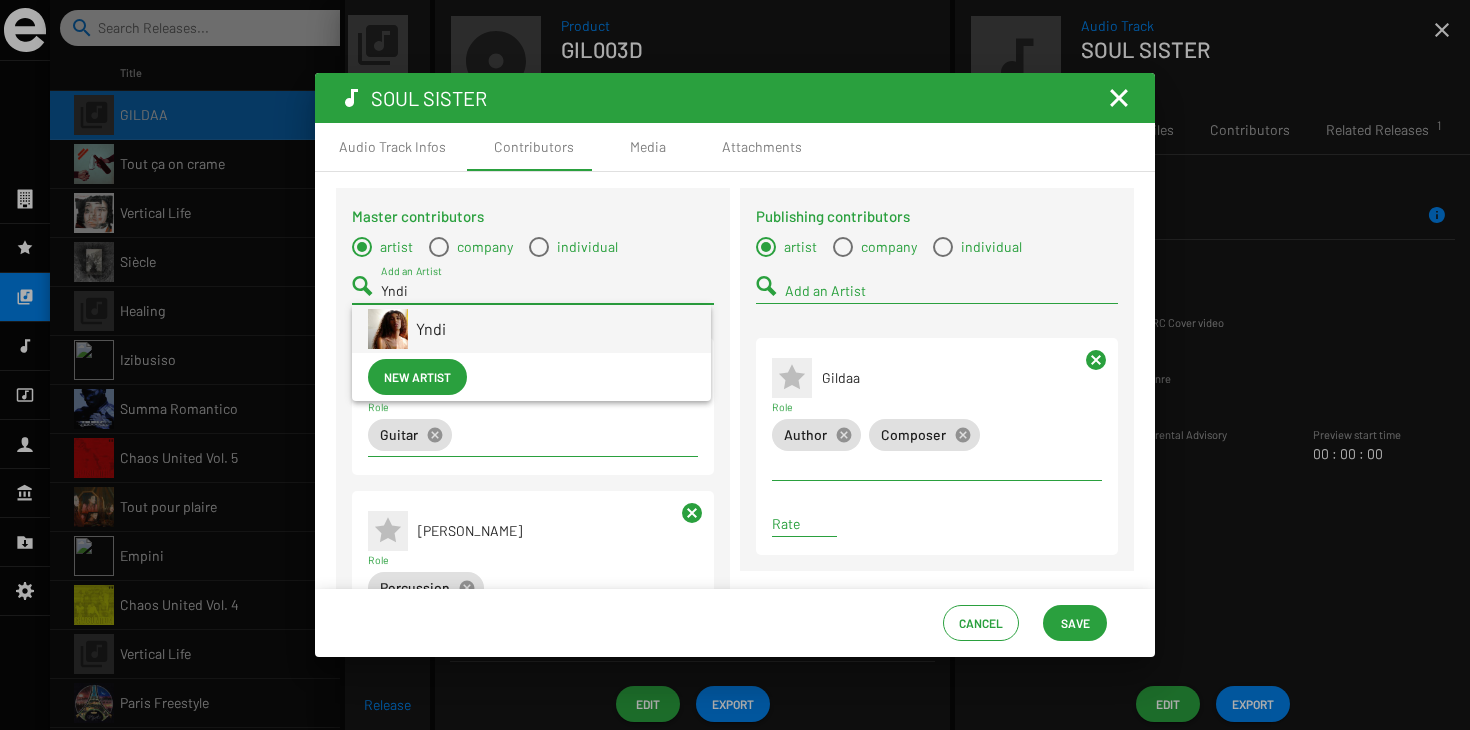 type on "Yndi" 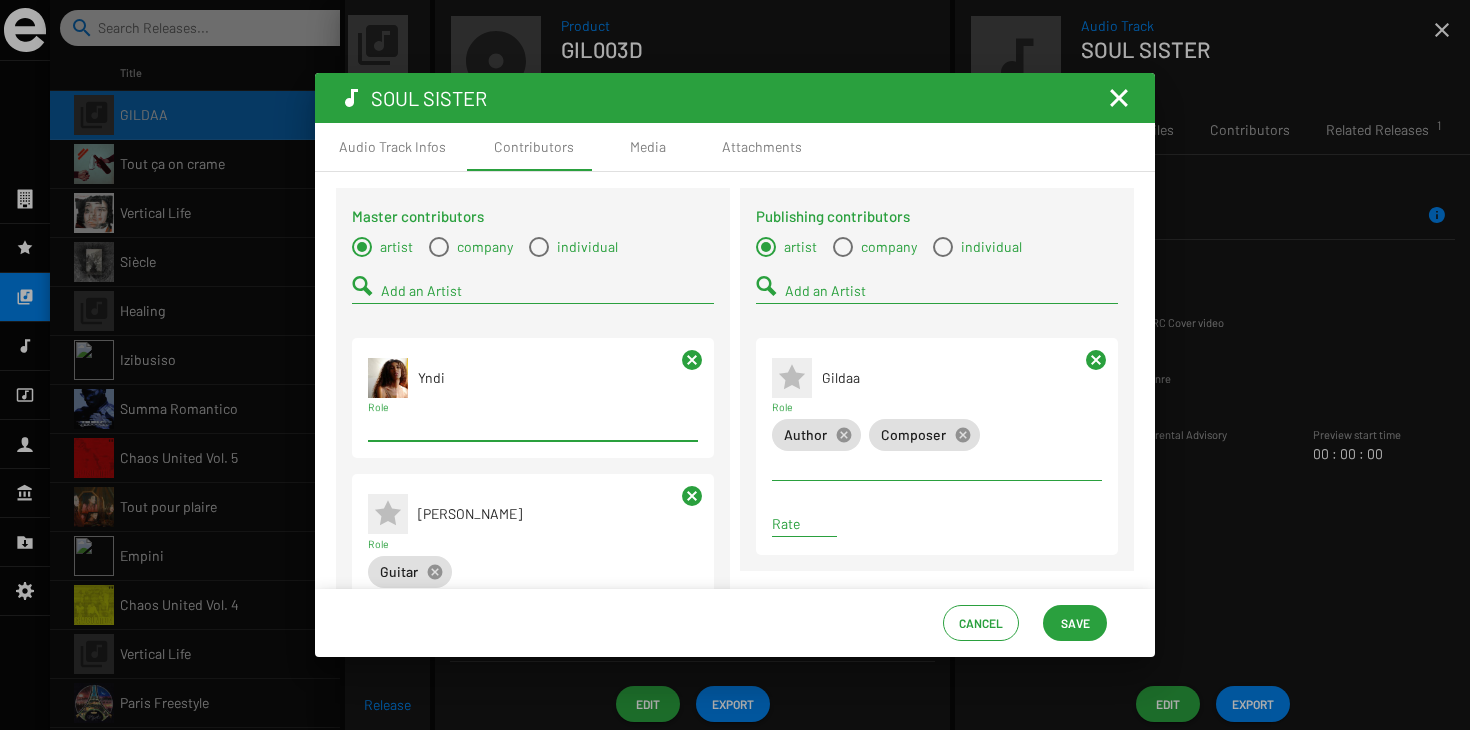 click on "Role" at bounding box center [533, 427] 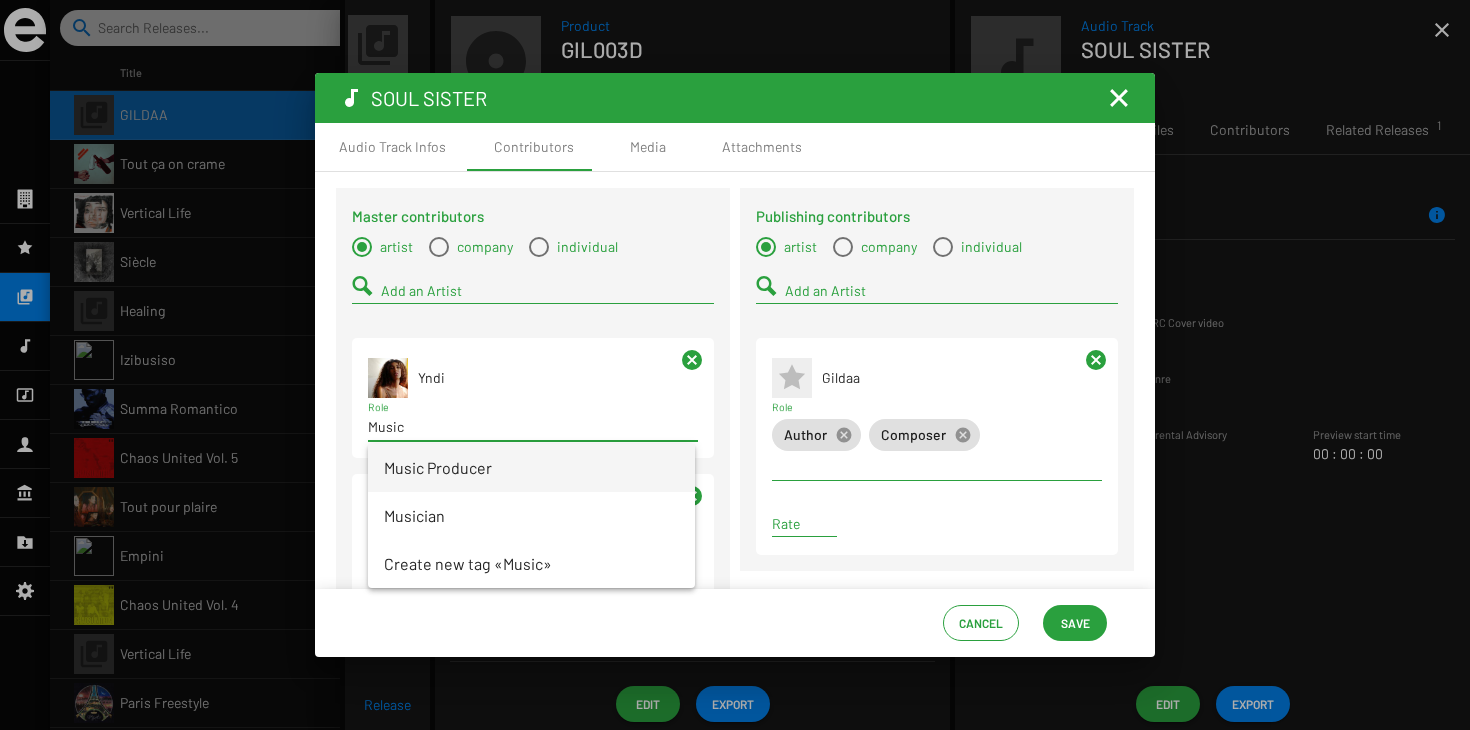 type on "Music" 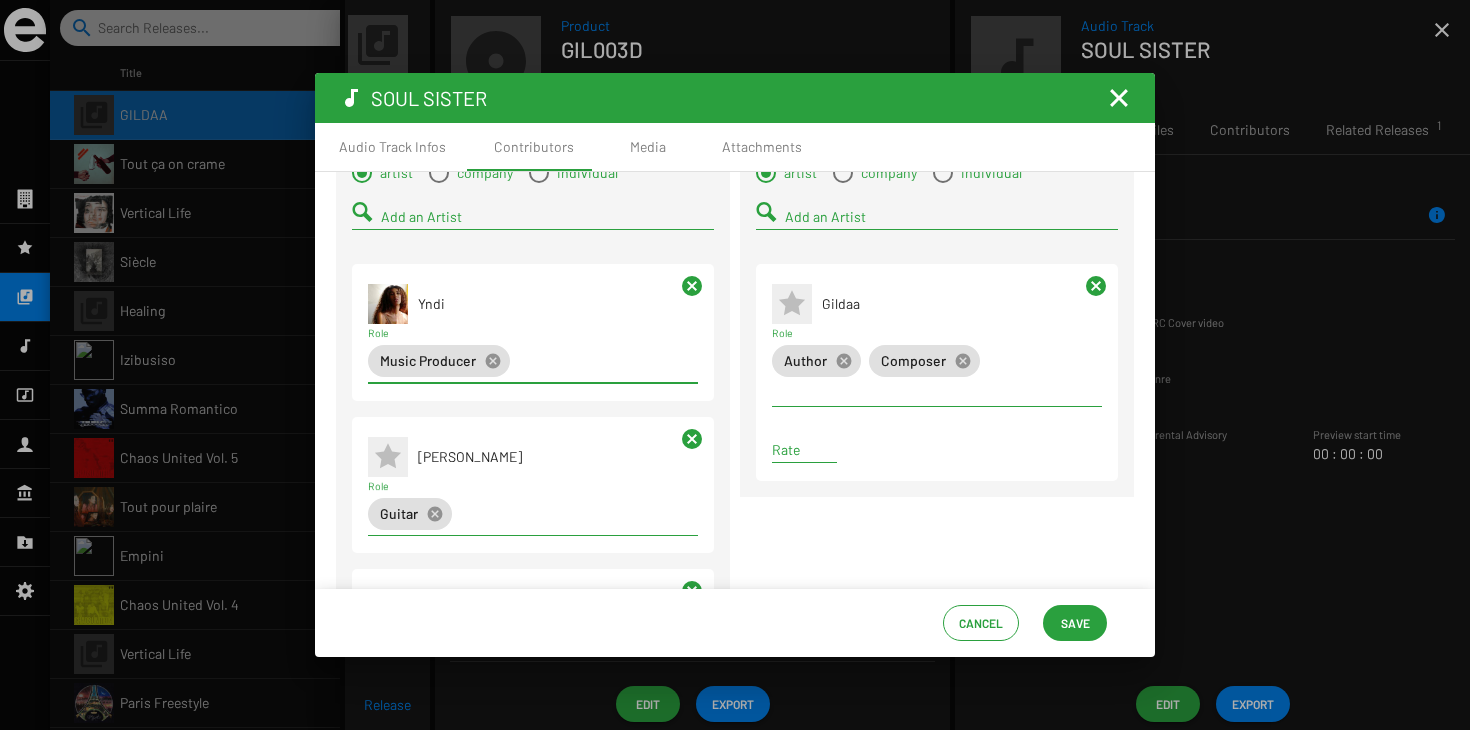 scroll, scrollTop: 0, scrollLeft: 0, axis: both 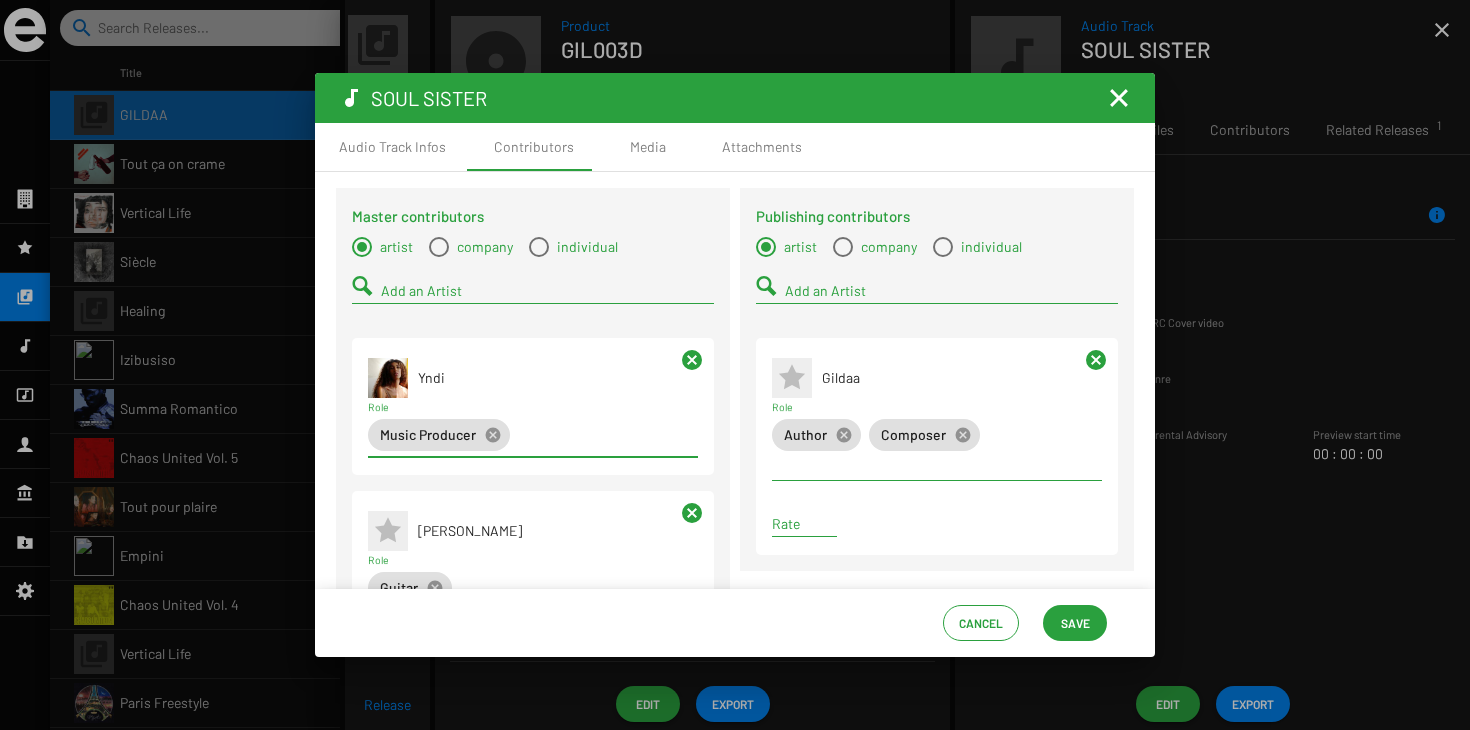 click on "Add an Artist" at bounding box center [547, 291] 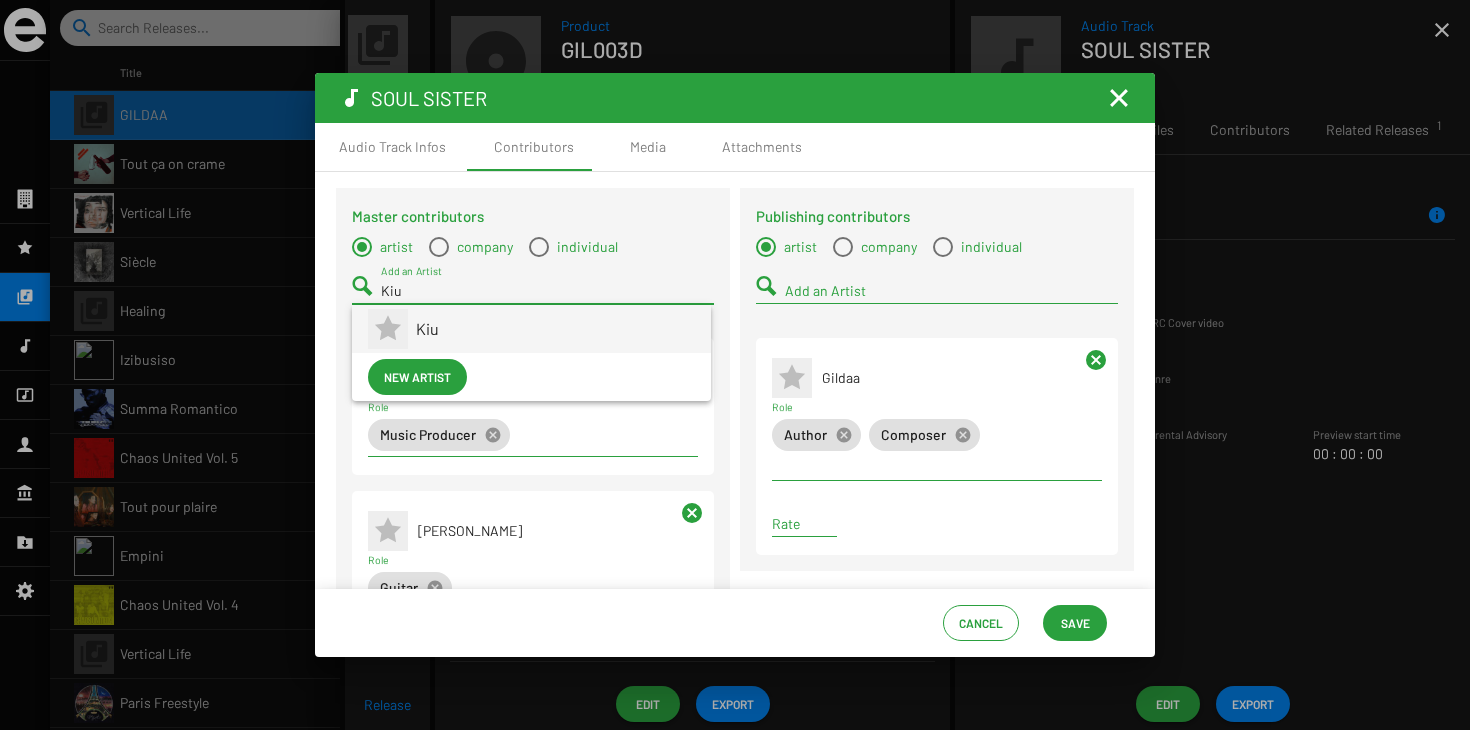 type on "Kiu" 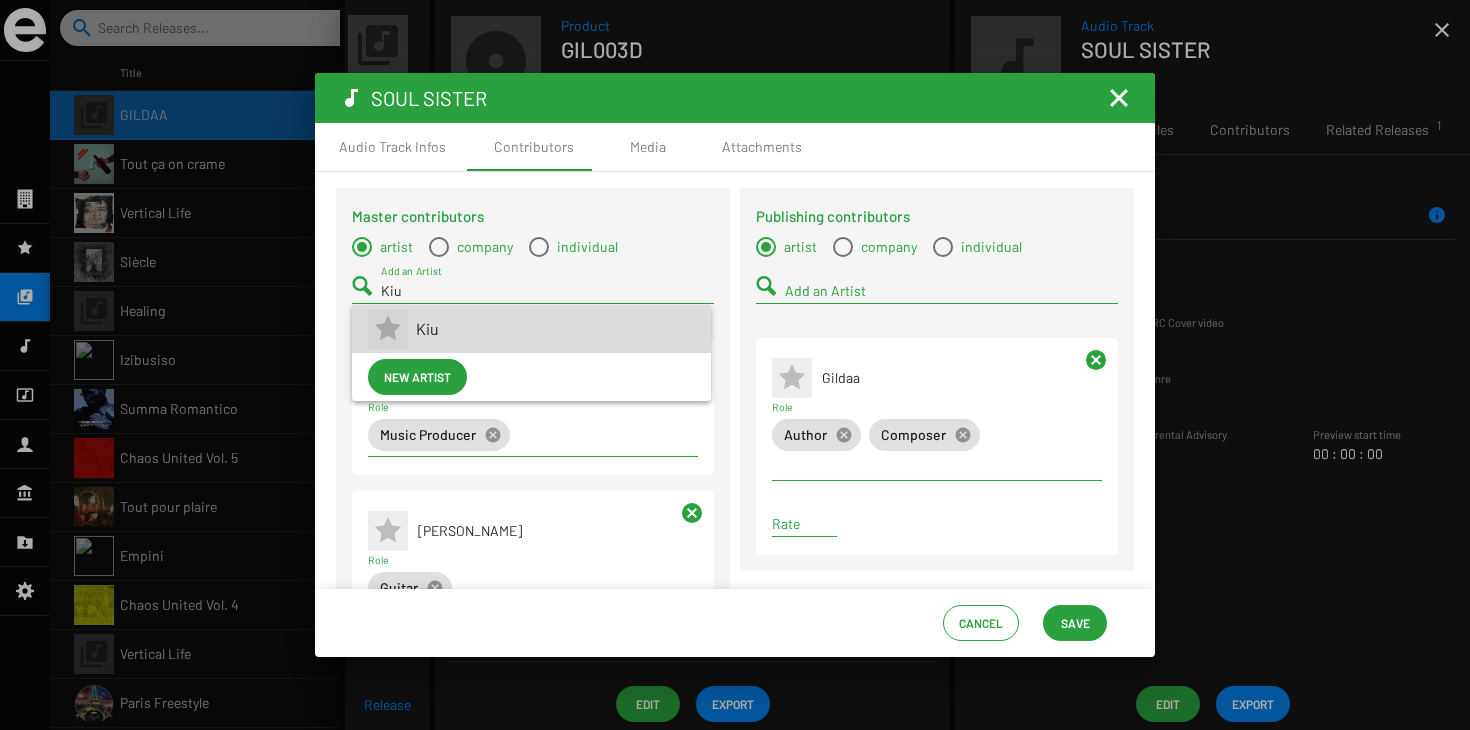 click on "Kiu" at bounding box center [555, 329] 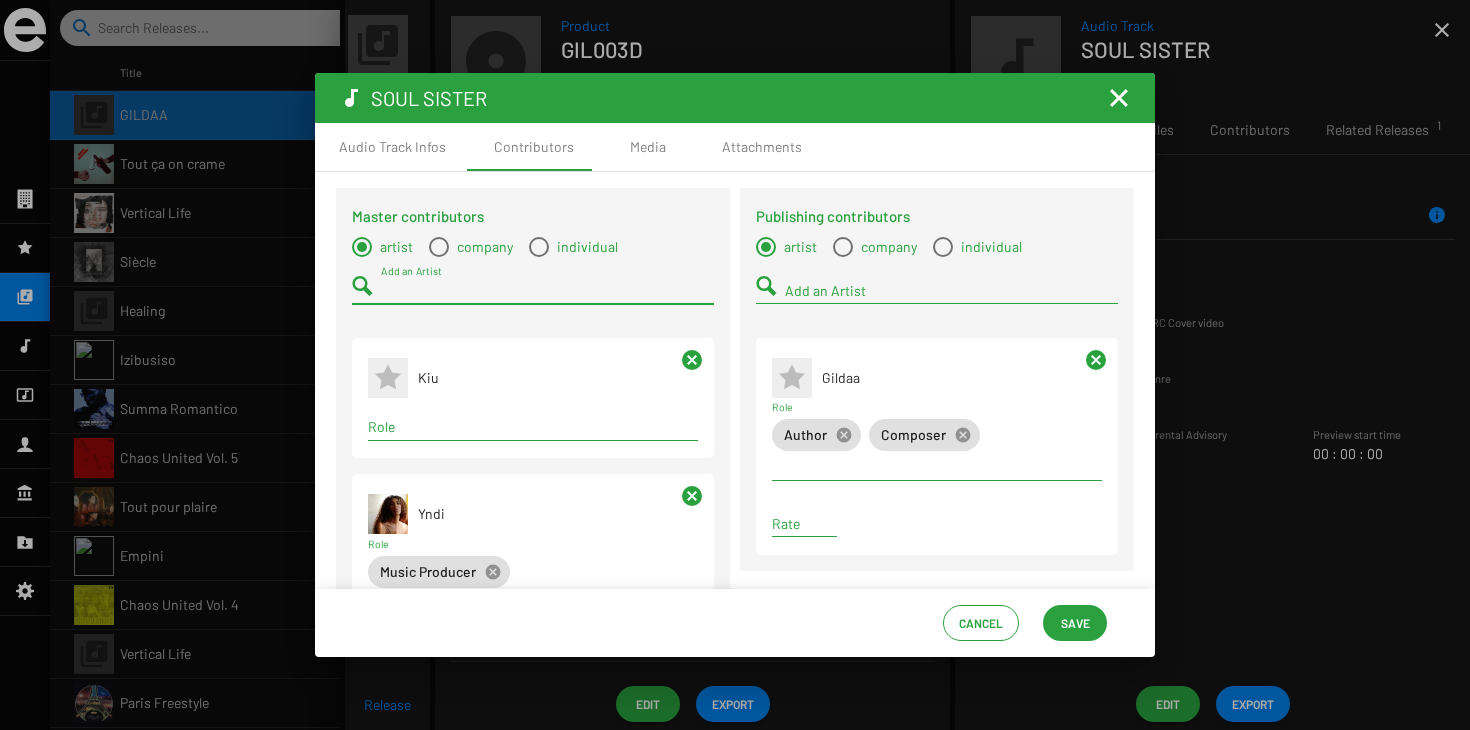 click on "Role" at bounding box center [533, 427] 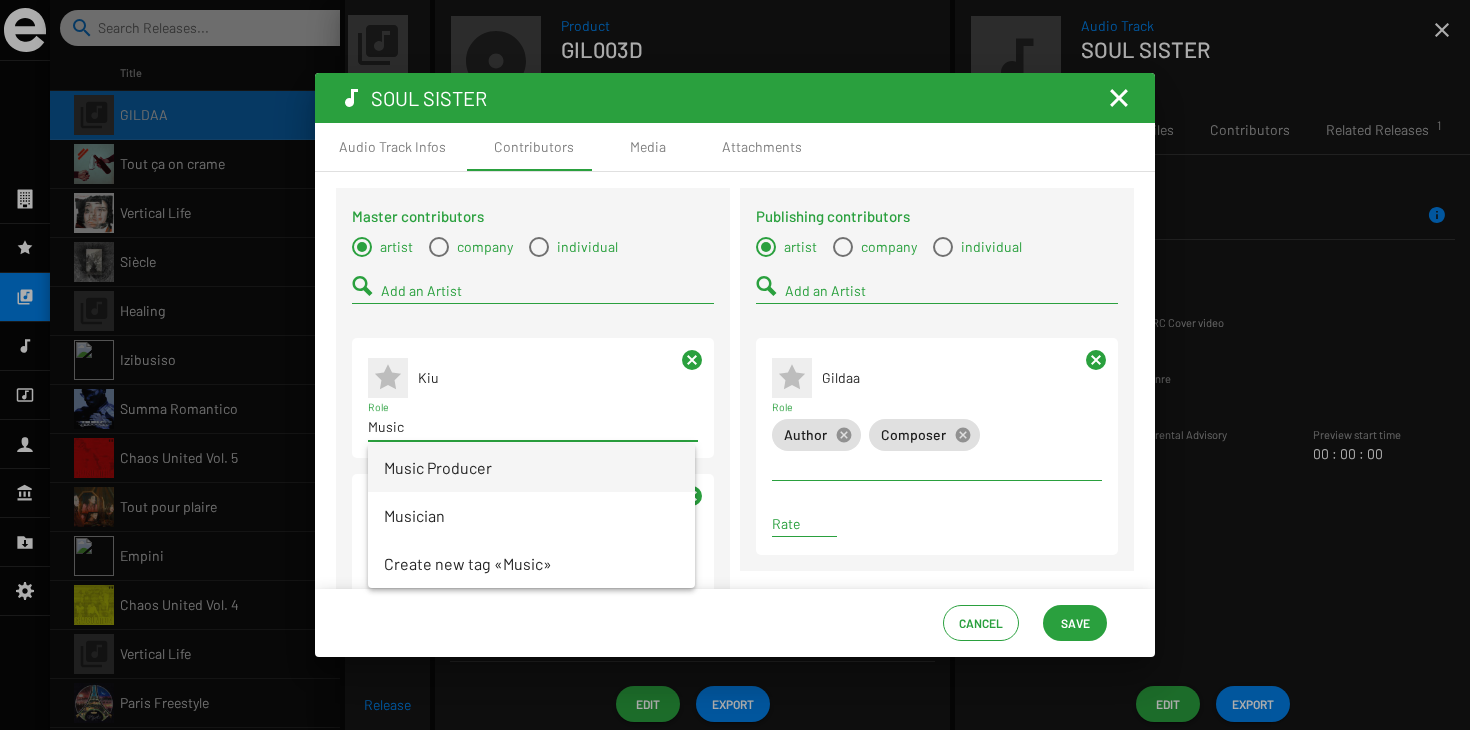 type on "Music" 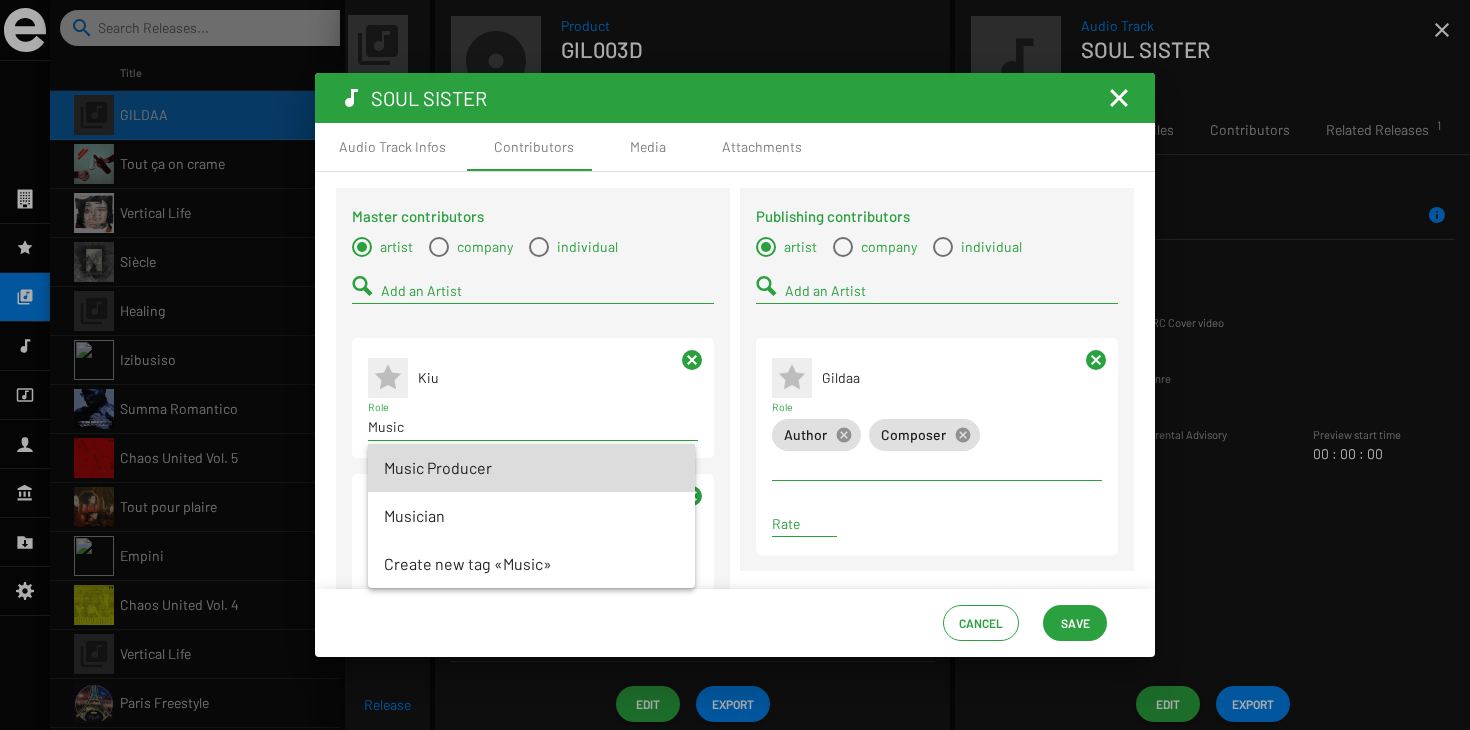 click on "Music Producer" at bounding box center (531, 468) 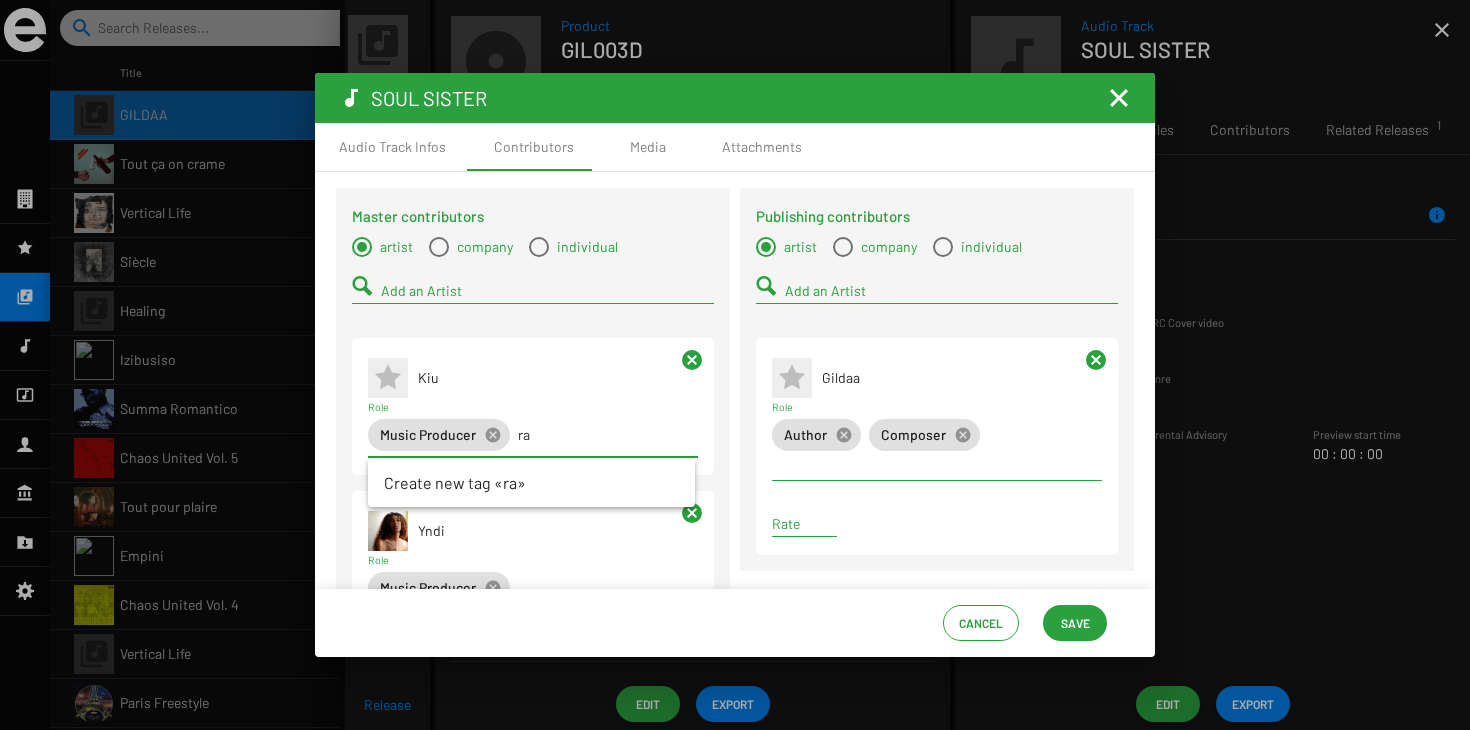 type on "r" 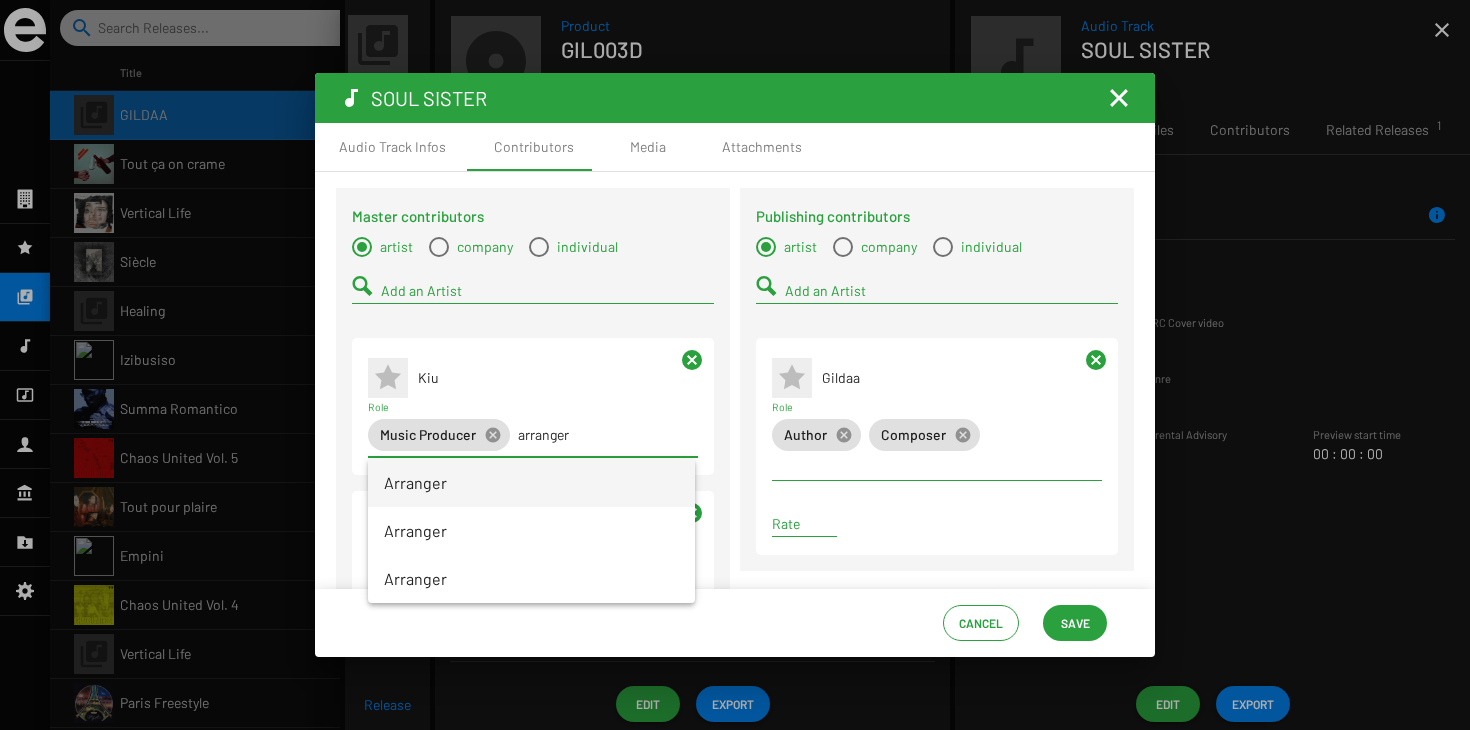 type on "arranger" 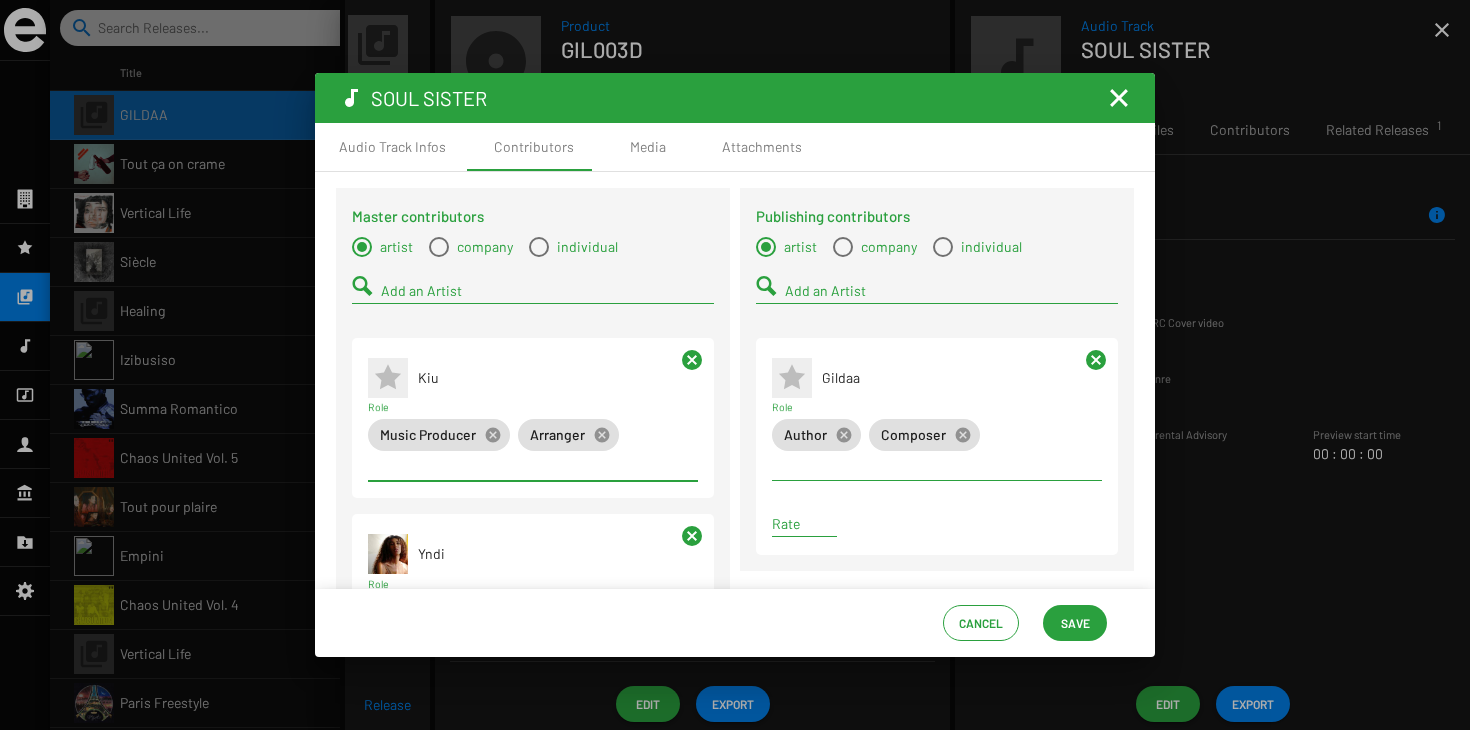 scroll, scrollTop: 162, scrollLeft: 0, axis: vertical 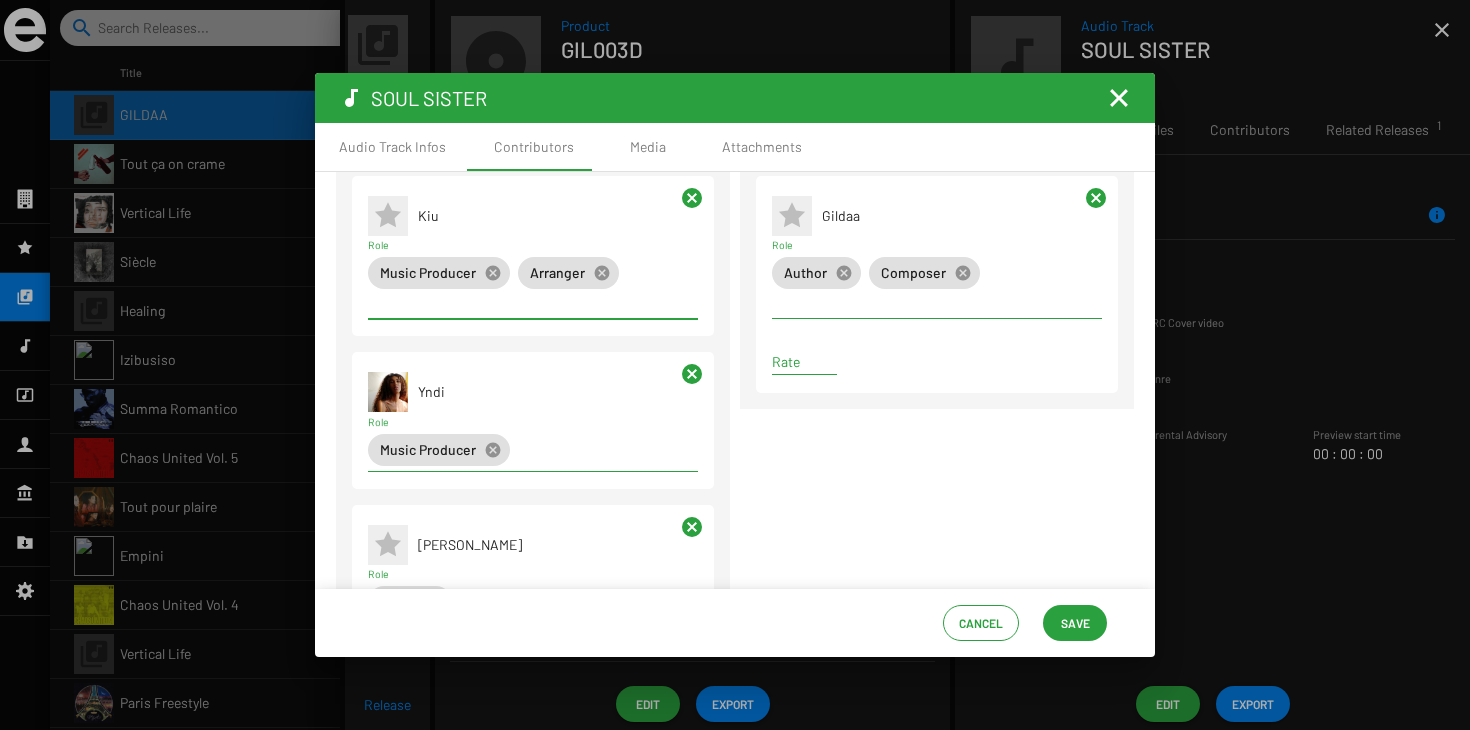click on "Role" at bounding box center [608, 450] 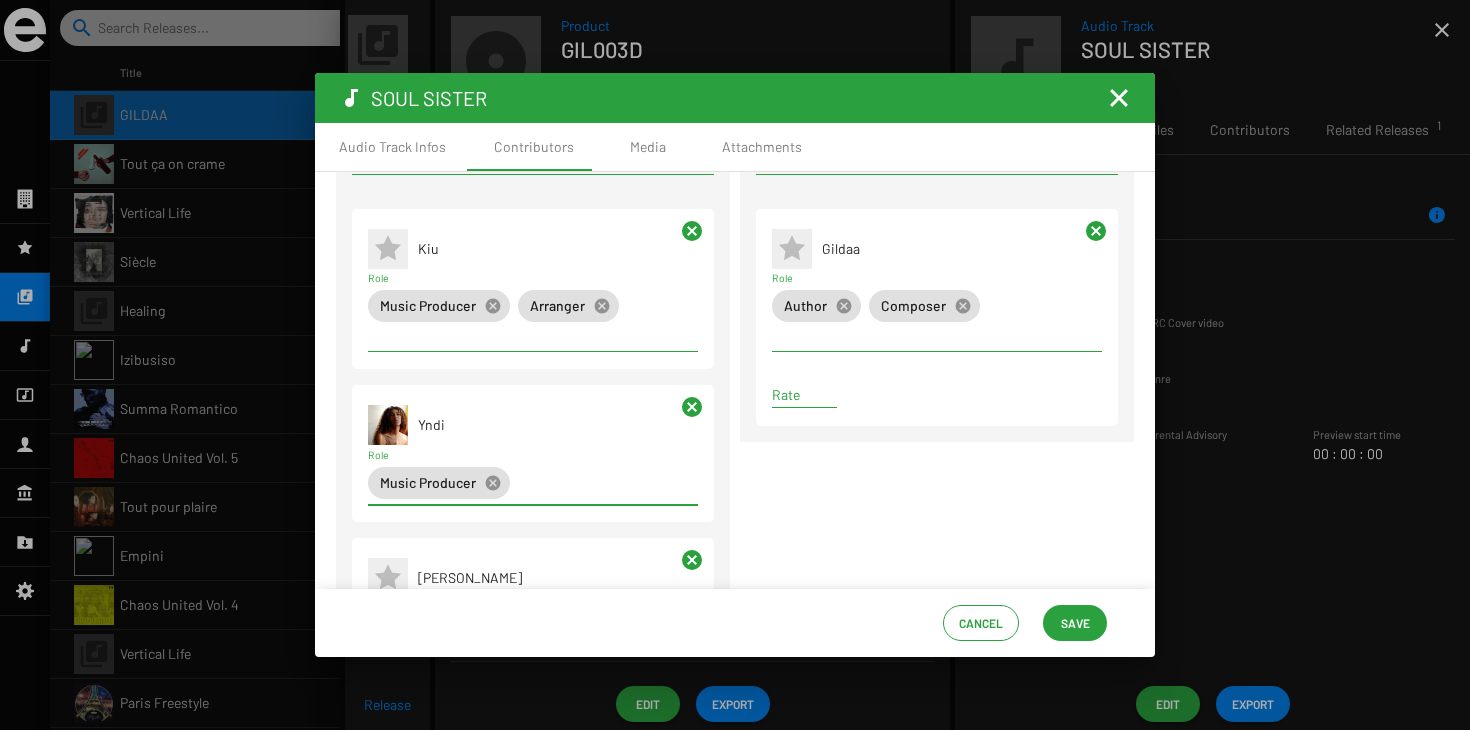 scroll, scrollTop: 114, scrollLeft: 0, axis: vertical 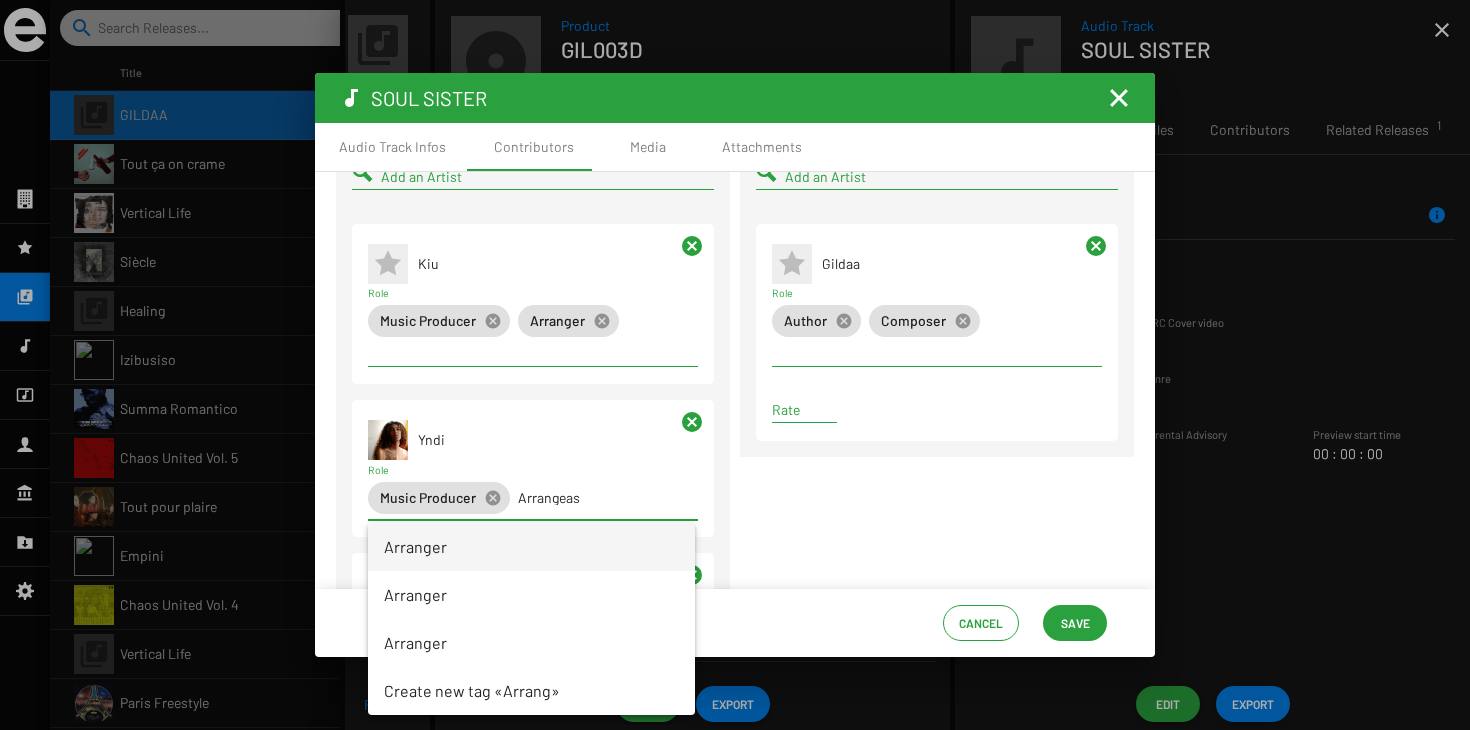 type on "Arrangeas" 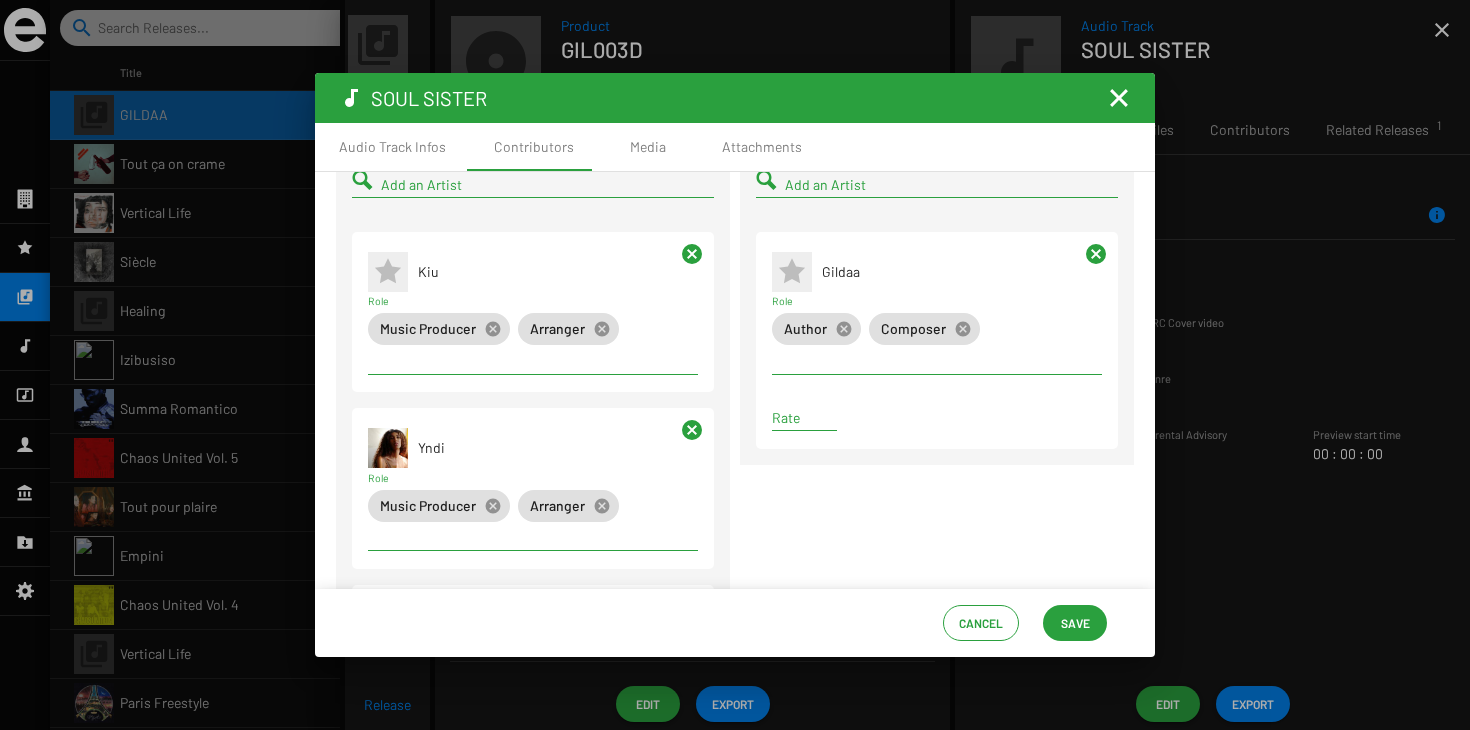 scroll, scrollTop: 137, scrollLeft: 0, axis: vertical 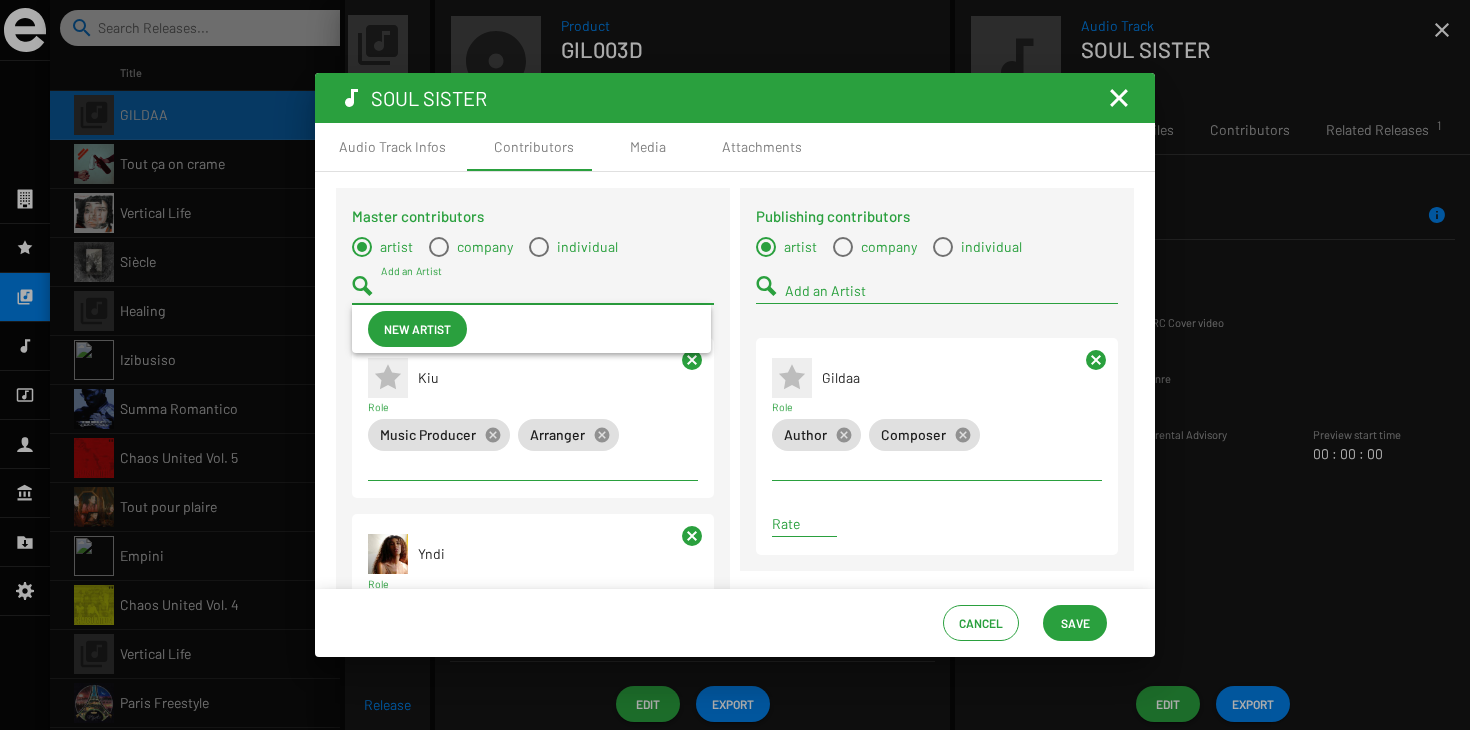 click on "Add an Artist" at bounding box center (547, 291) 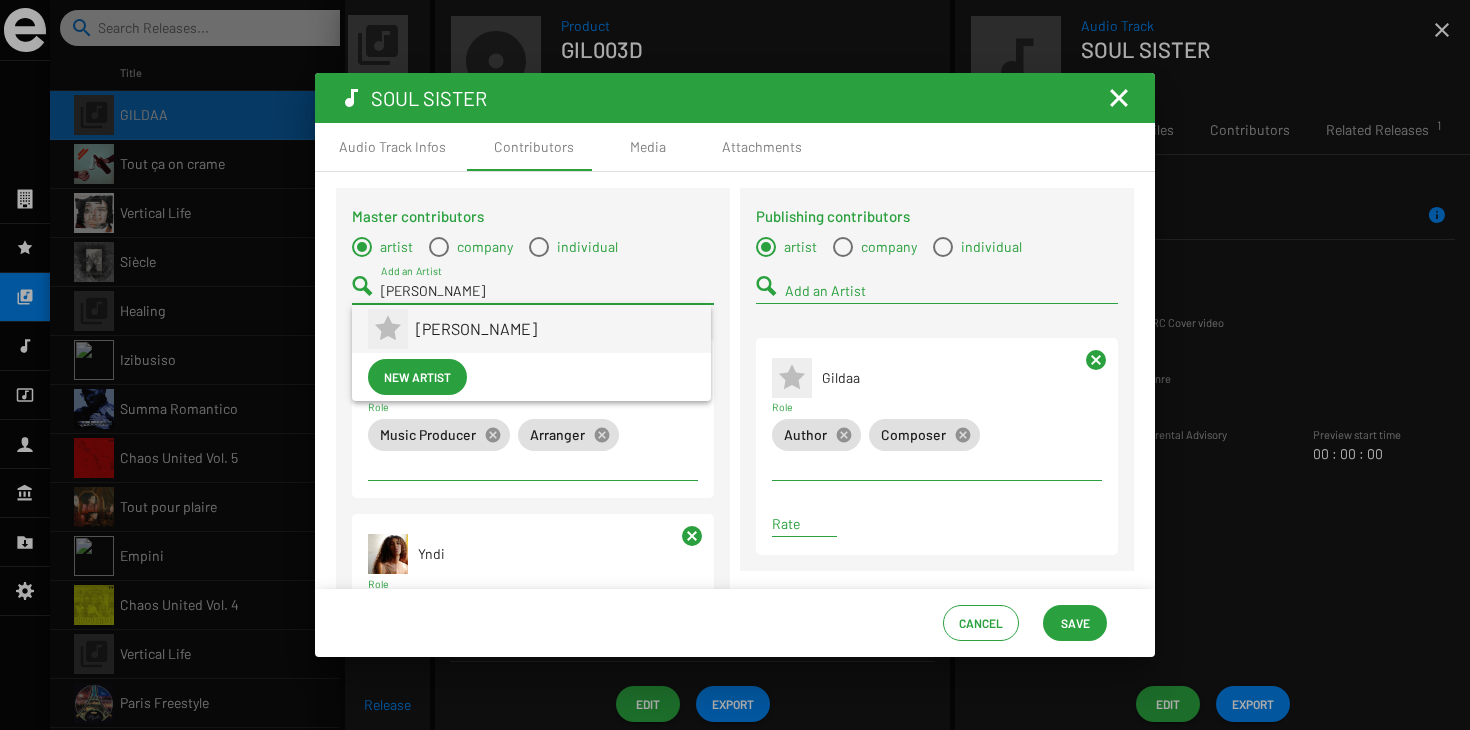 type on "Mathias" 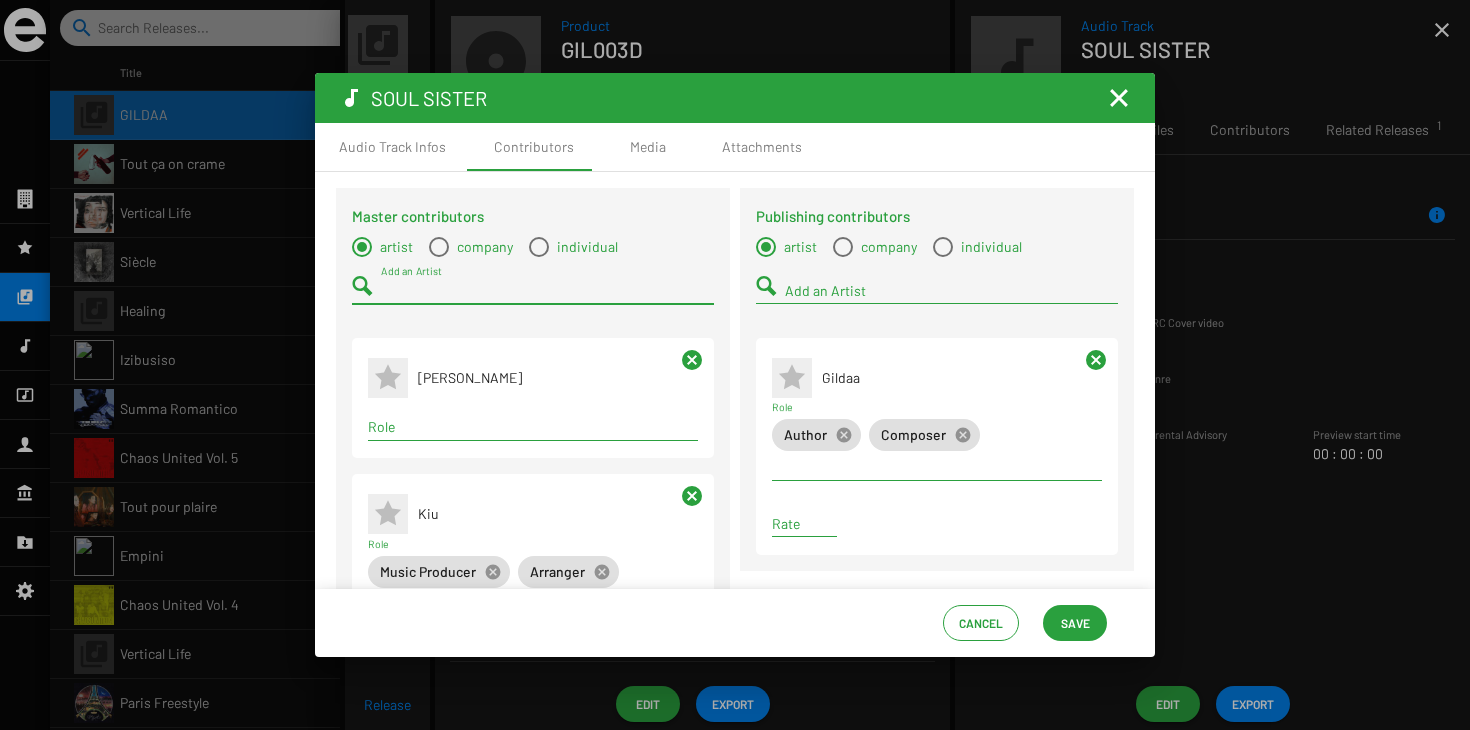 click on "Role" at bounding box center [533, 427] 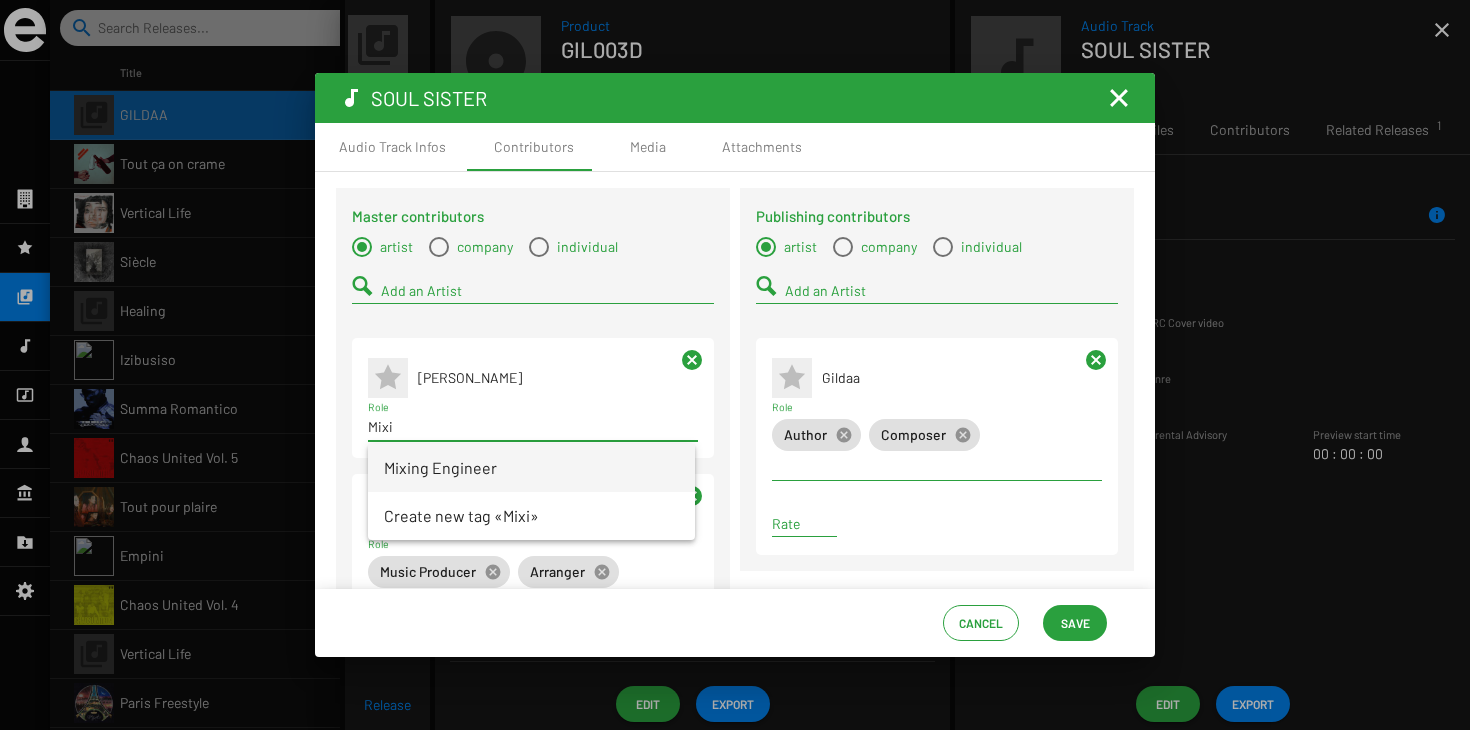 type on "Mixi" 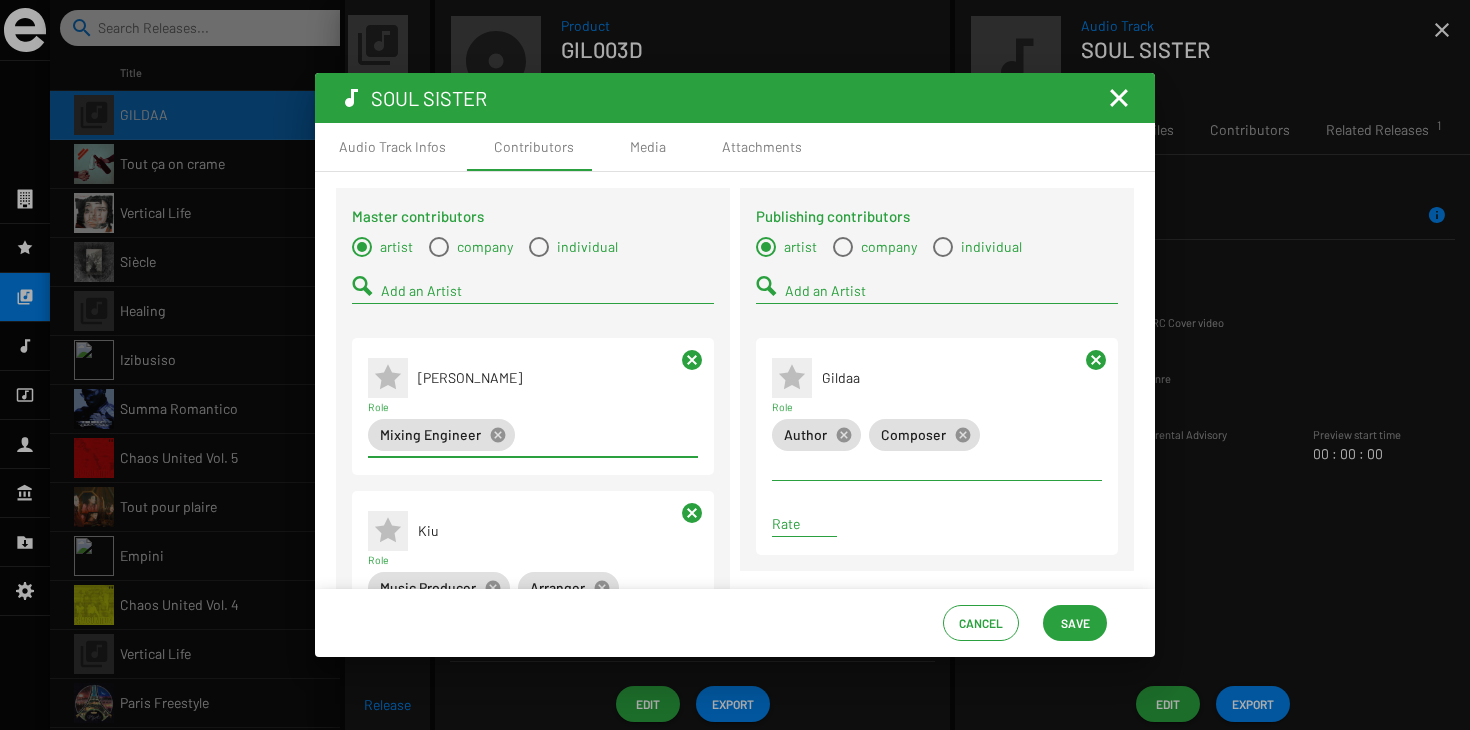click on "Save" 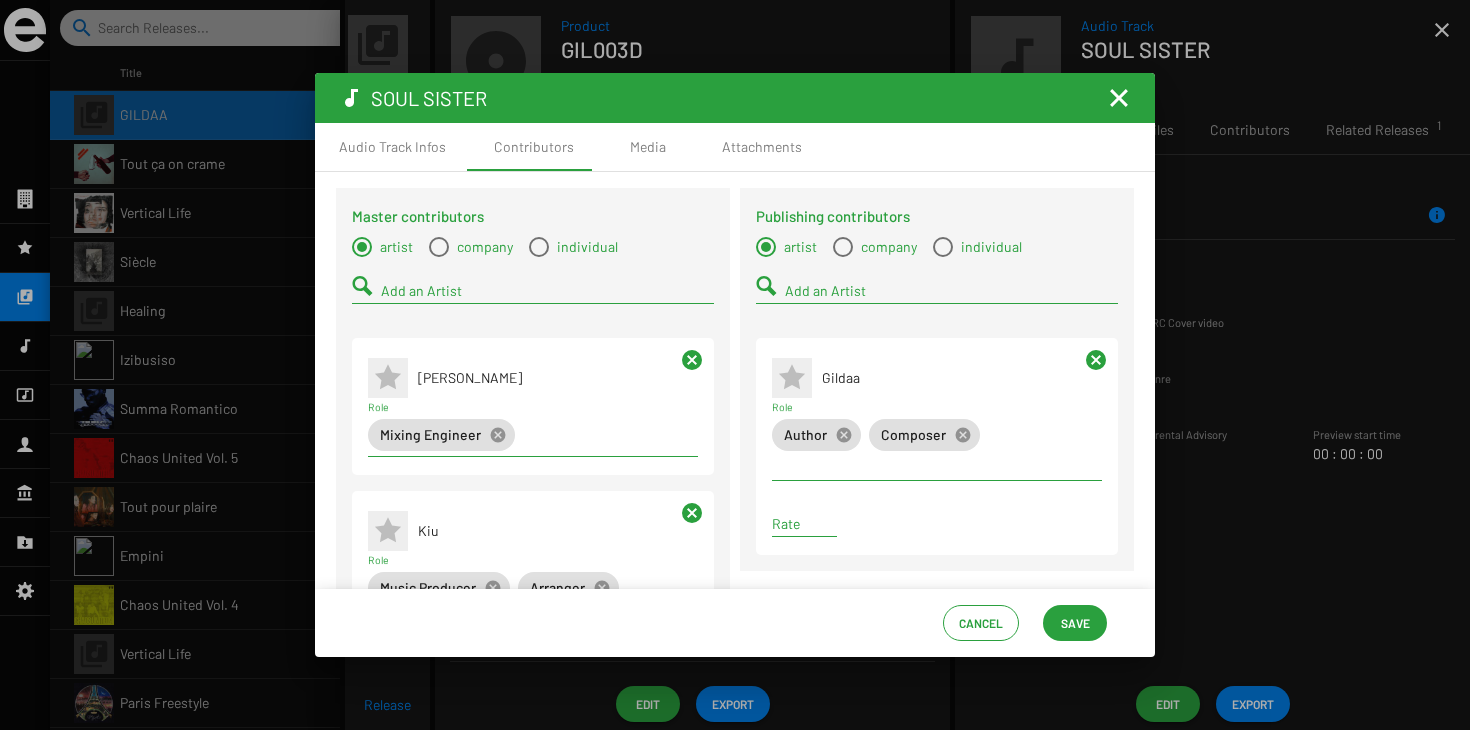 click at bounding box center [1119, 98] 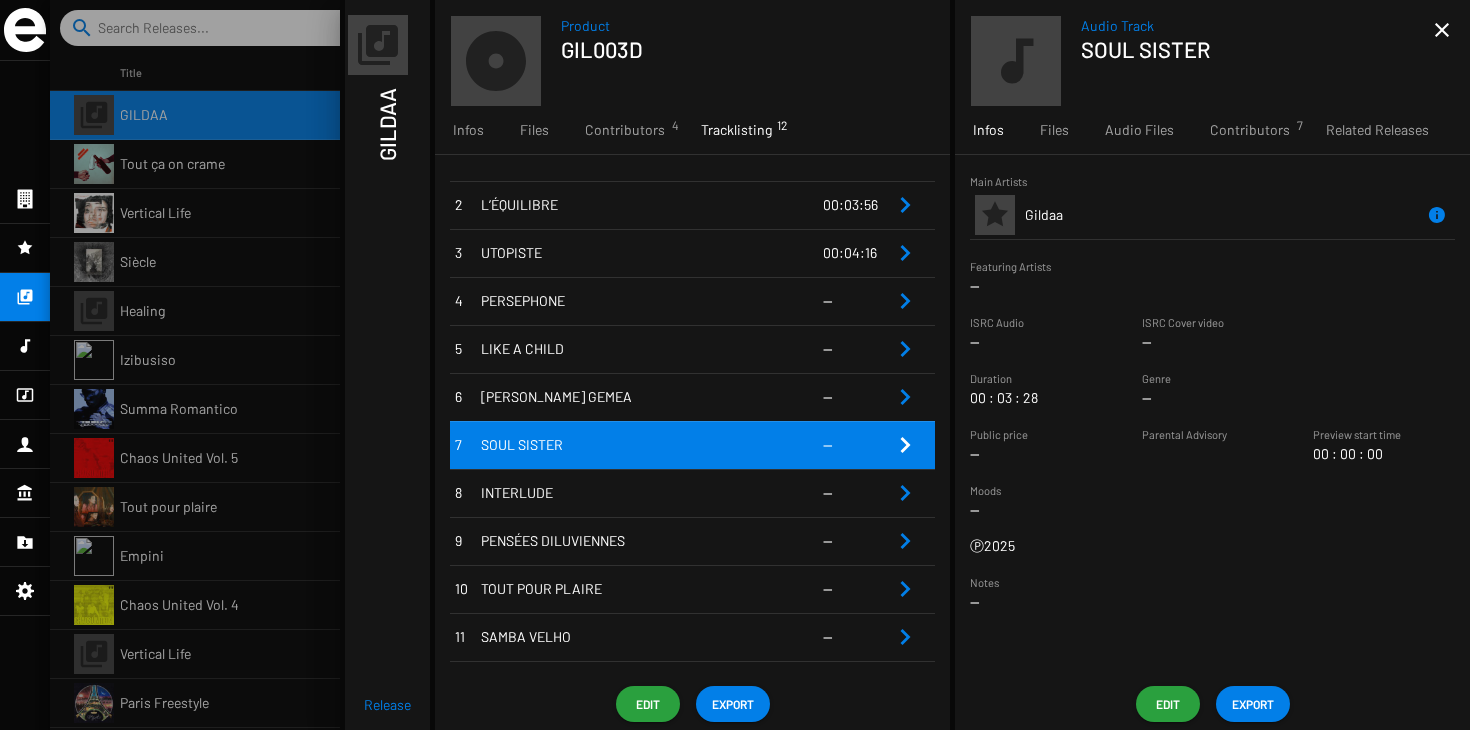 click at bounding box center (768, 493) 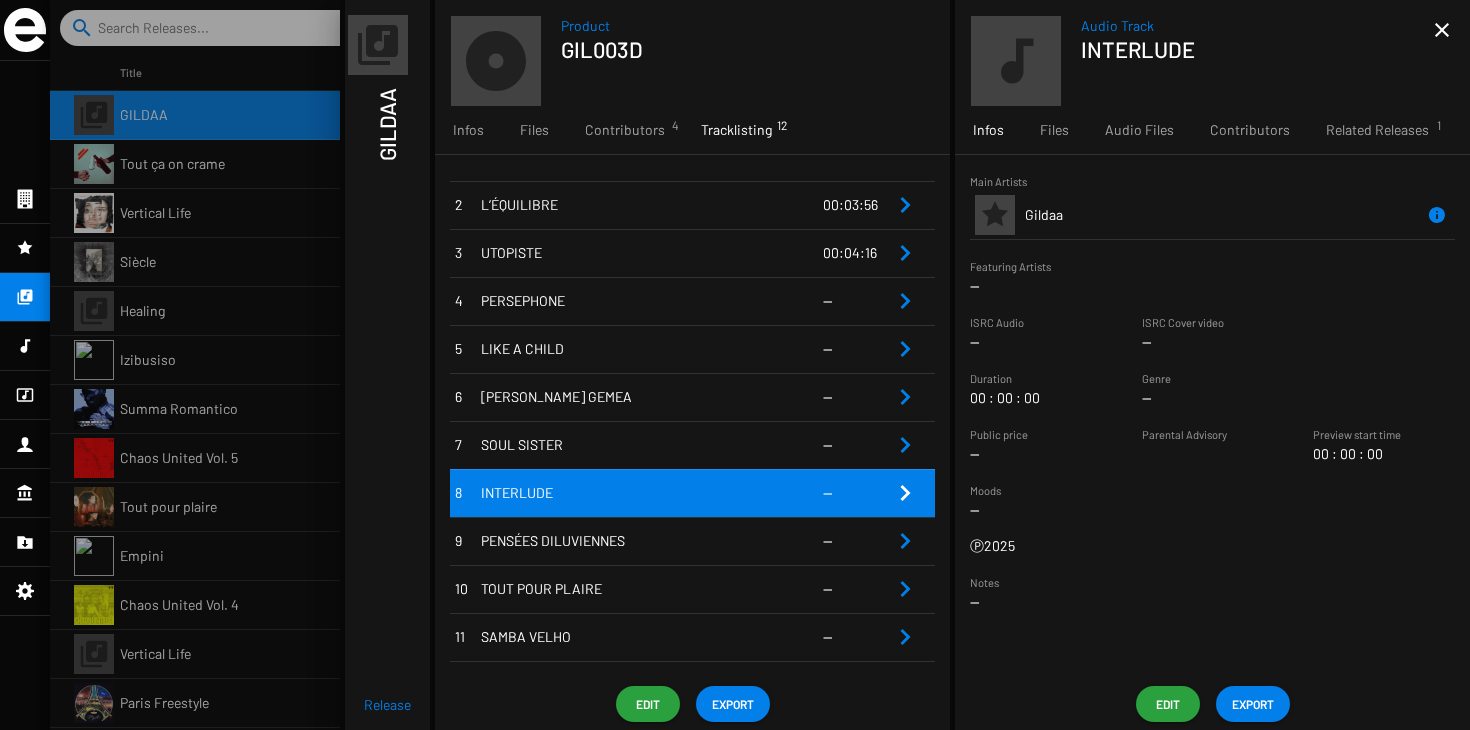 click 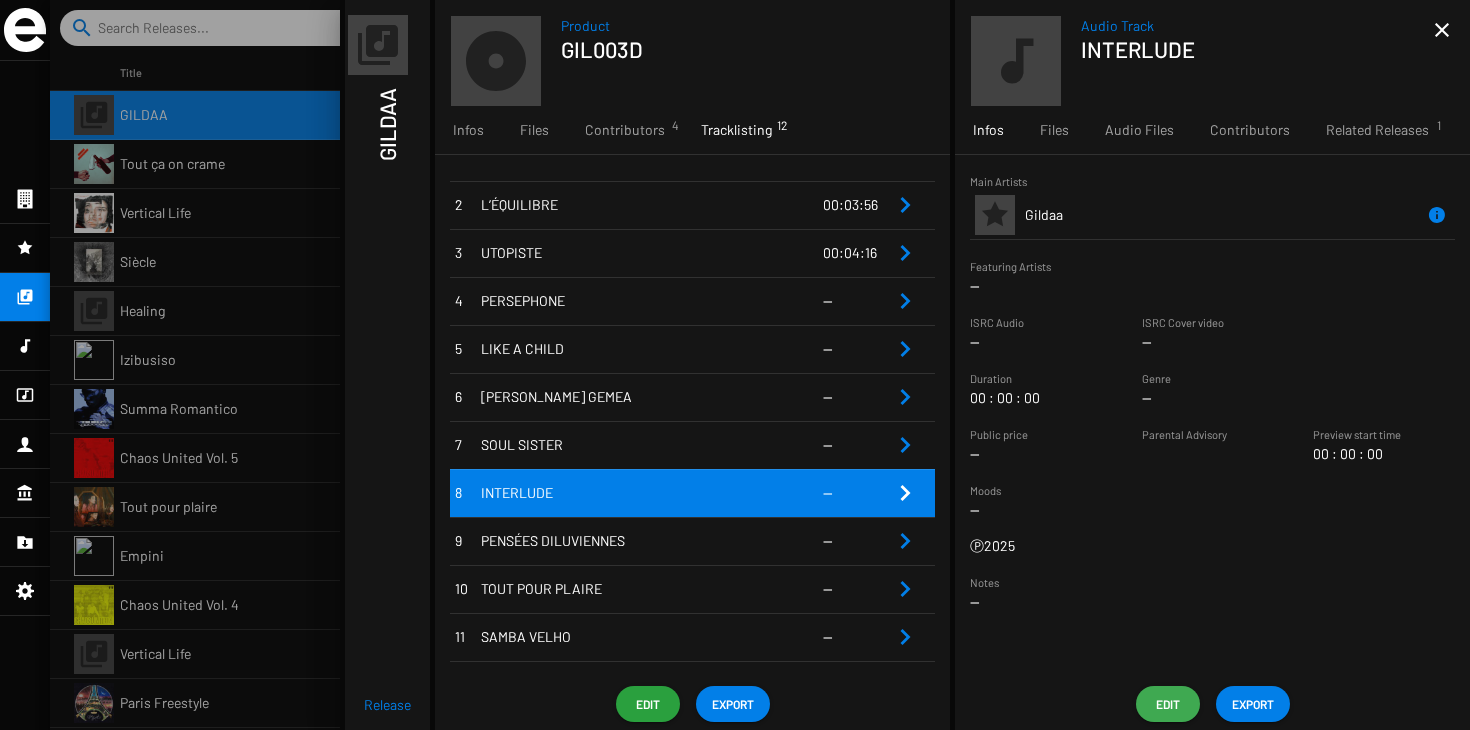 click on "Edit" 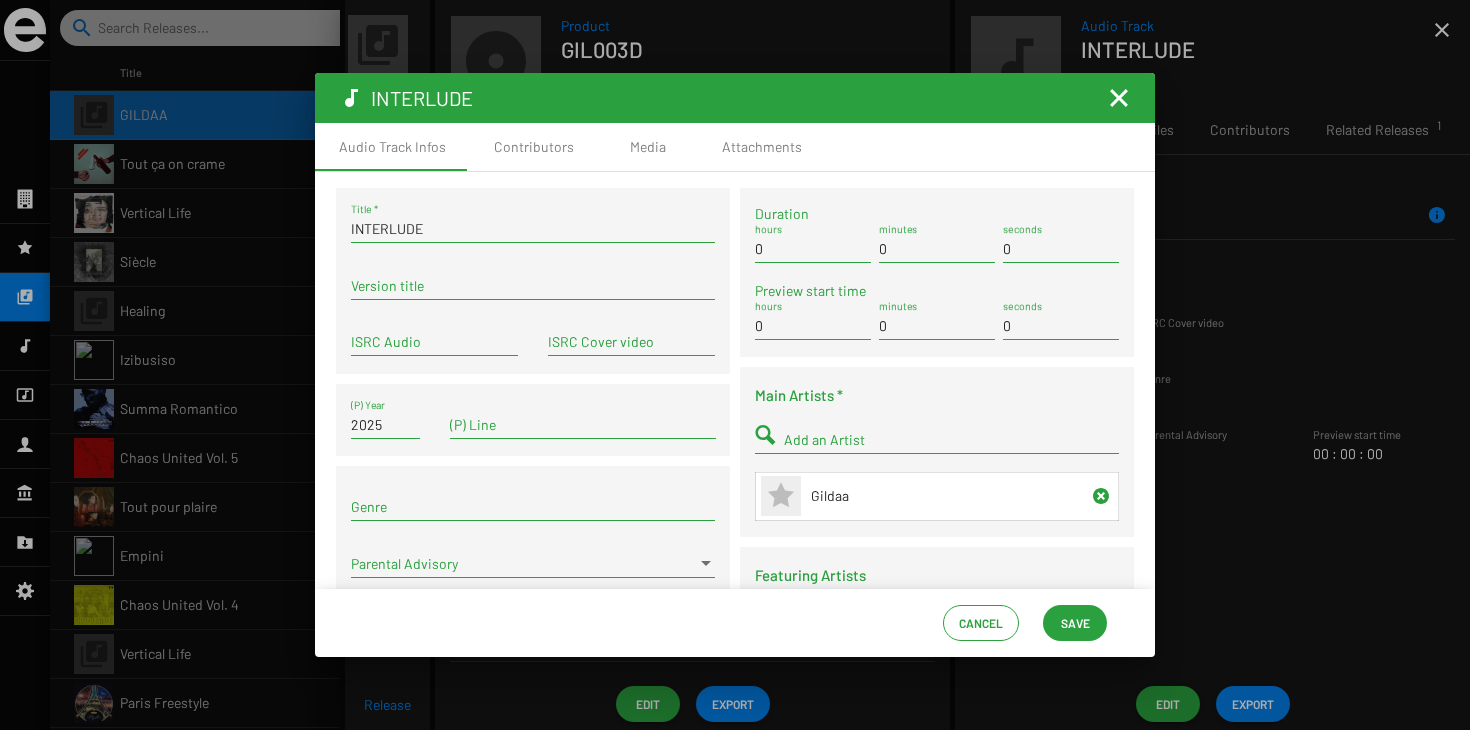 click at bounding box center (1119, 98) 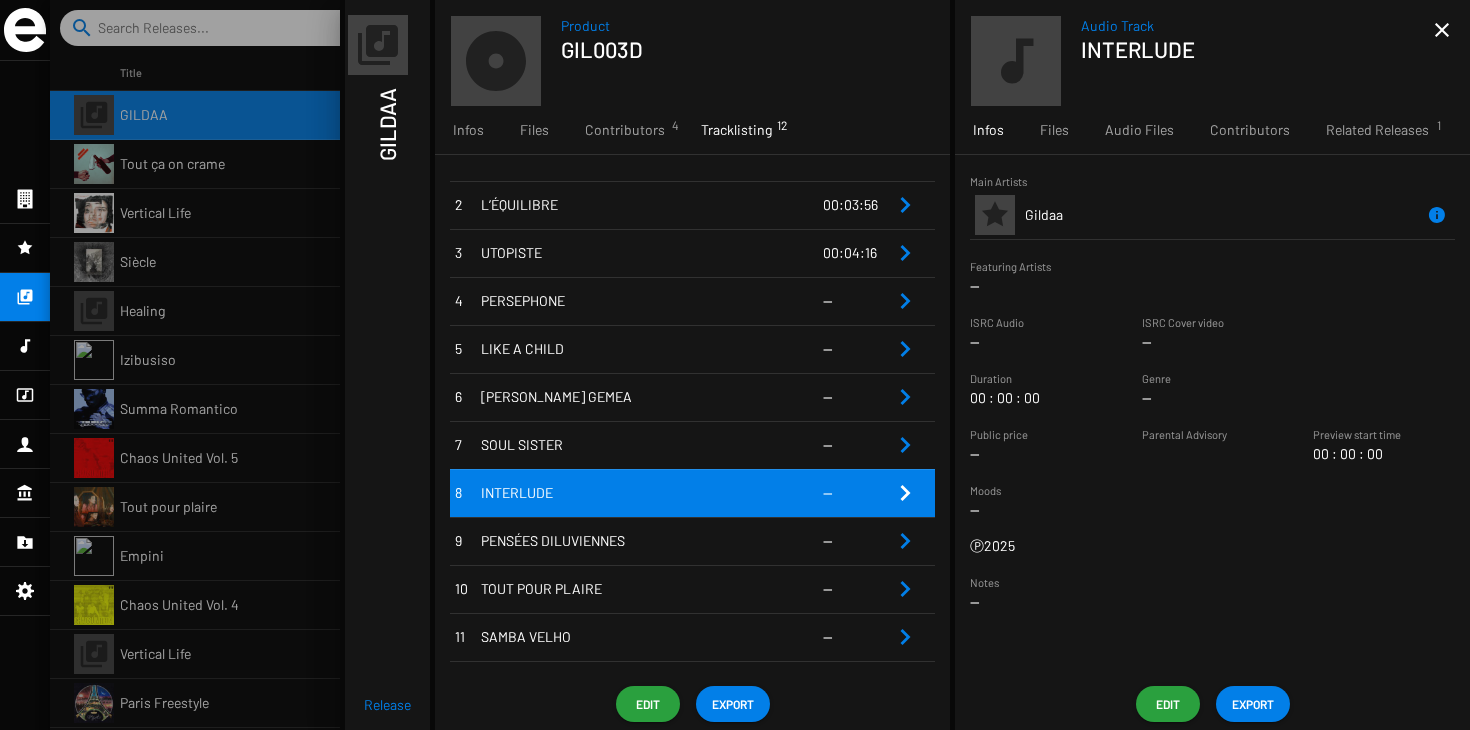 click on "PENSÉES DILUVIENNES" at bounding box center [597, 541] 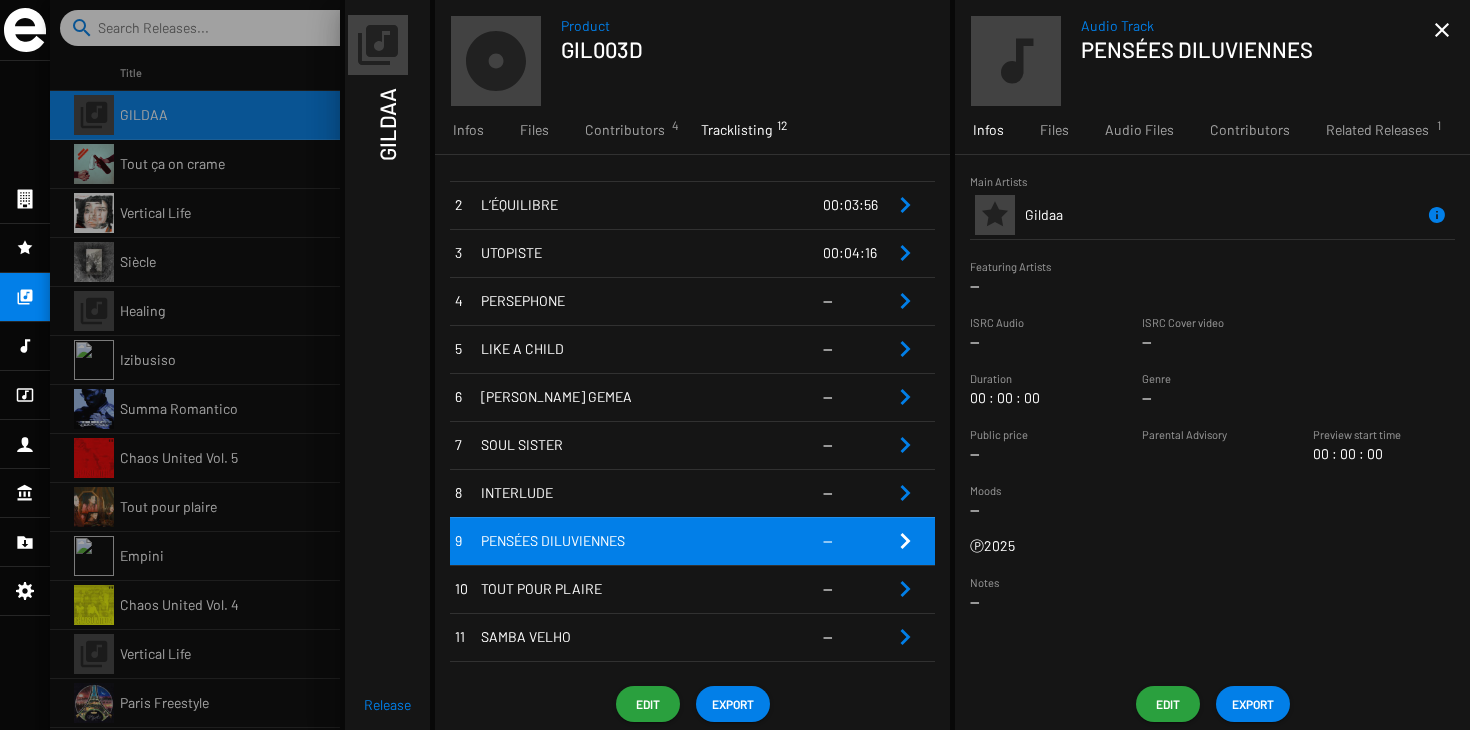 click on "Edit" 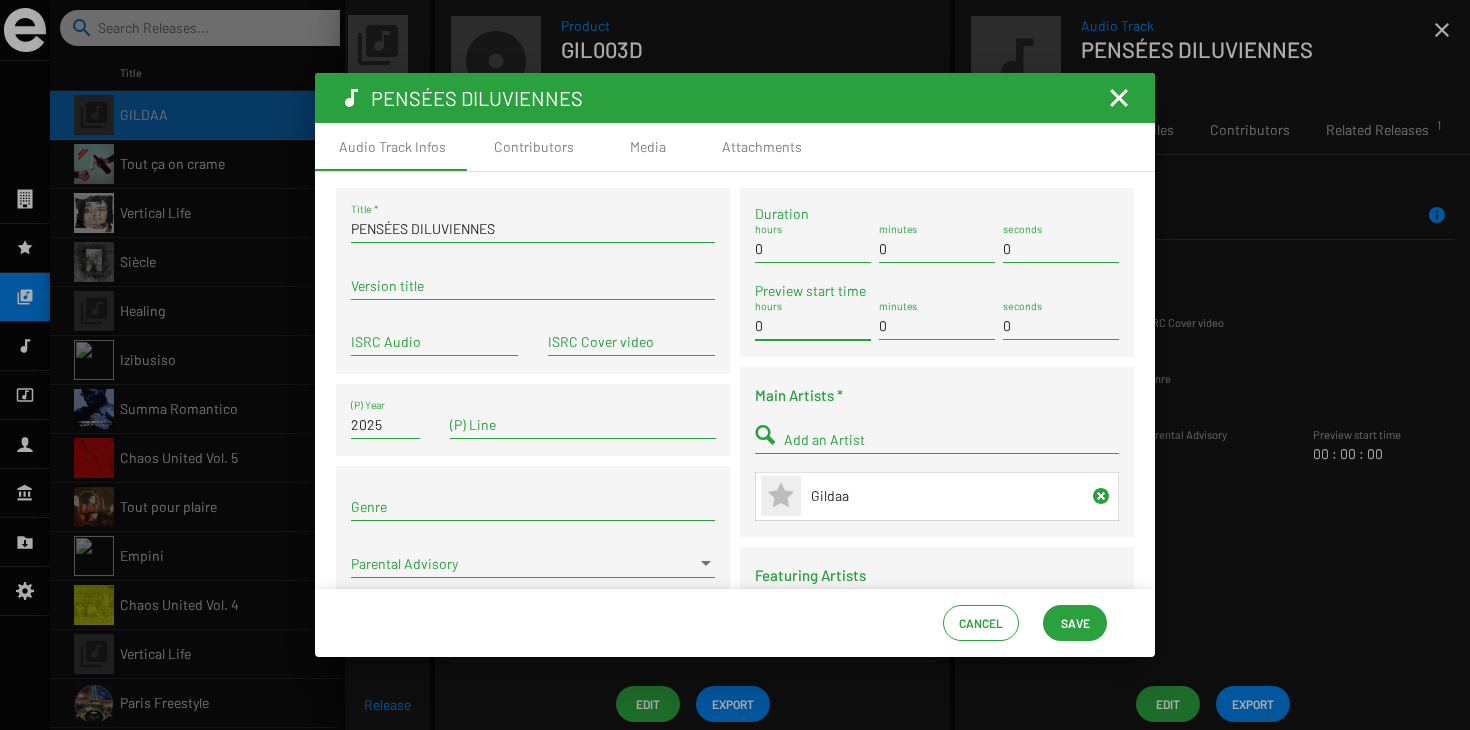 click on "0" at bounding box center (813, 326) 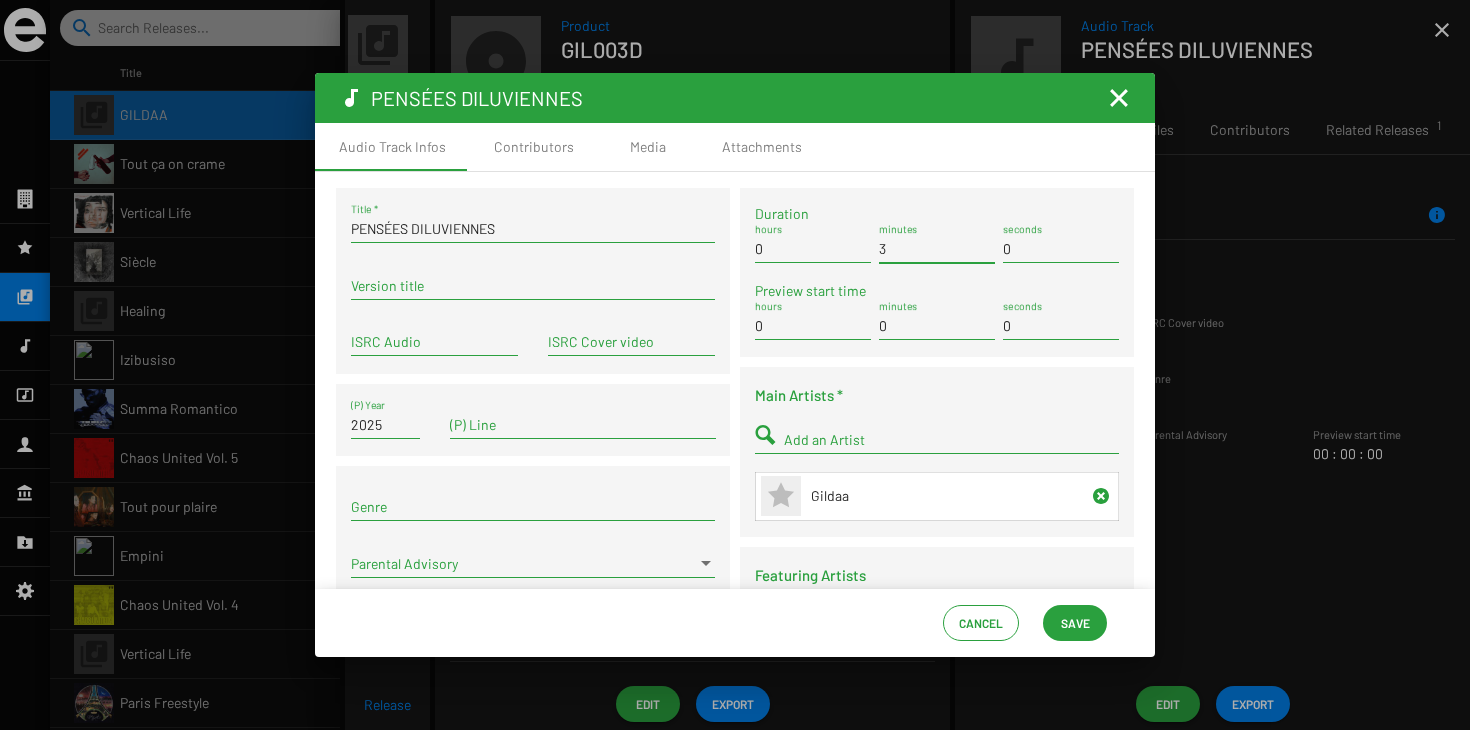 type on "3" 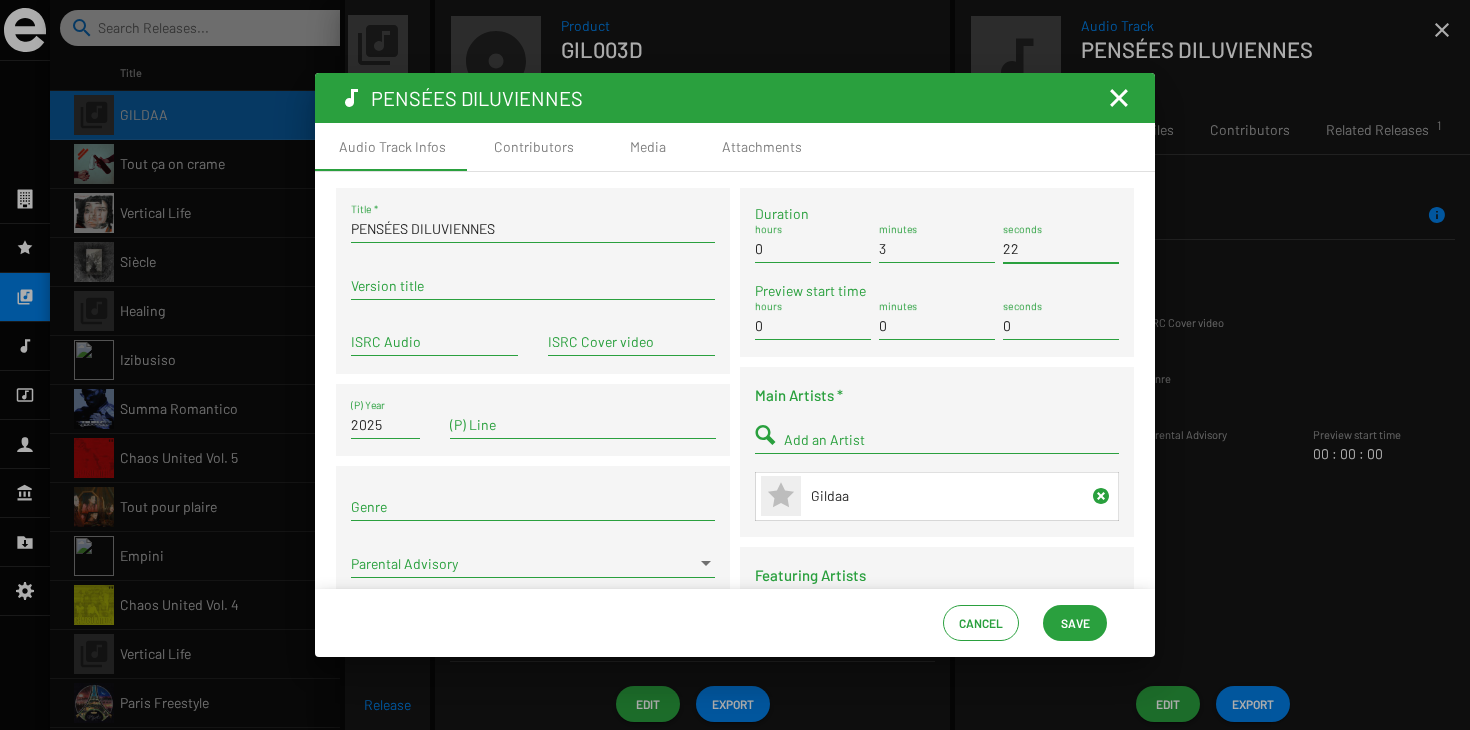 type on "22" 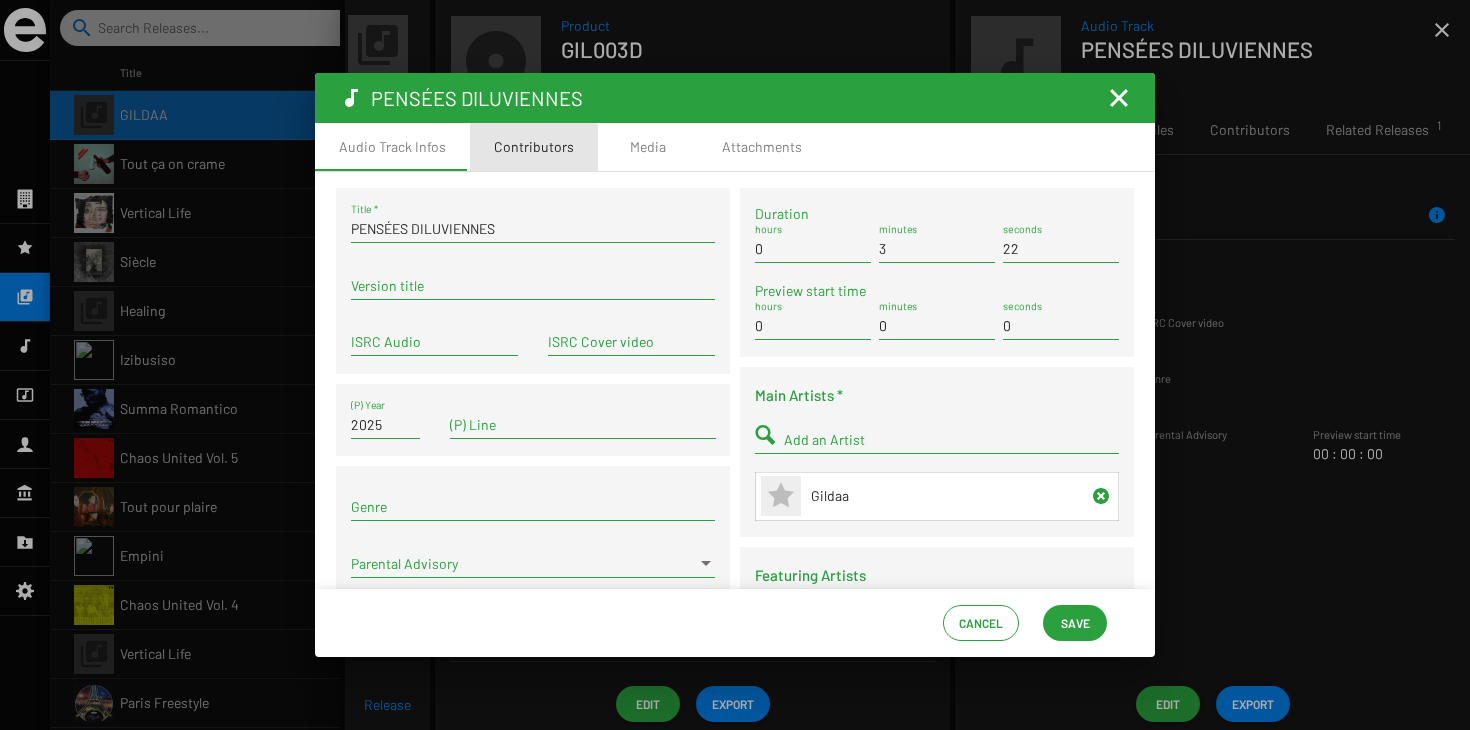 click on "Contributors" at bounding box center [534, 147] 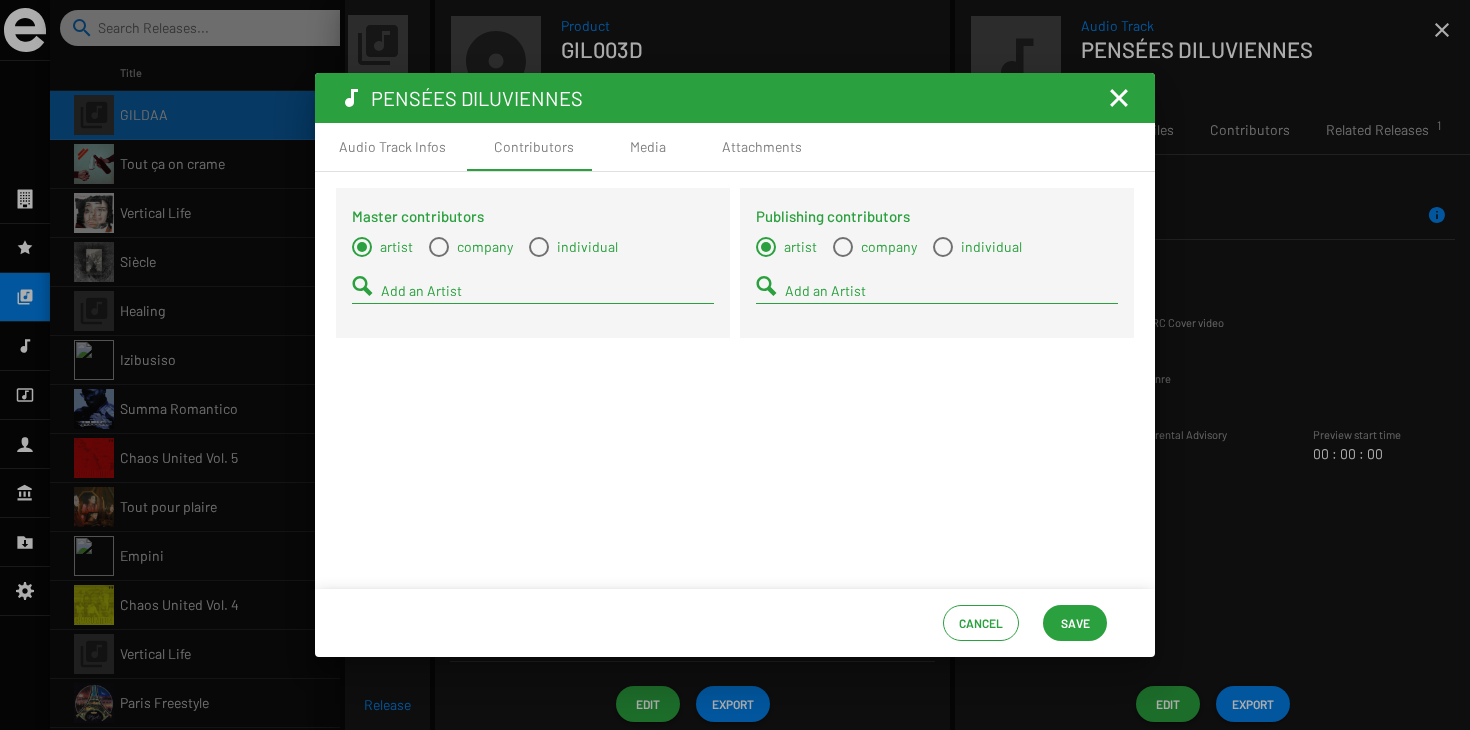 click on "Add an Artist" at bounding box center [547, 291] 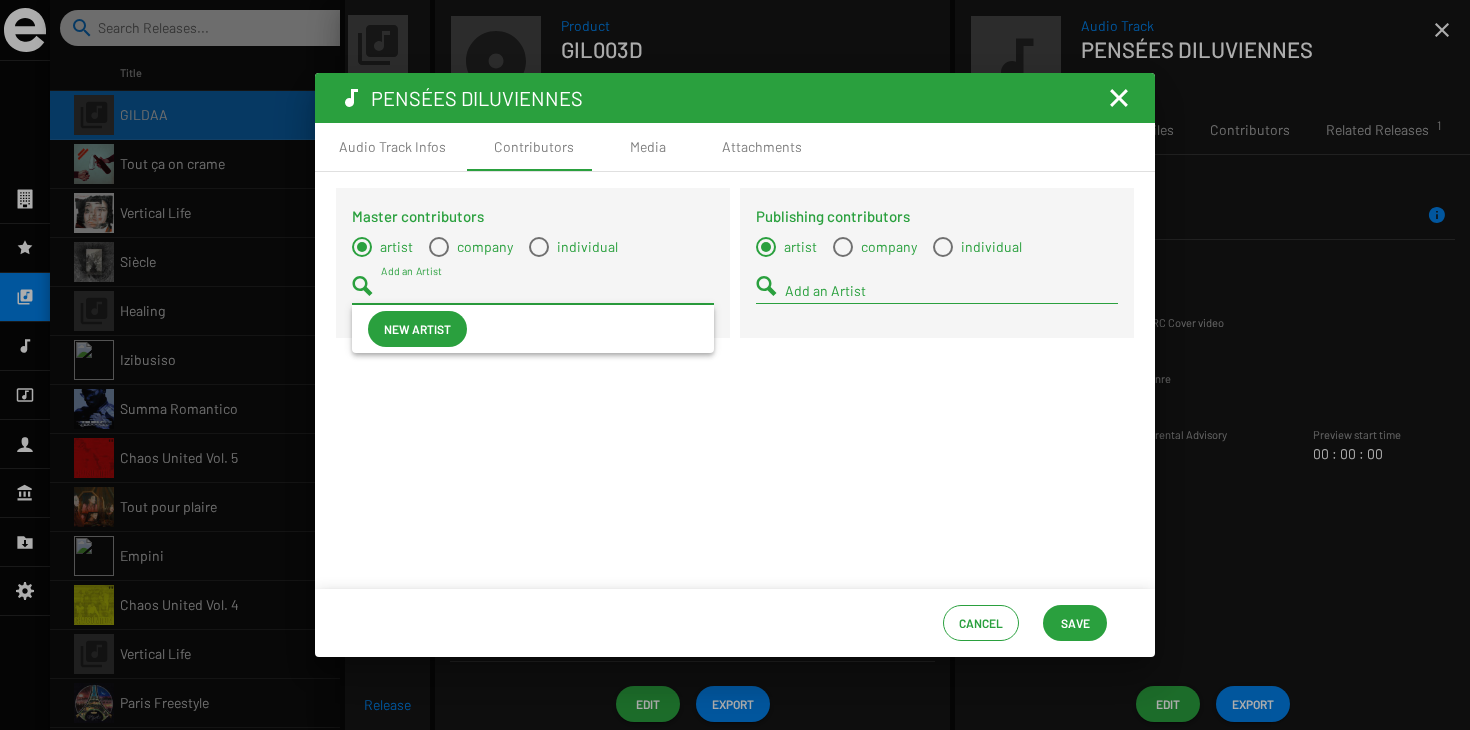 click on "Add an Artist" at bounding box center [951, 291] 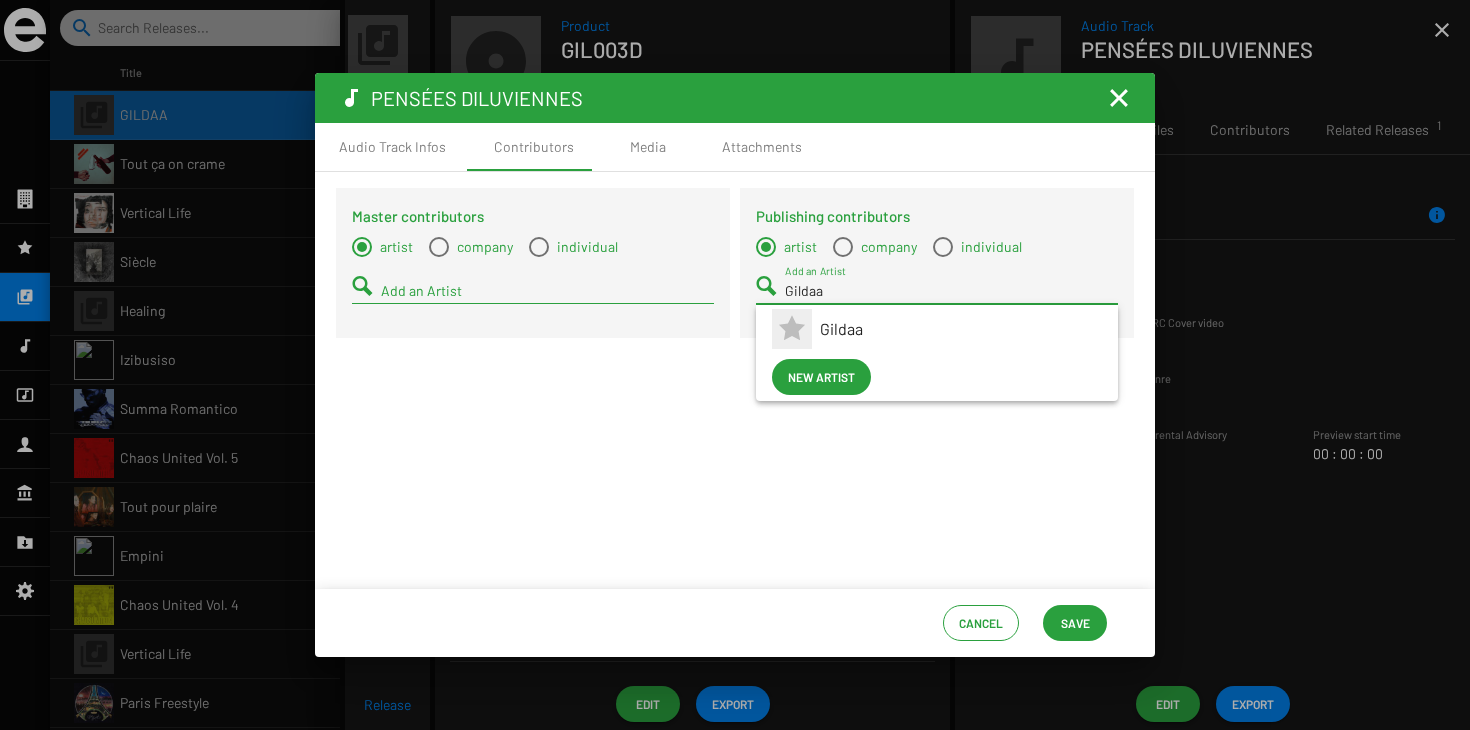 type on "Gildaa" 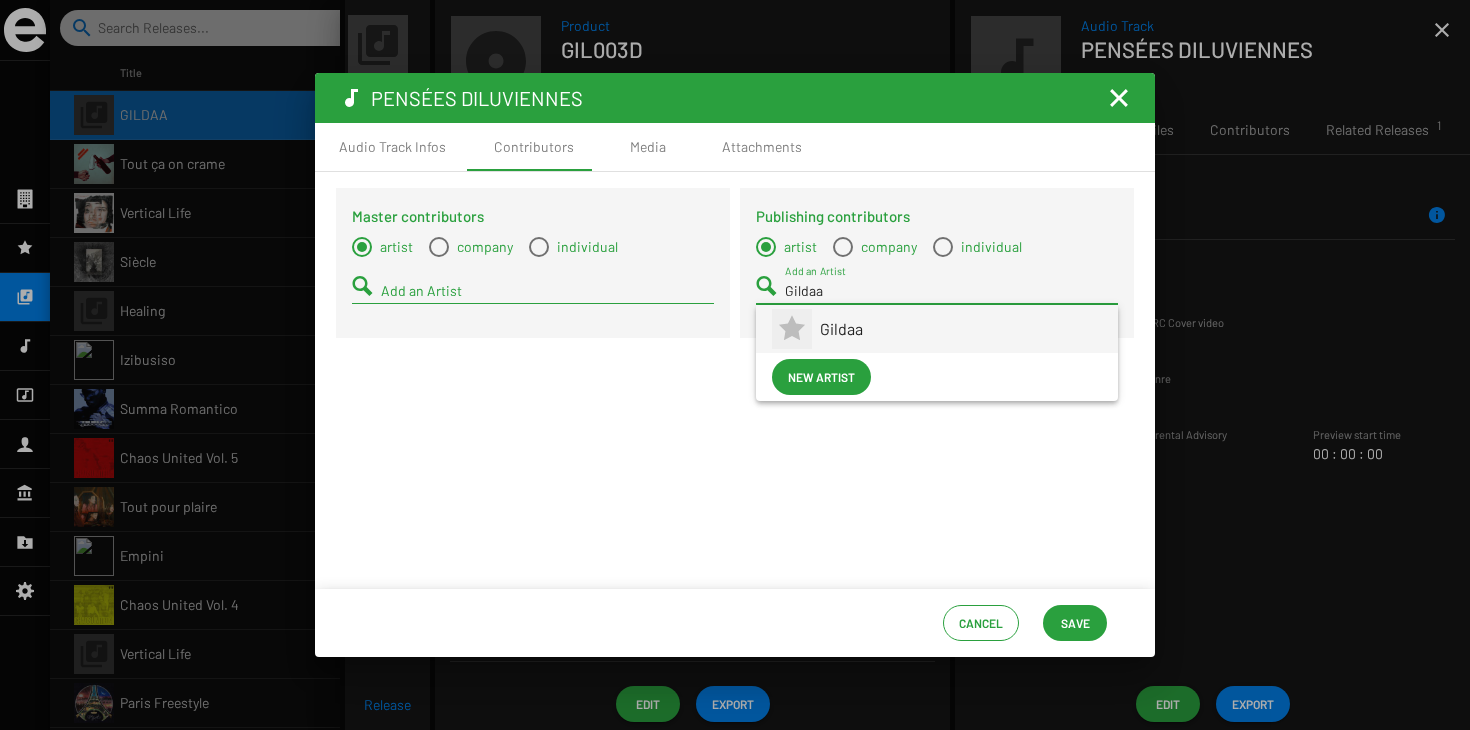 click on "Gildaa" at bounding box center [961, 329] 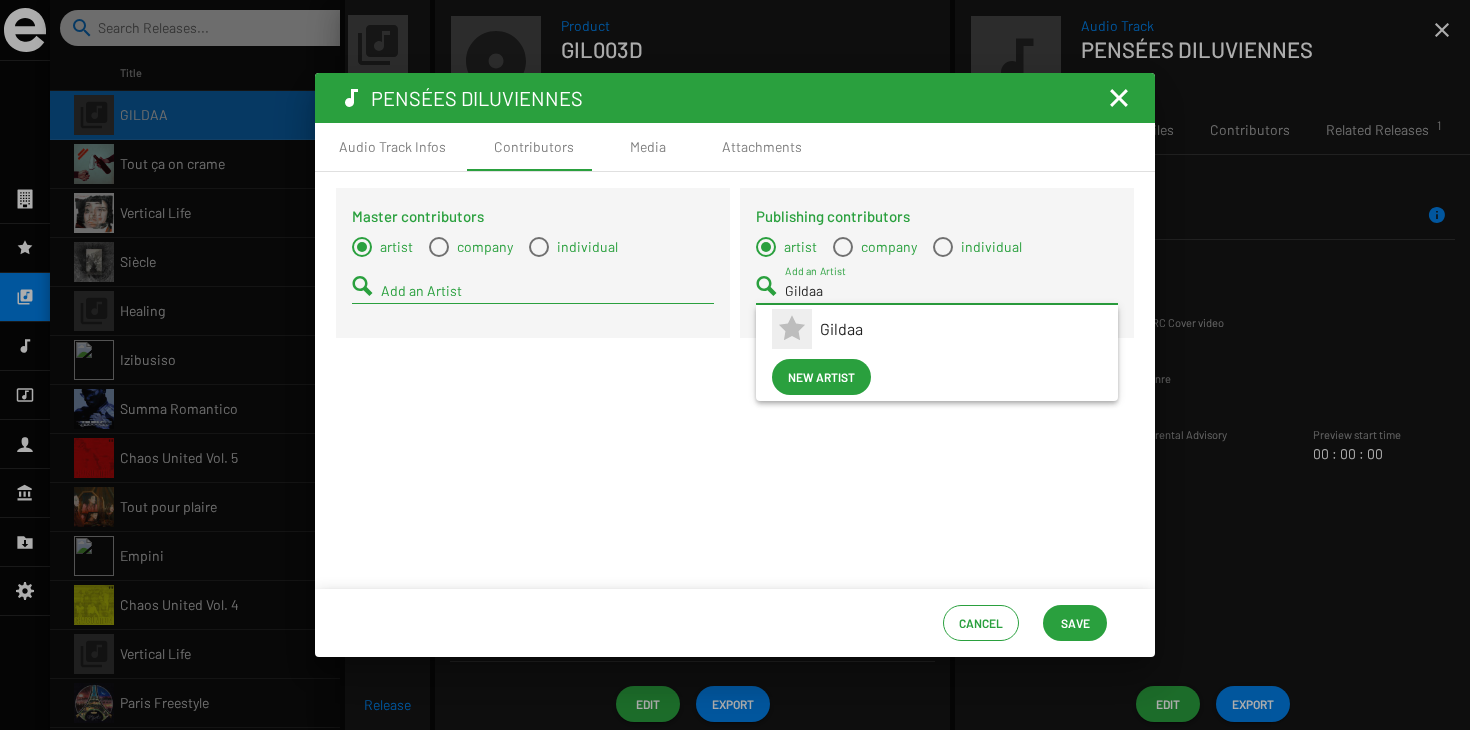 type 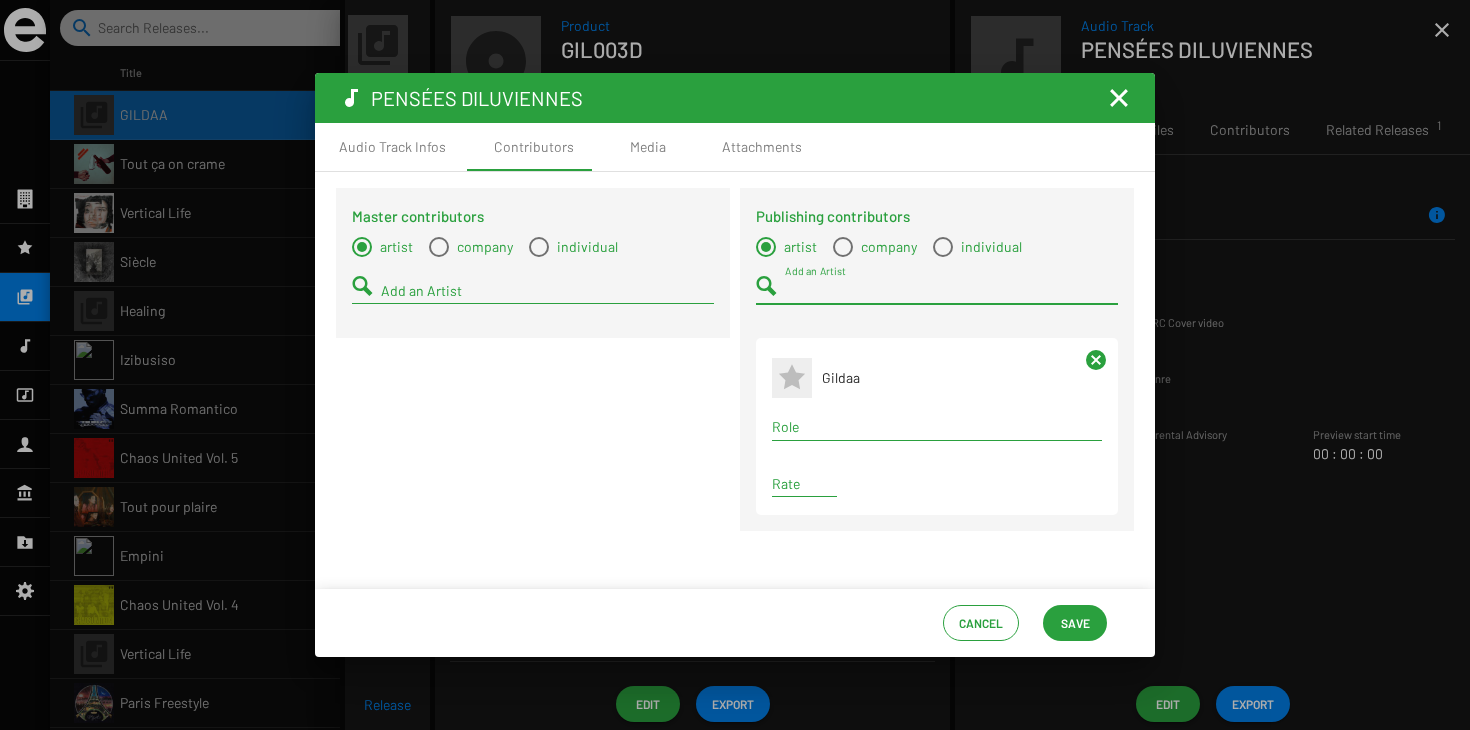 click on "Role" at bounding box center [937, 427] 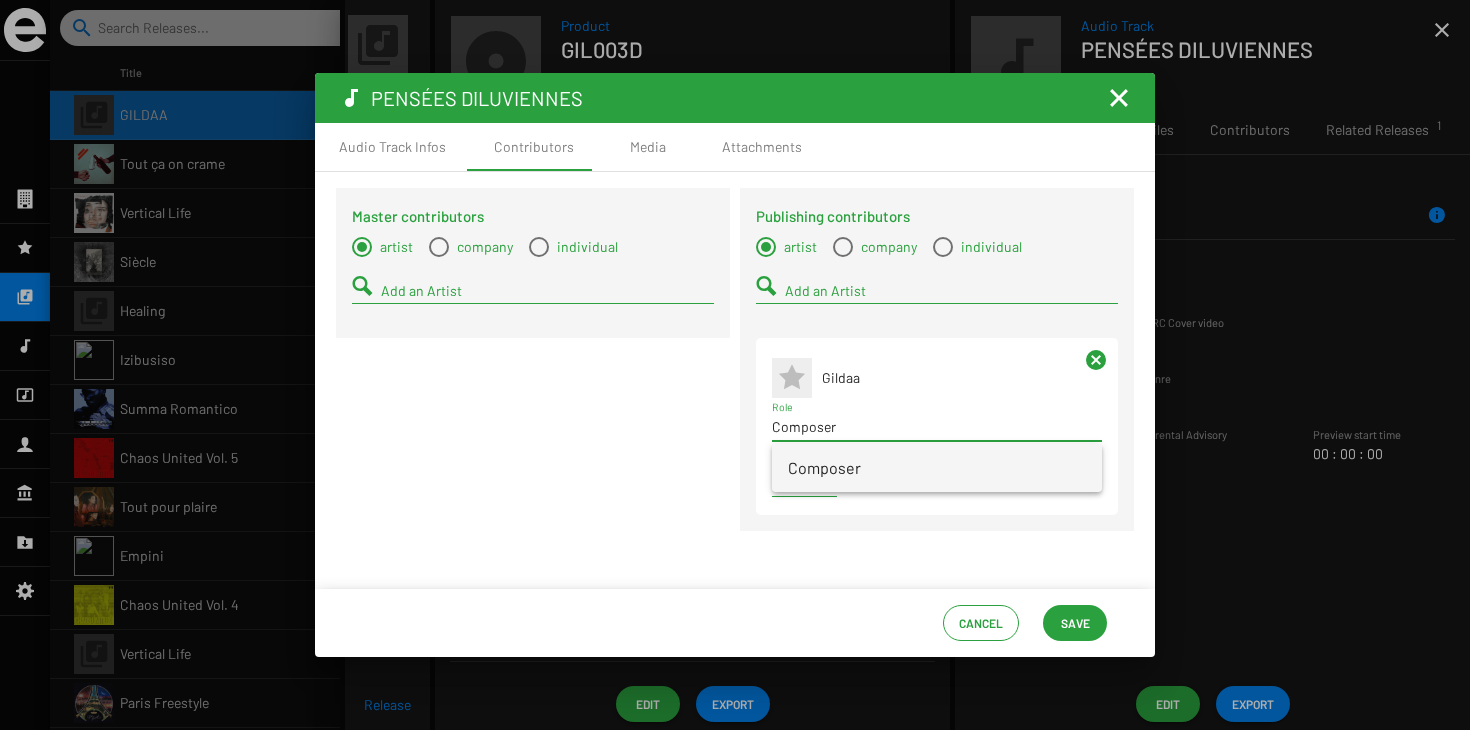 type on "Composer" 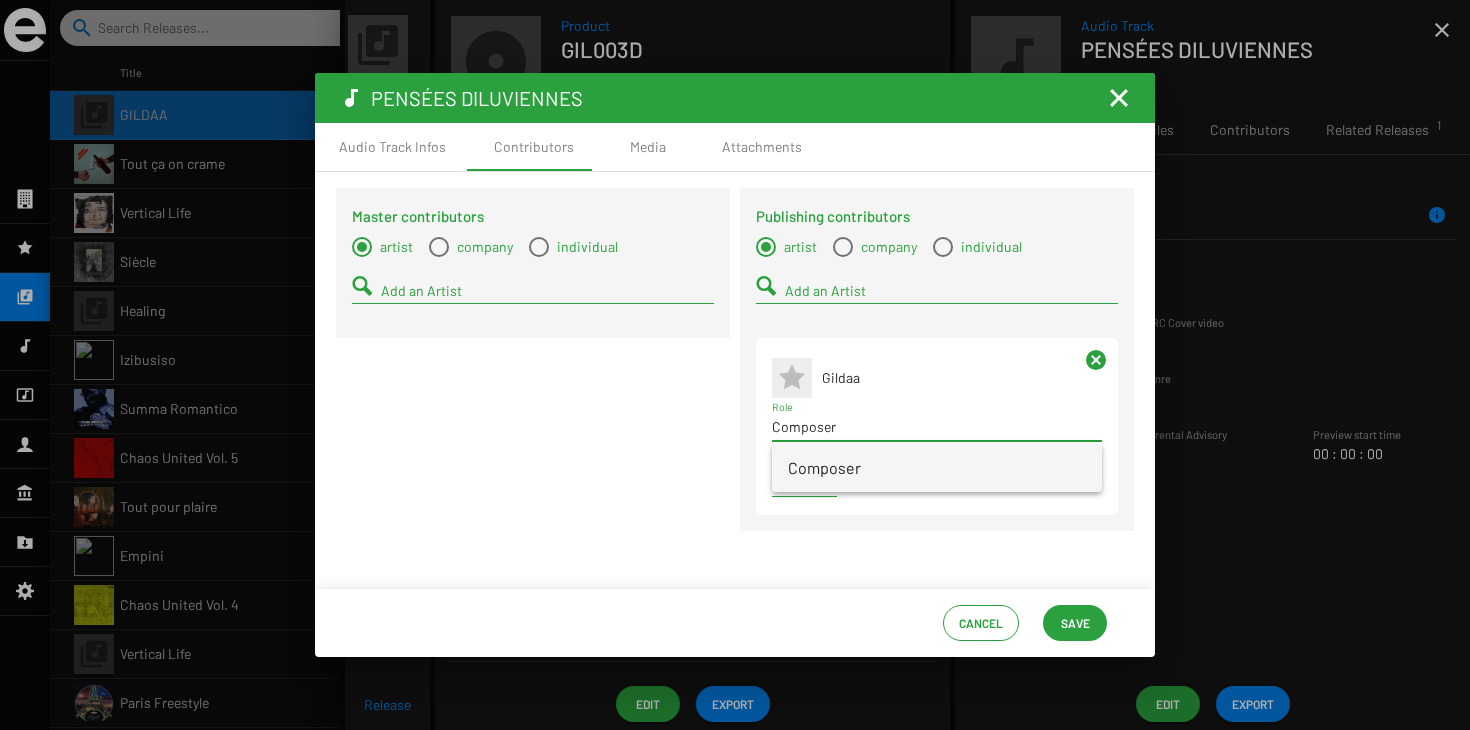 click on "Composer" at bounding box center (937, 468) 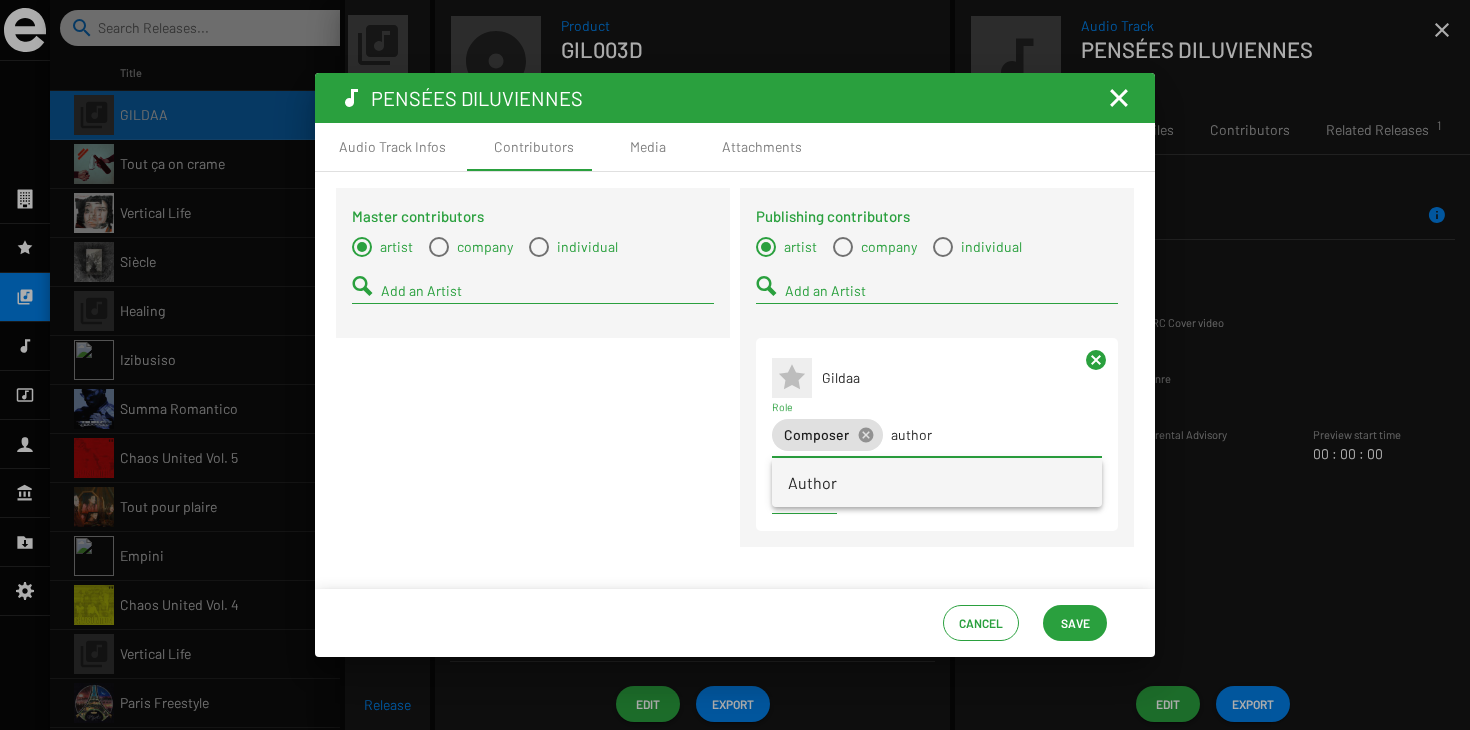 type on "author" 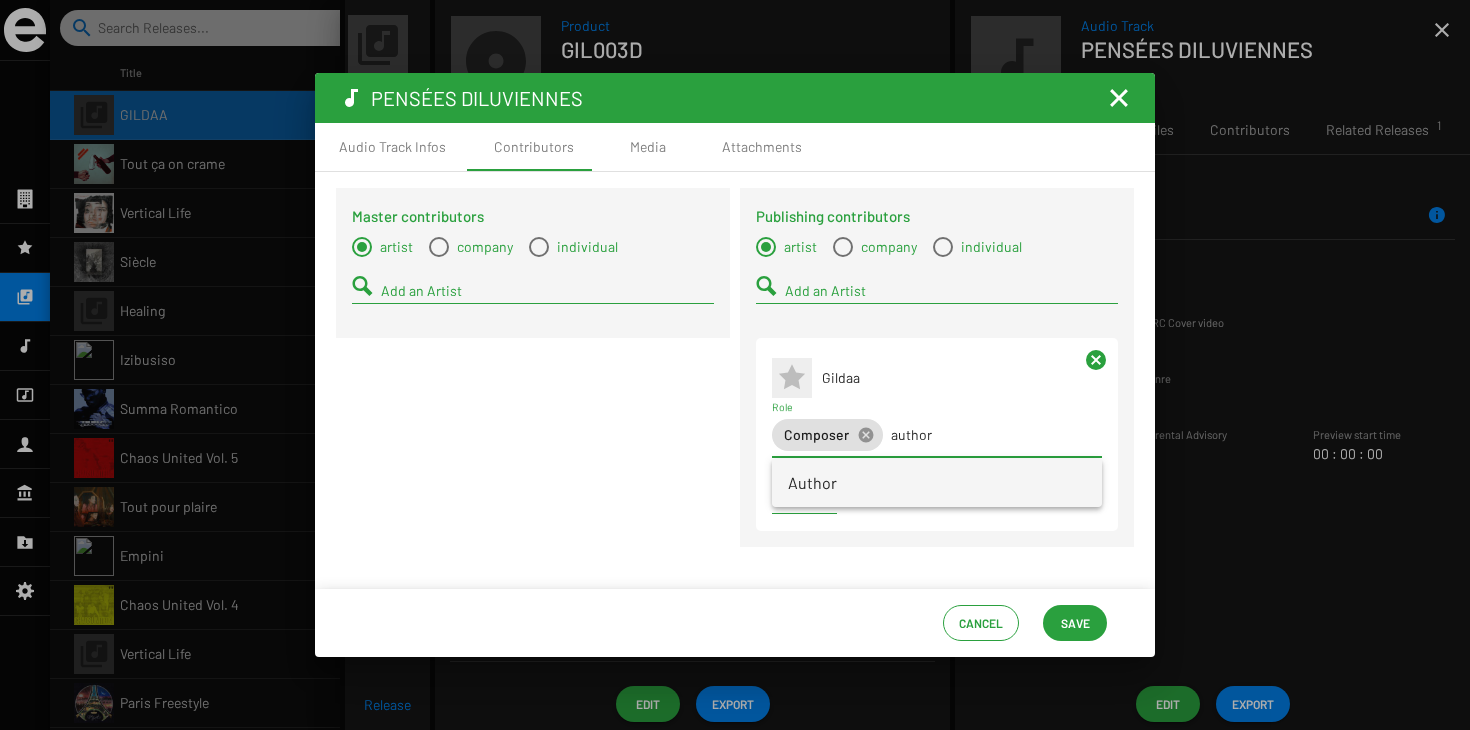 click on "Author" at bounding box center [937, 483] 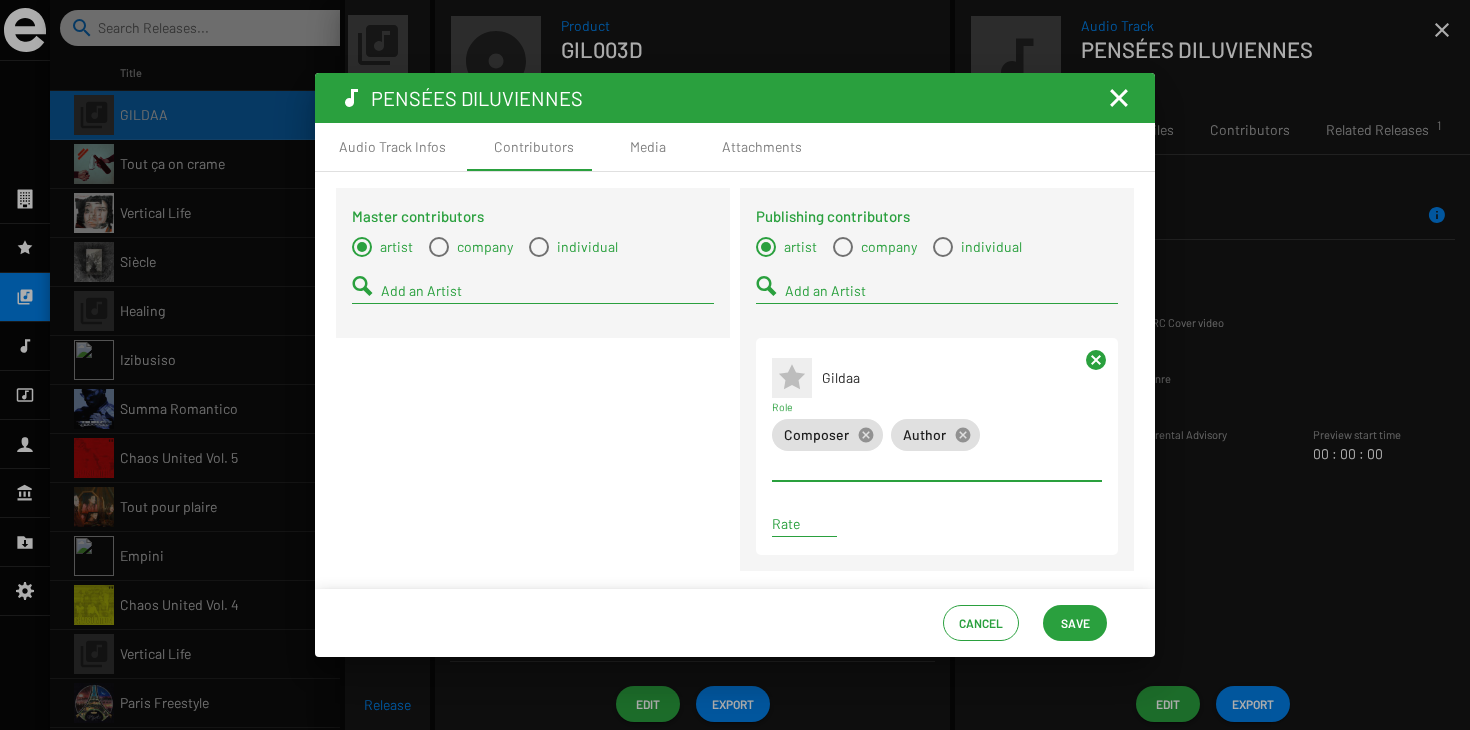 click on "Add an Artist" at bounding box center [547, 291] 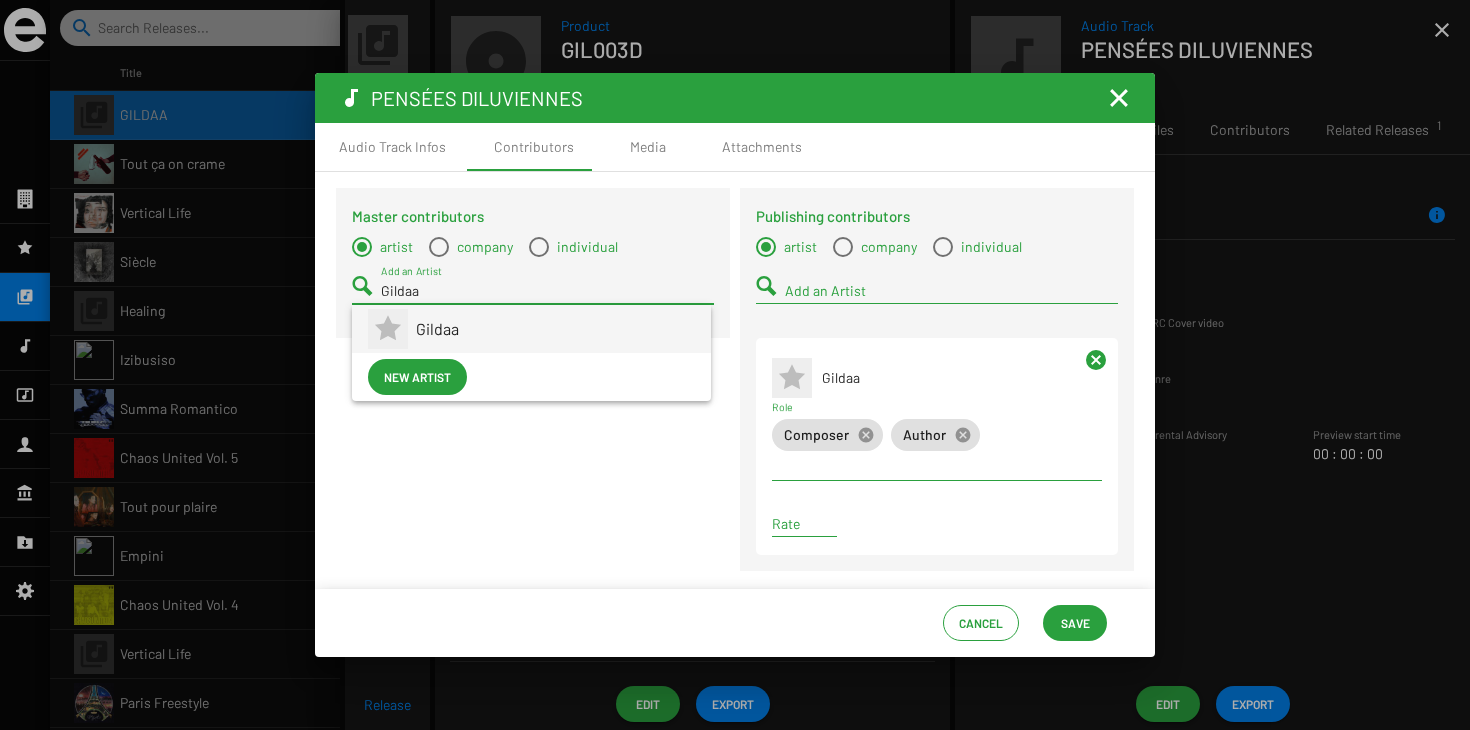 type on "Gildaa" 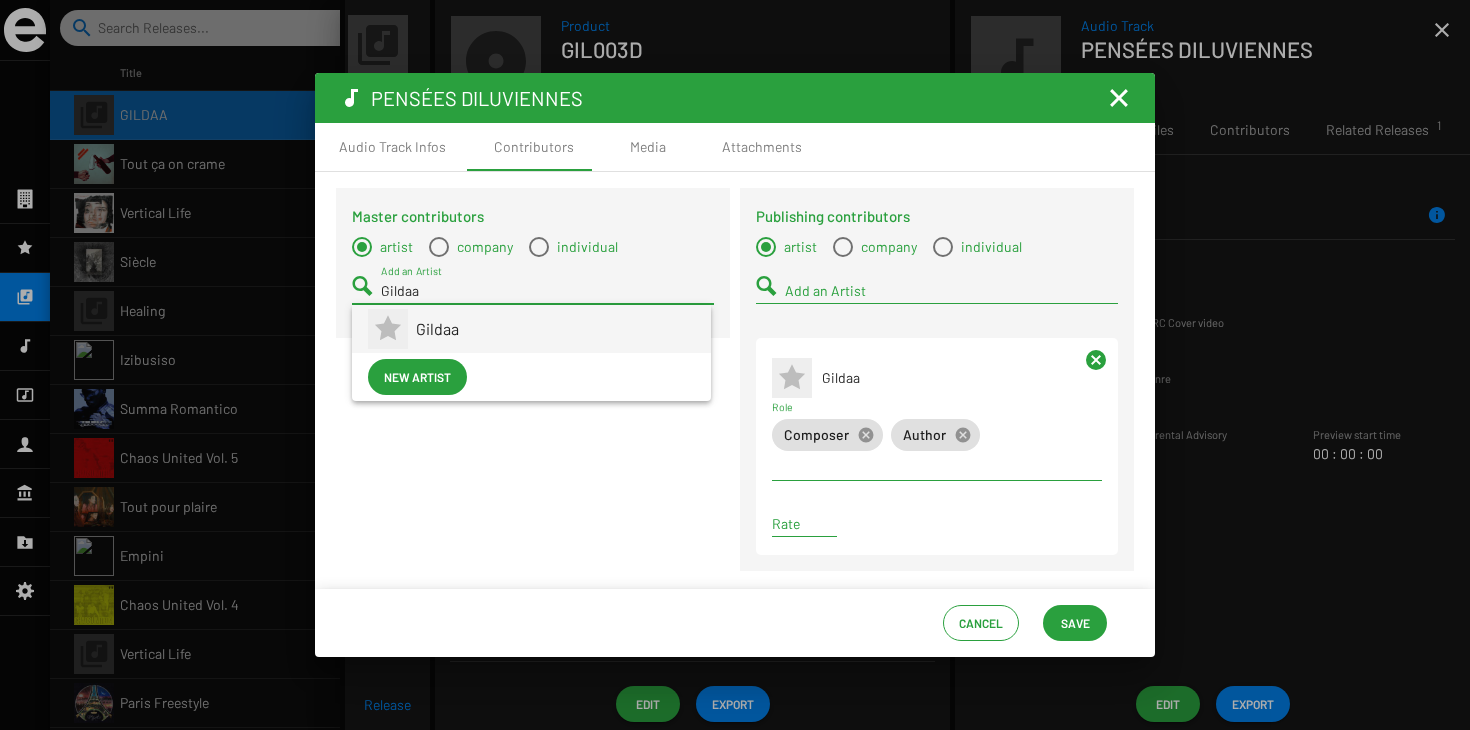 click on "Gildaa" at bounding box center [555, 329] 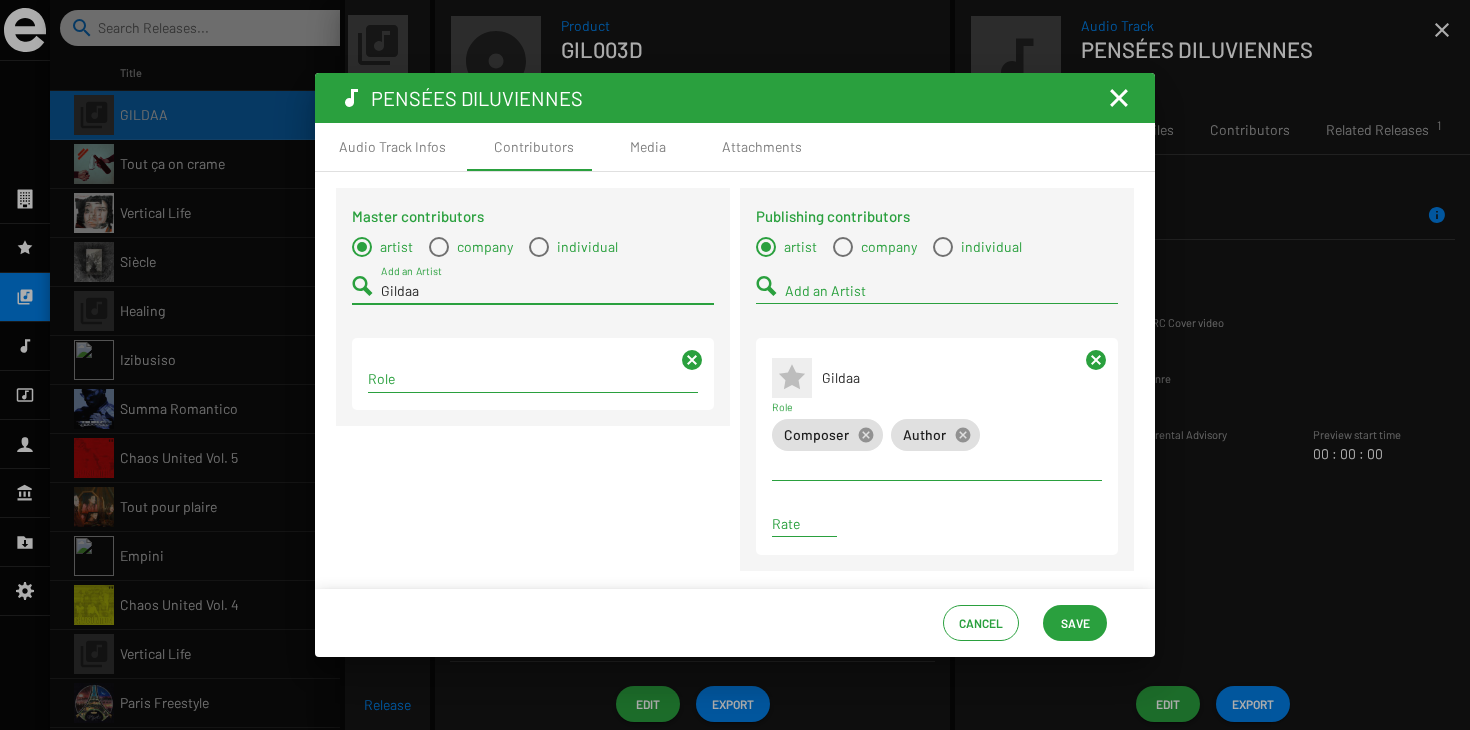 type 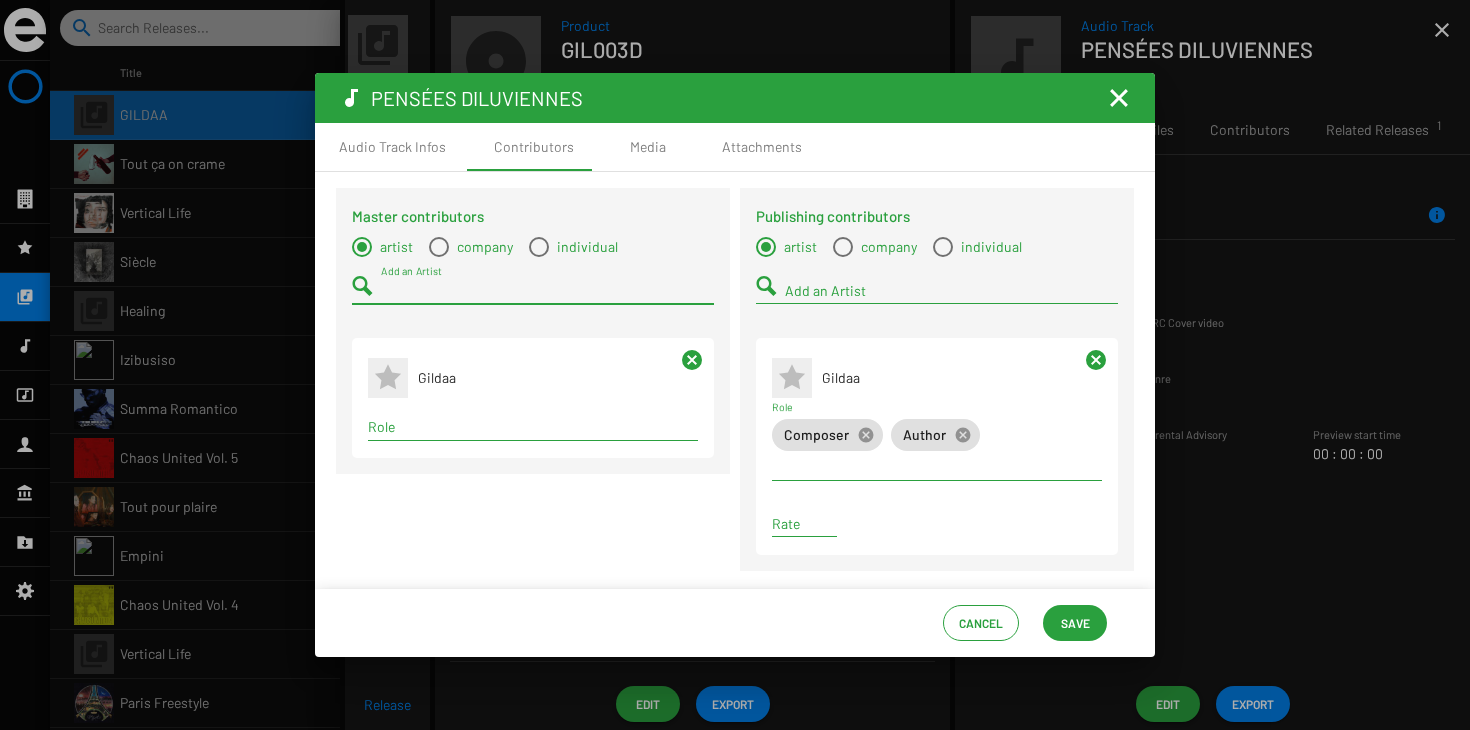 click on "Role" at bounding box center (533, 421) 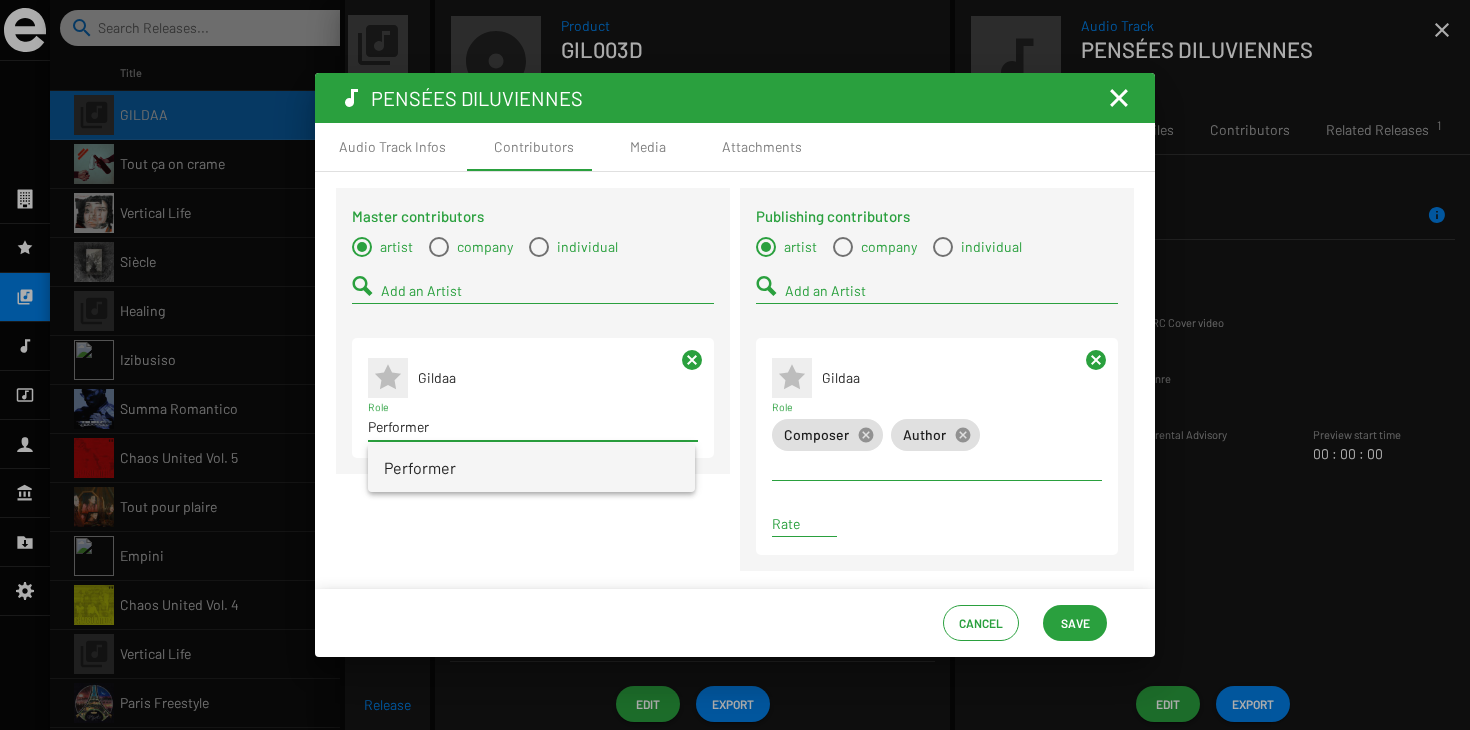type on "Performer" 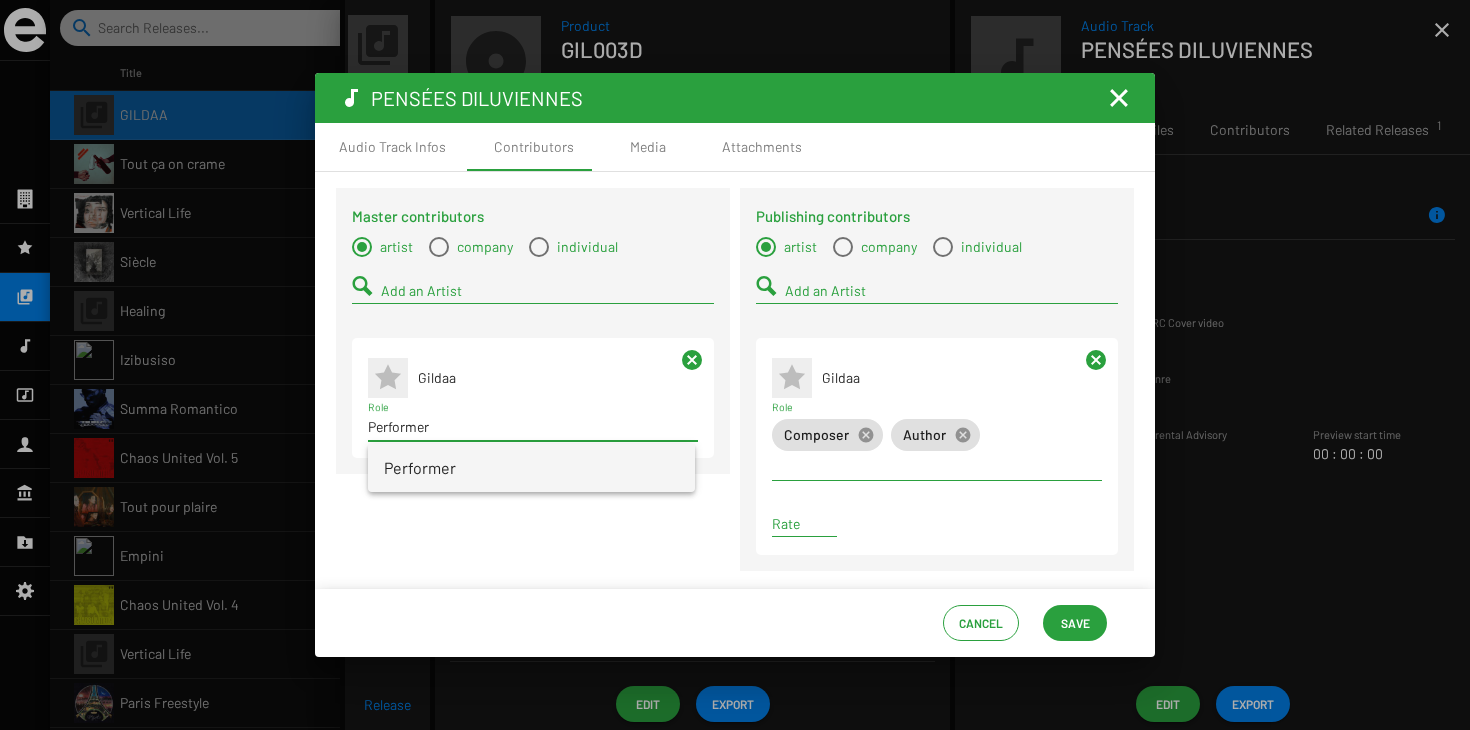 click on "Performer" at bounding box center [531, 468] 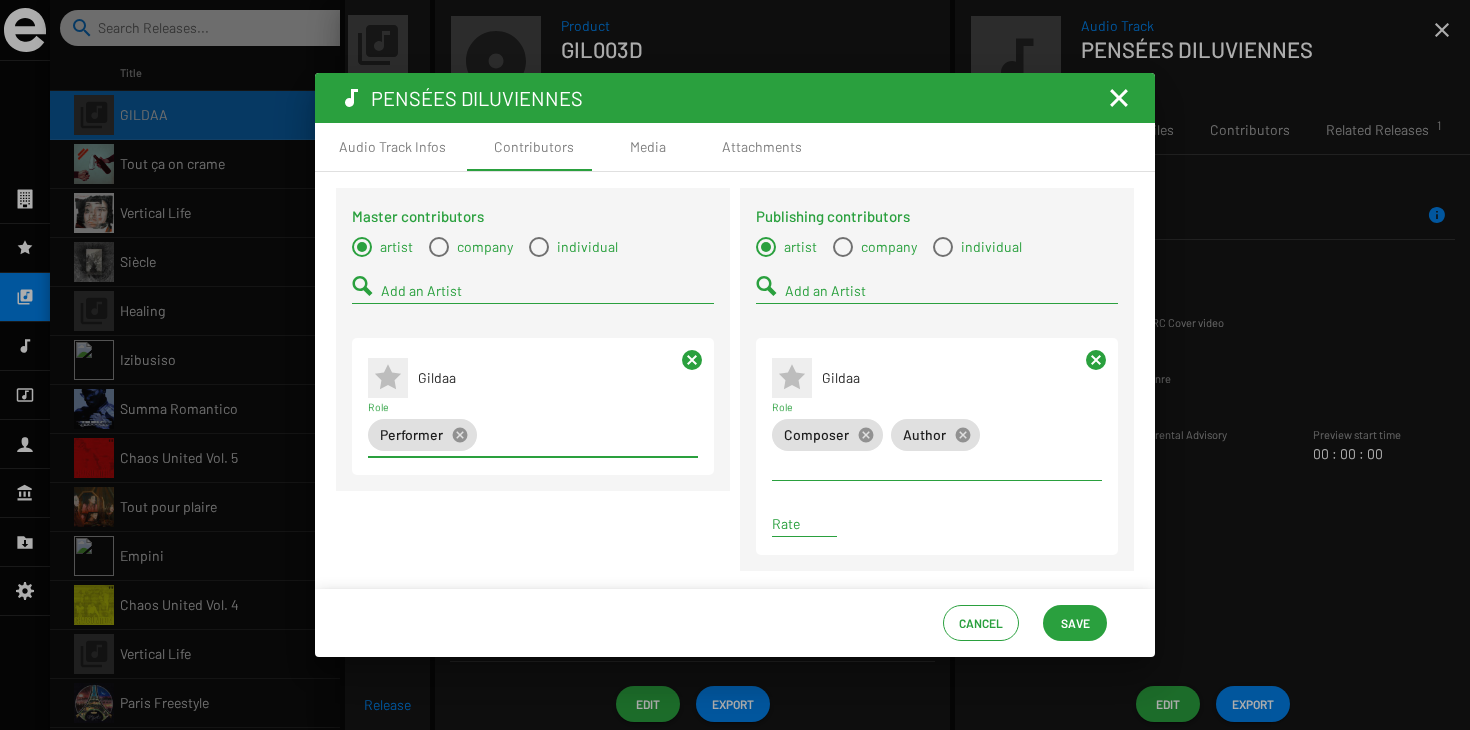 click on "Add an Artist" at bounding box center [547, 291] 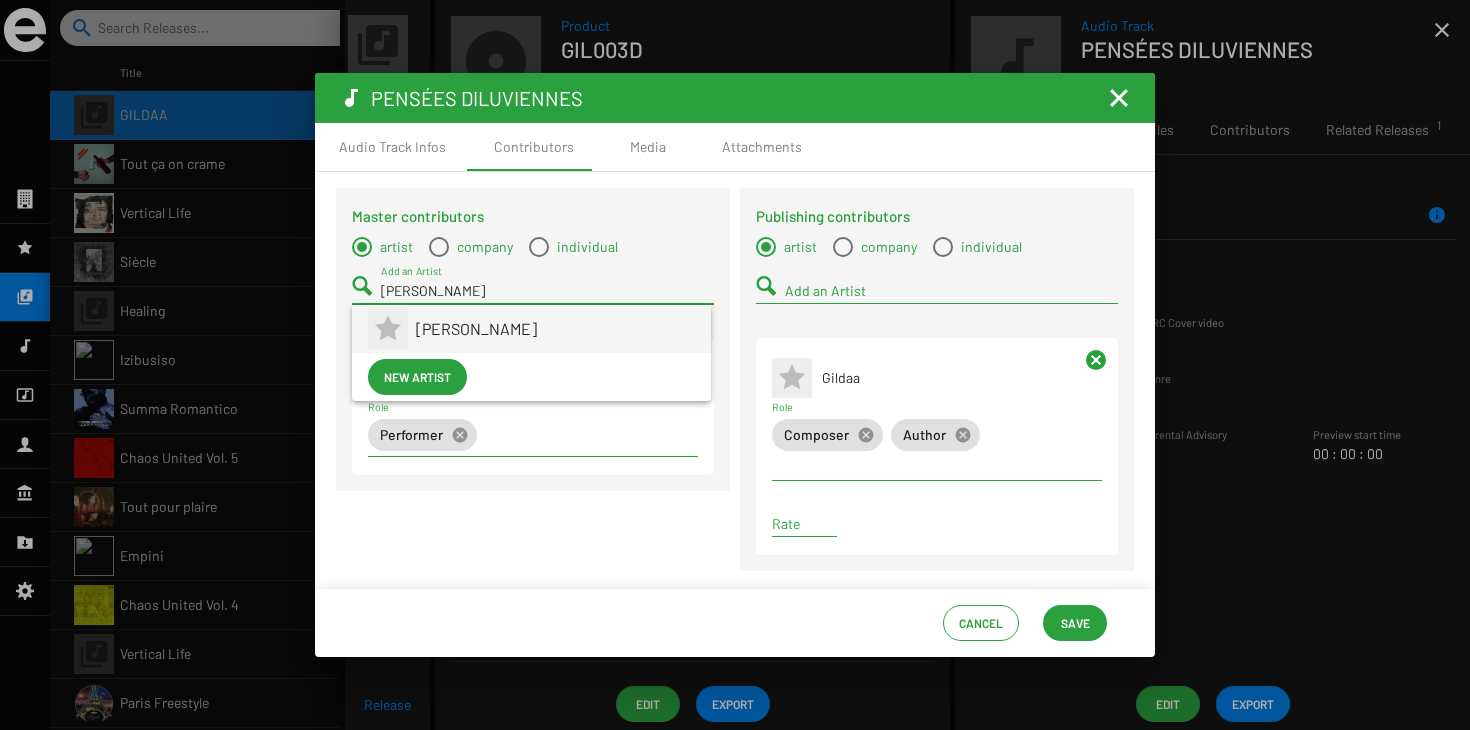 type on "Antonin" 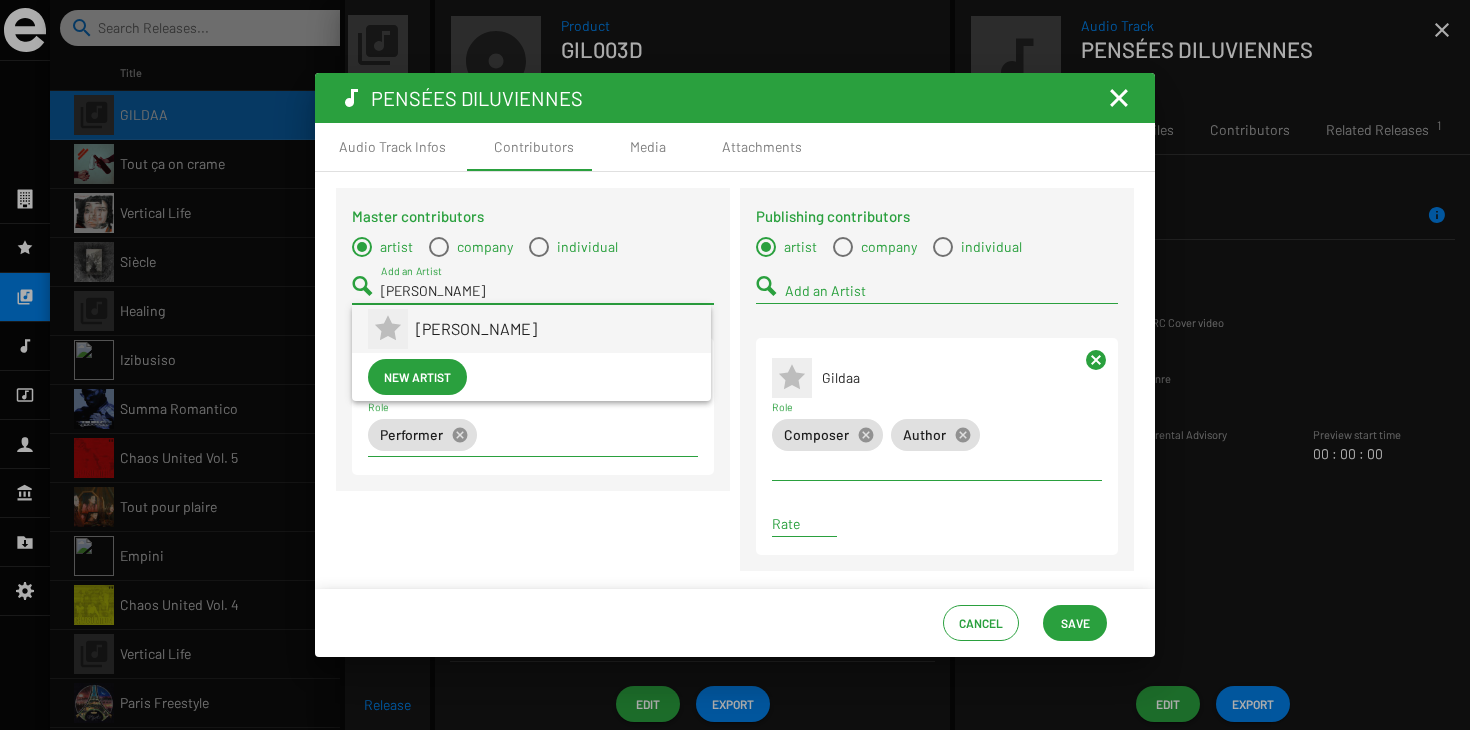 click on "Antonin Fresson" at bounding box center [555, 329] 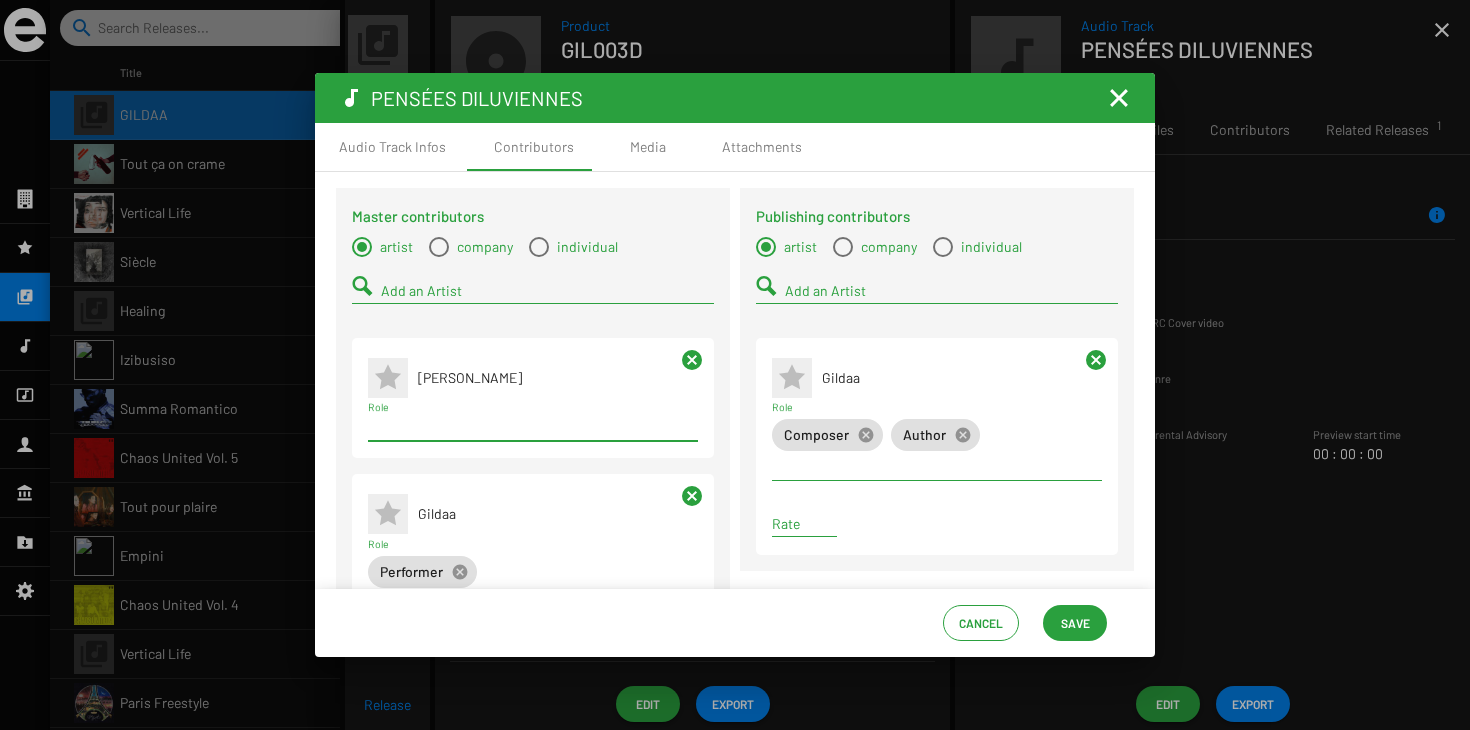 click on "Role" at bounding box center [533, 427] 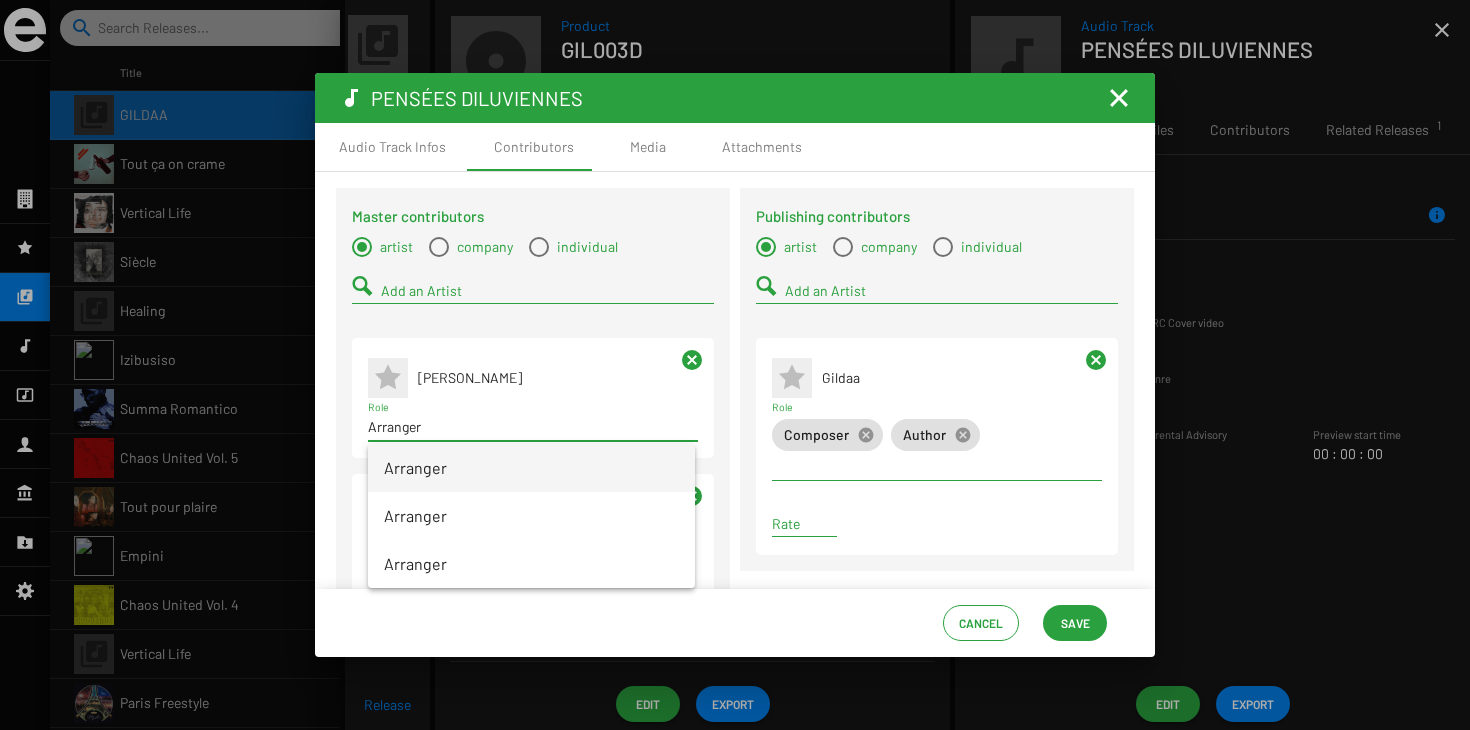 type on "Arranger" 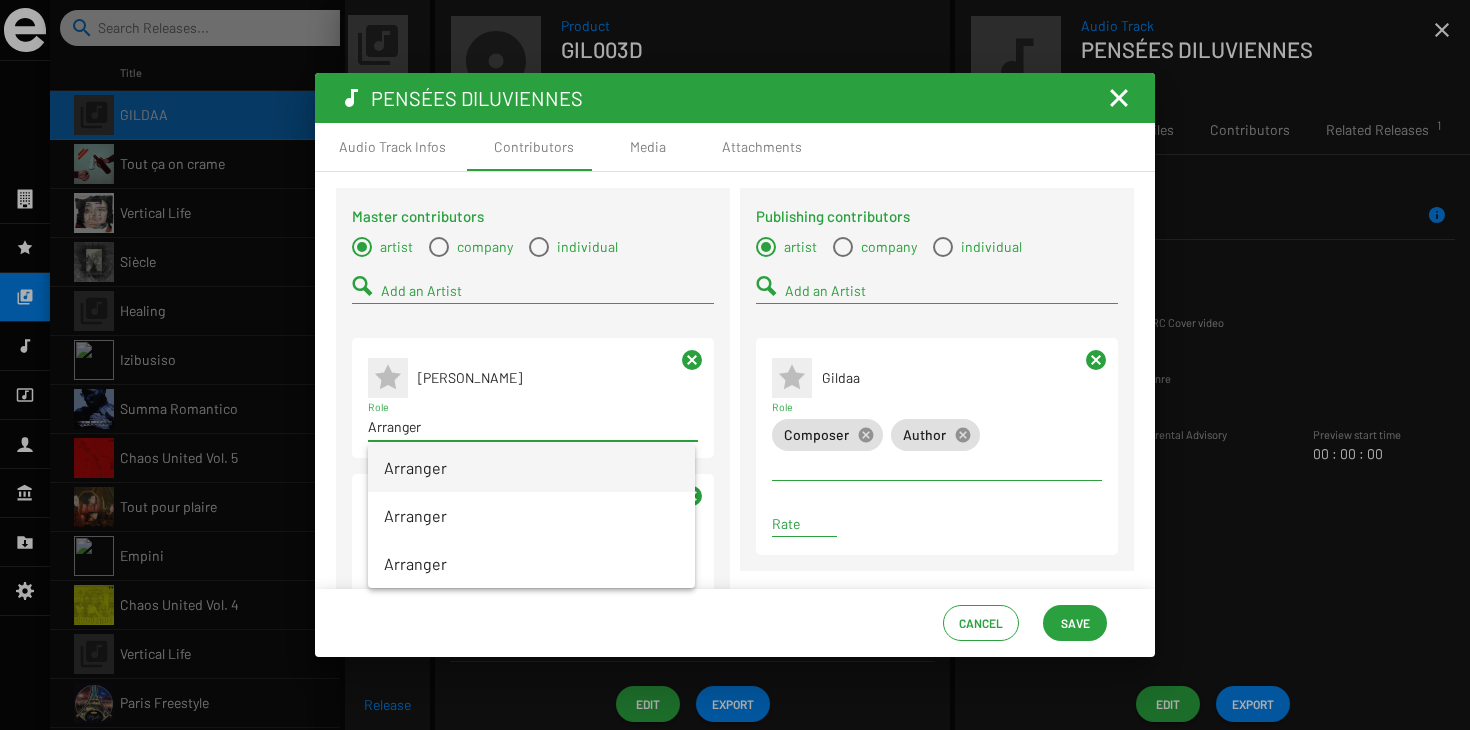 click on "Arranger" at bounding box center (531, 468) 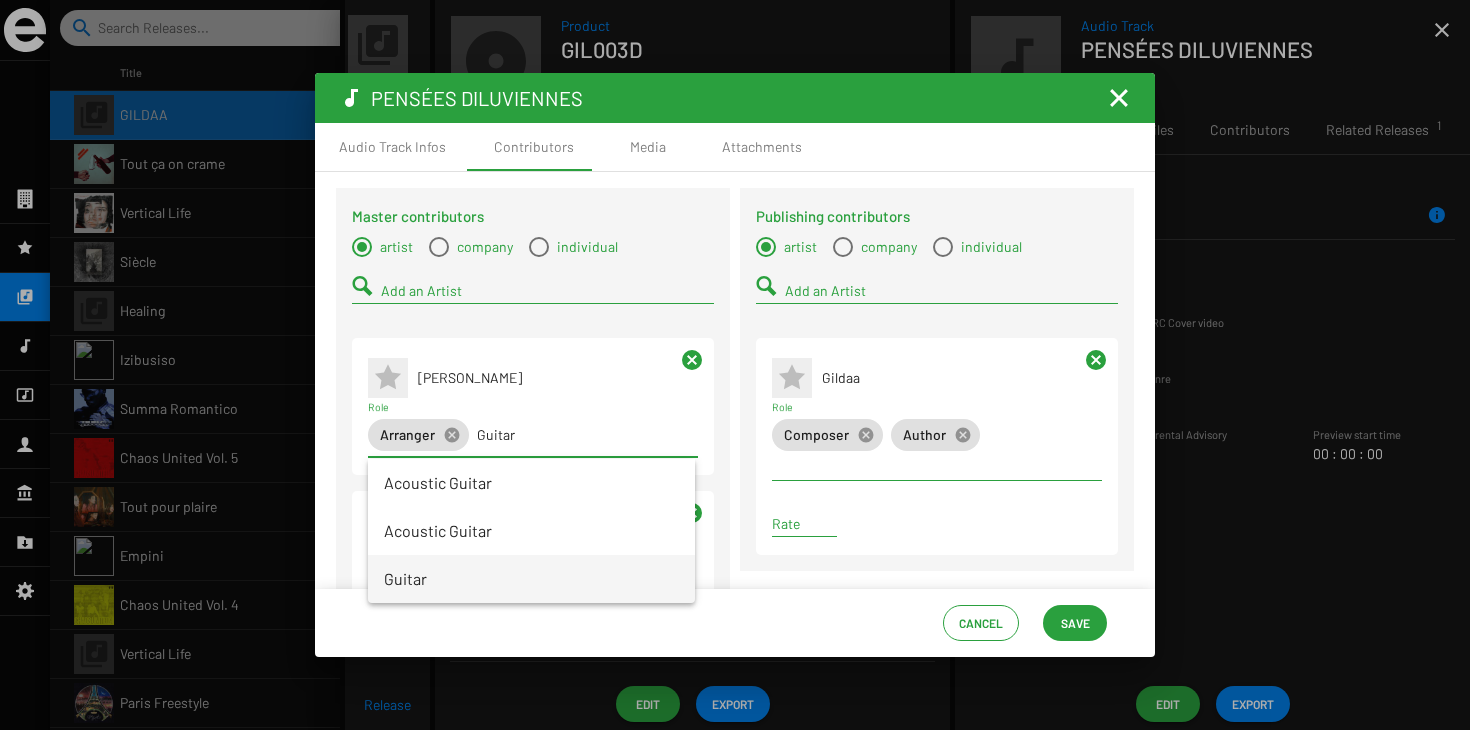 type on "Guitar" 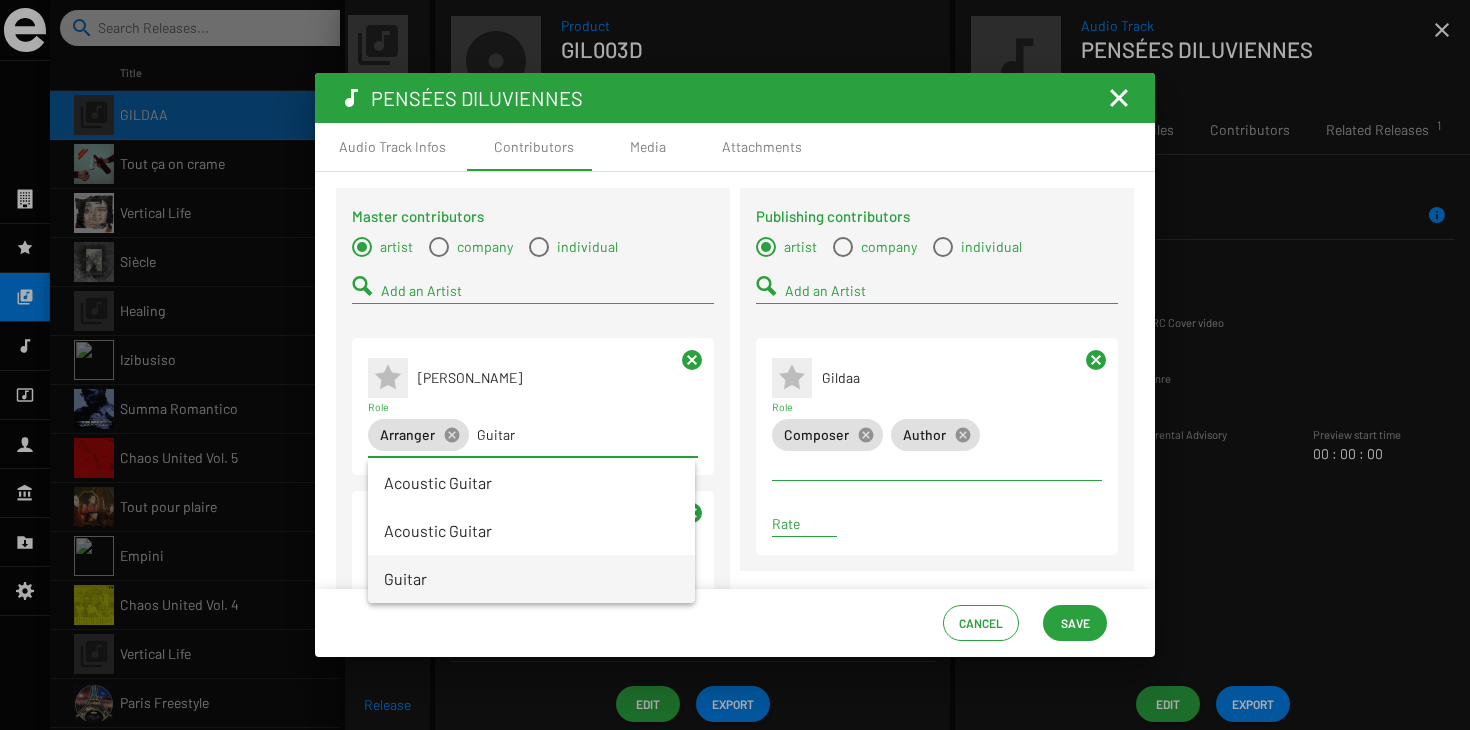 click on "Guitar" at bounding box center (531, 579) 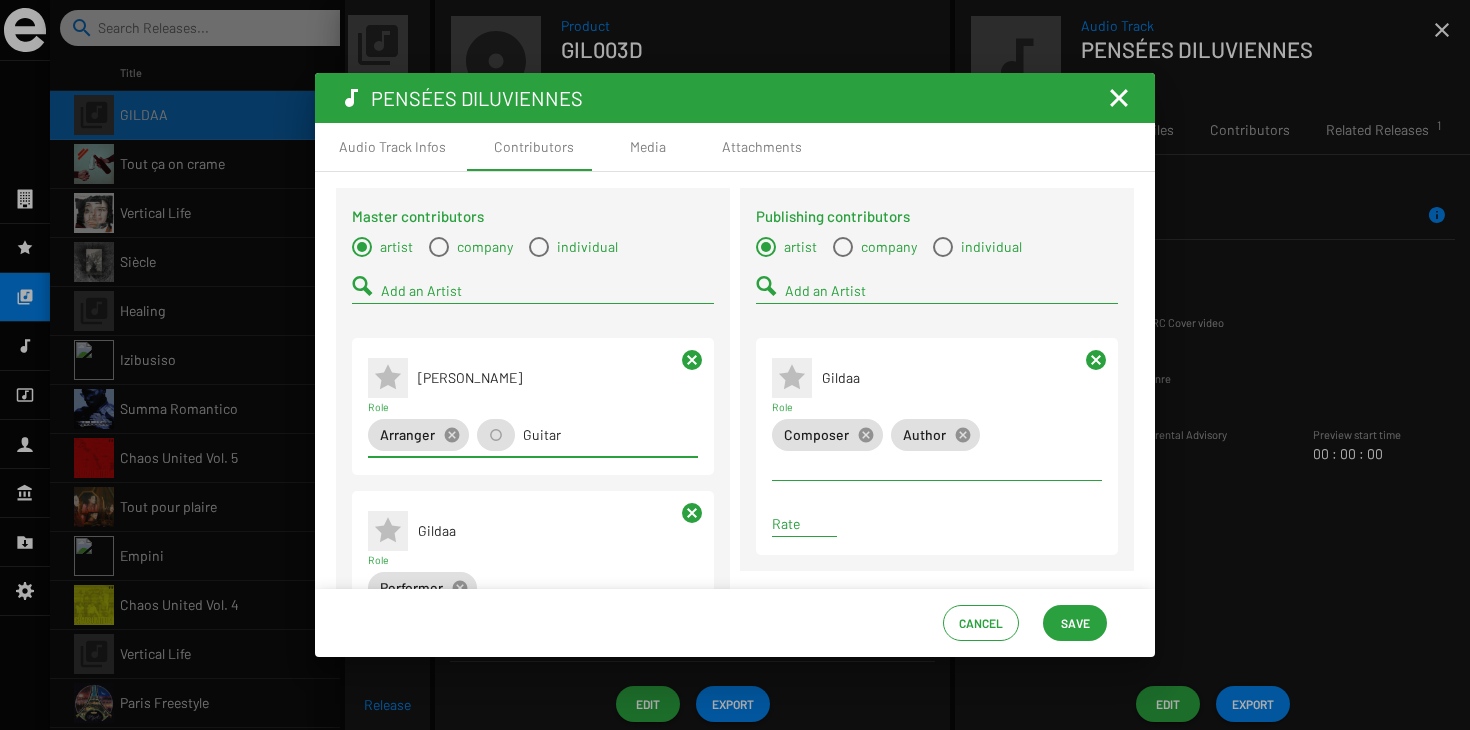 type 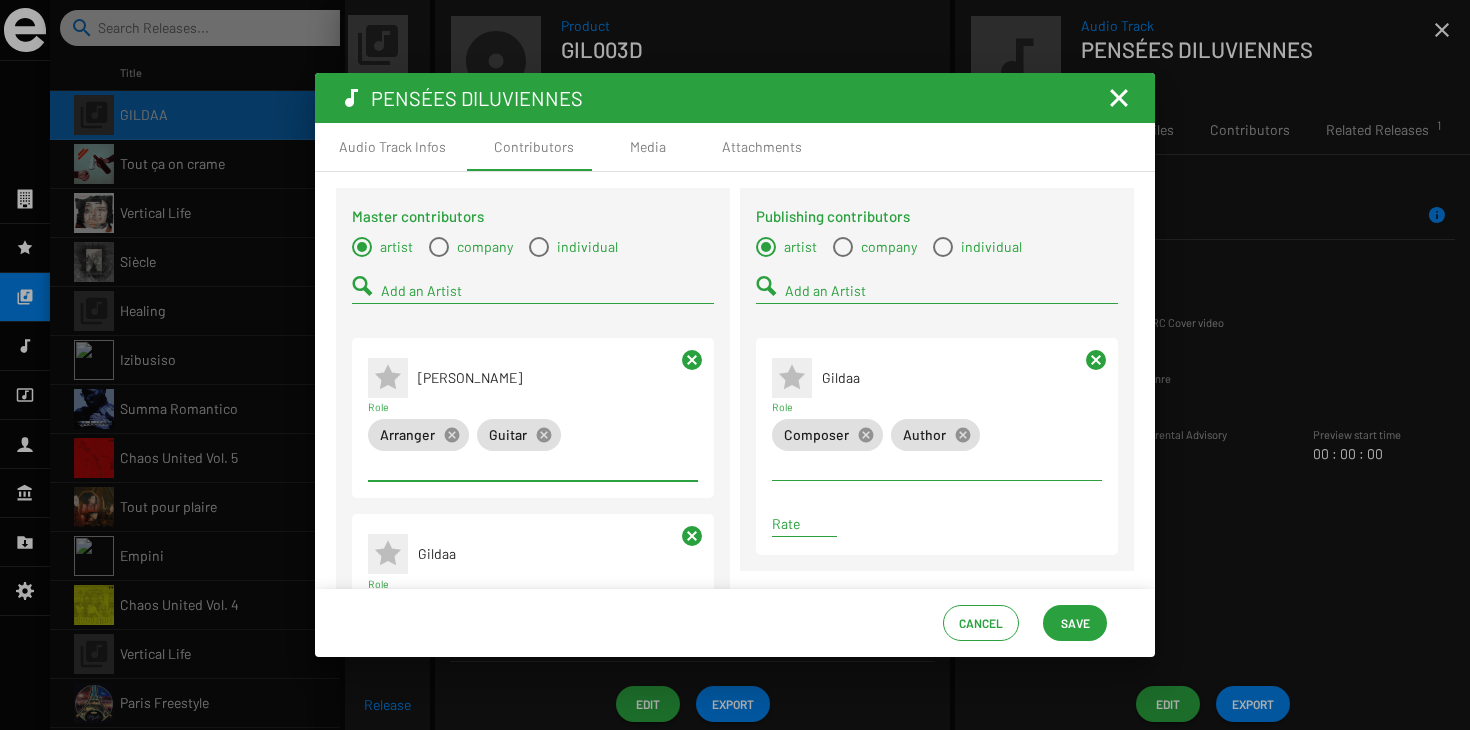 click on "Add an Artist" at bounding box center (547, 291) 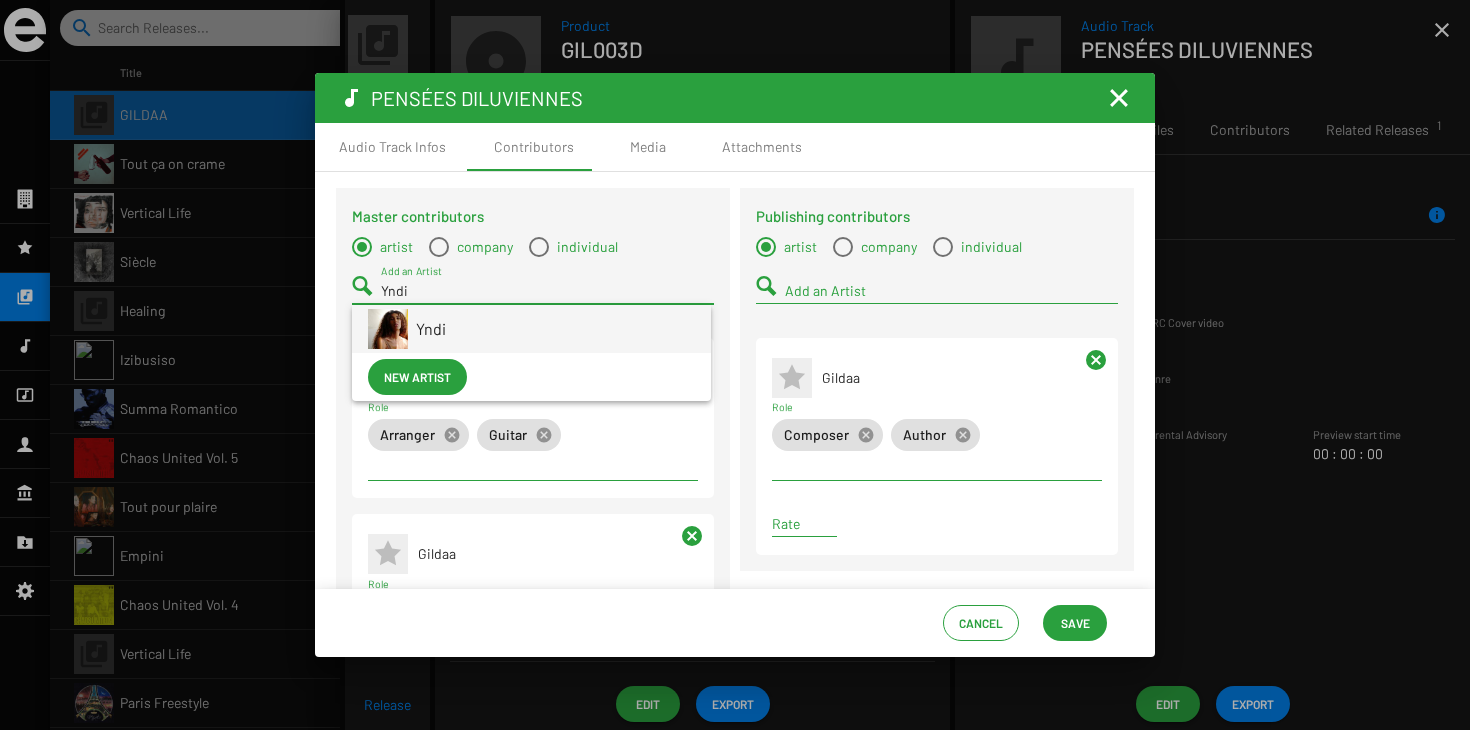 type on "Yndi" 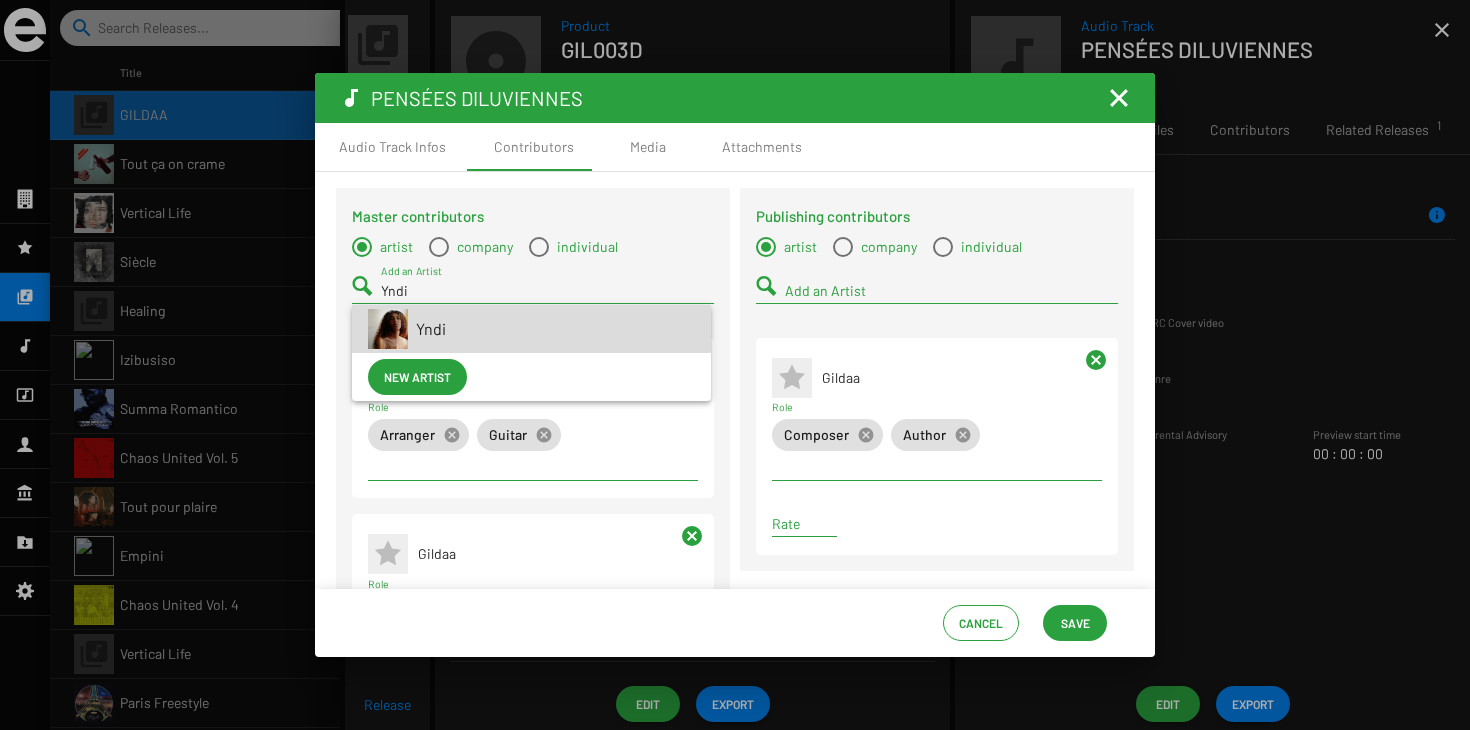 click on "Yndi" at bounding box center [555, 329] 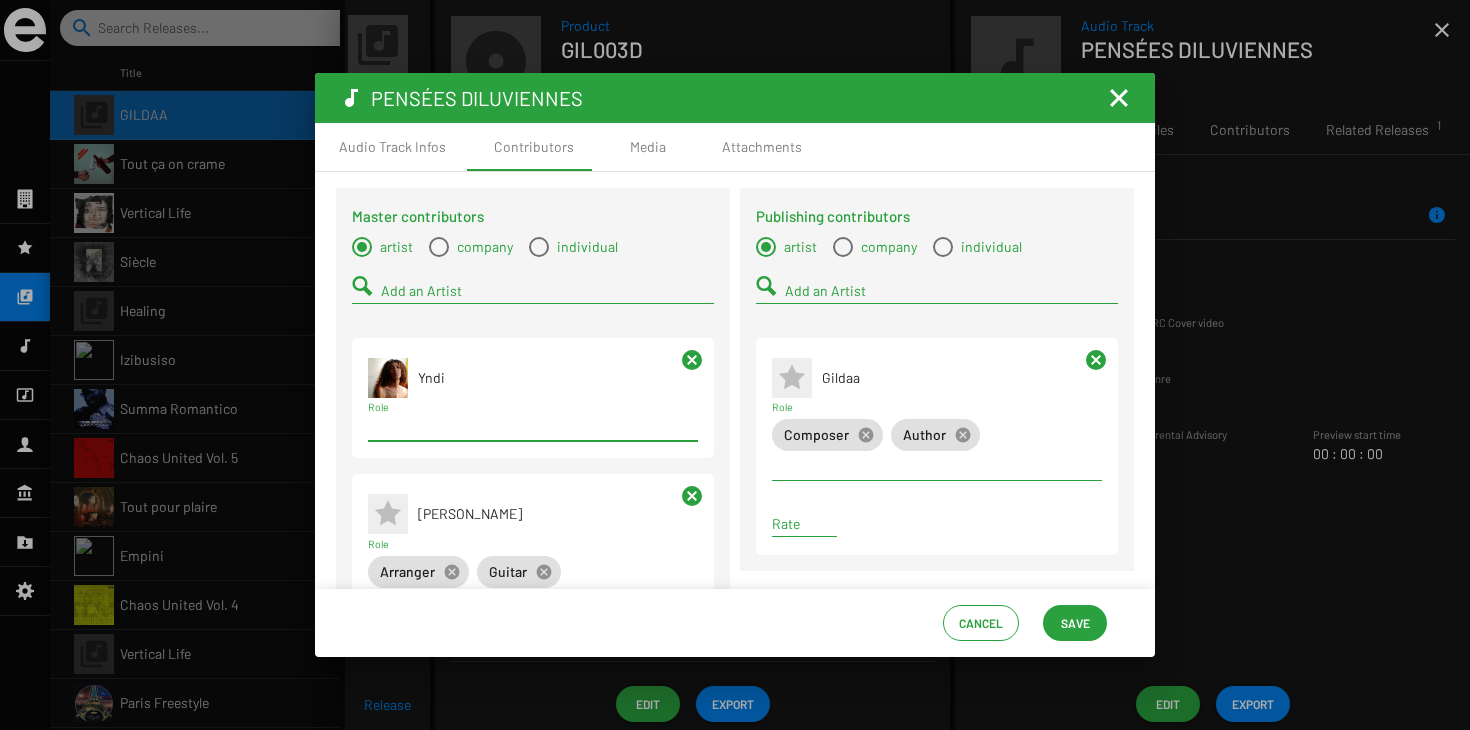 click on "Role" at bounding box center [533, 427] 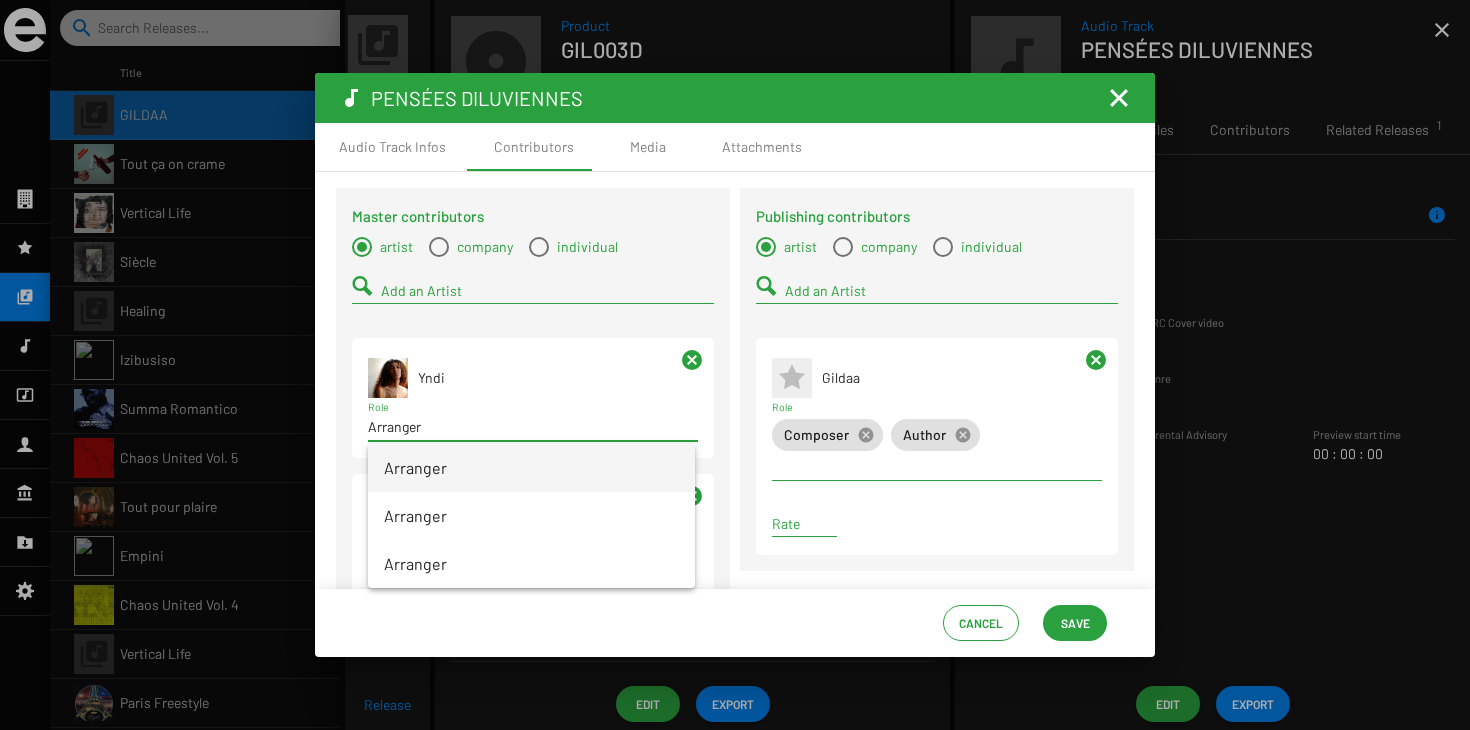 type on "Arranger" 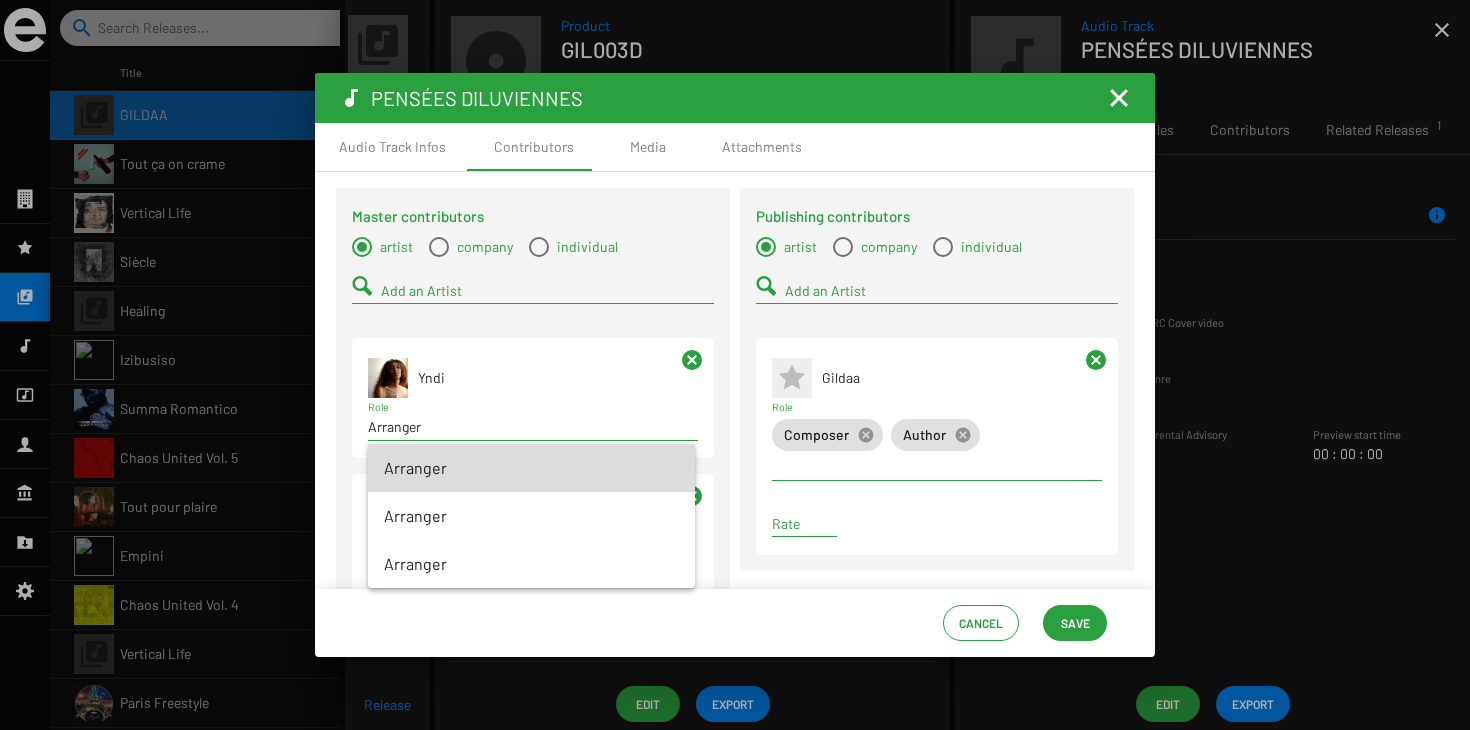 click on "Arranger" at bounding box center [531, 468] 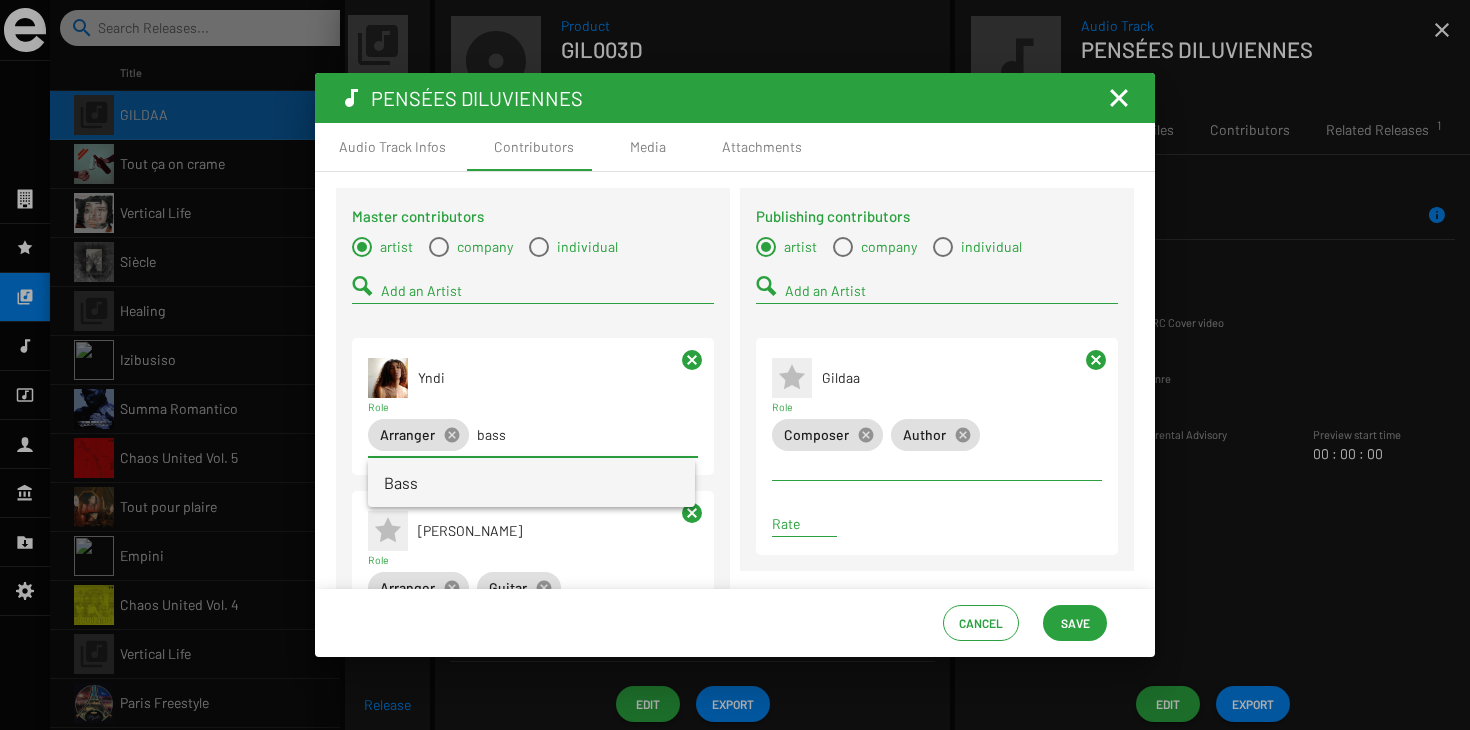 type on "bass" 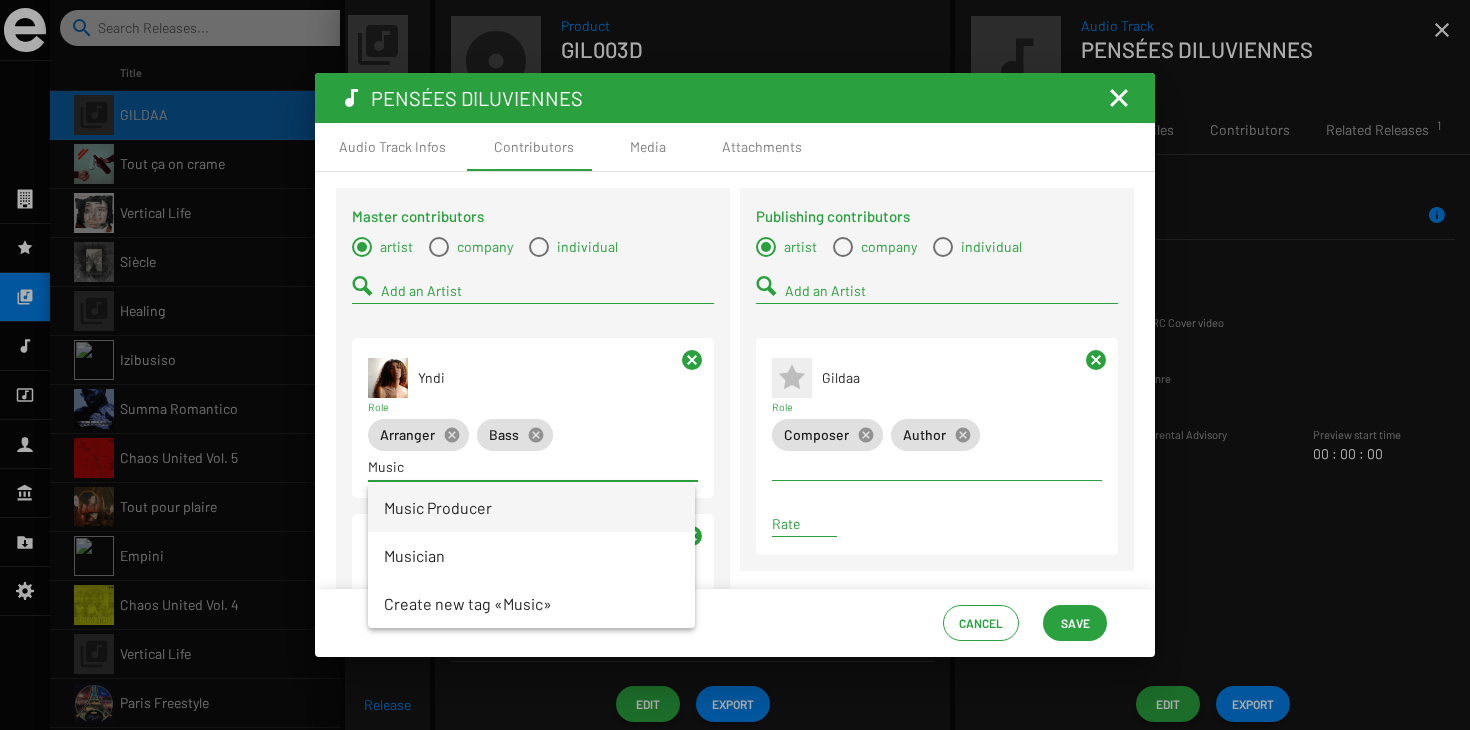 type on "Music" 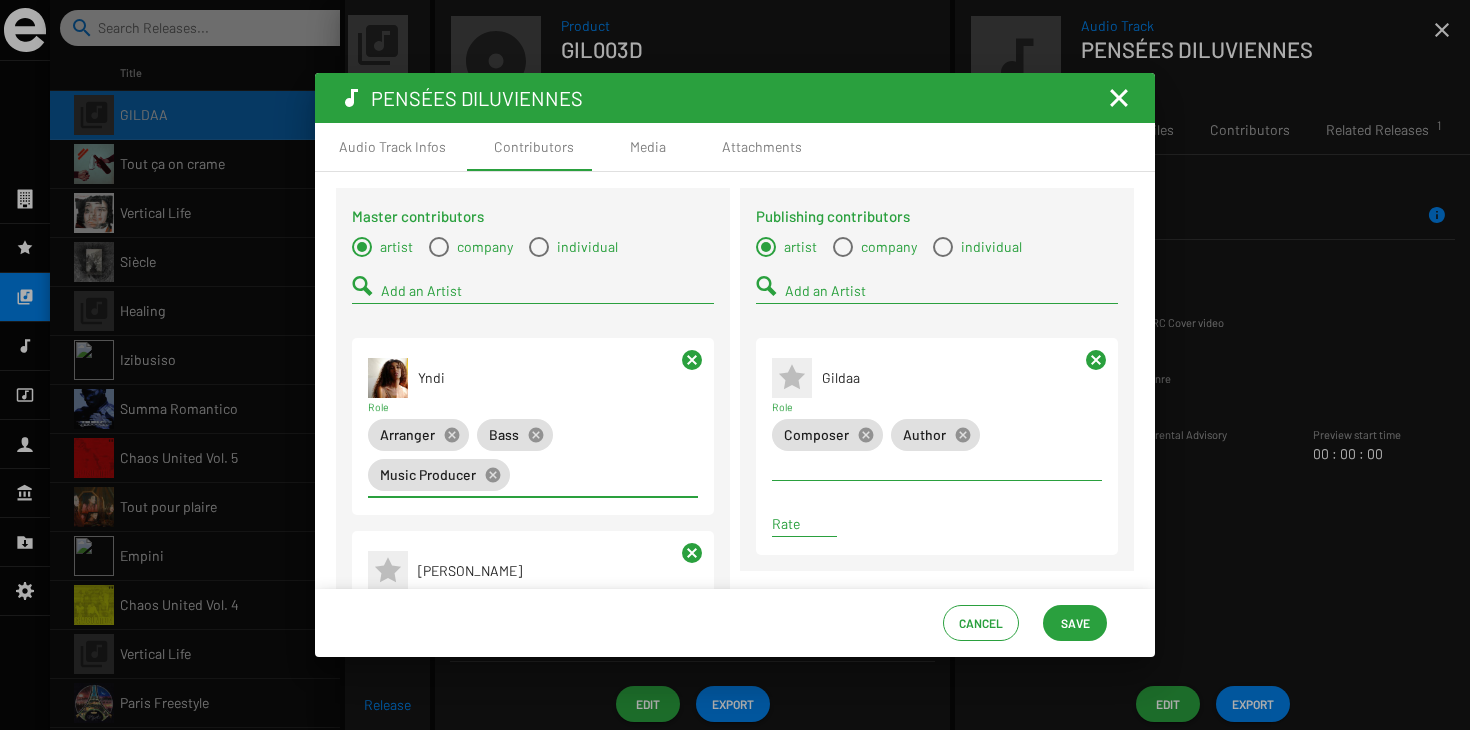 click on "Add an Artist" at bounding box center (547, 291) 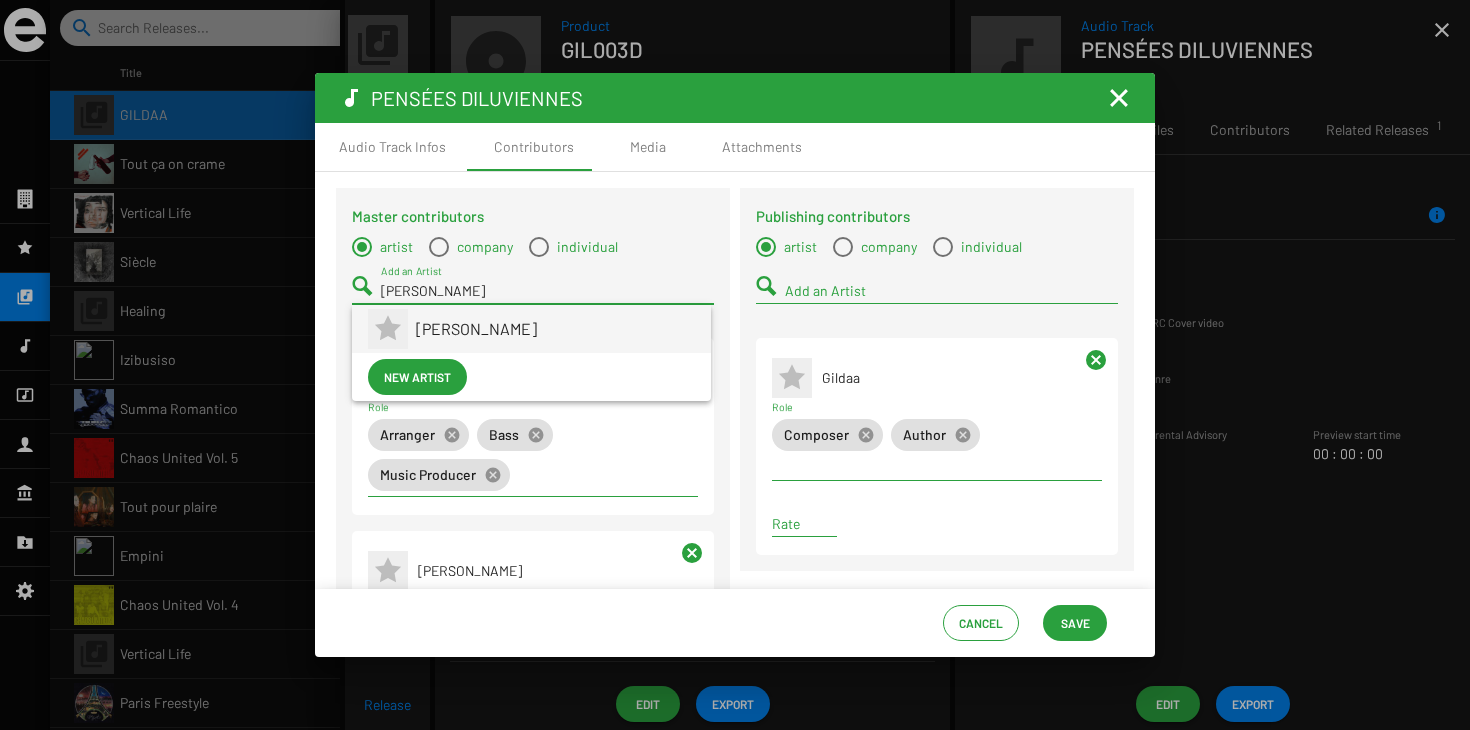 type on "Mathias" 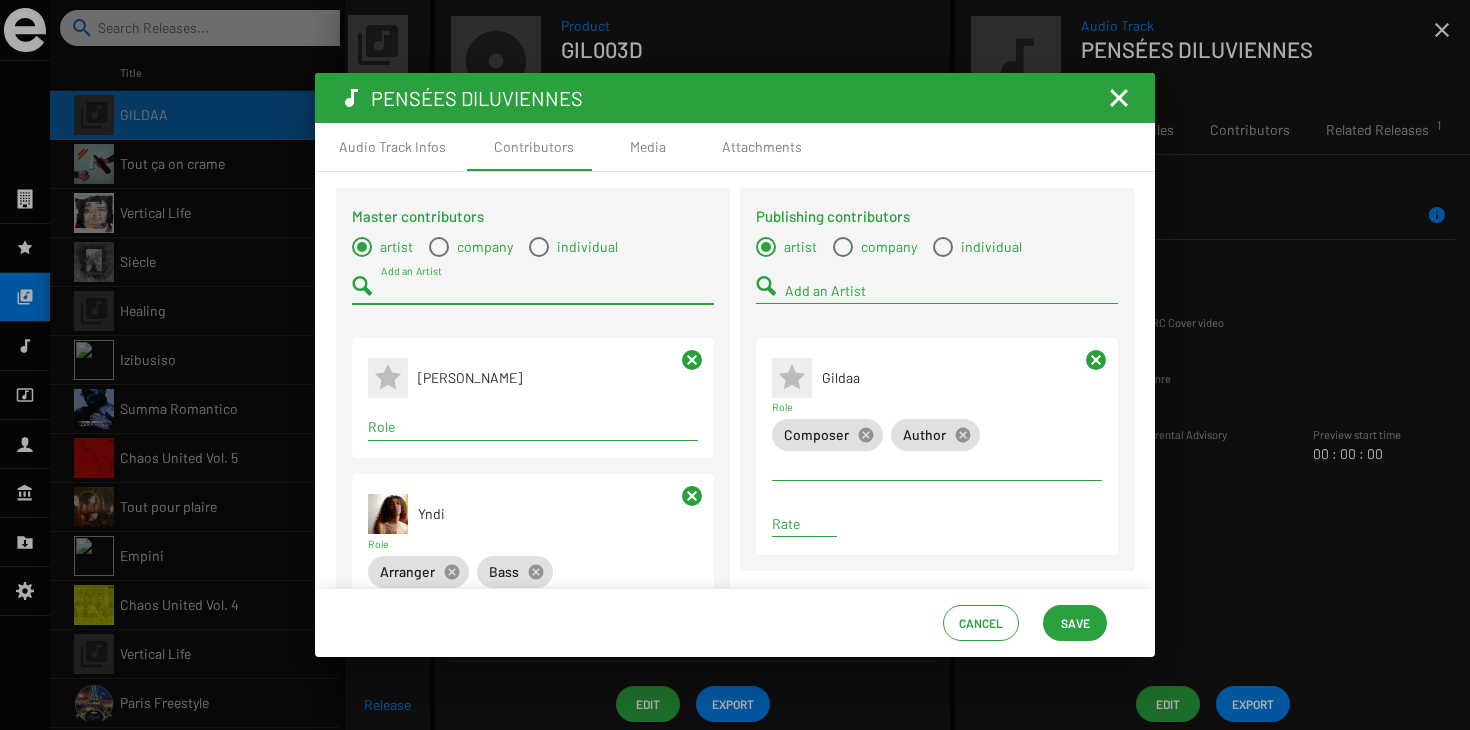 click on "Role" at bounding box center (533, 427) 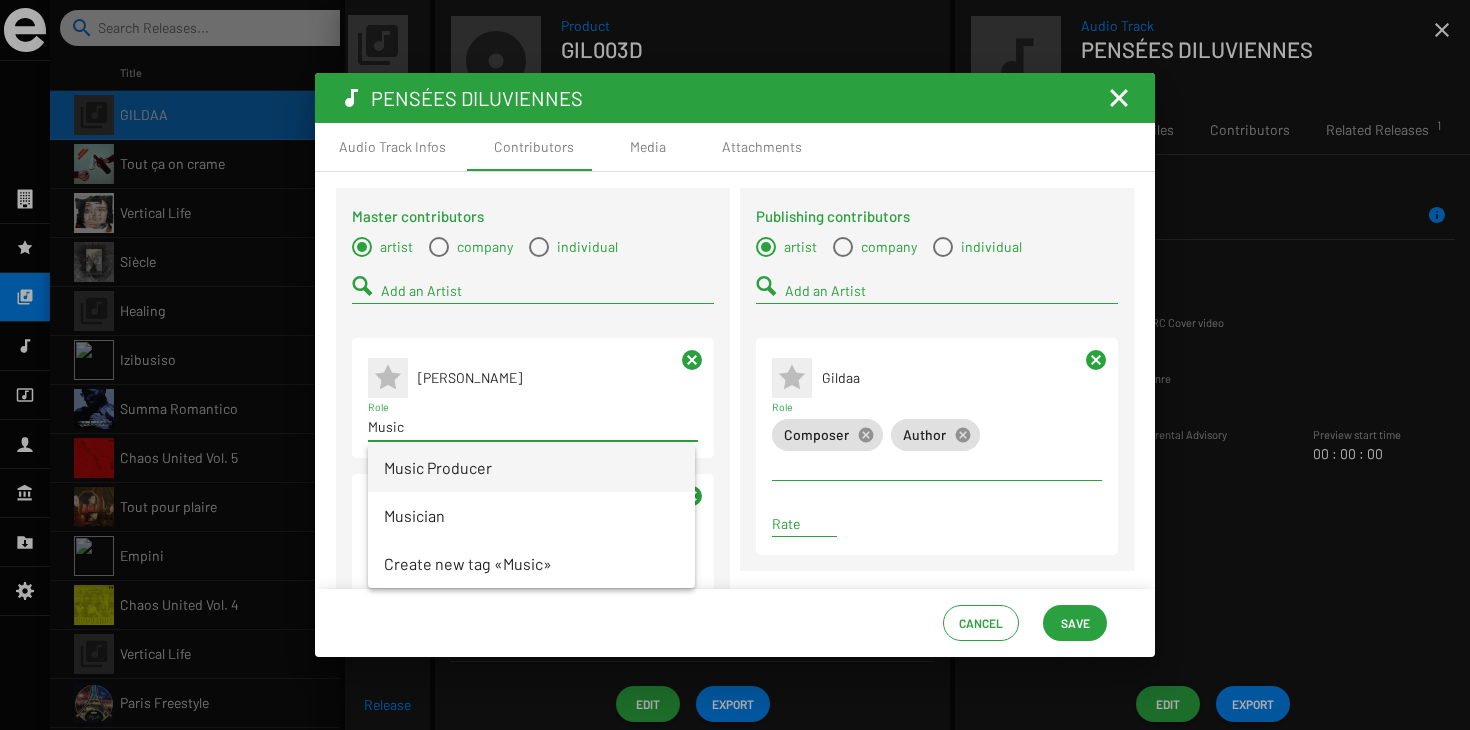 type on "Music" 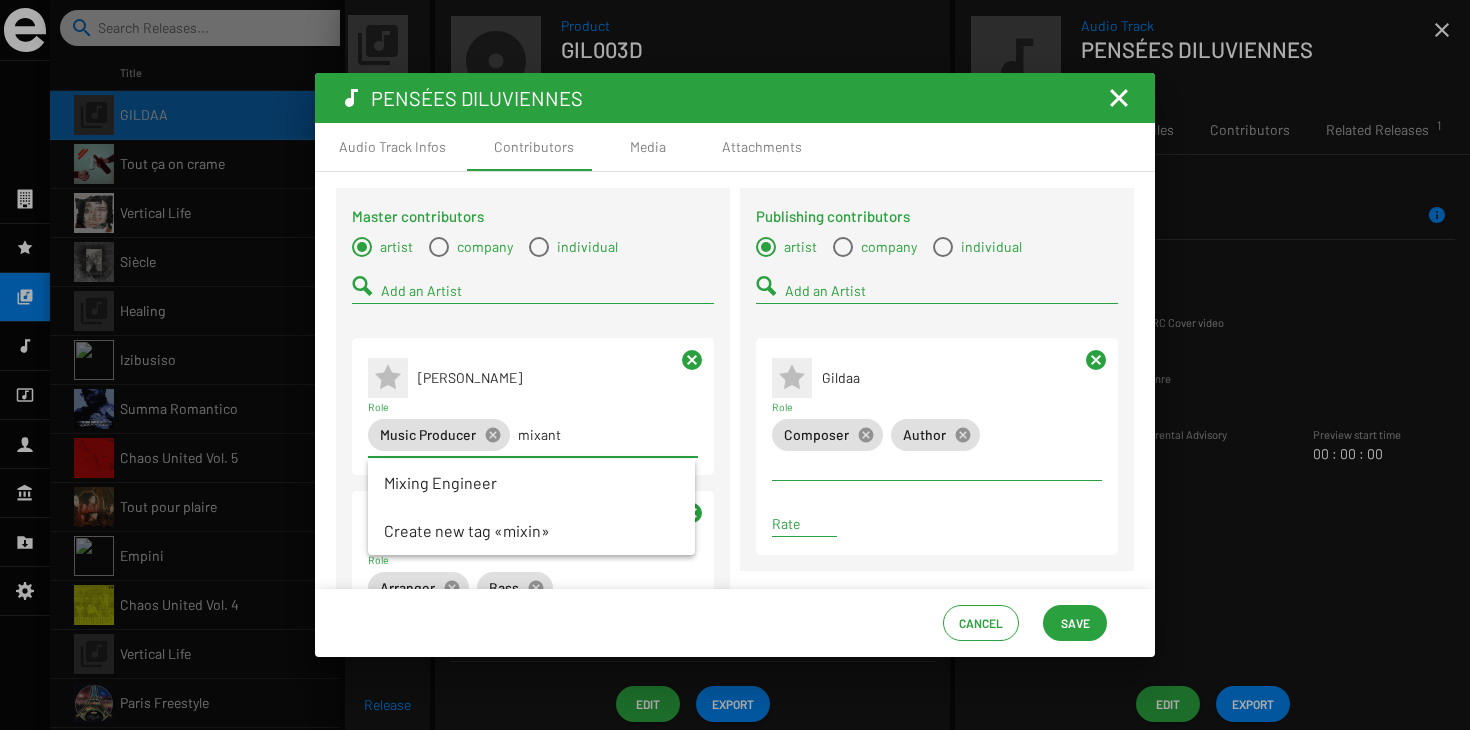 type on "mixant" 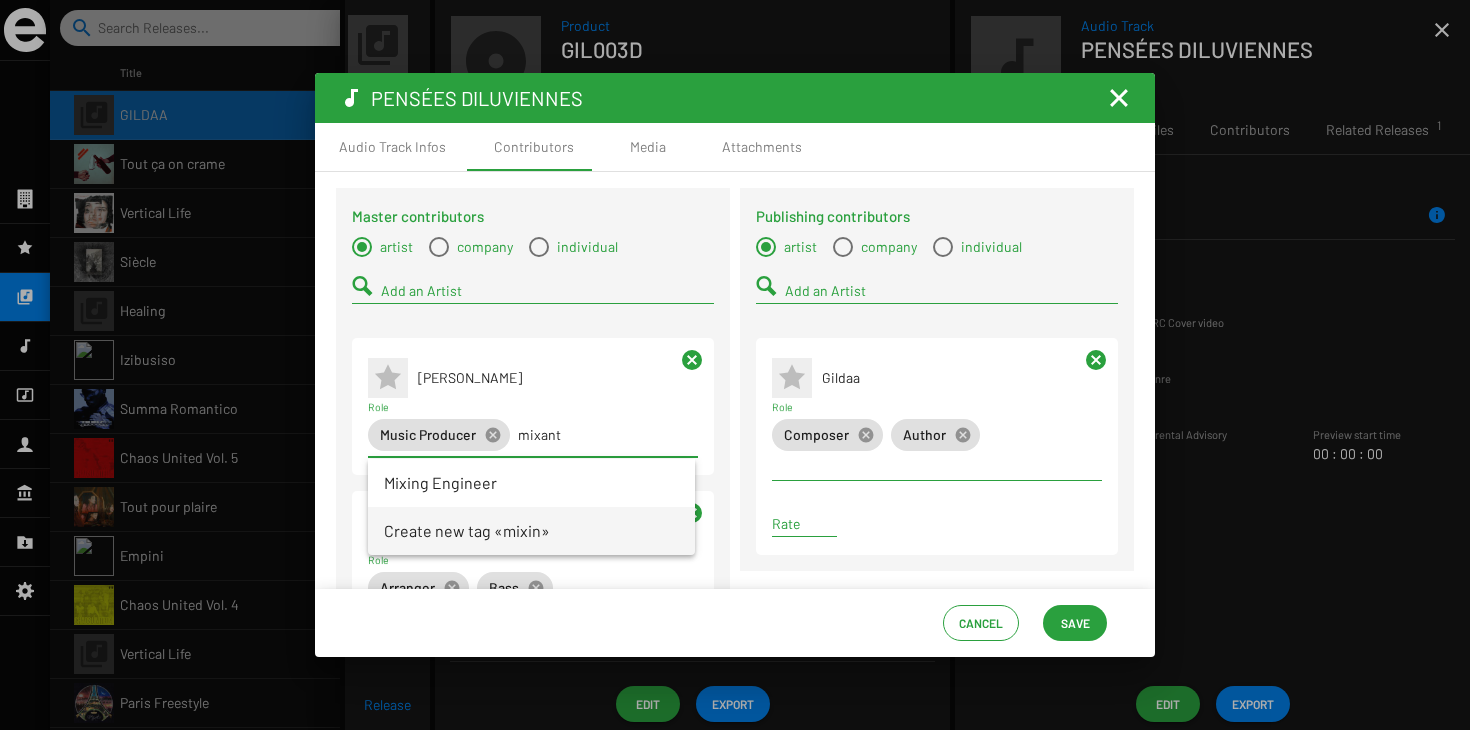 drag, startPoint x: 533, startPoint y: 472, endPoint x: 498, endPoint y: 506, distance: 48.79549 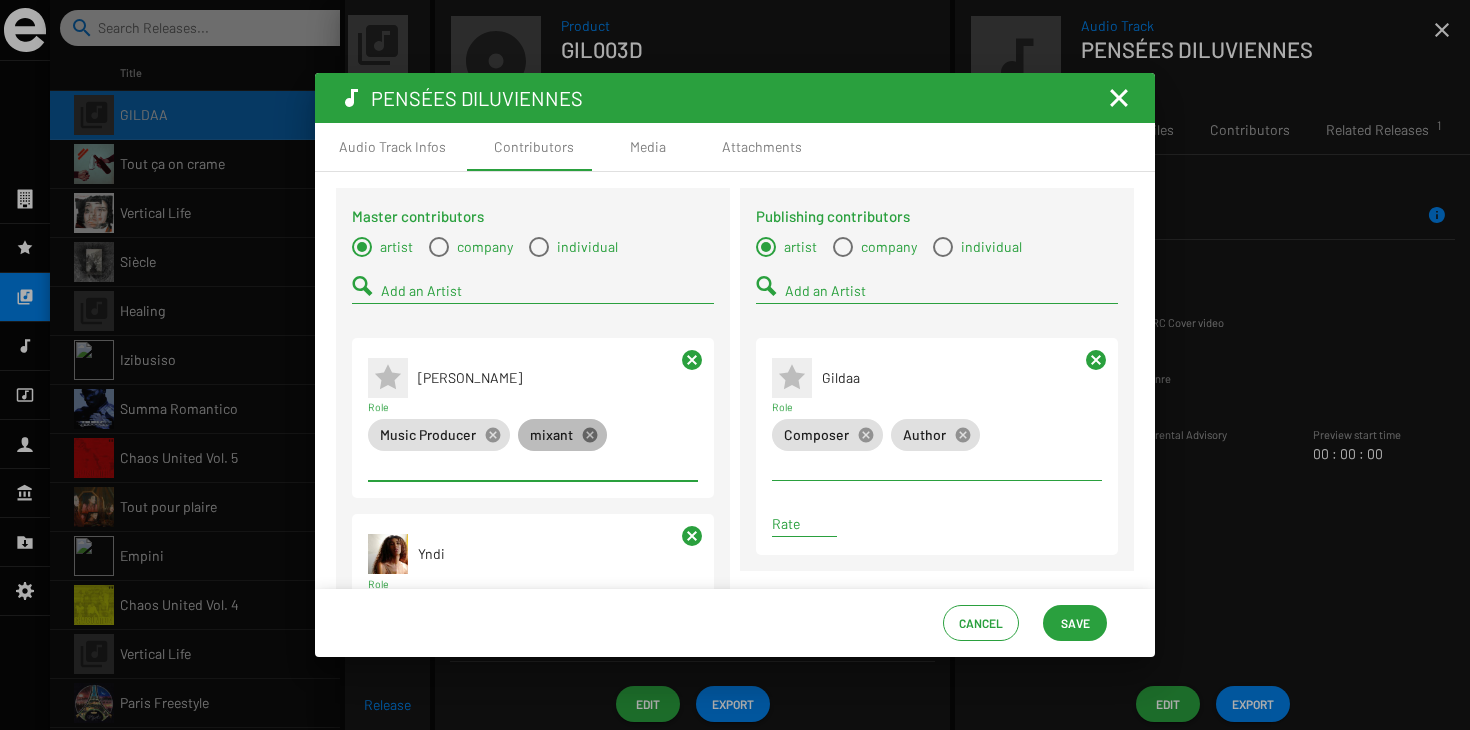 click on "cancel" at bounding box center [590, 435] 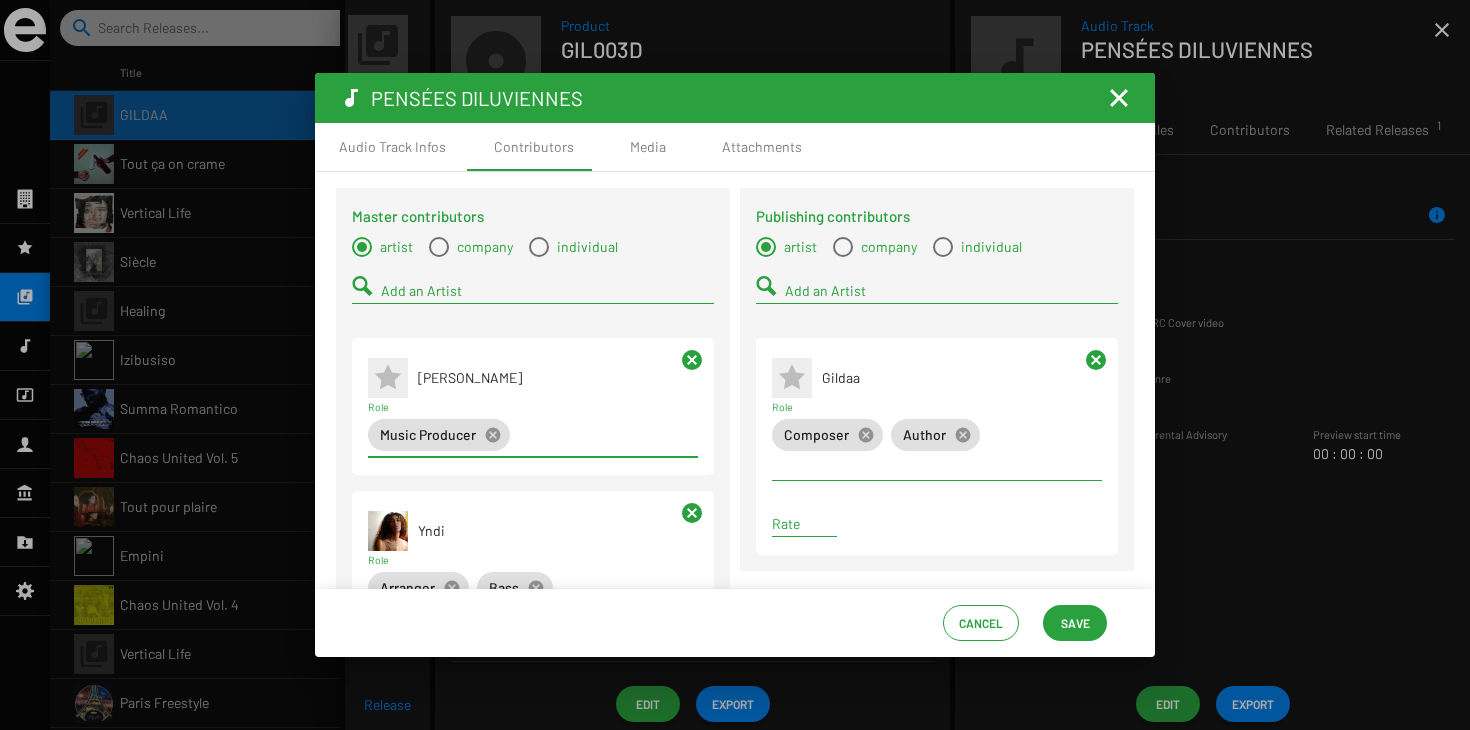 click on "Role" at bounding box center (608, 435) 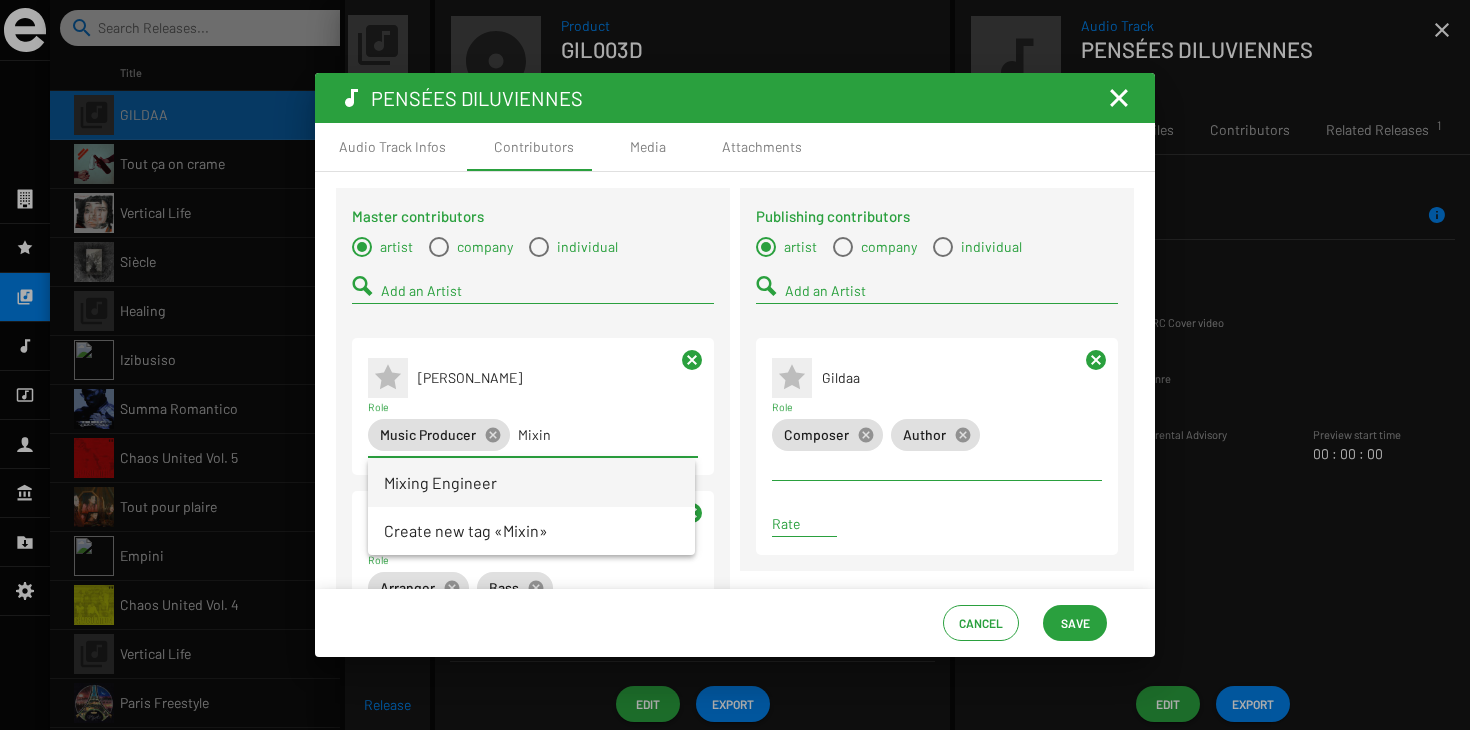 type on "Mixin" 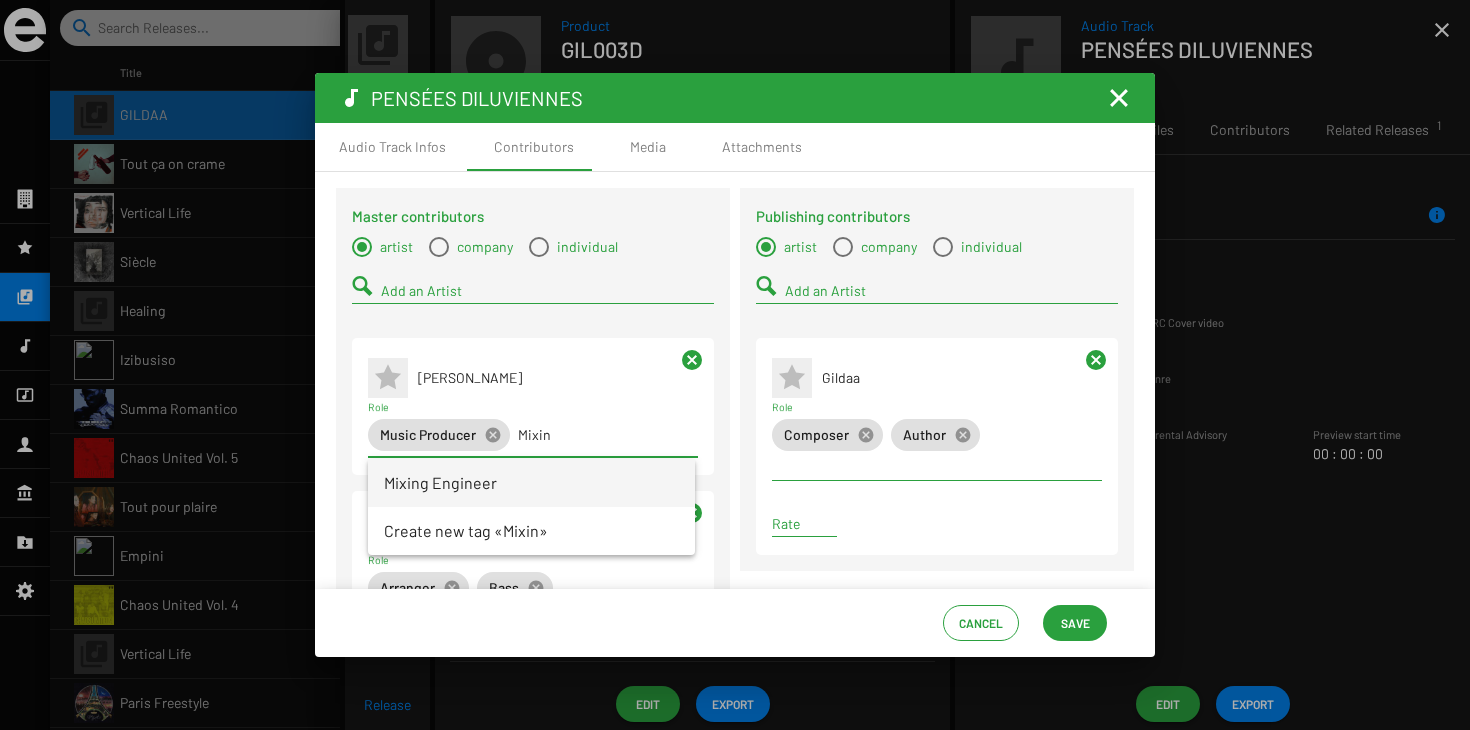 type 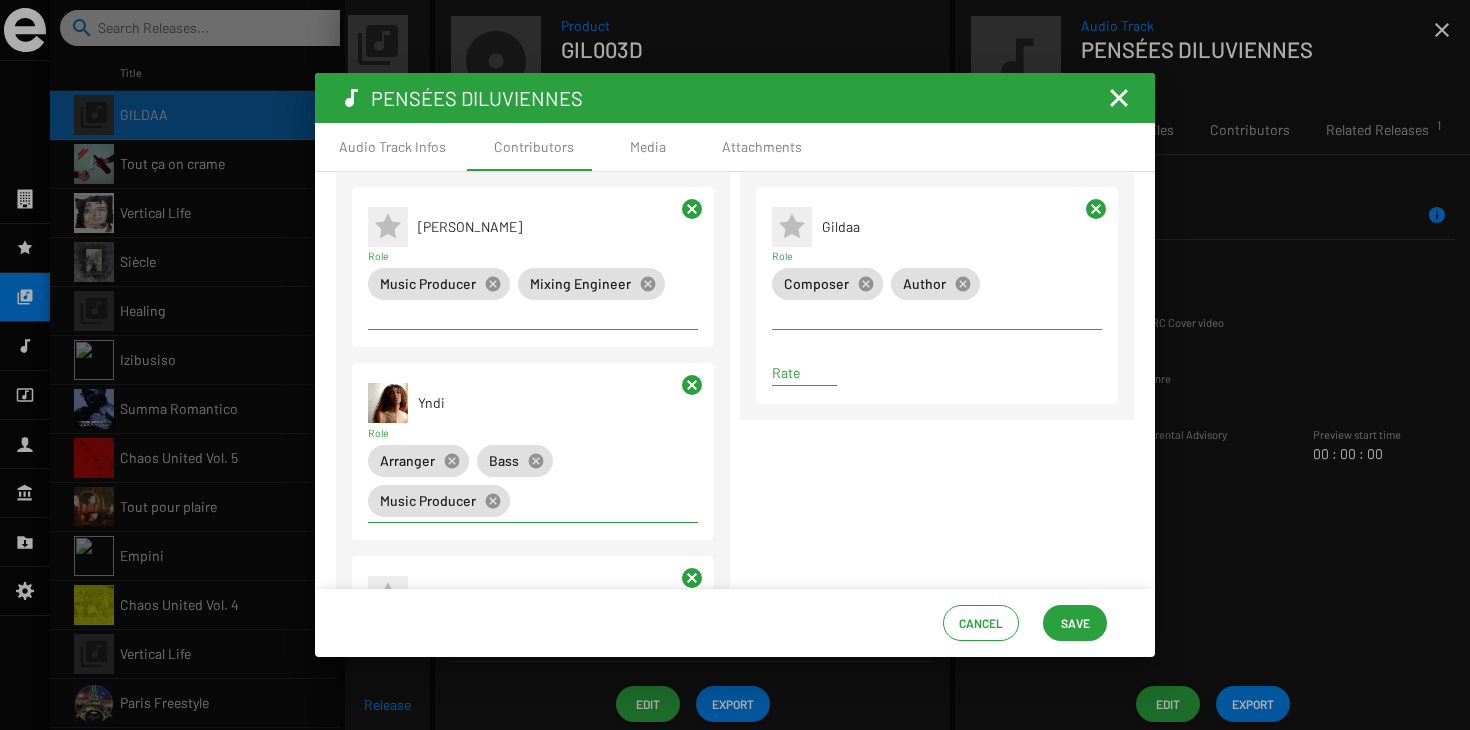 scroll, scrollTop: 25, scrollLeft: 0, axis: vertical 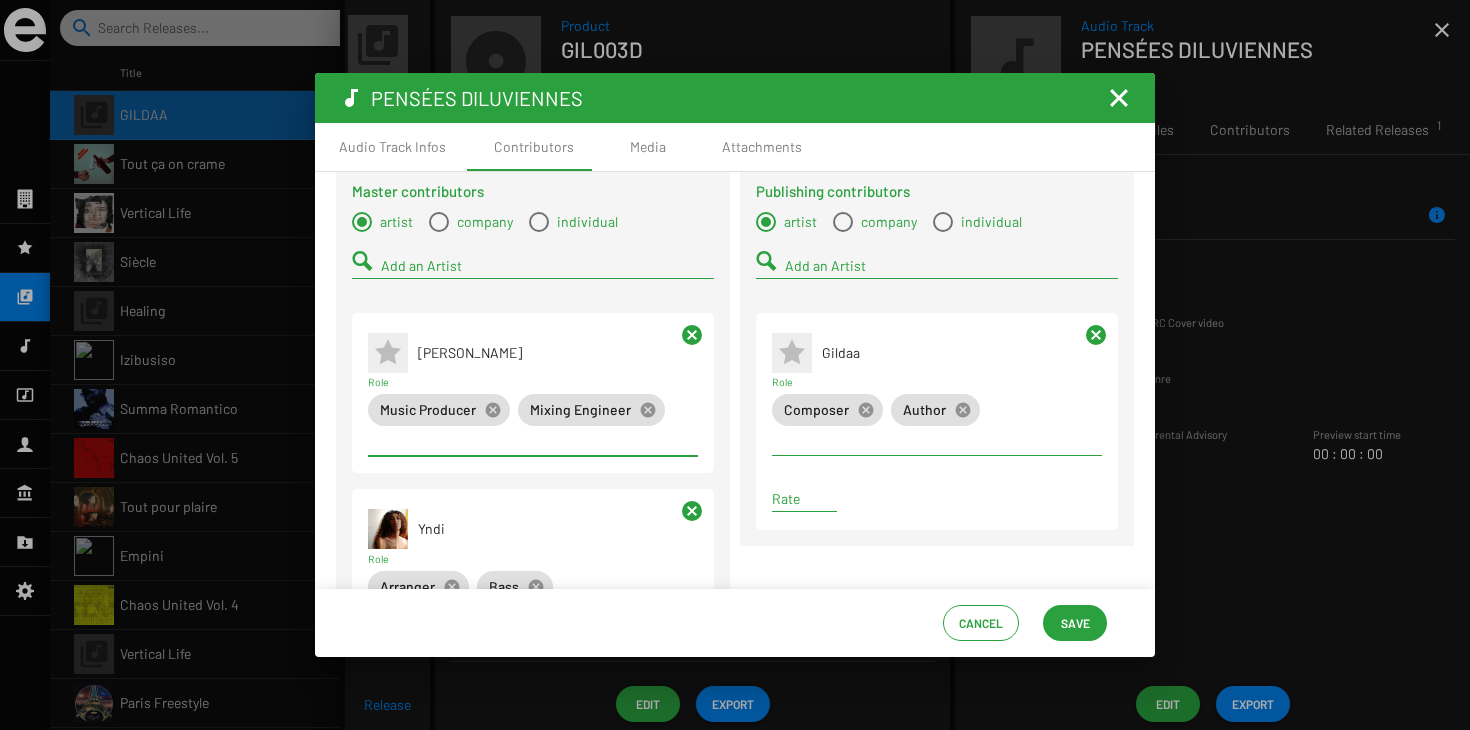 click on "Add an Artist" at bounding box center (547, 266) 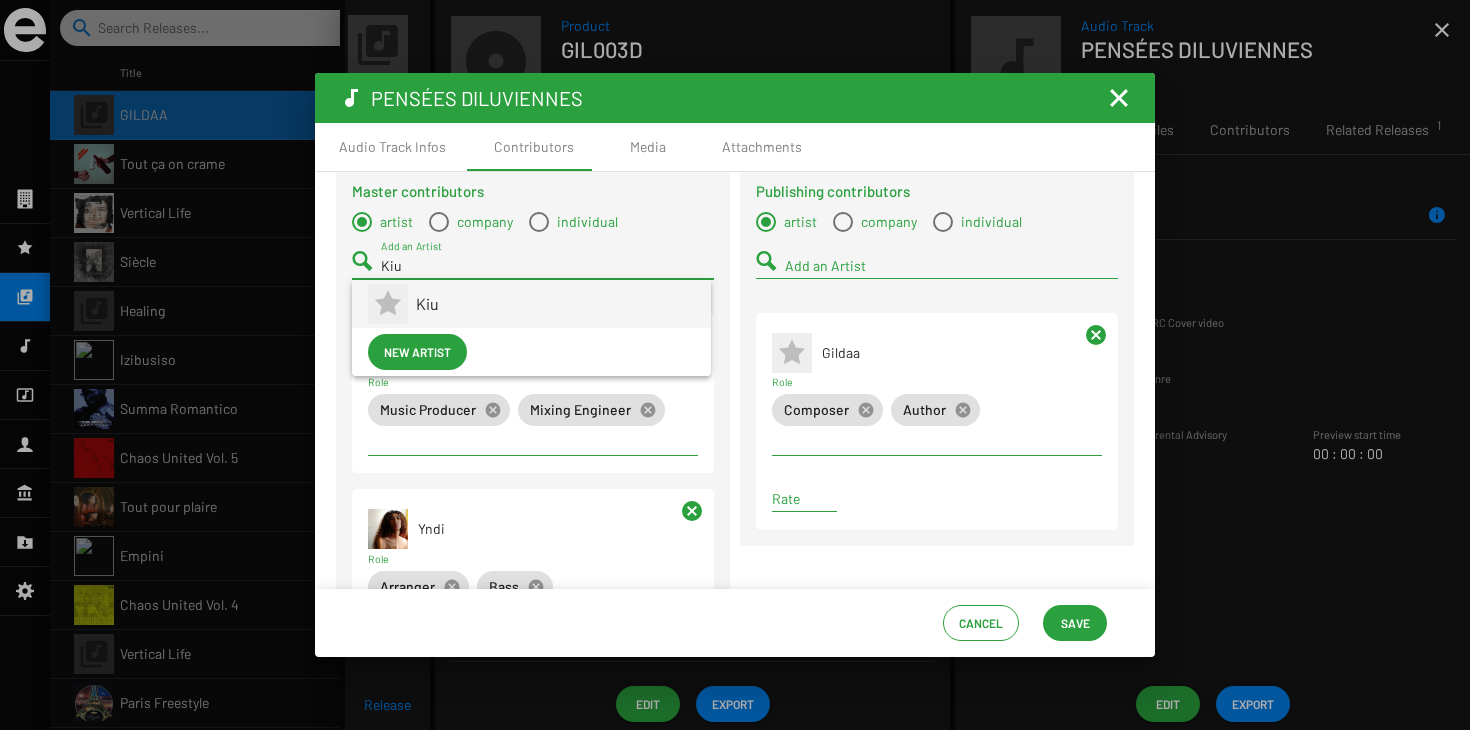 type on "Kiu" 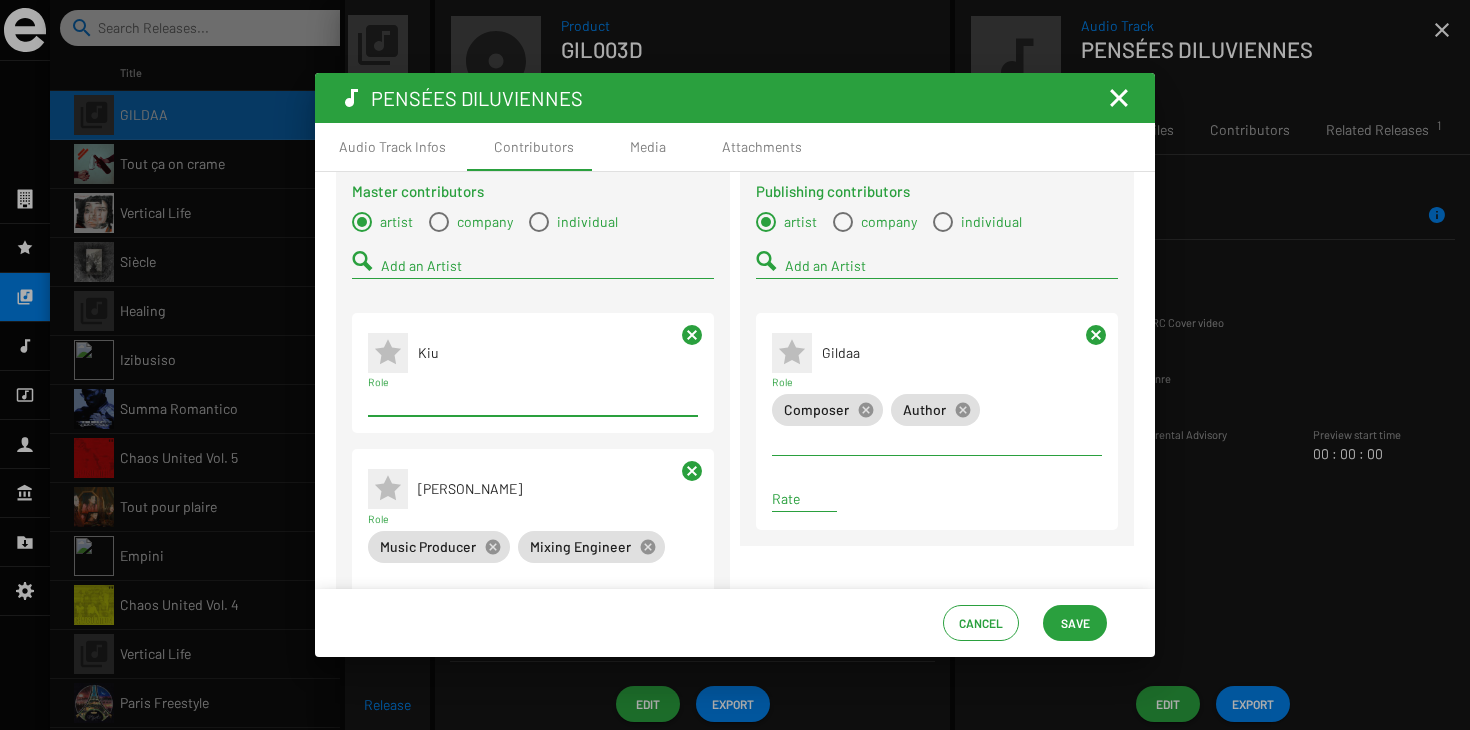 click on "Role" at bounding box center [533, 402] 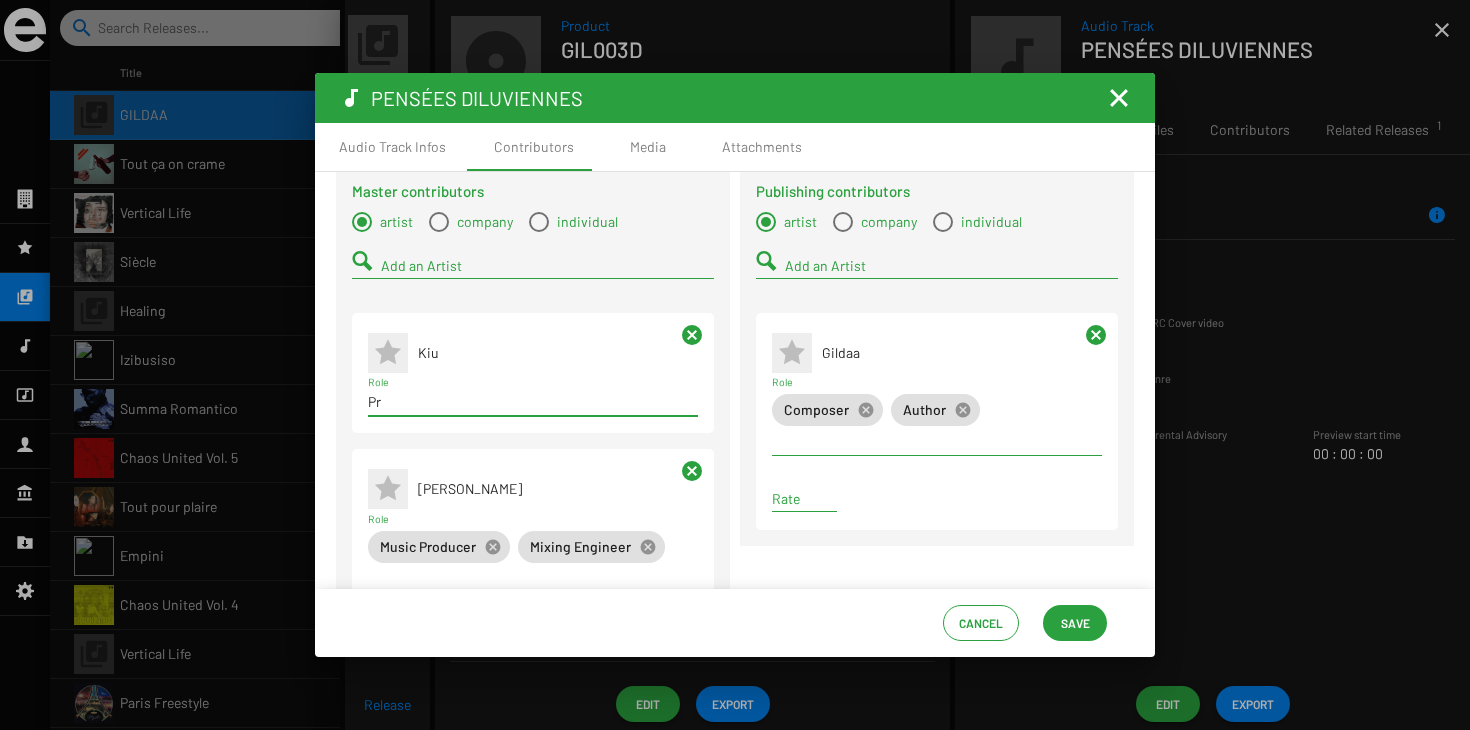 type on "P" 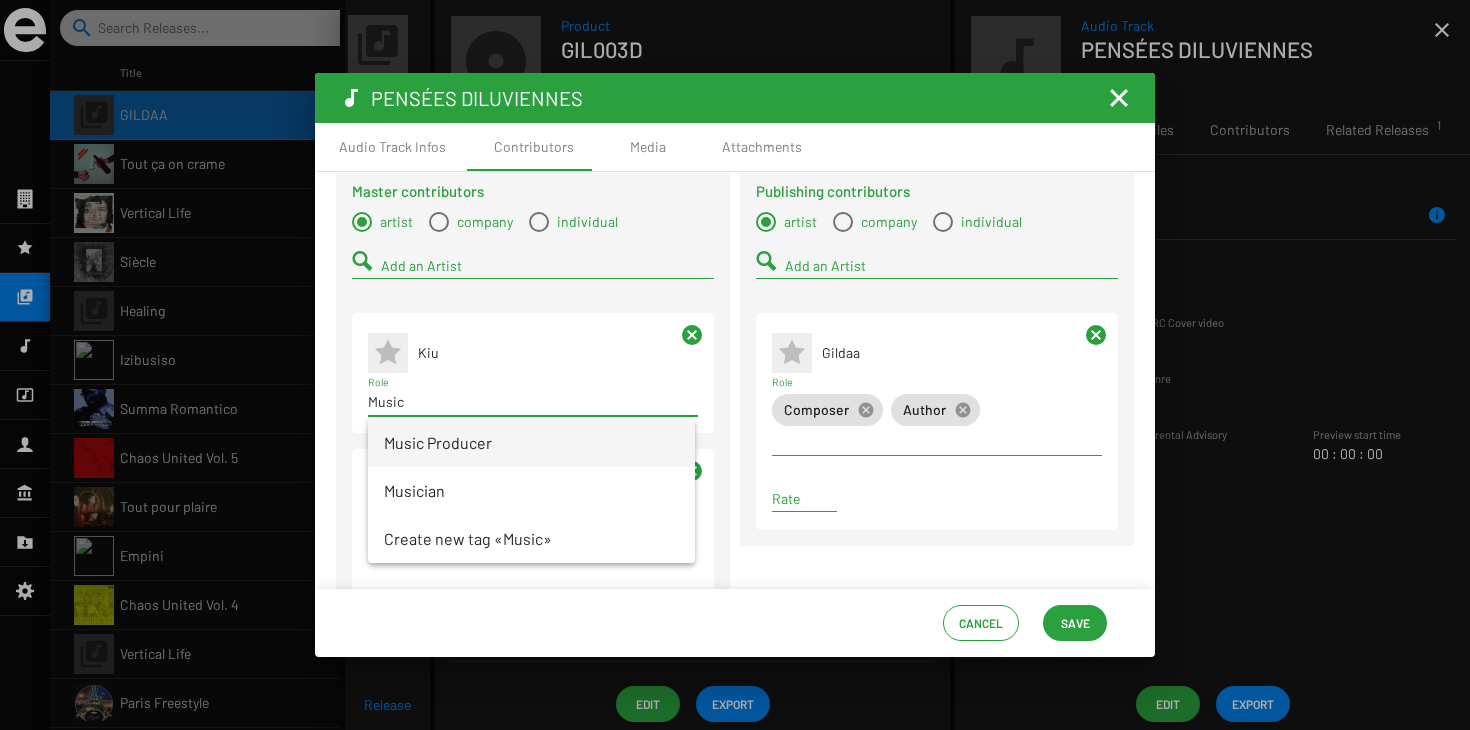 type on "Music" 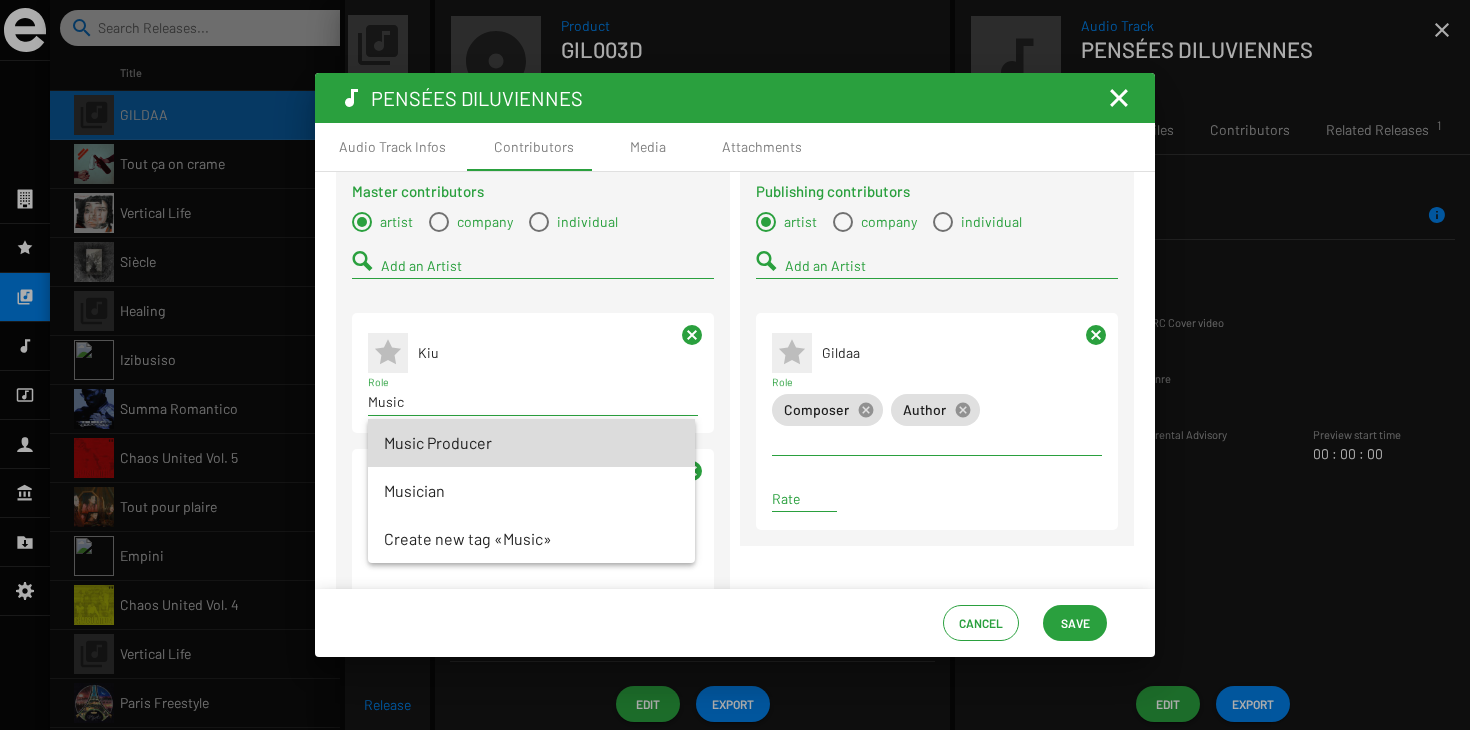 click on "Music Producer" at bounding box center [531, 443] 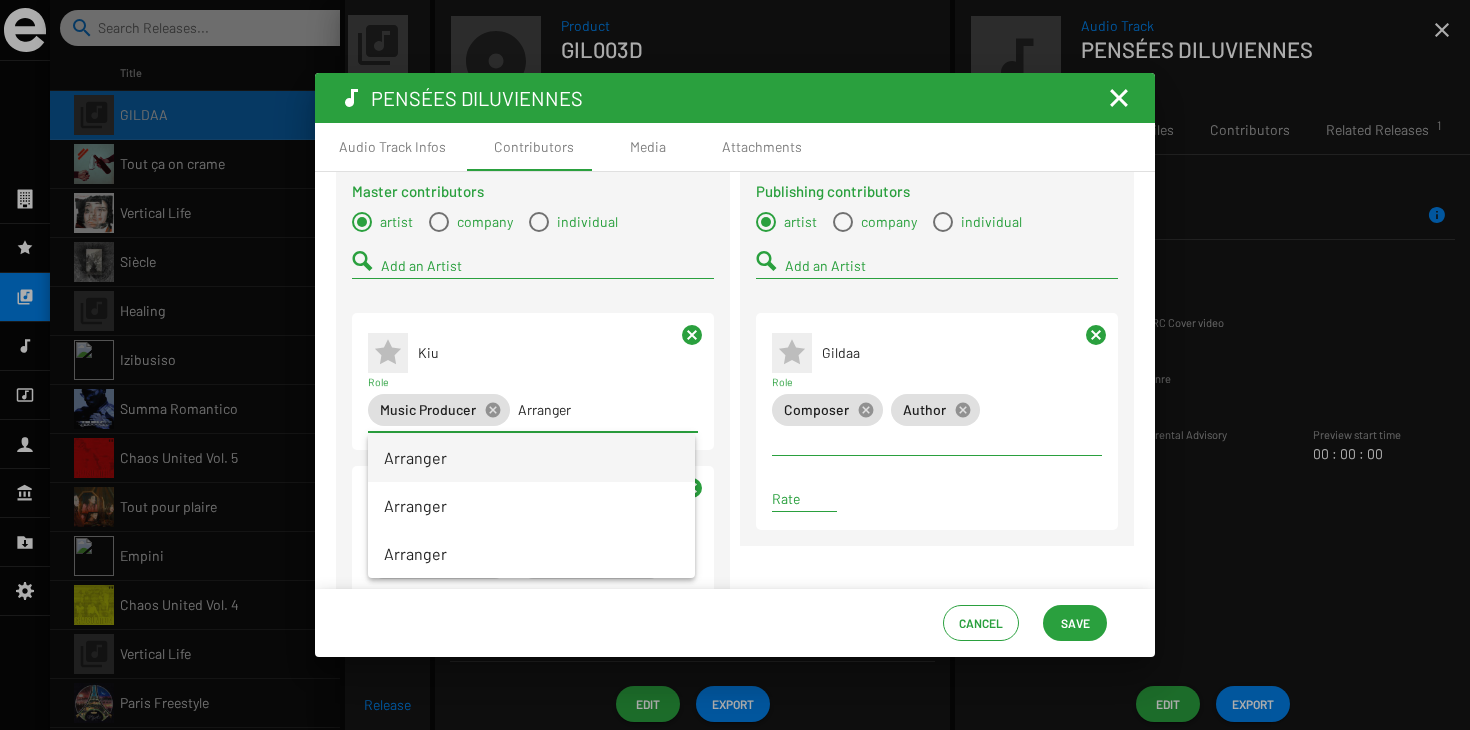 type on "Arranger" 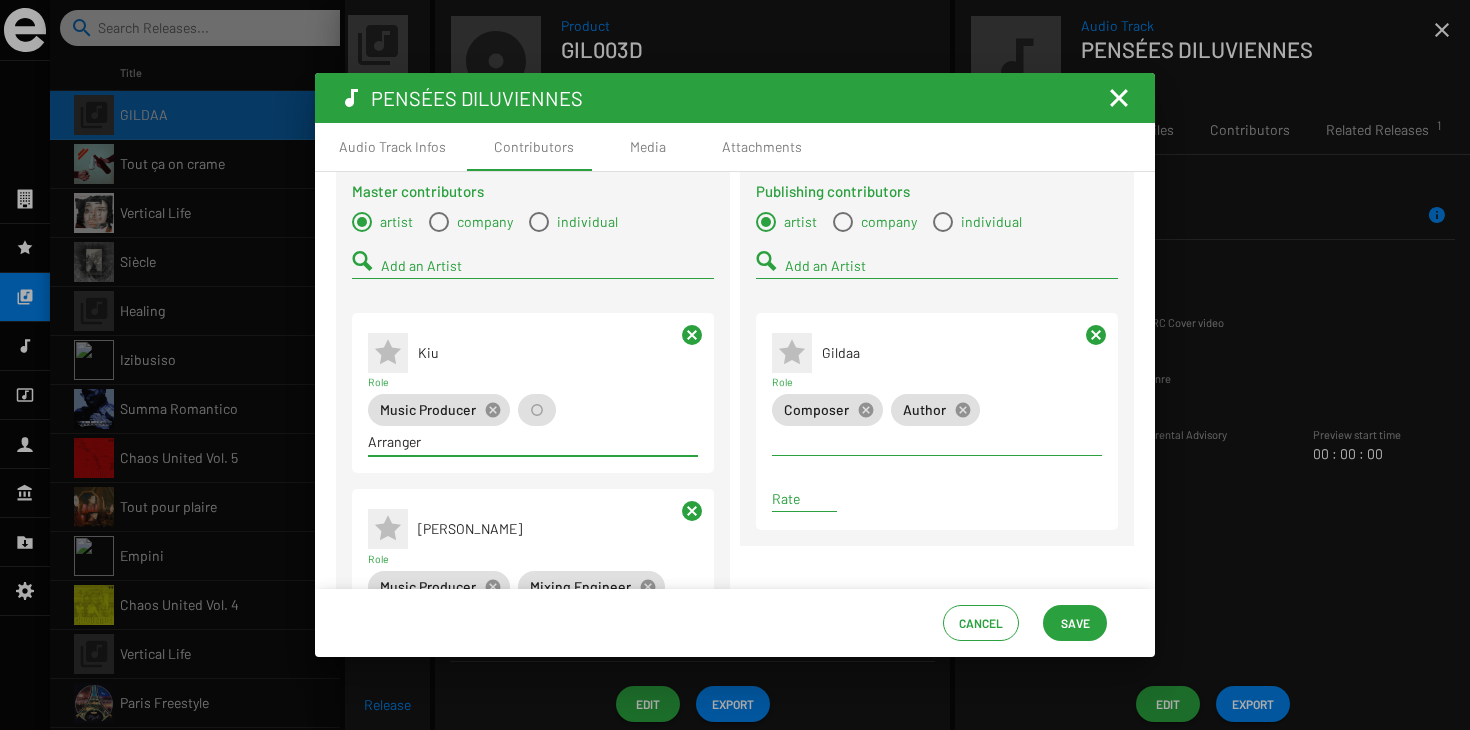 type 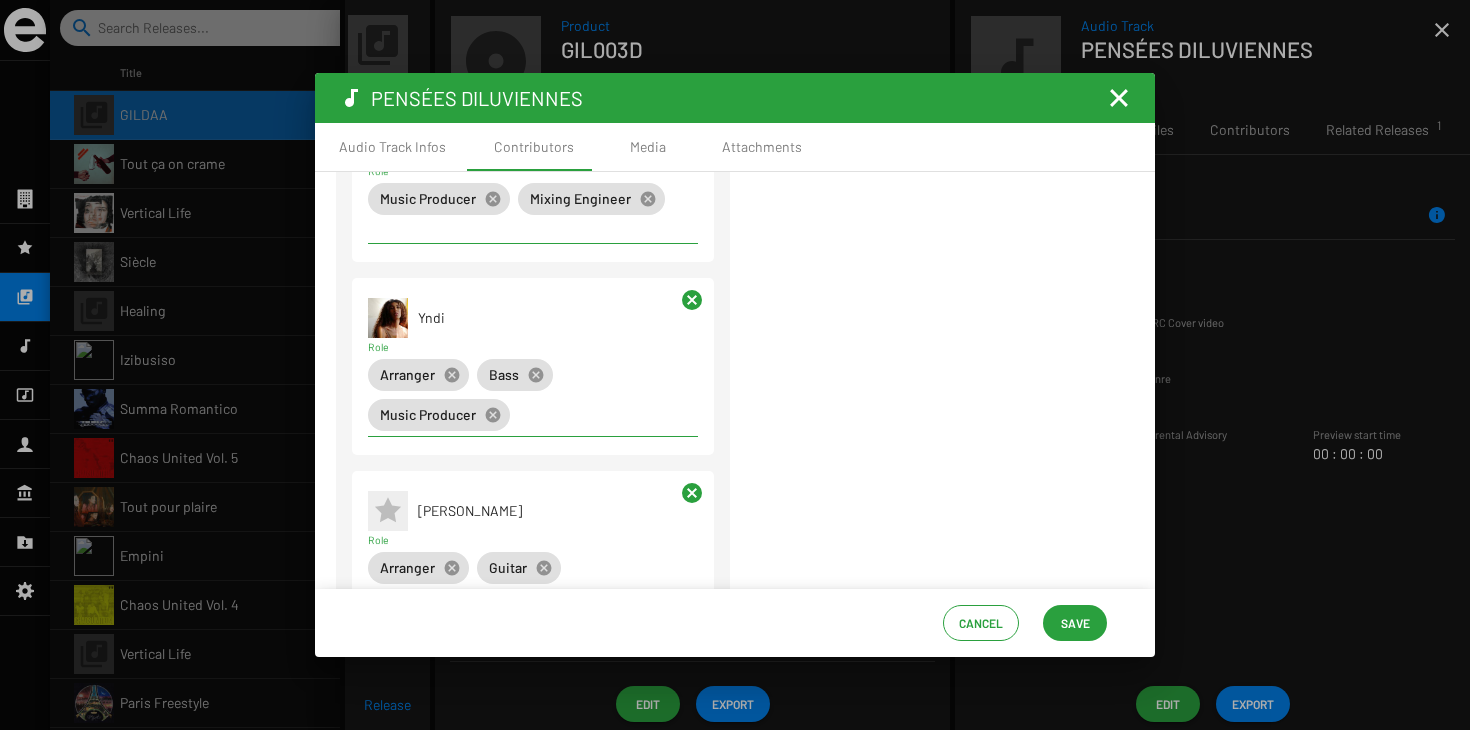 scroll, scrollTop: 510, scrollLeft: 0, axis: vertical 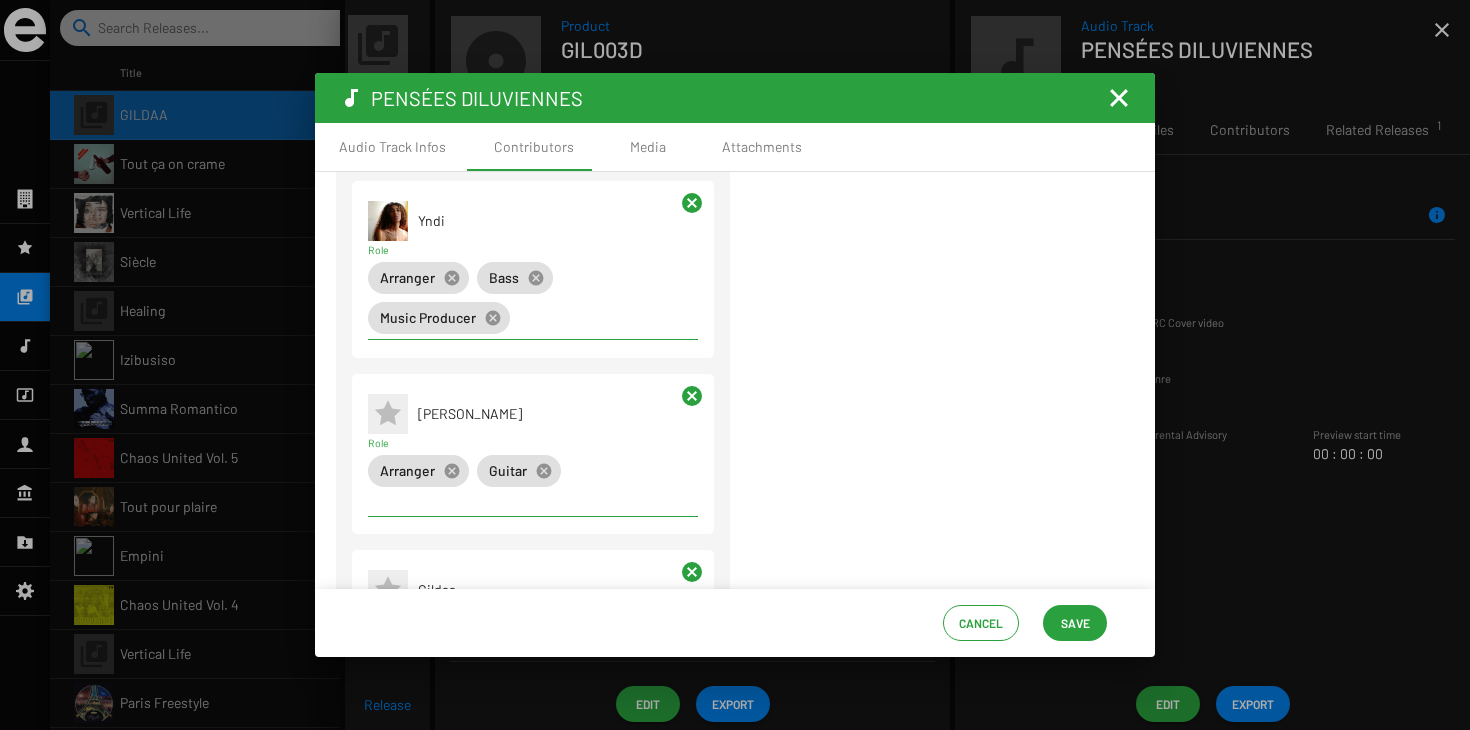click on "Save" 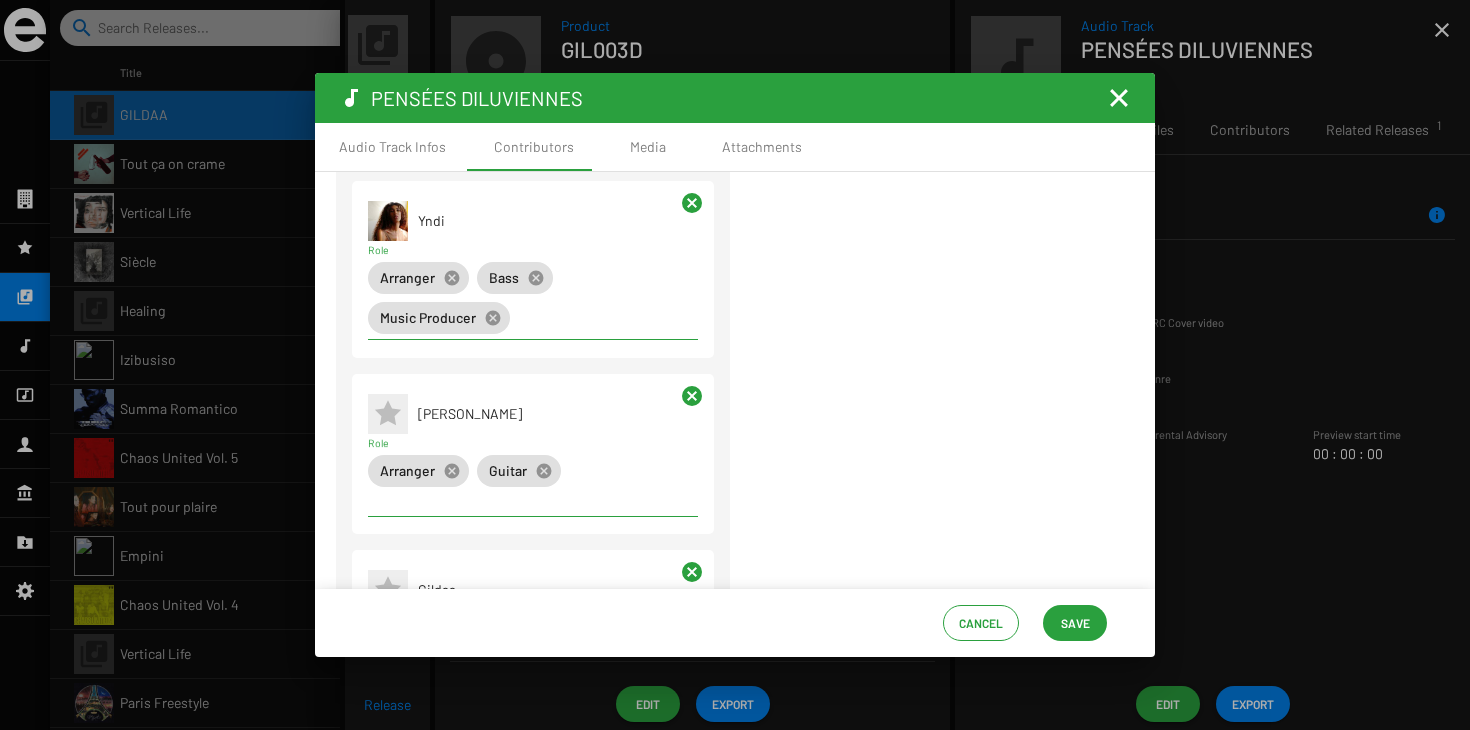click at bounding box center (1119, 98) 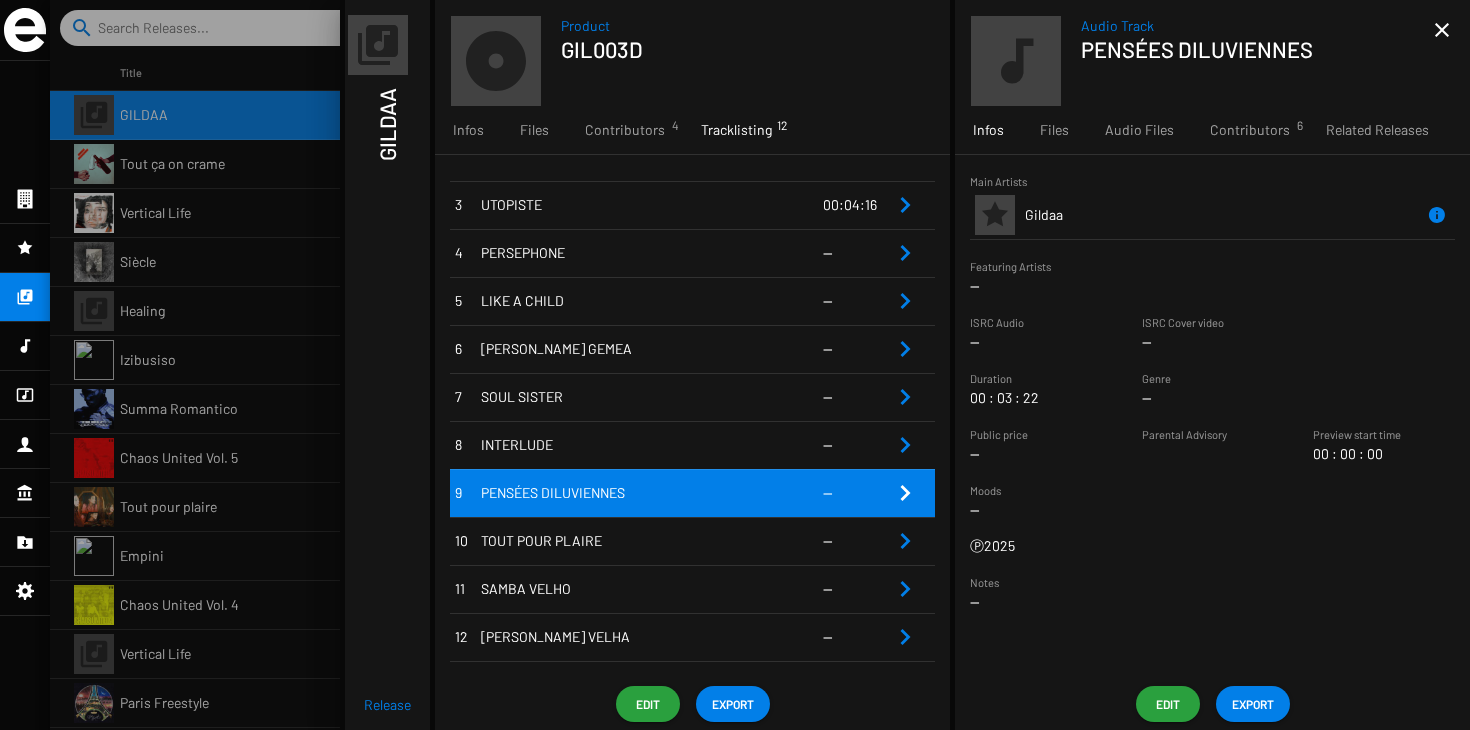 scroll, scrollTop: 142, scrollLeft: 0, axis: vertical 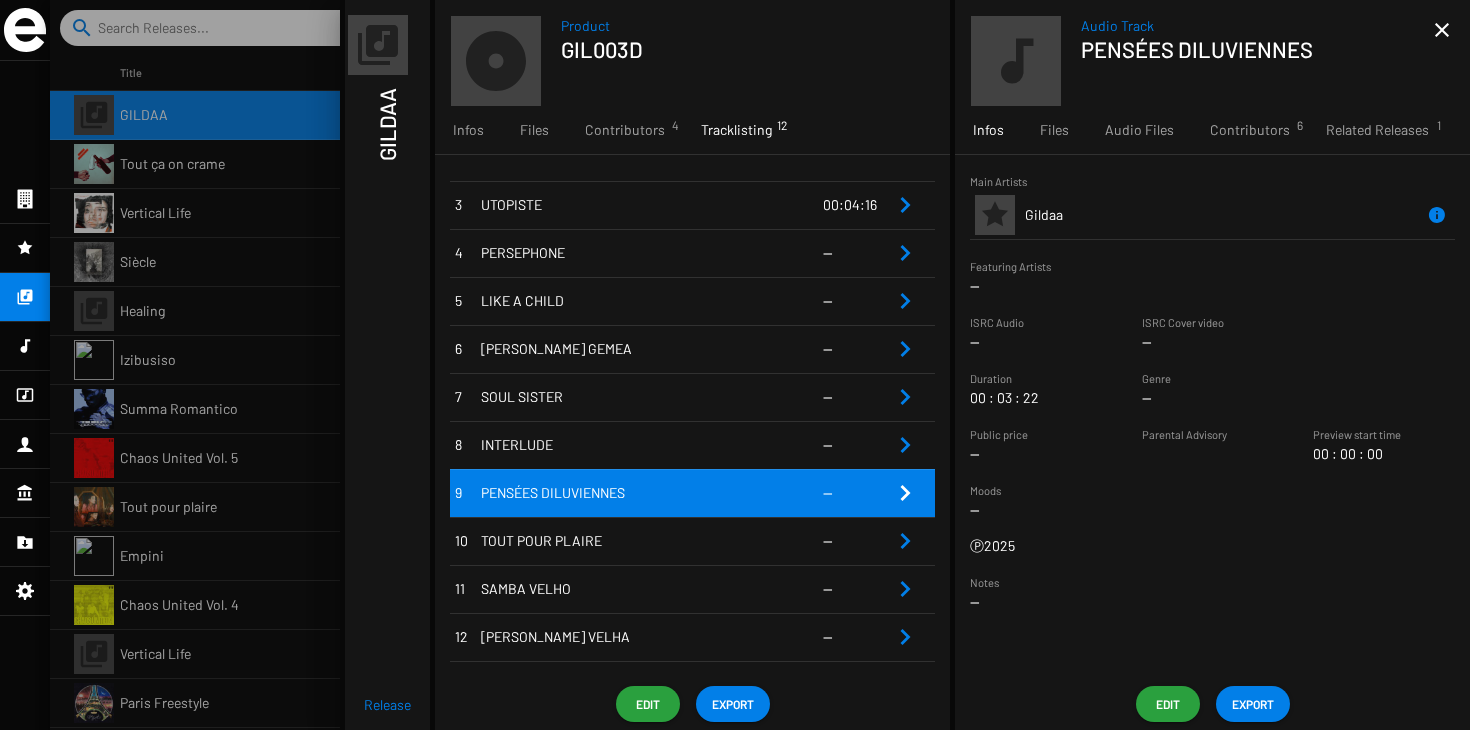 click at bounding box center (768, 541) 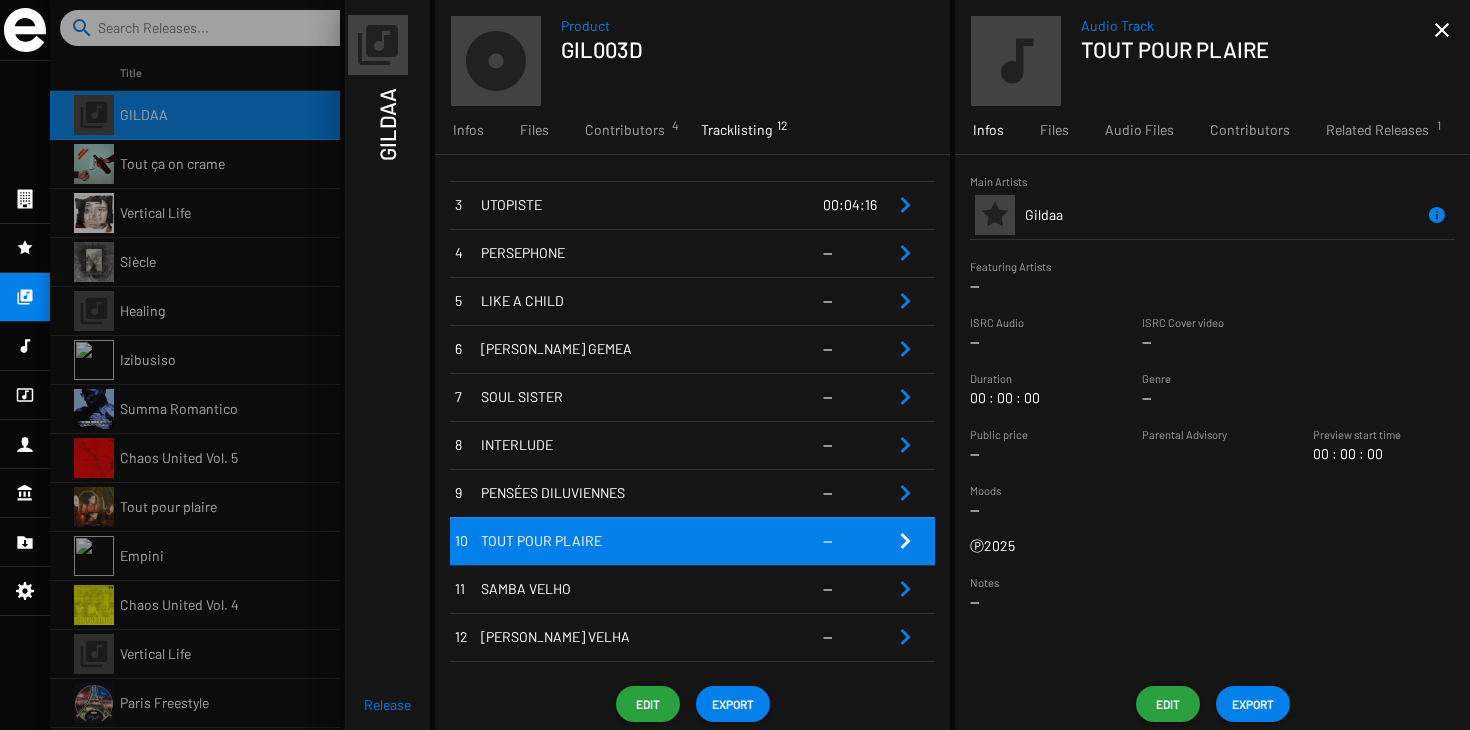click on "Edit" 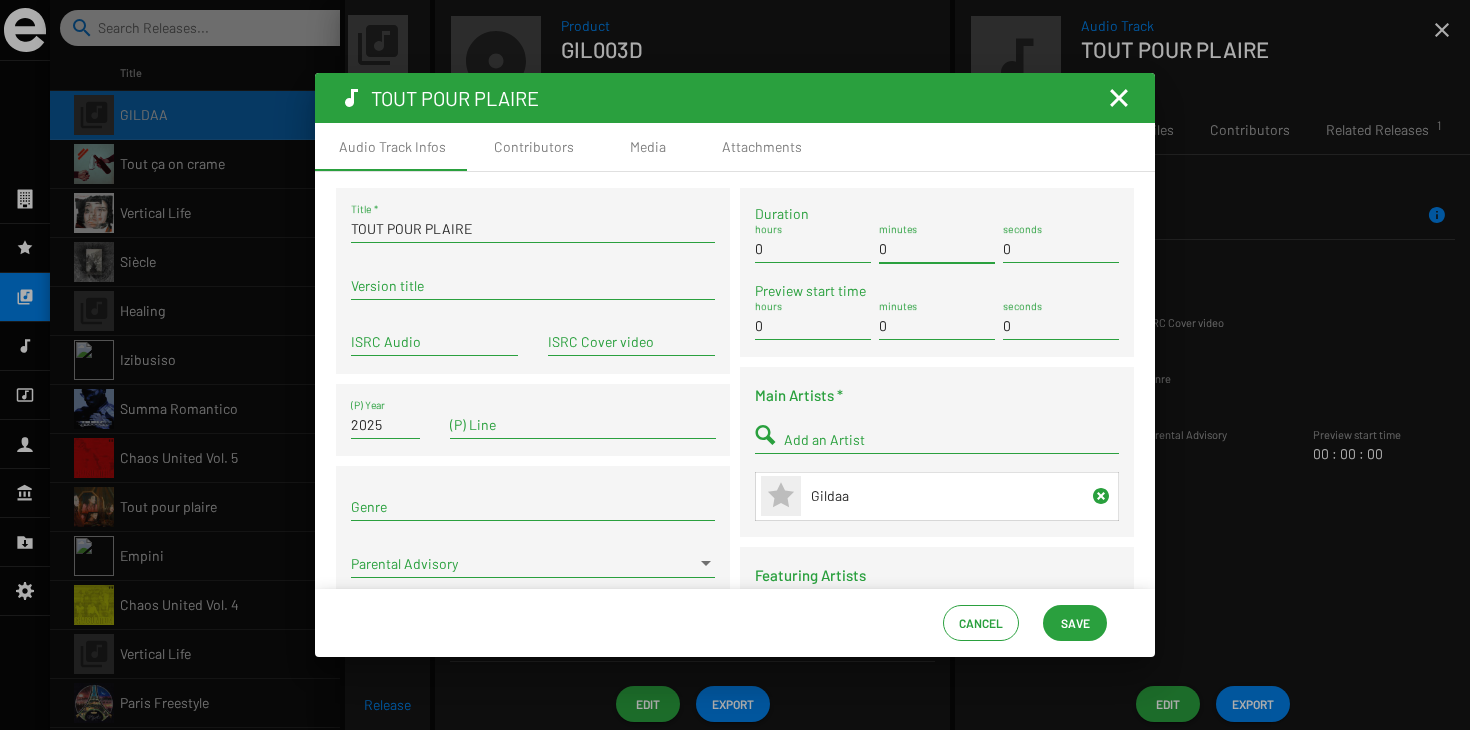 click on "0" at bounding box center [937, 249] 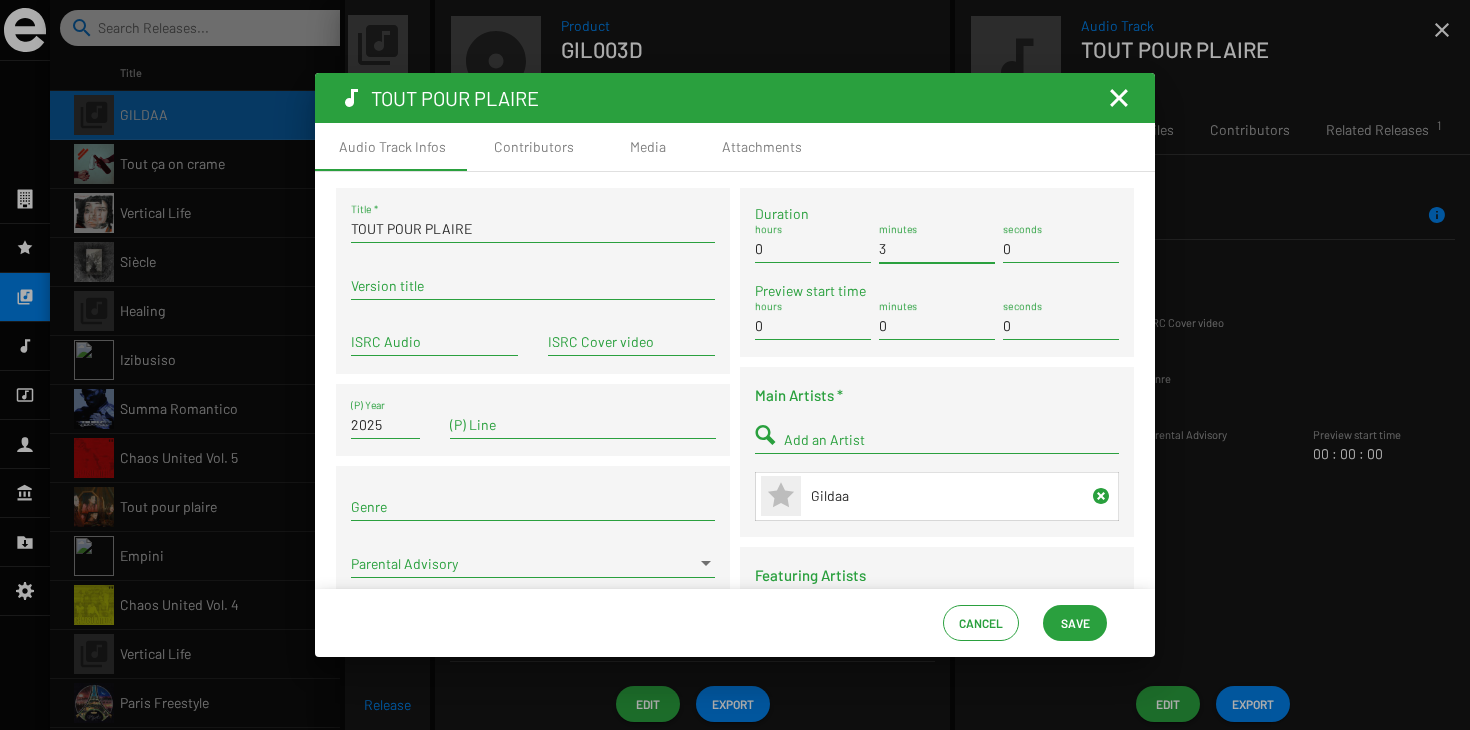 type on "3" 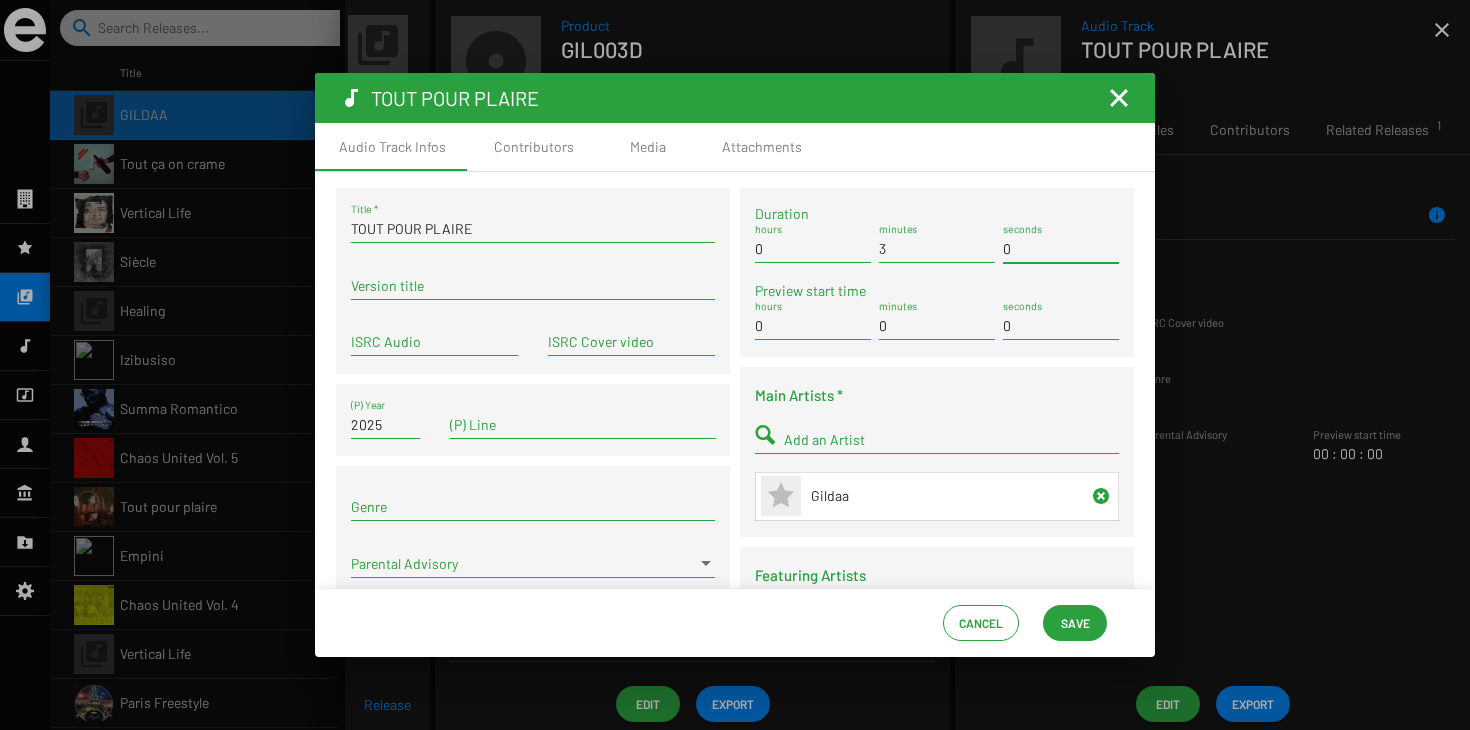 click on "0" at bounding box center [1061, 249] 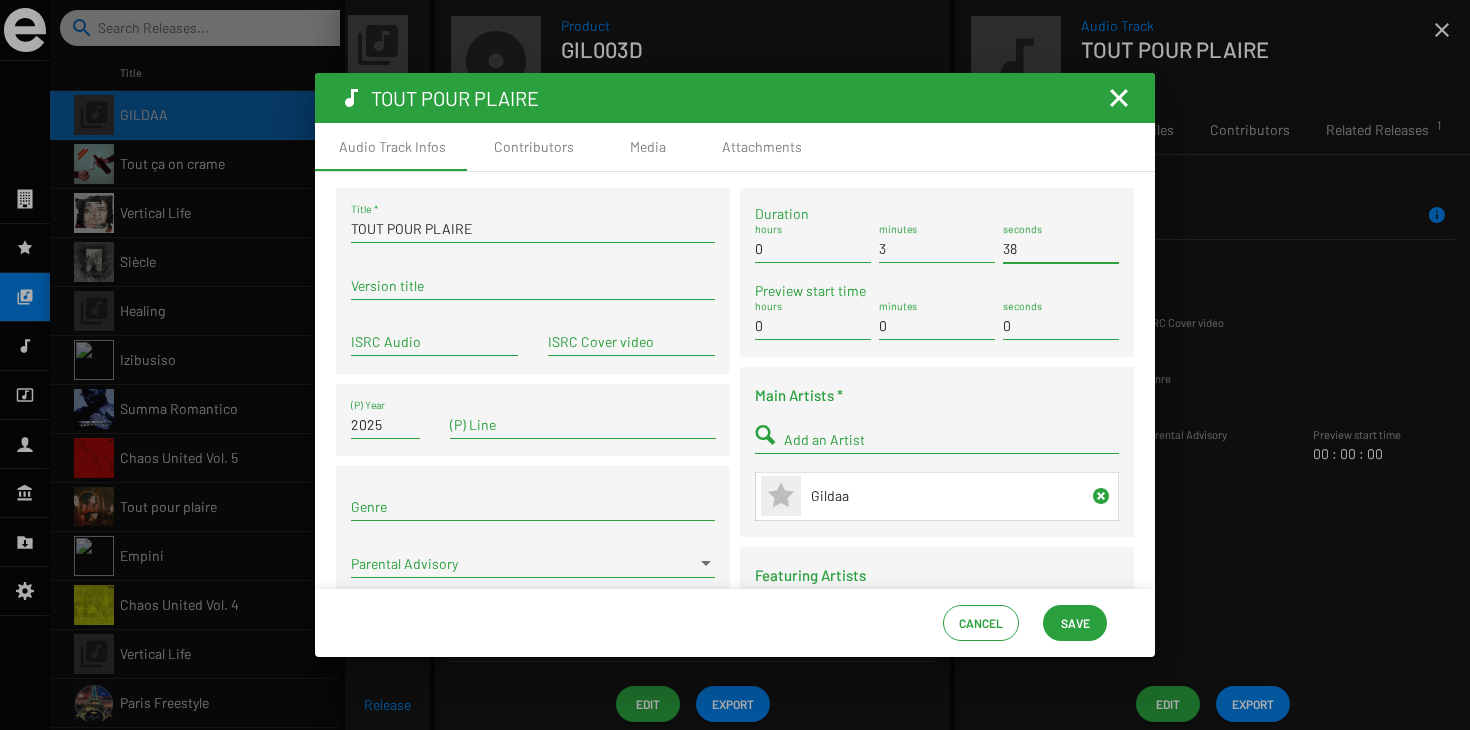 type on "3" 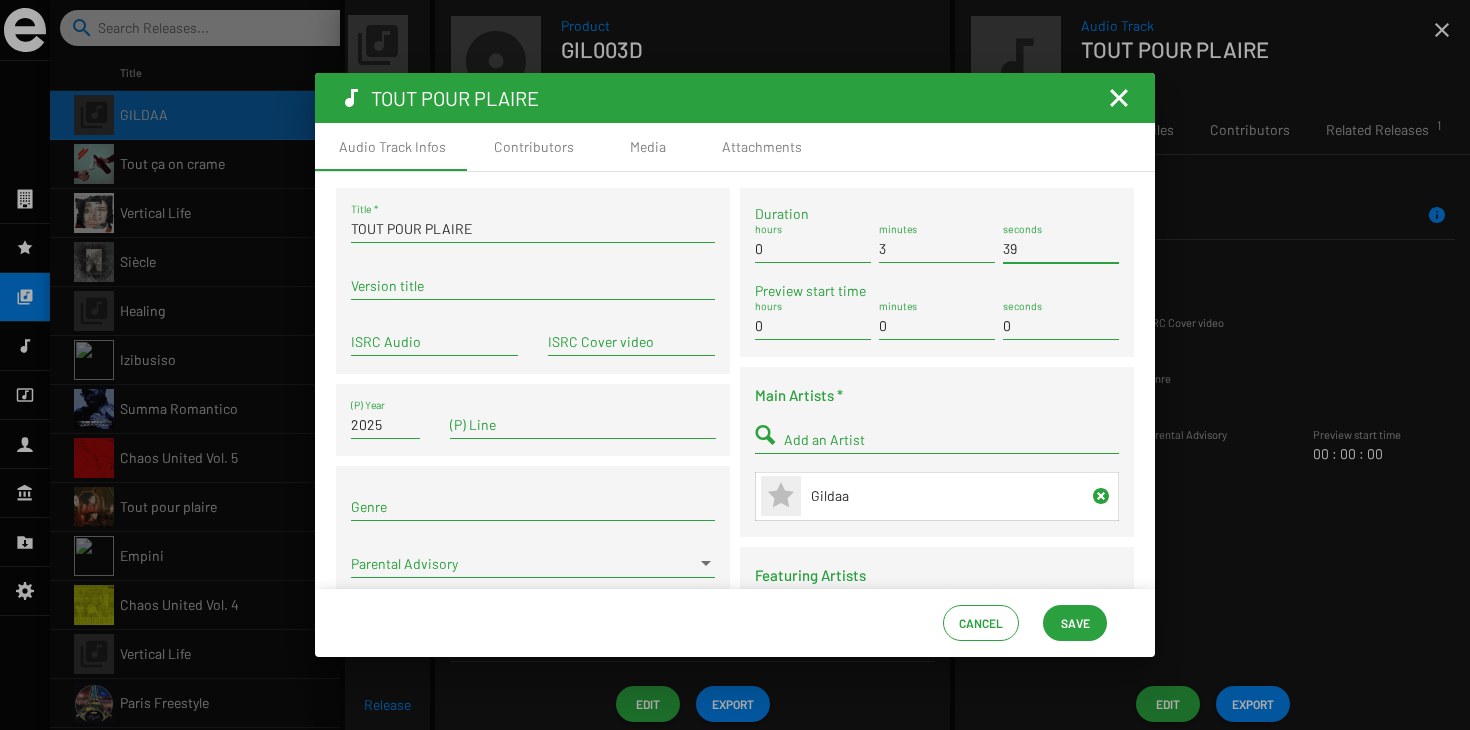 type on "39" 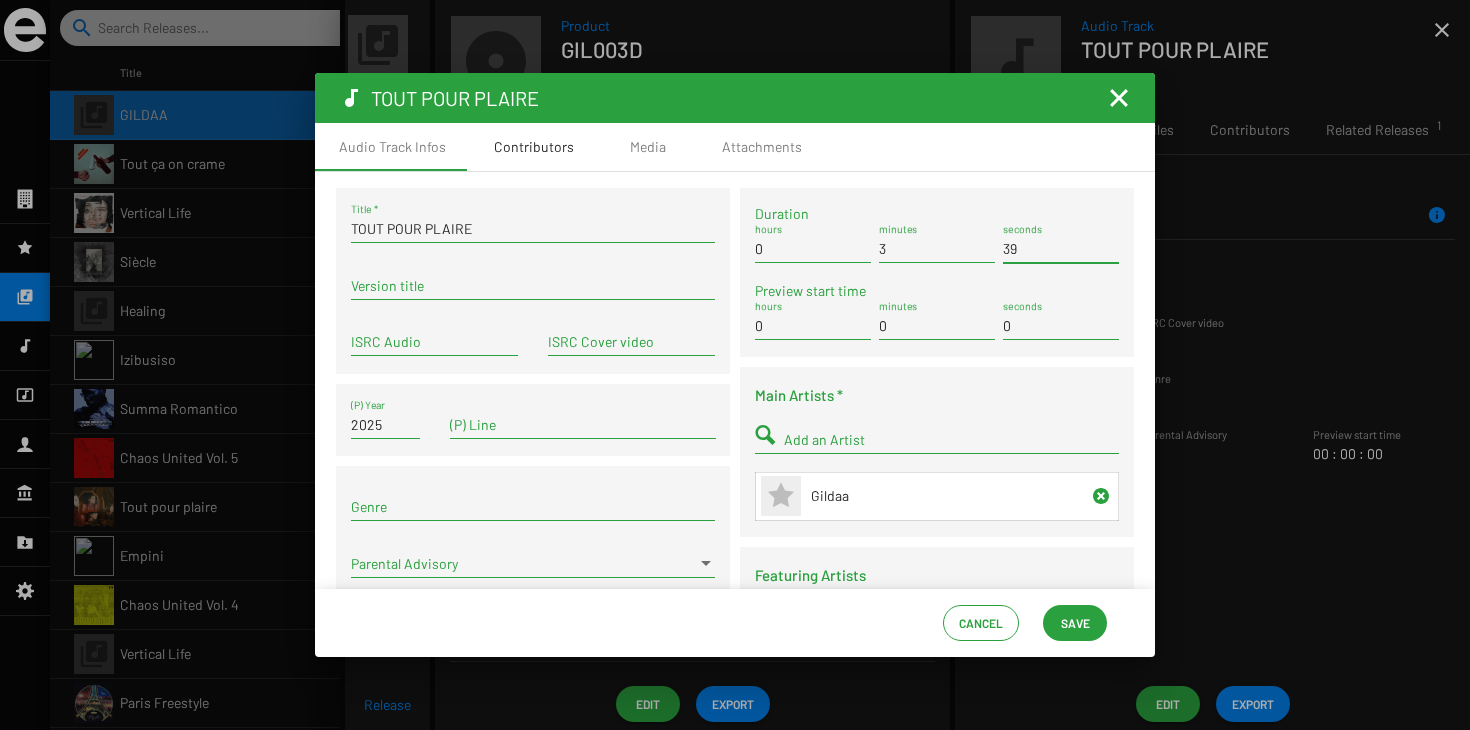 click on "Contributors" at bounding box center [534, 147] 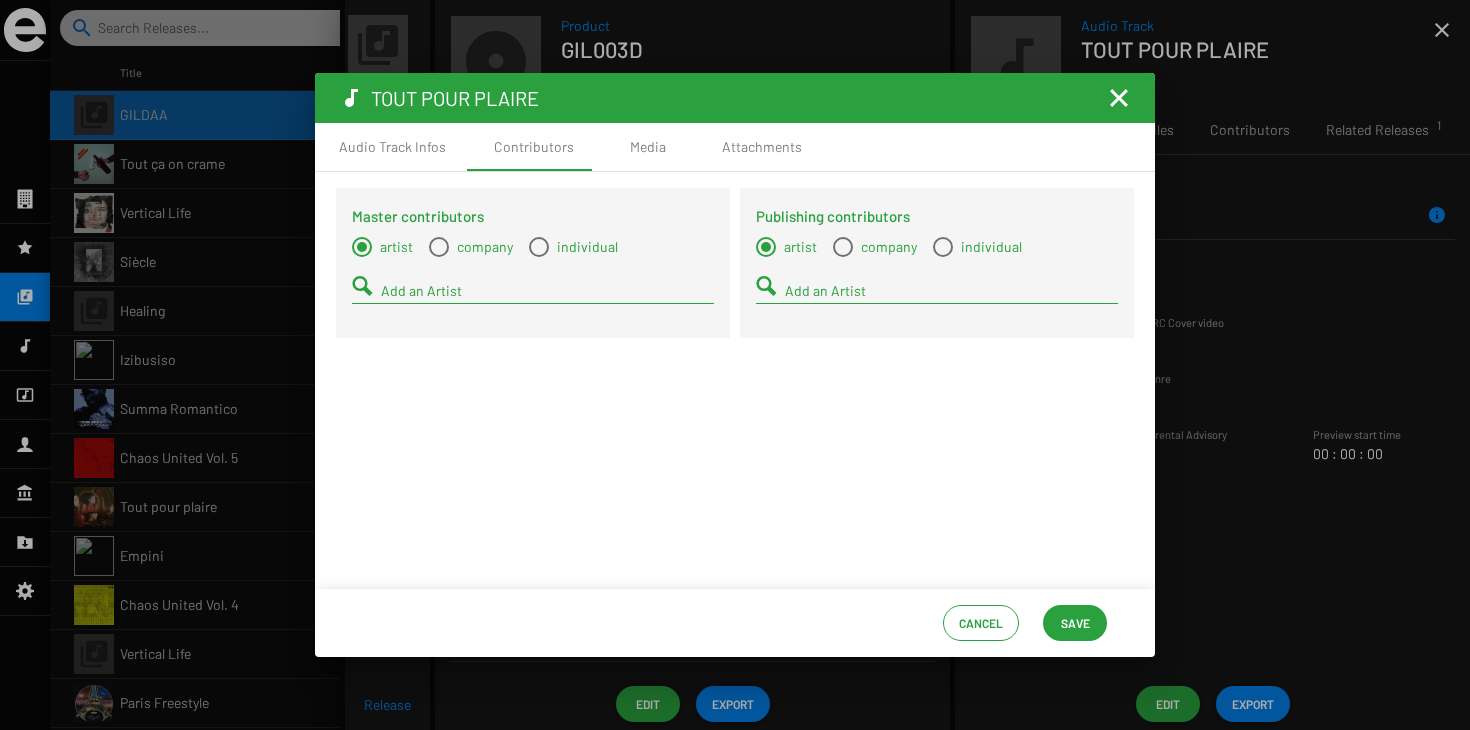 click on "Add an Artist" at bounding box center (951, 291) 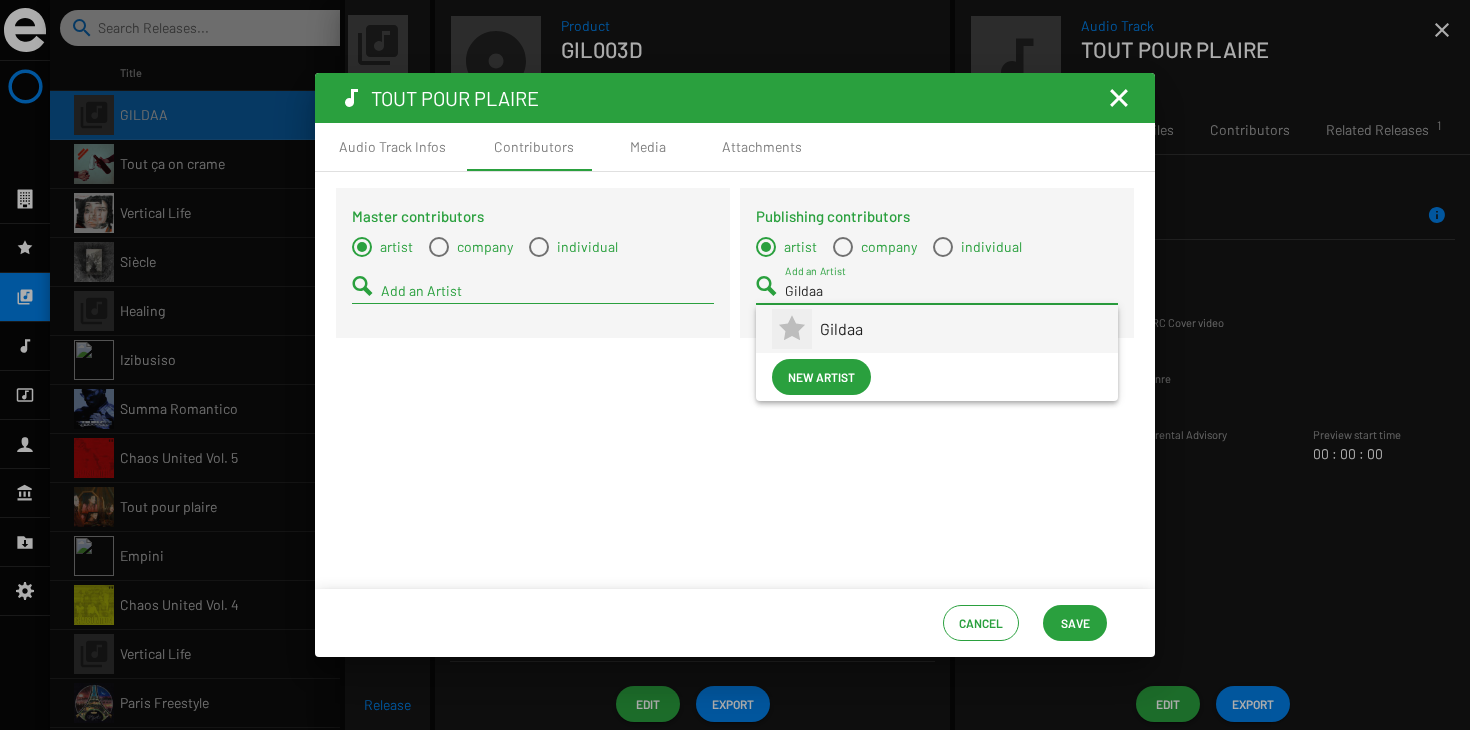 type on "Gildaa" 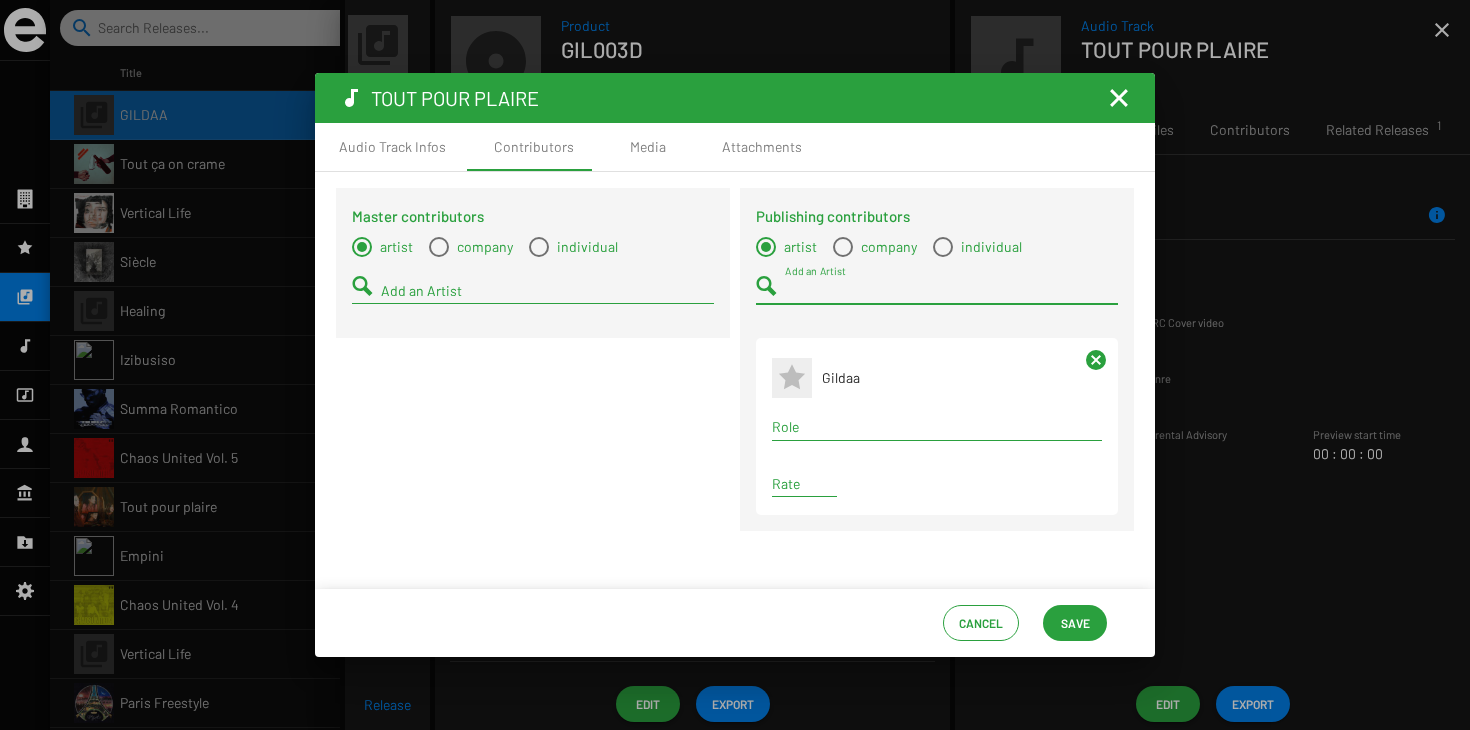 click on "Role" at bounding box center [937, 427] 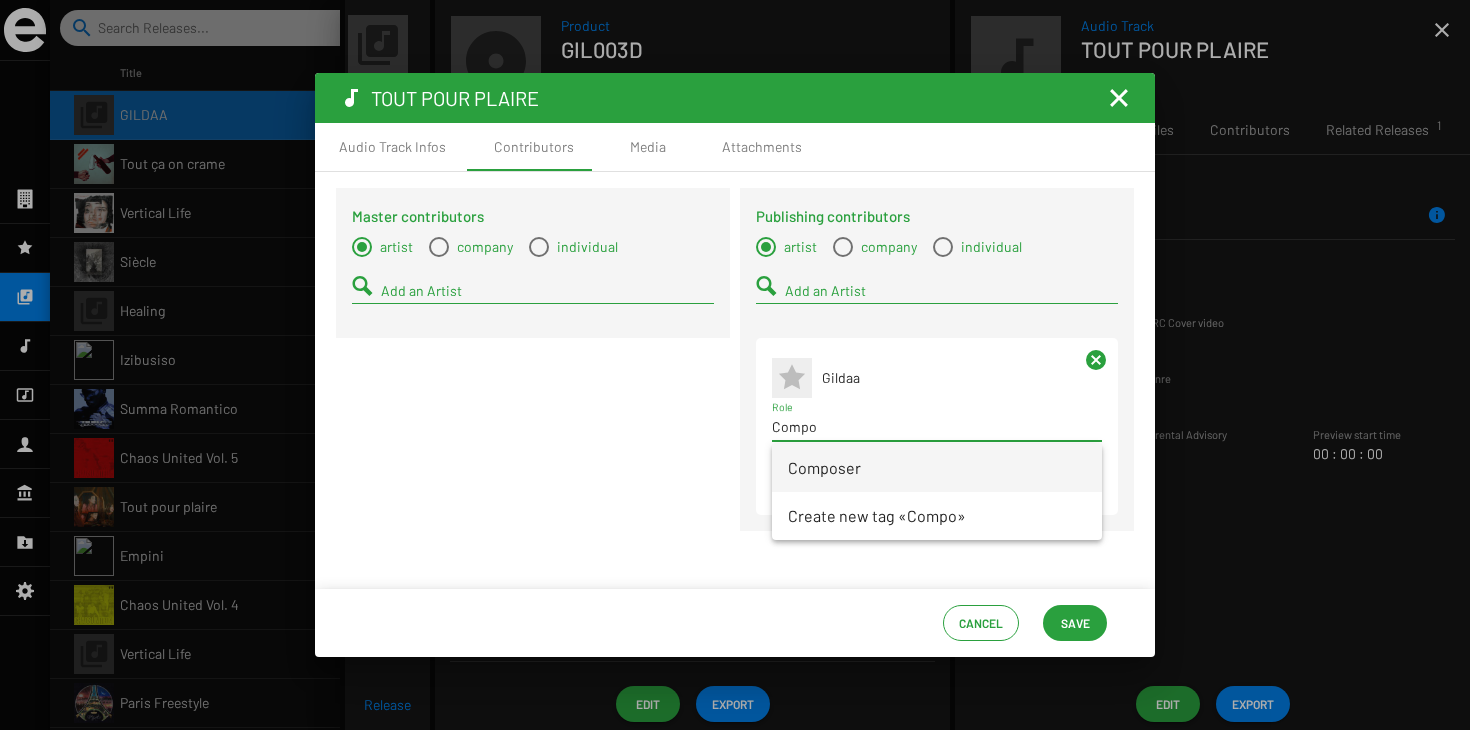 type on "Compo" 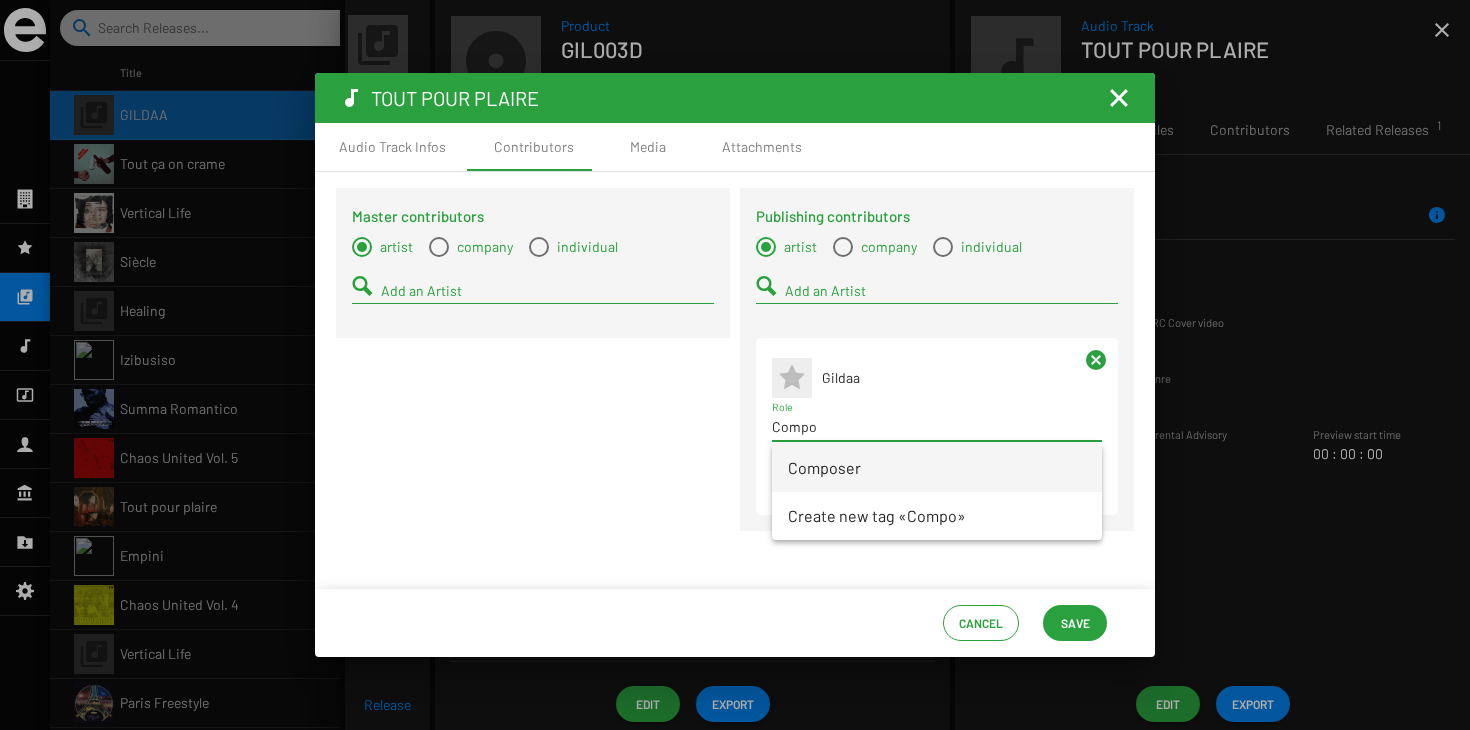 click on "Composer" at bounding box center (937, 468) 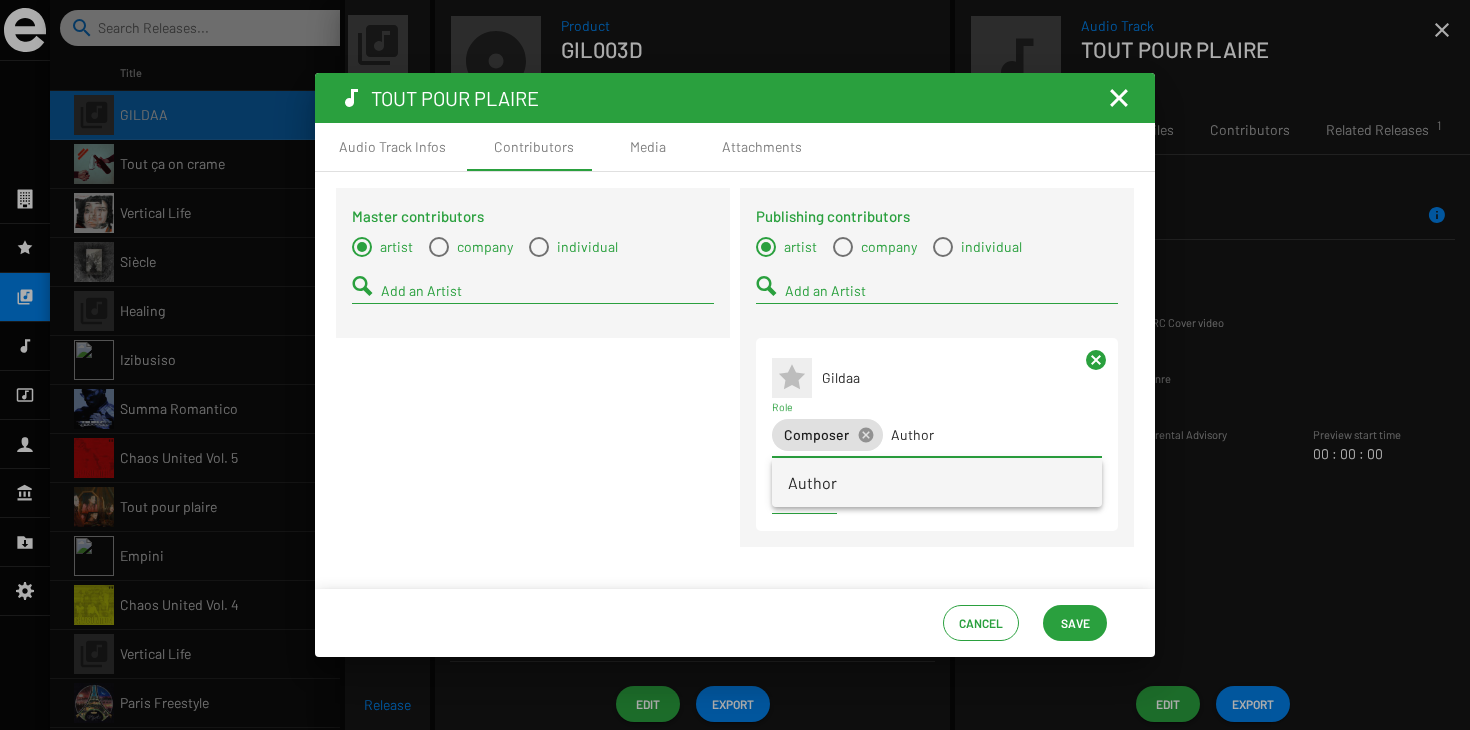 type on "Author" 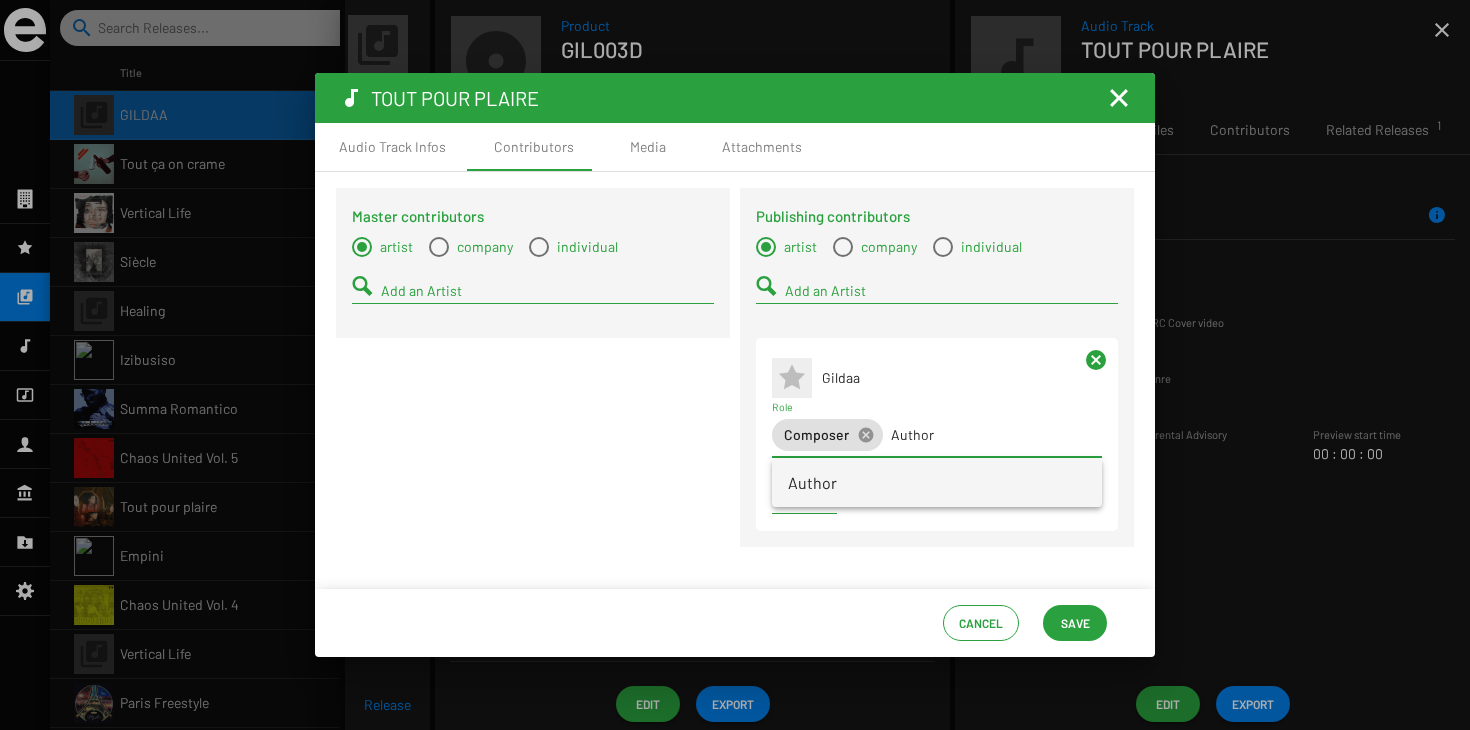 click on "Author" at bounding box center (937, 483) 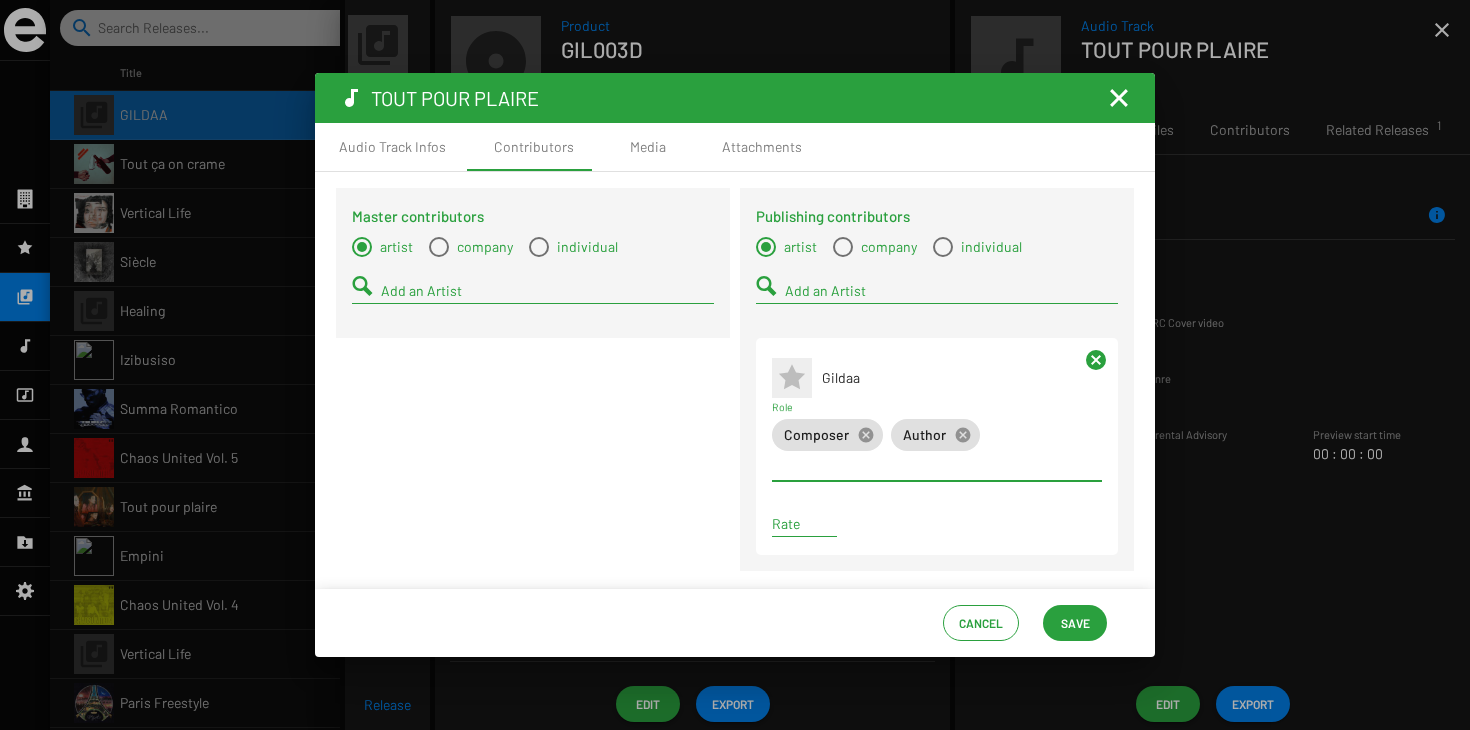 click on "Add an Artist" at bounding box center (547, 291) 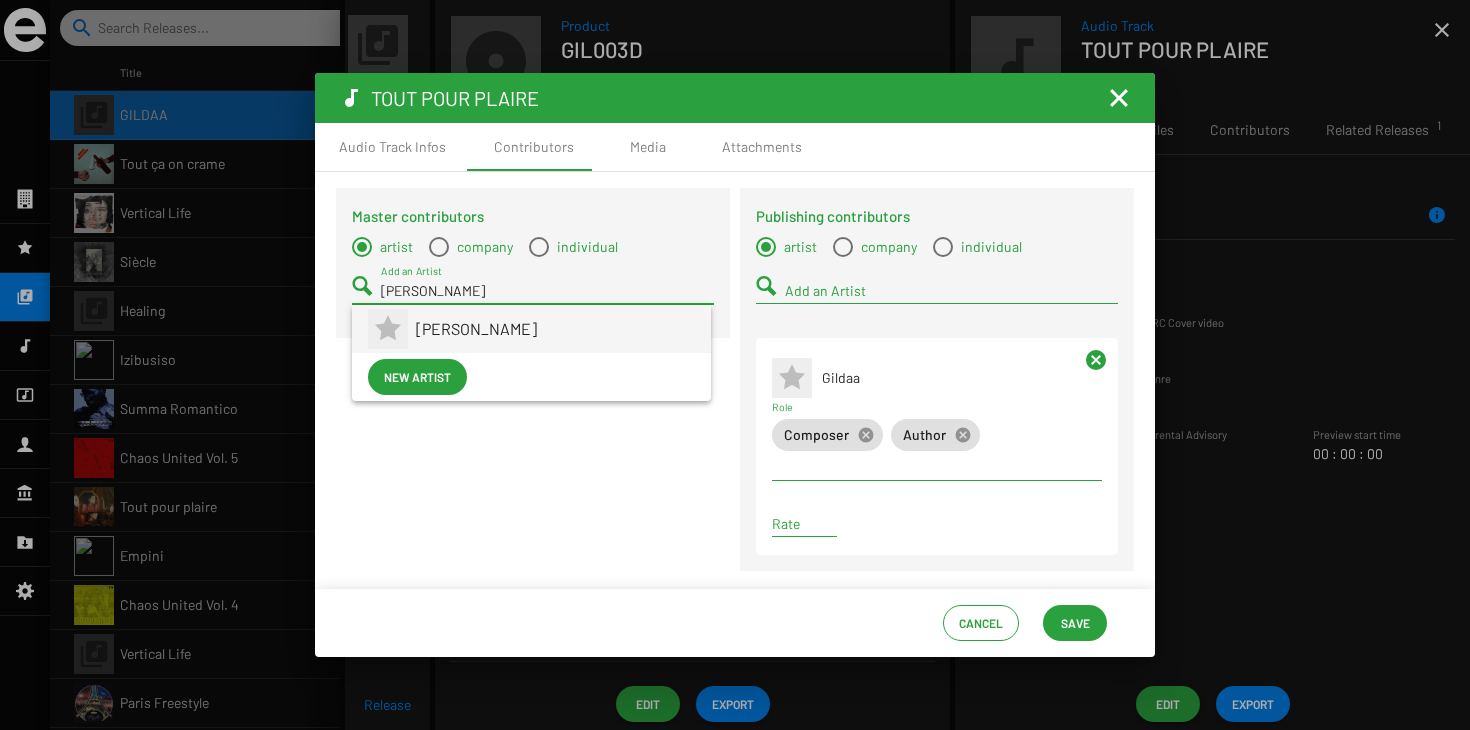 type on "Antonin" 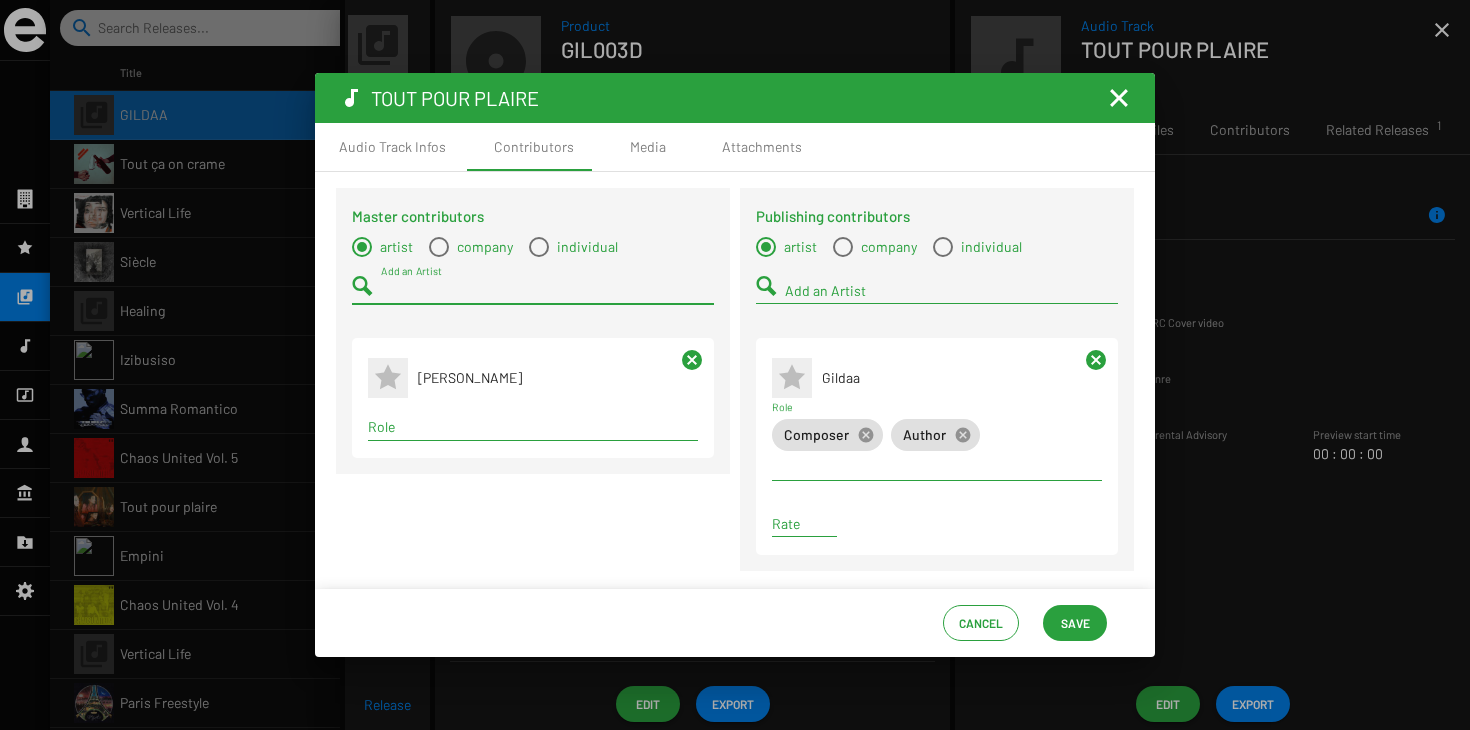 click on "Role" at bounding box center (533, 427) 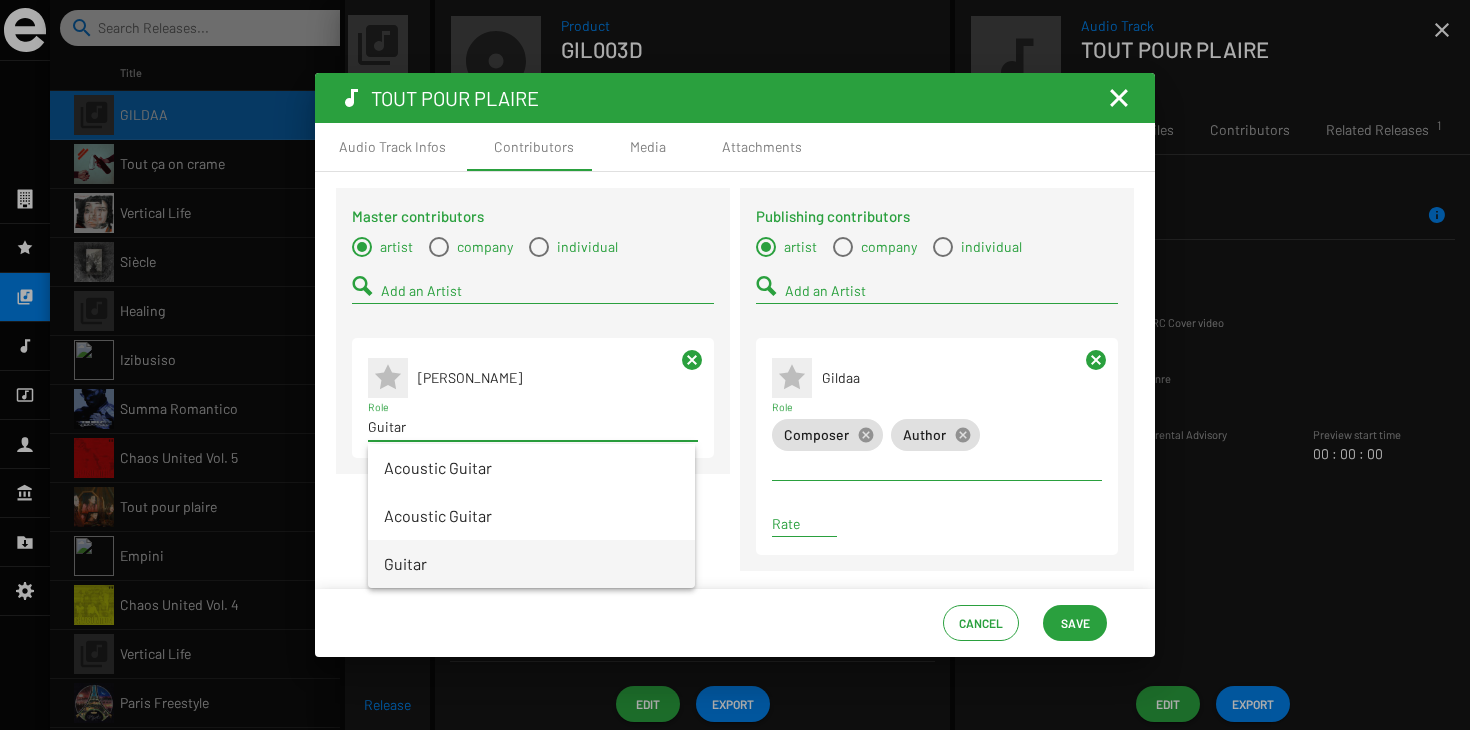 type on "Guitar" 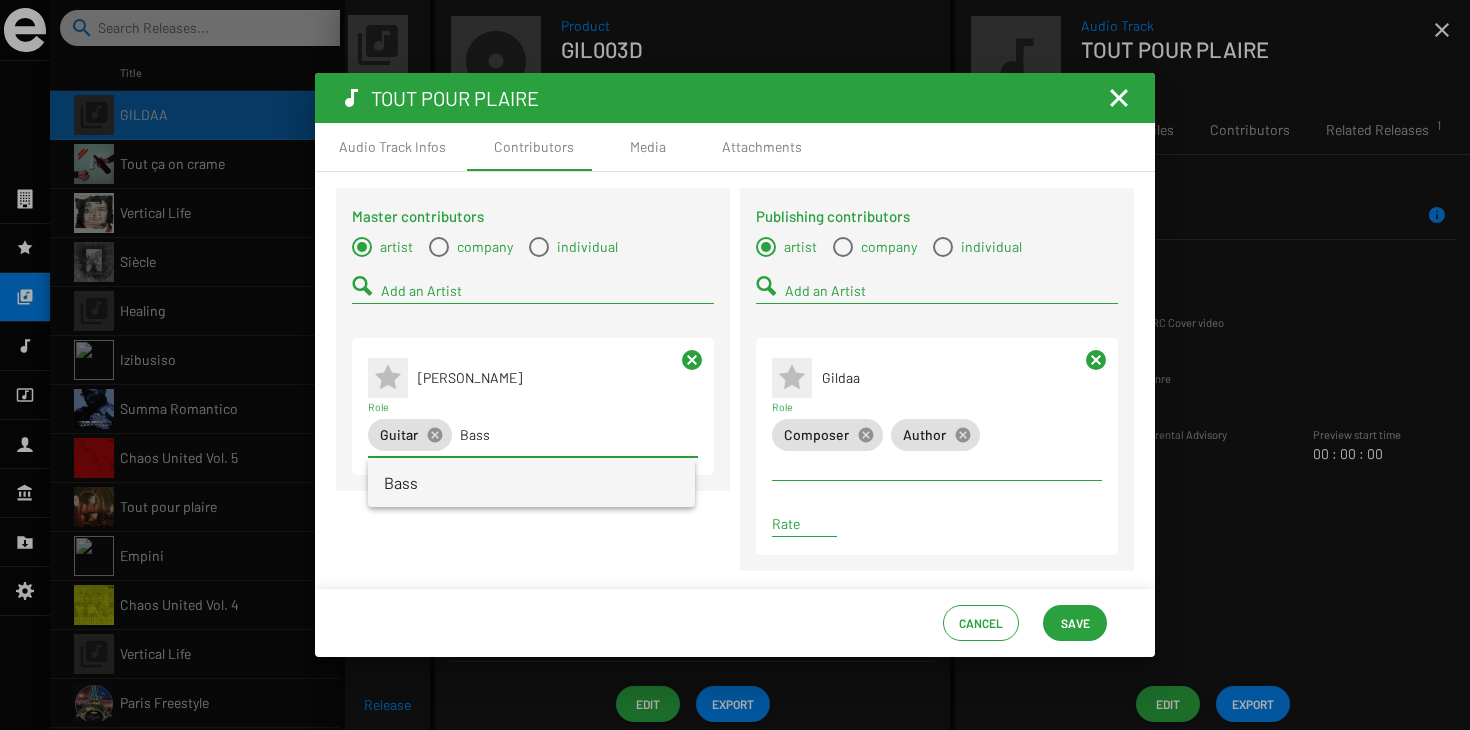 type on "Bass" 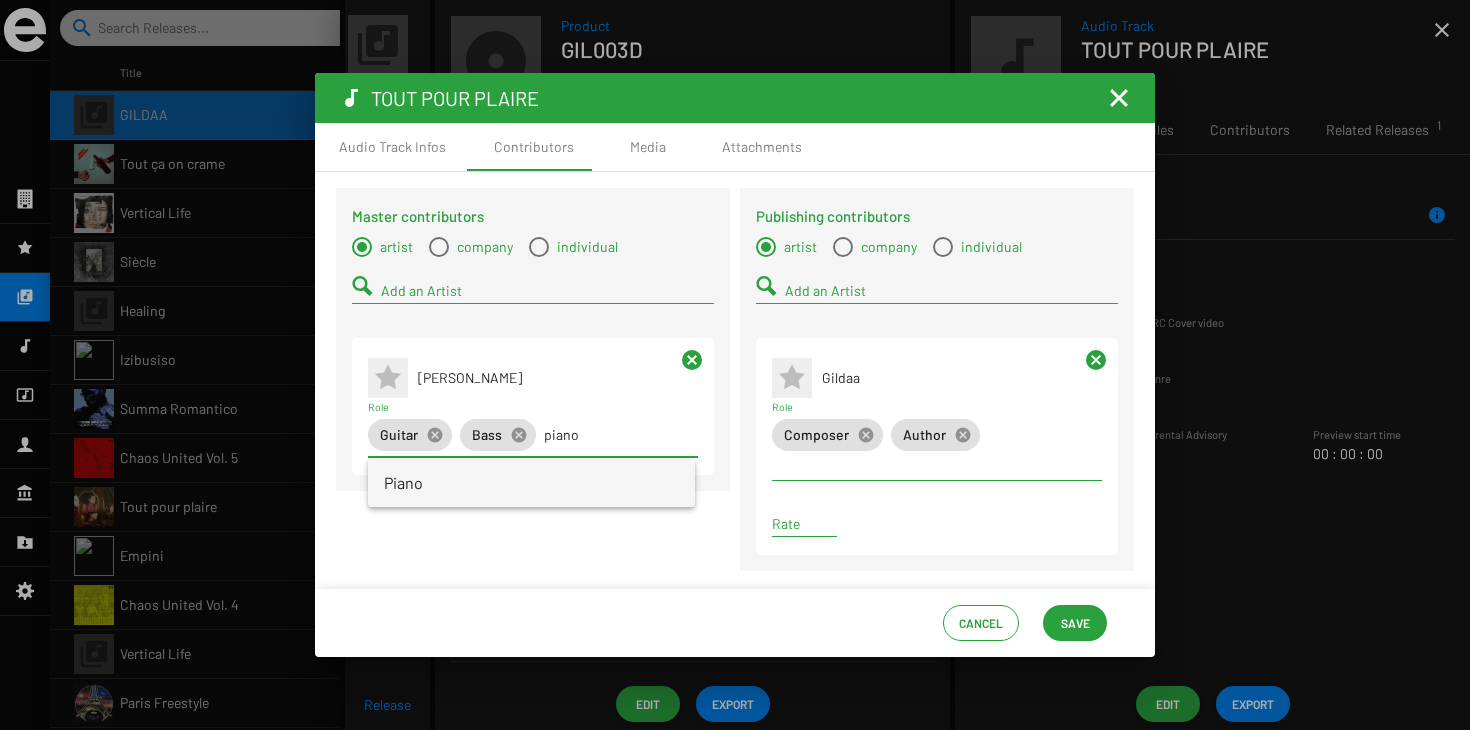 type on "piano" 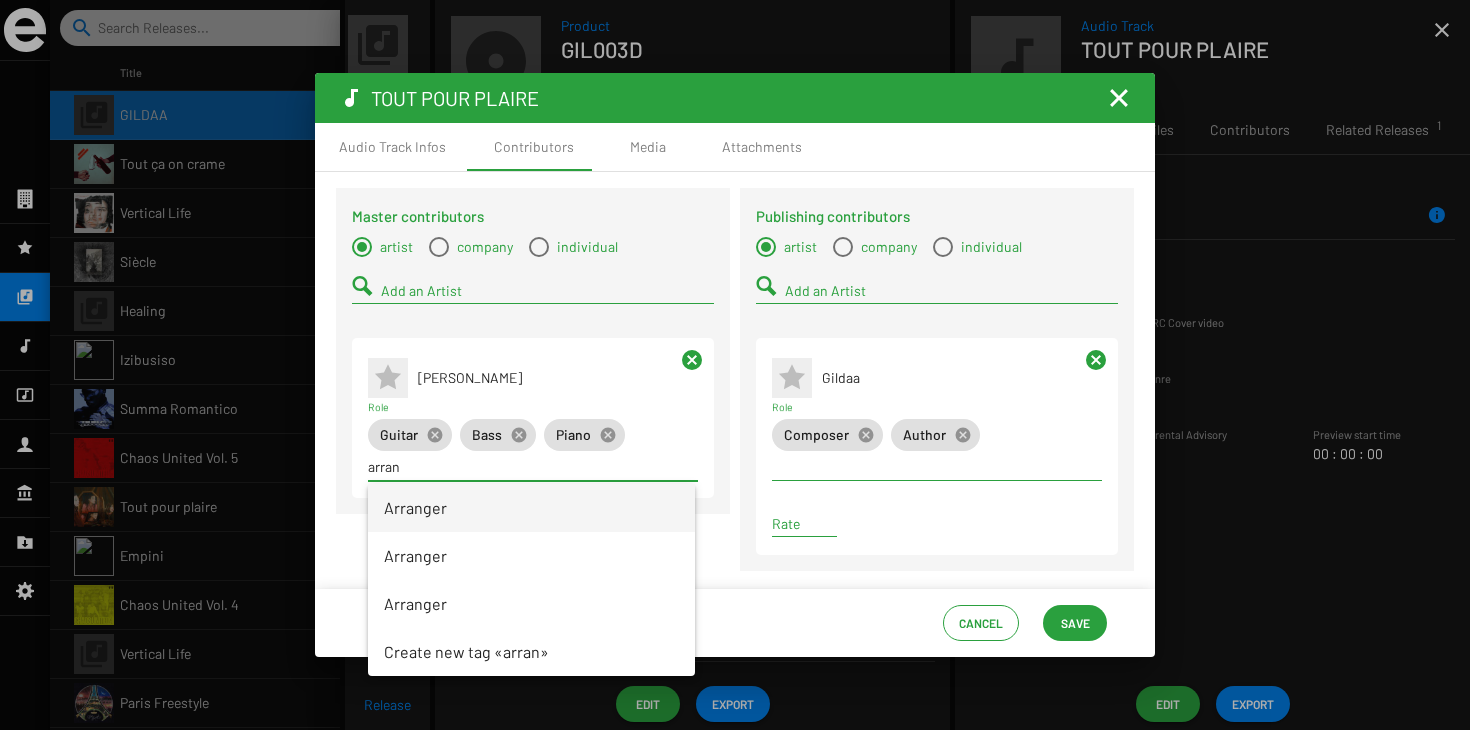 type on "arran" 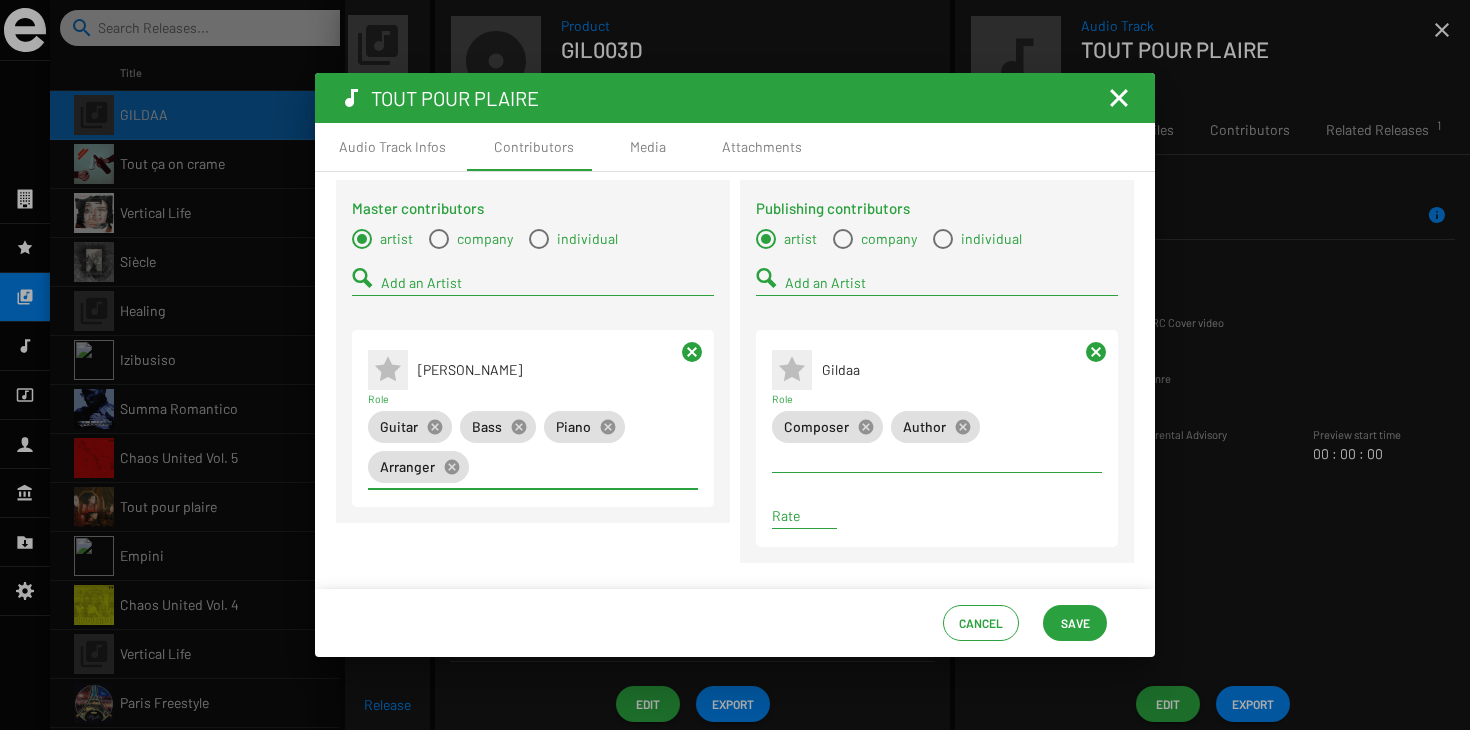 scroll, scrollTop: 11, scrollLeft: 0, axis: vertical 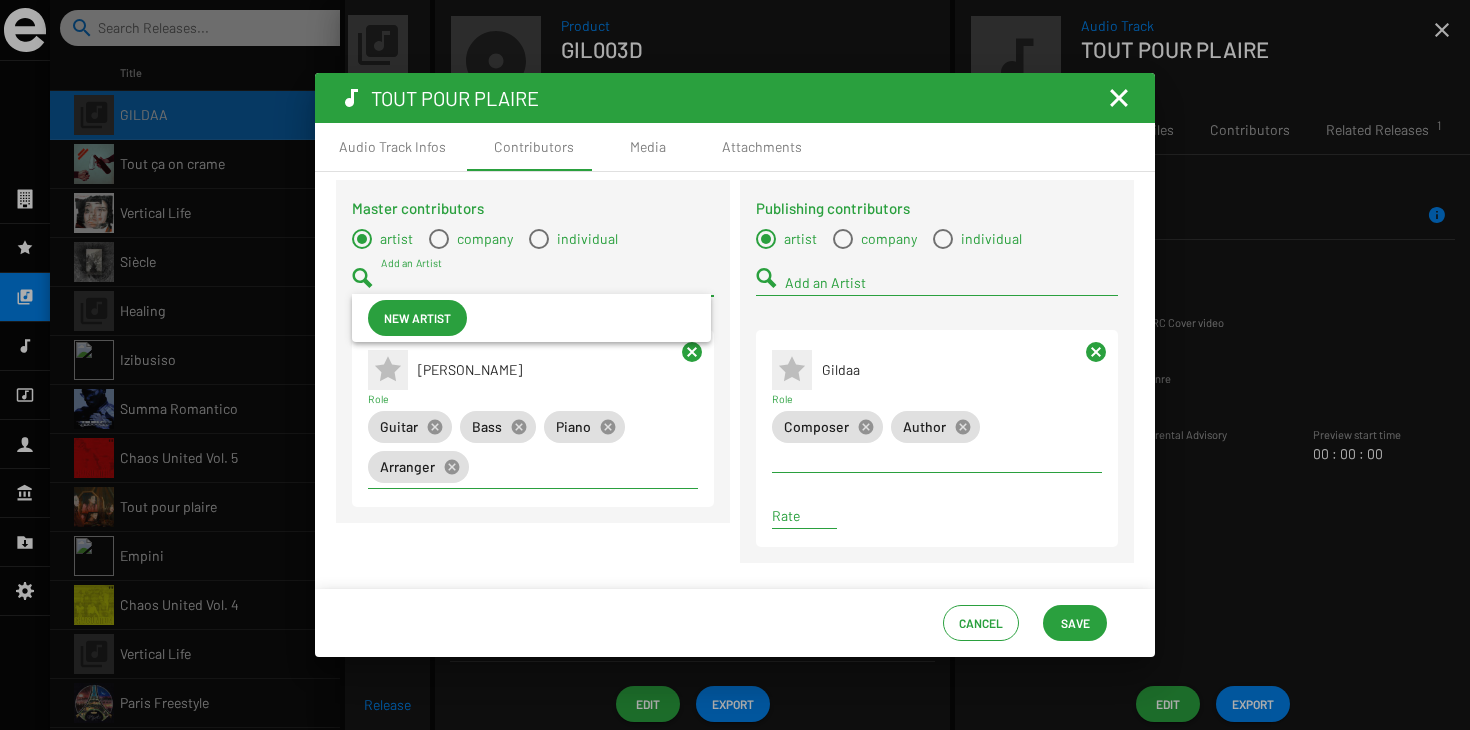 click on "Add an Artist" at bounding box center [547, 283] 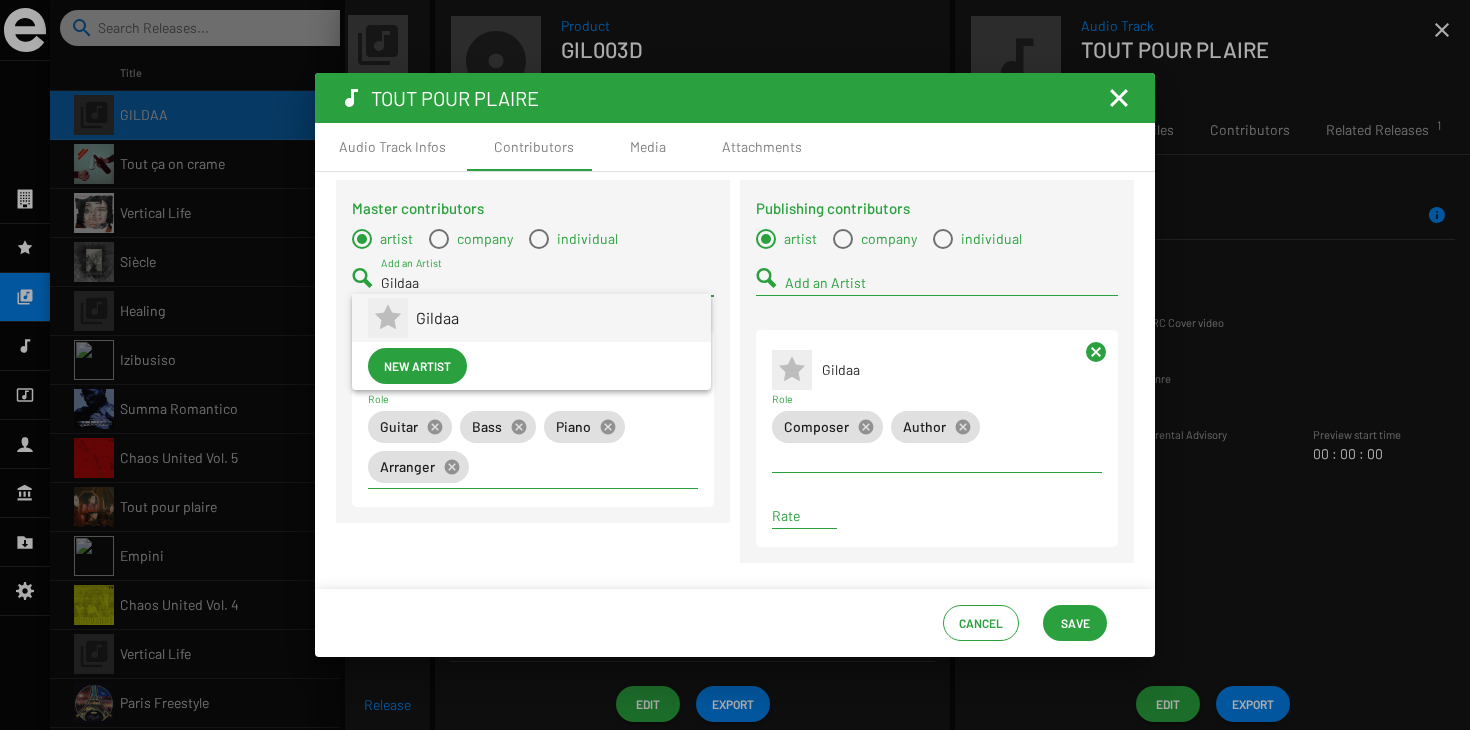 type on "Gildaa" 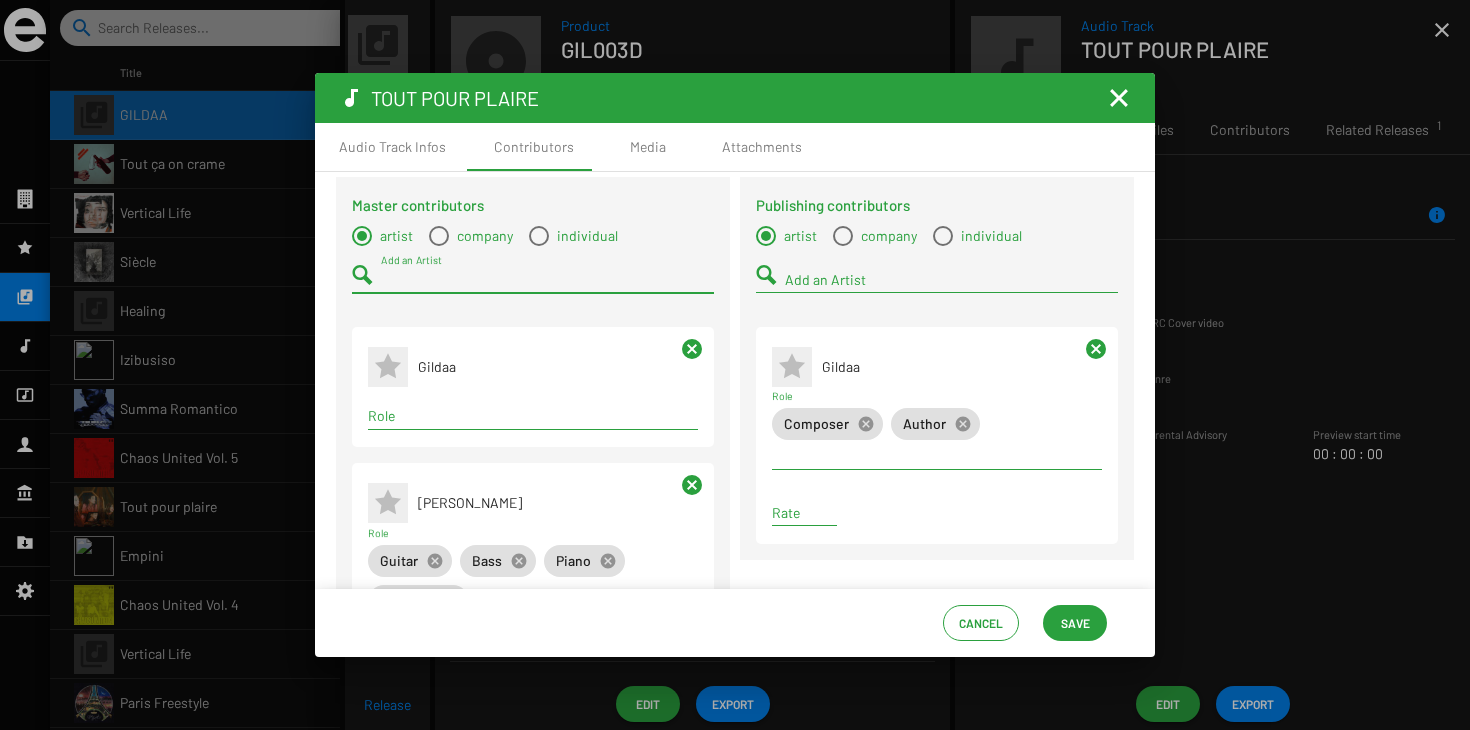 click on "Role" at bounding box center [533, 416] 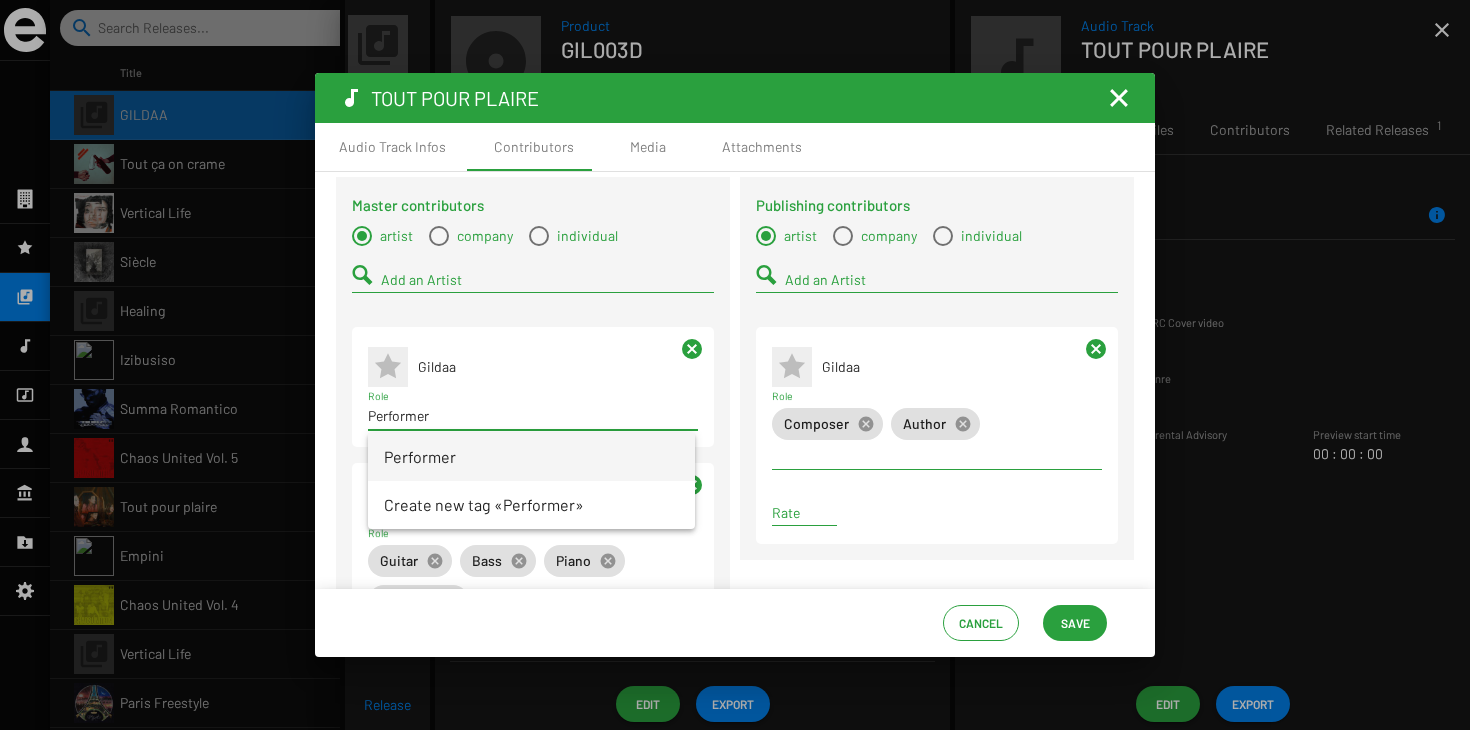 type on "Performer" 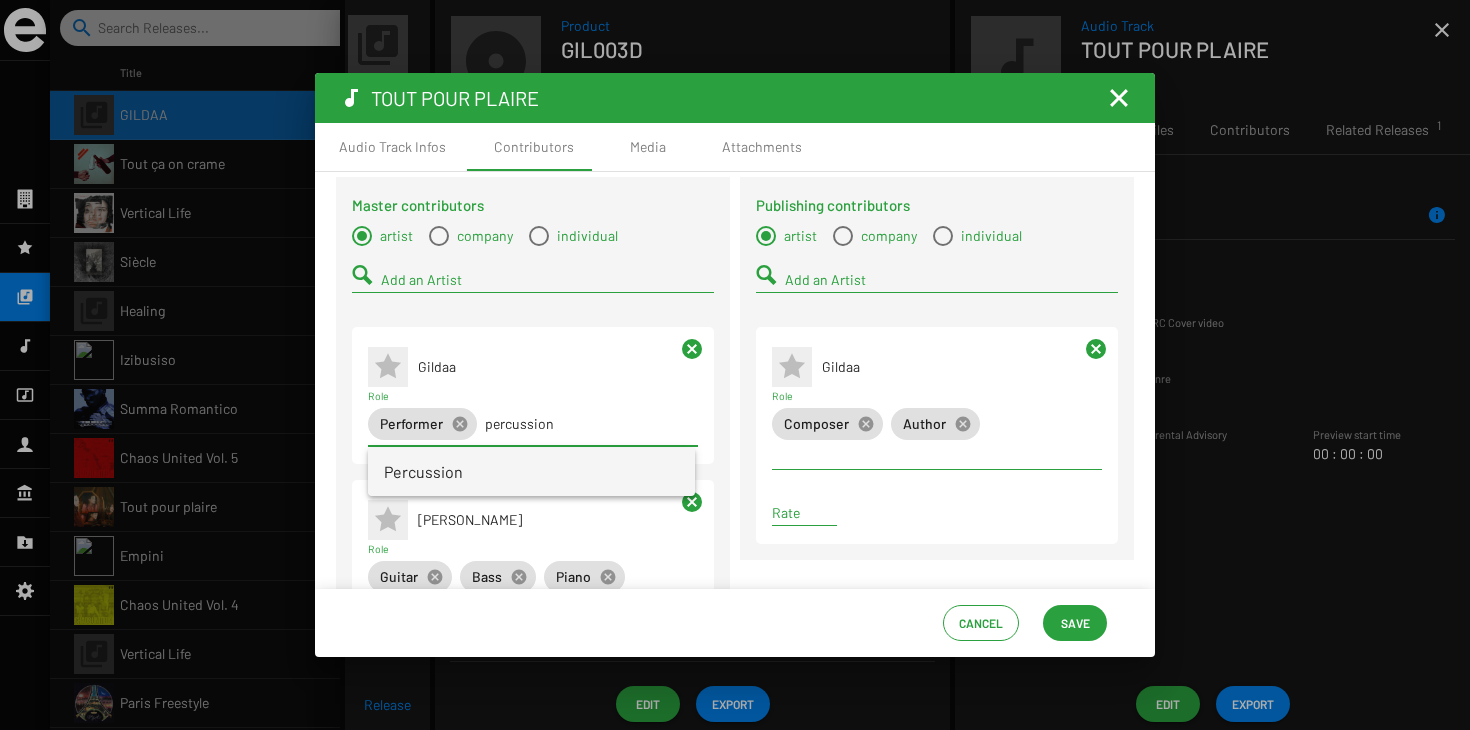 type on "percussion" 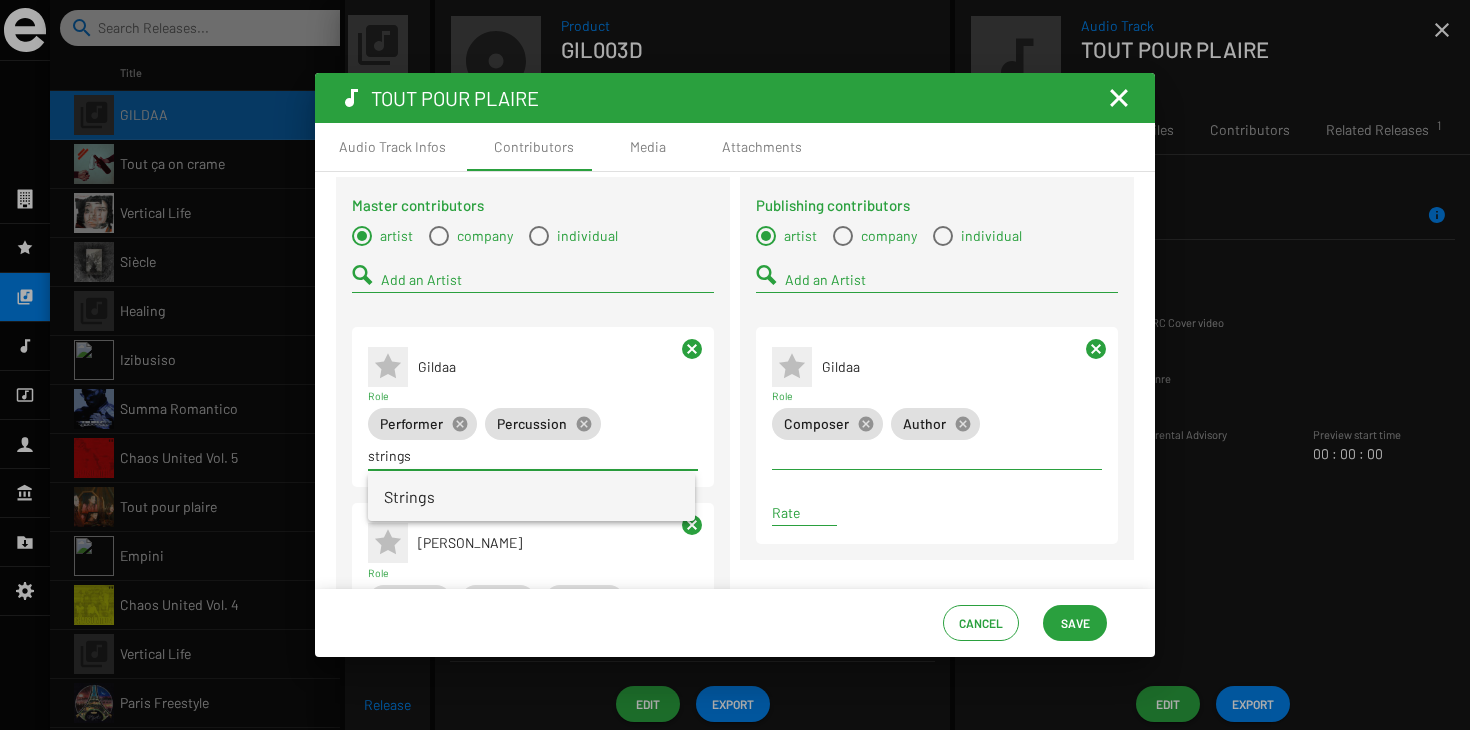 type on "strings" 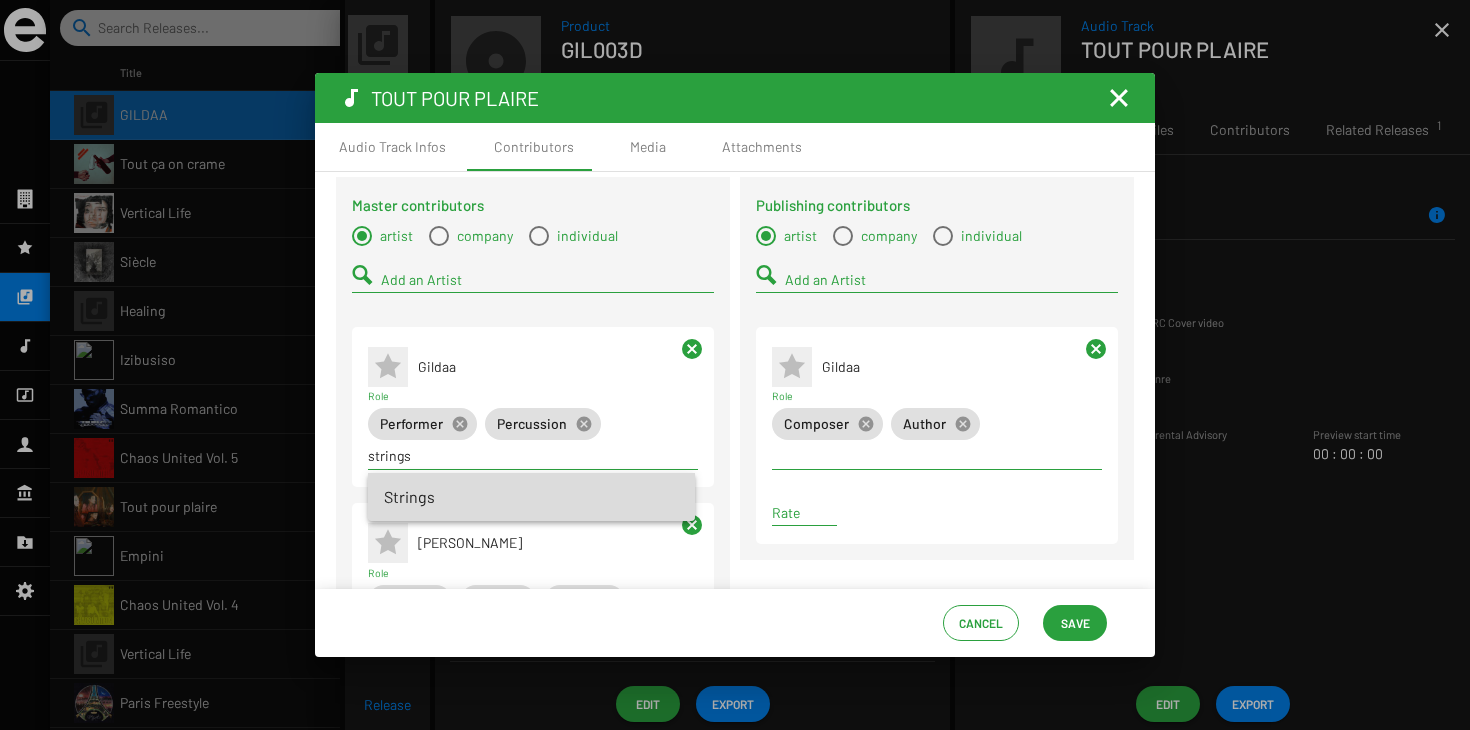 click on "Strings" at bounding box center [531, 497] 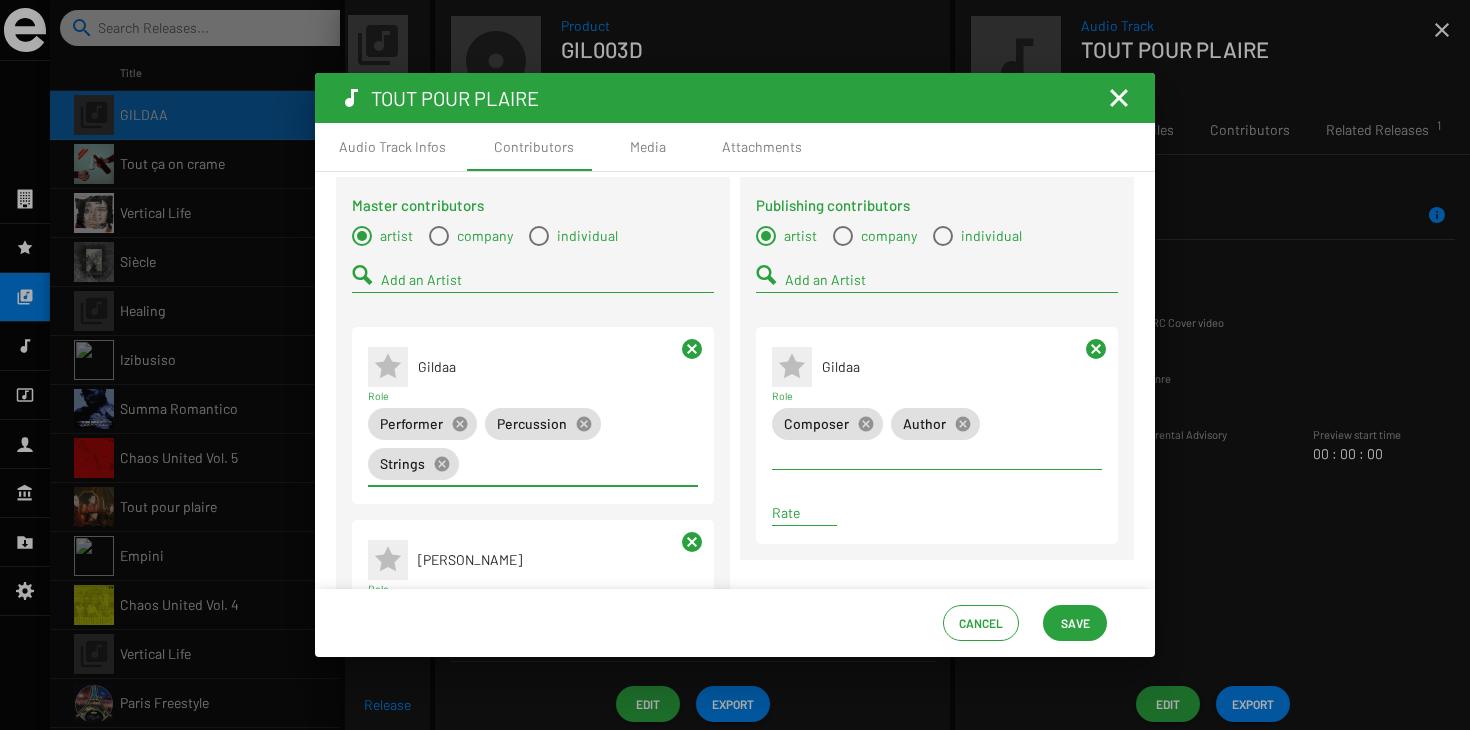 click on "Add an Artist" at bounding box center (547, 280) 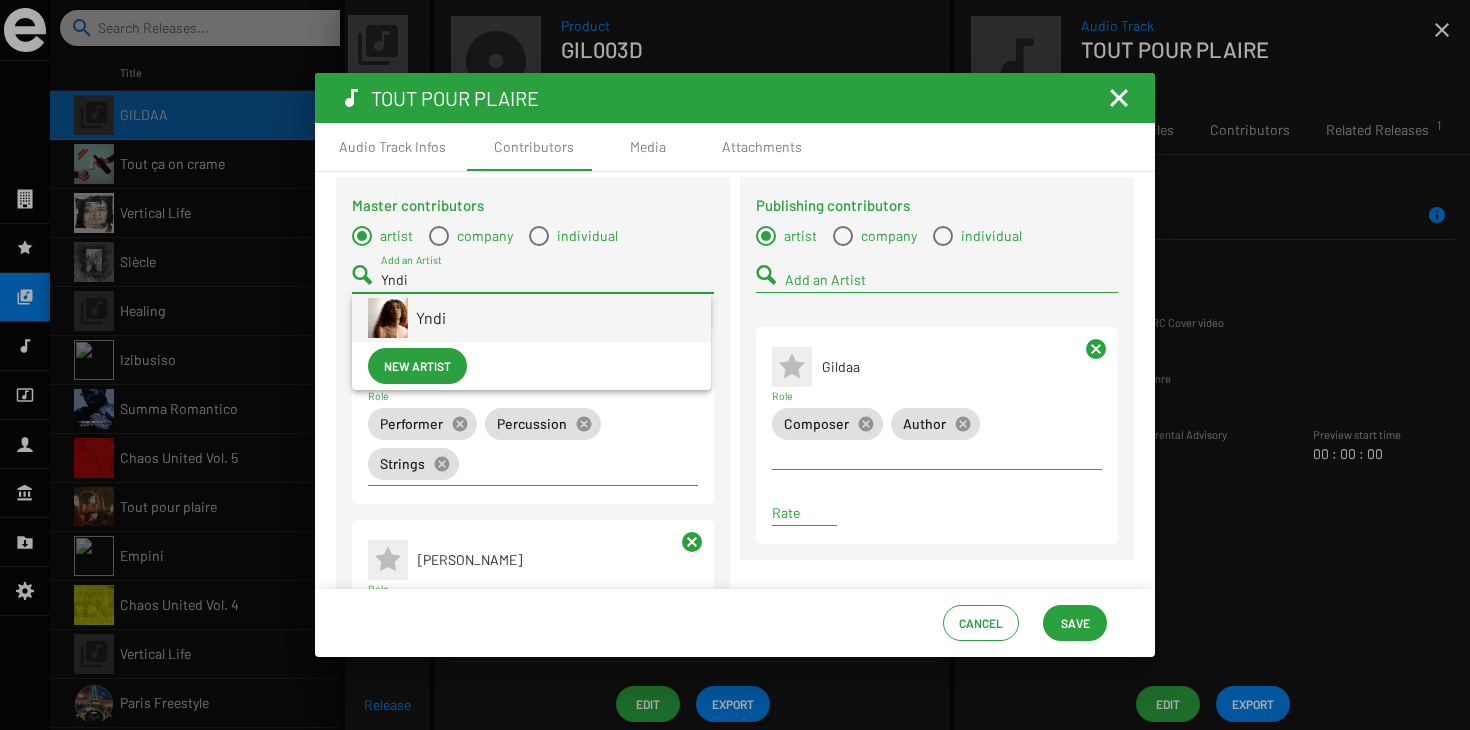 type on "Yndi" 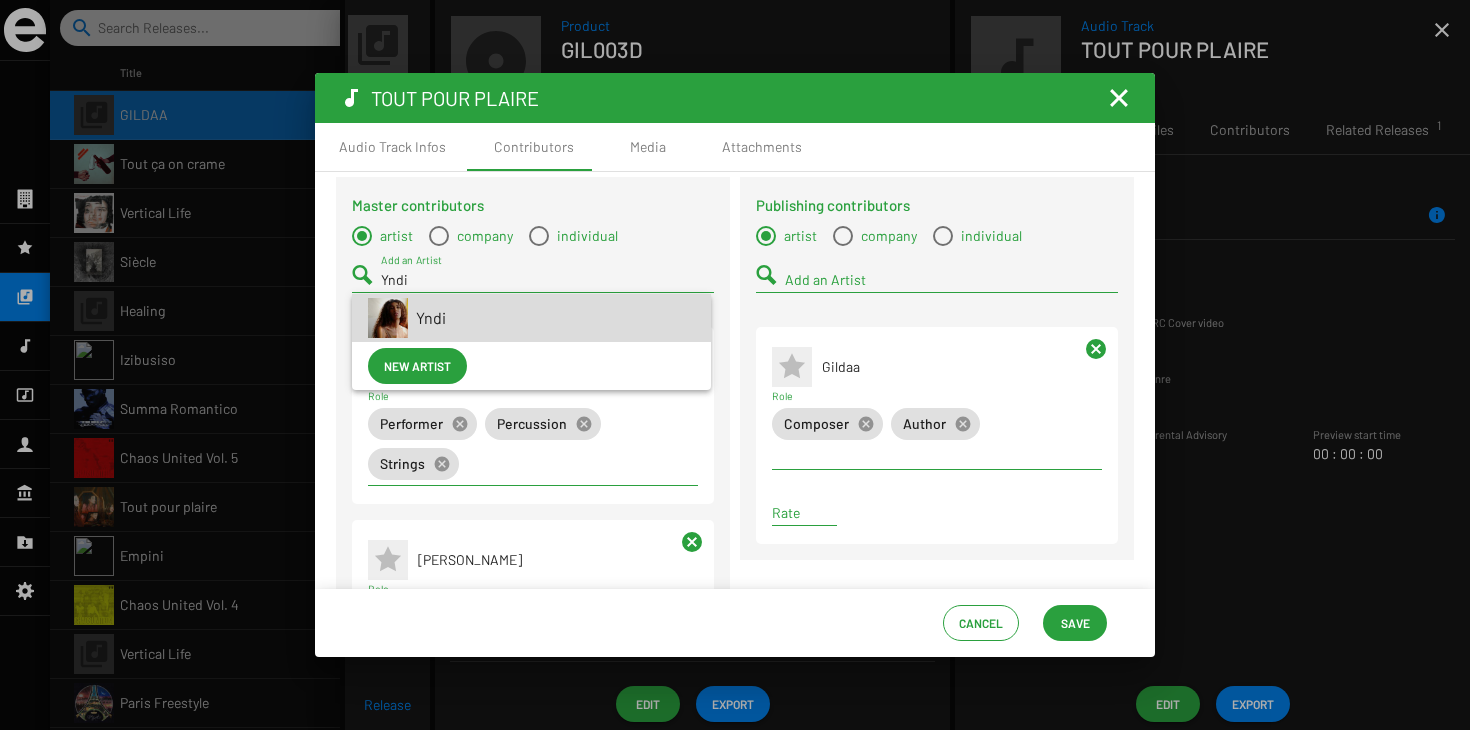 click on "Yndi" at bounding box center [555, 318] 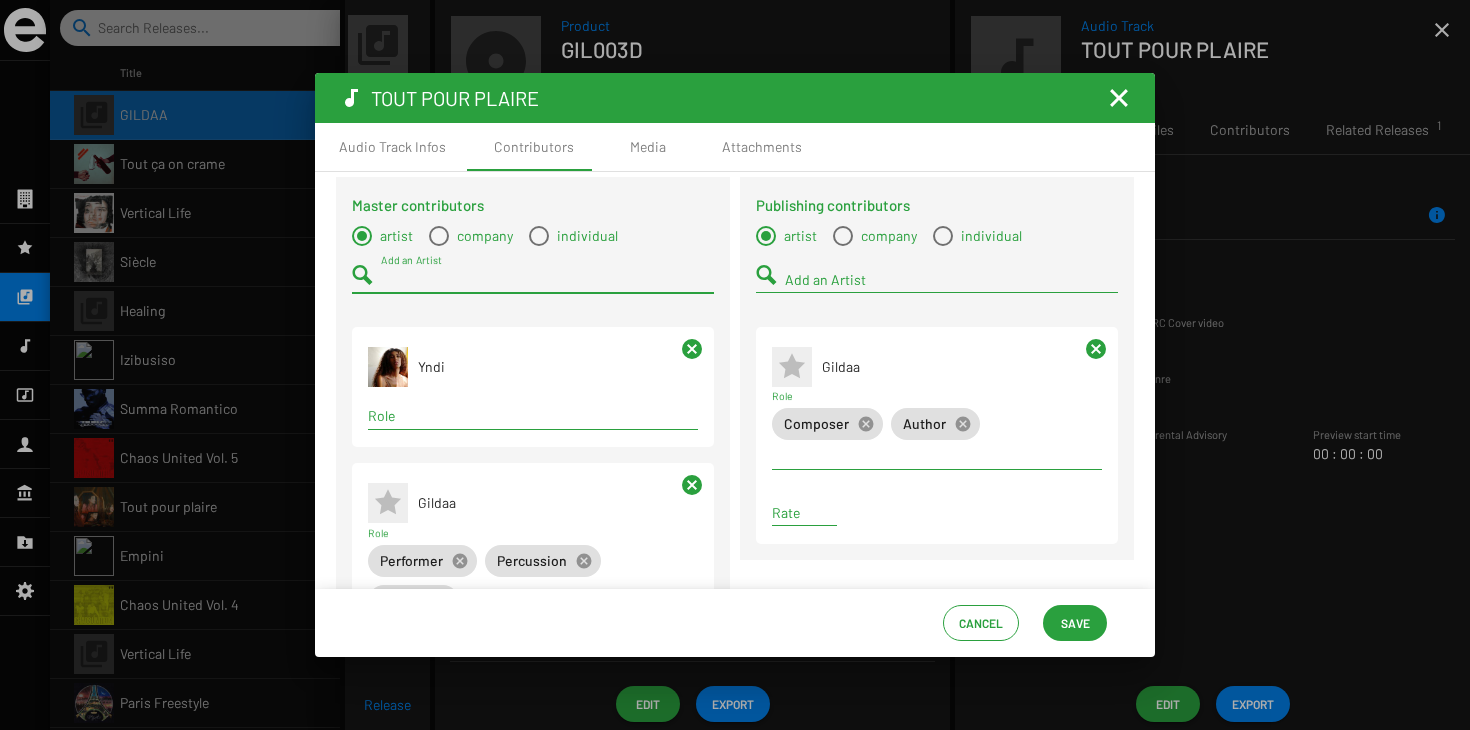 click on "Role" at bounding box center [533, 416] 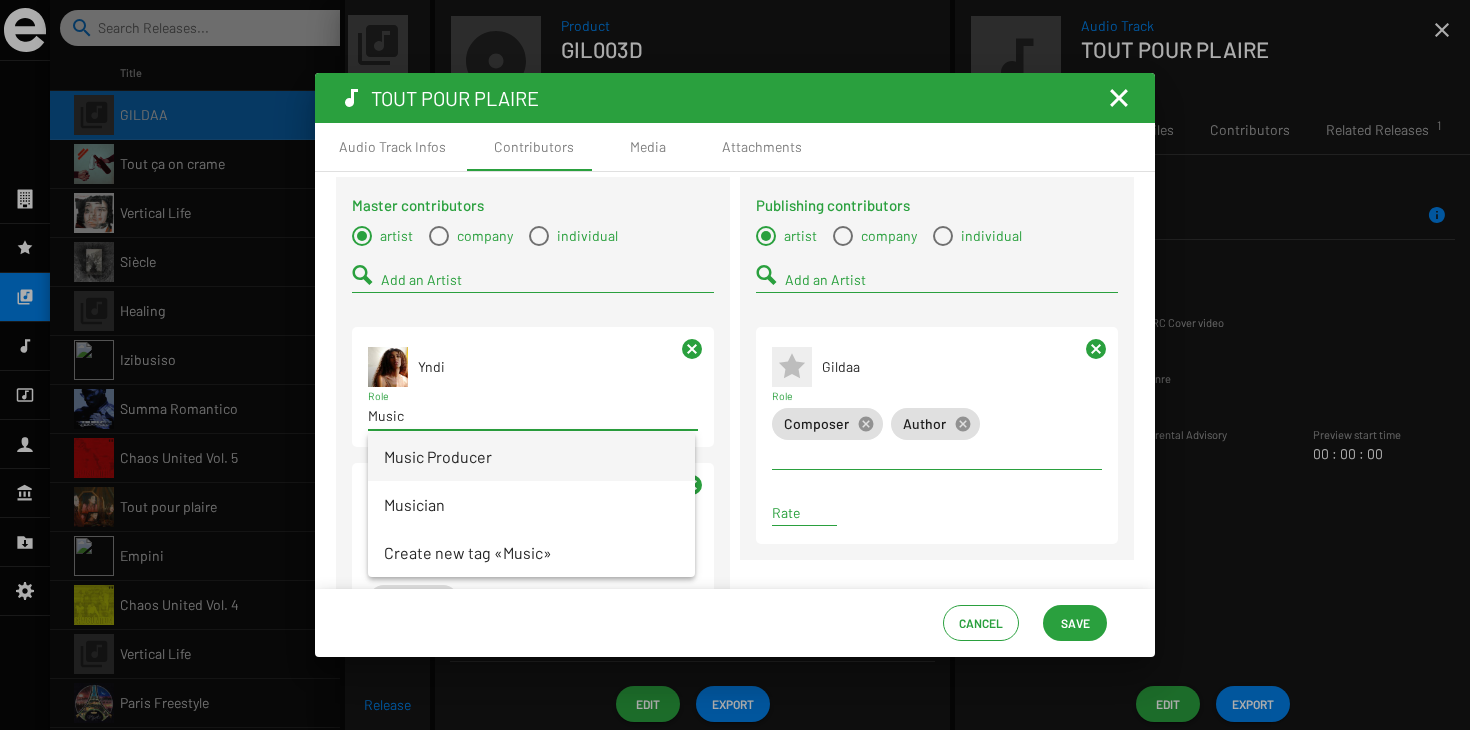 type on "Music" 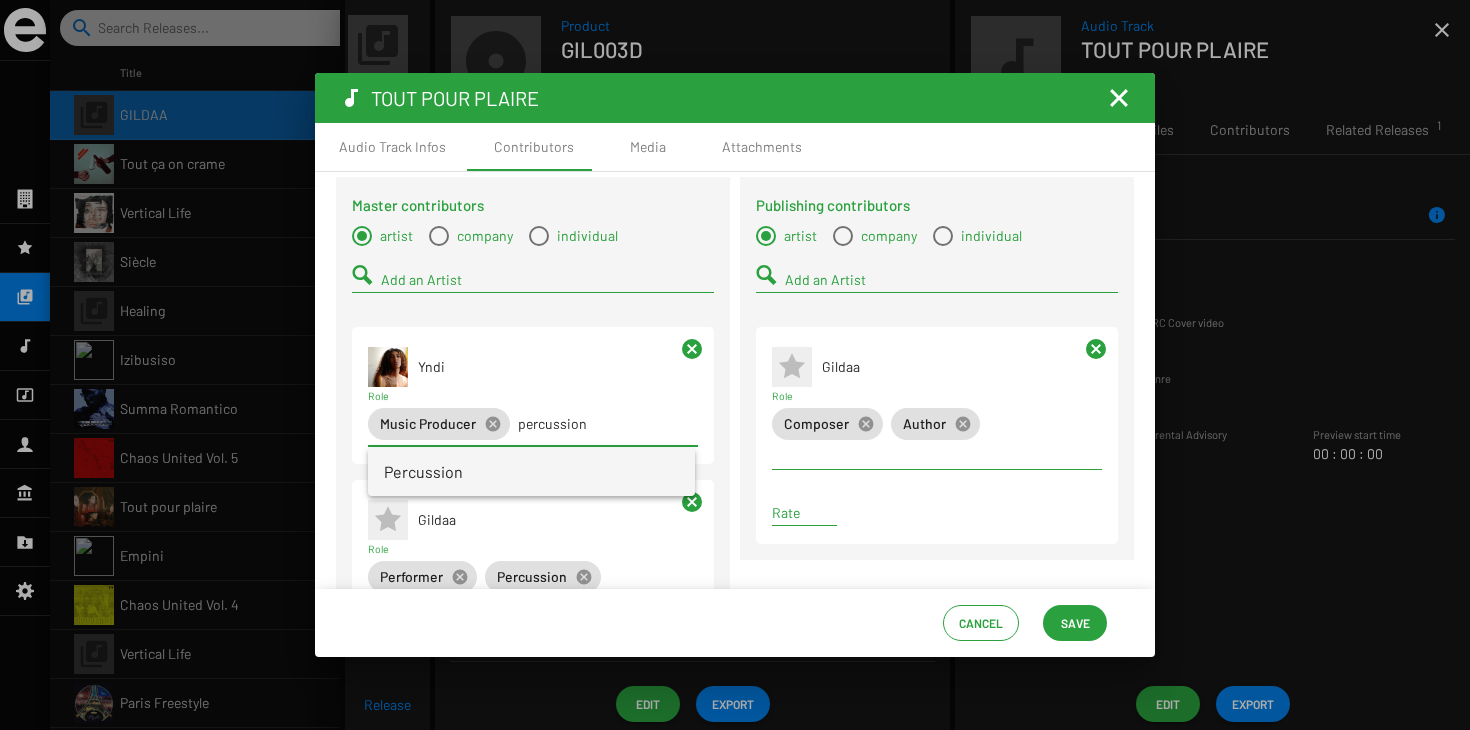 type on "percussion" 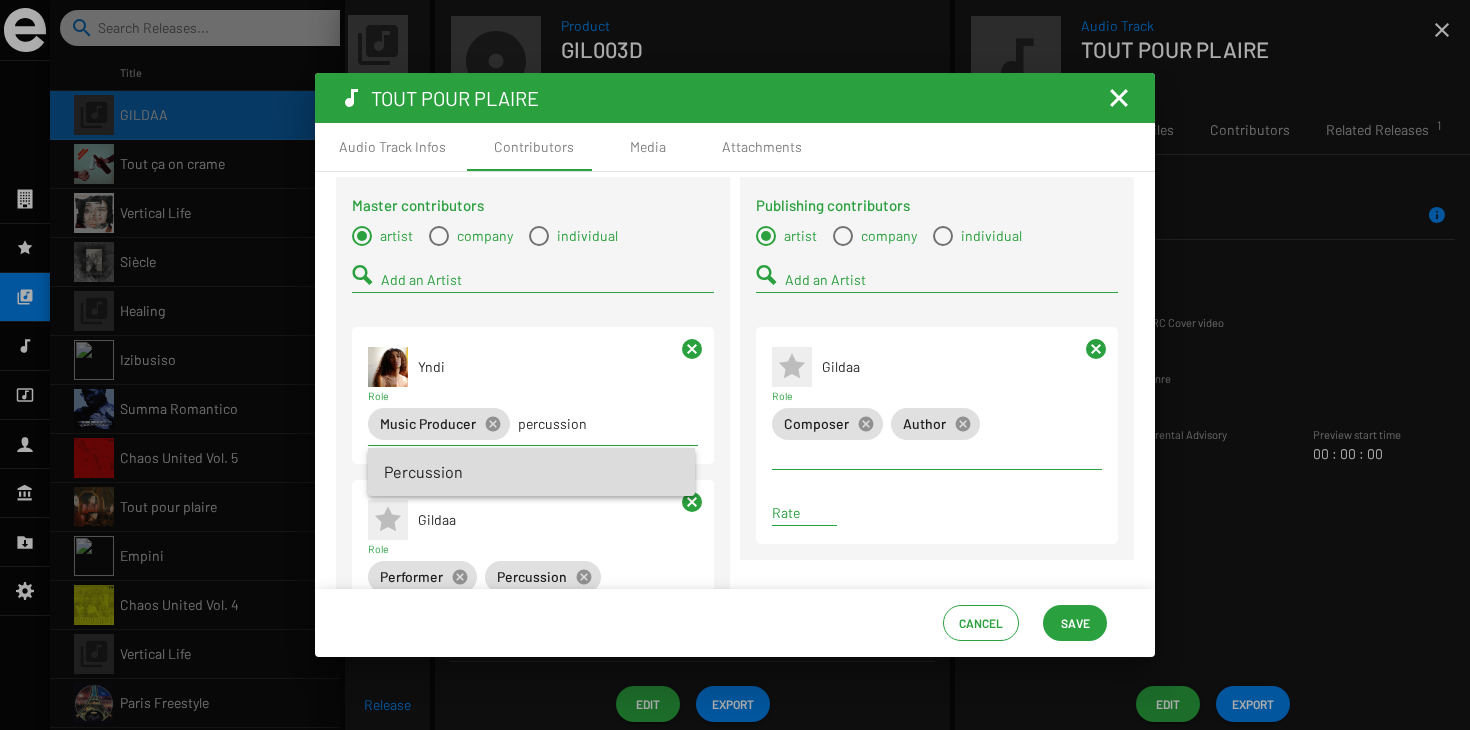 click on "Percussion" at bounding box center (531, 472) 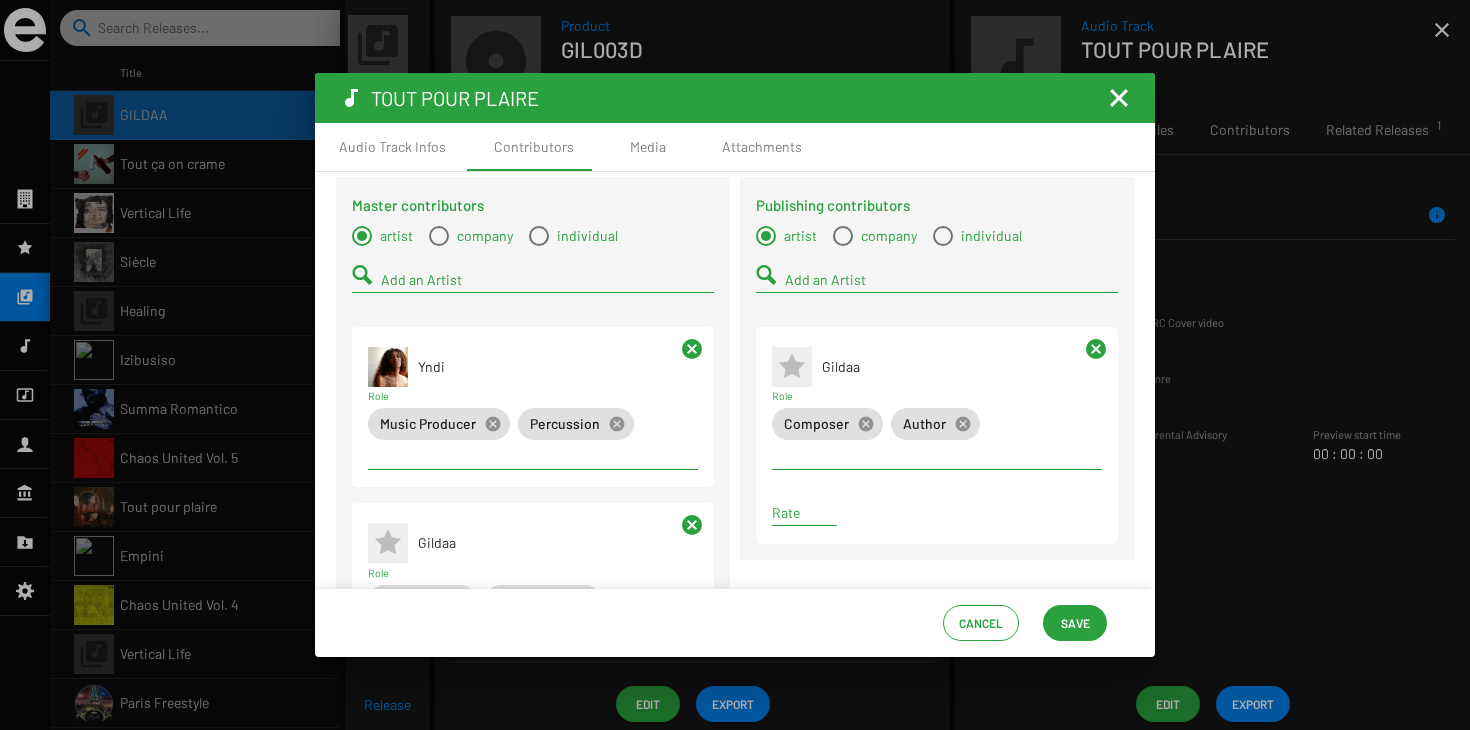 click on "Add an Artist" 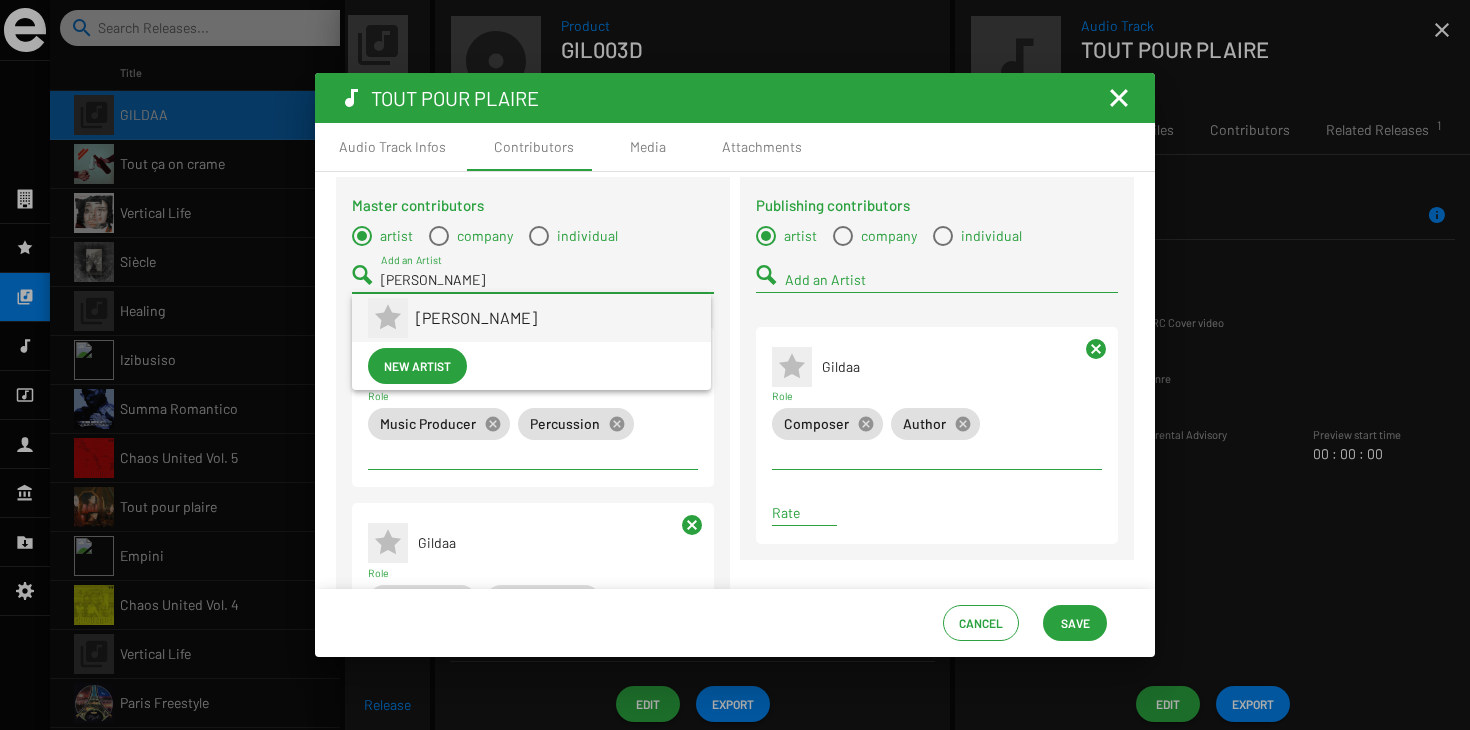 type on "Mathias" 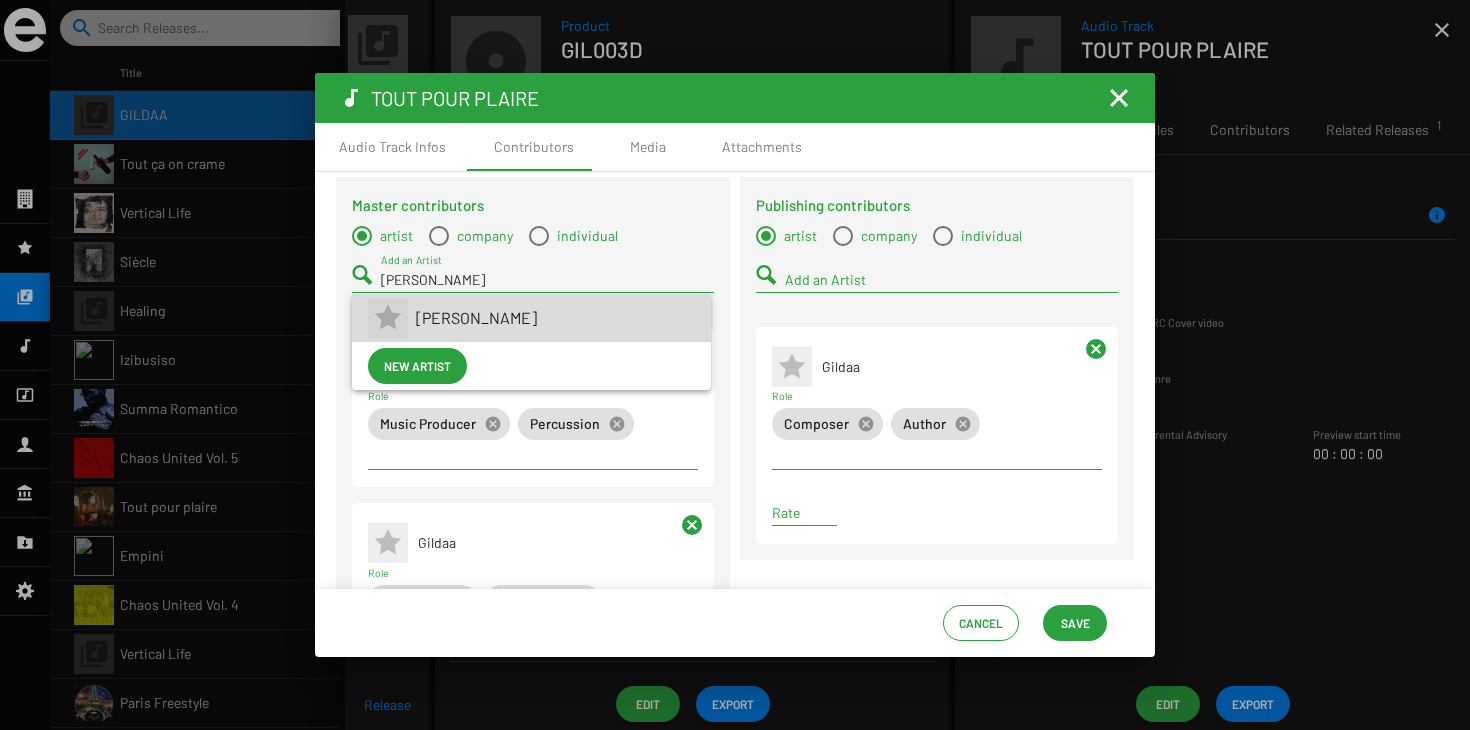 click on "Mathias Durand" at bounding box center [555, 318] 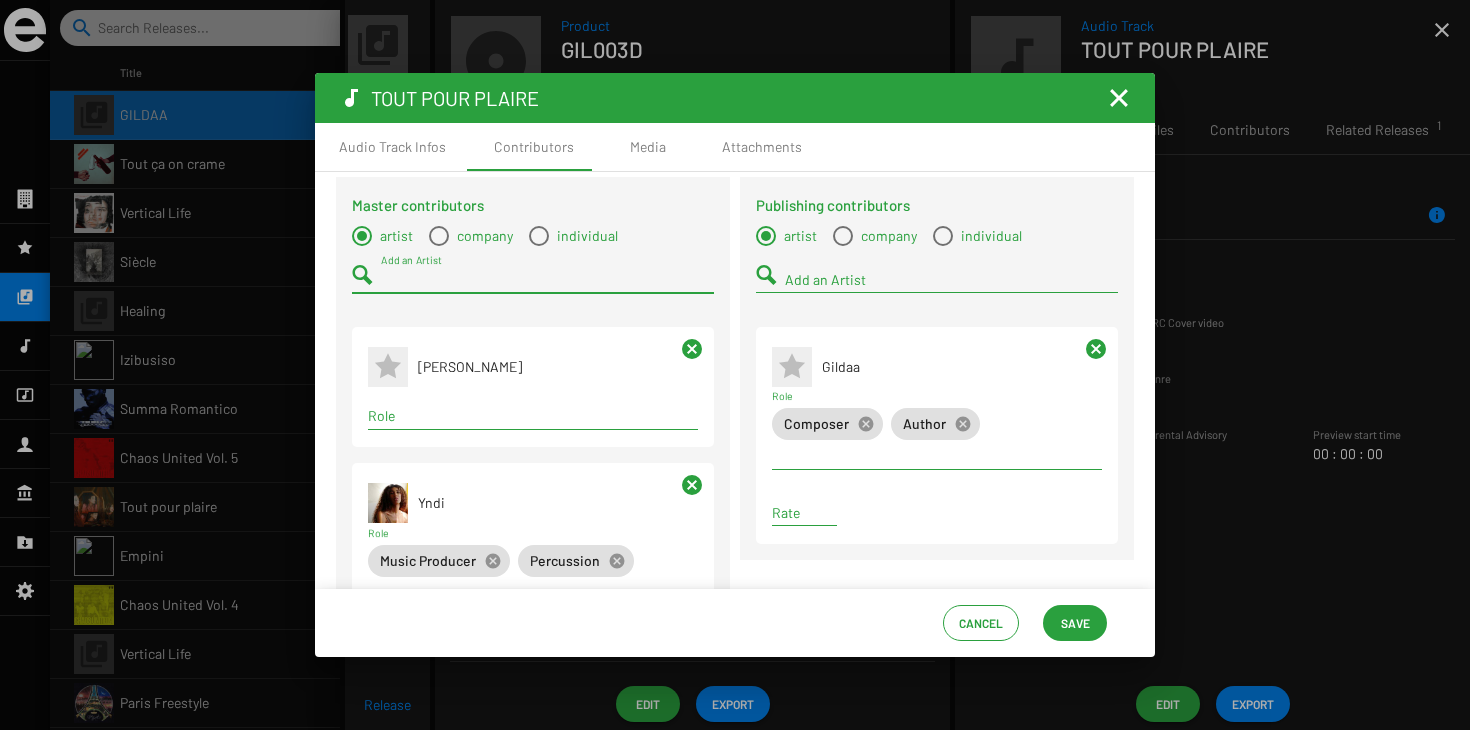 click on "Role" at bounding box center (533, 416) 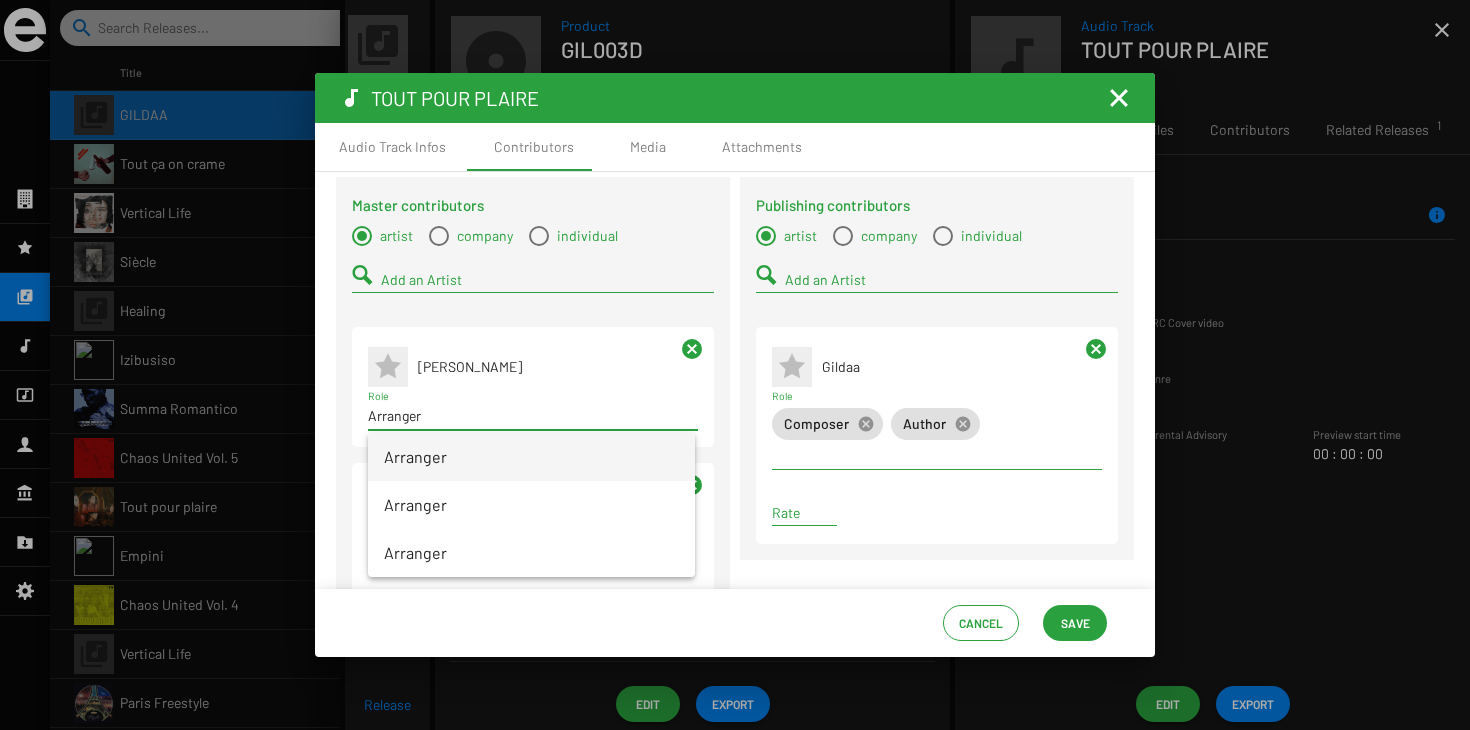 type on "Arranger" 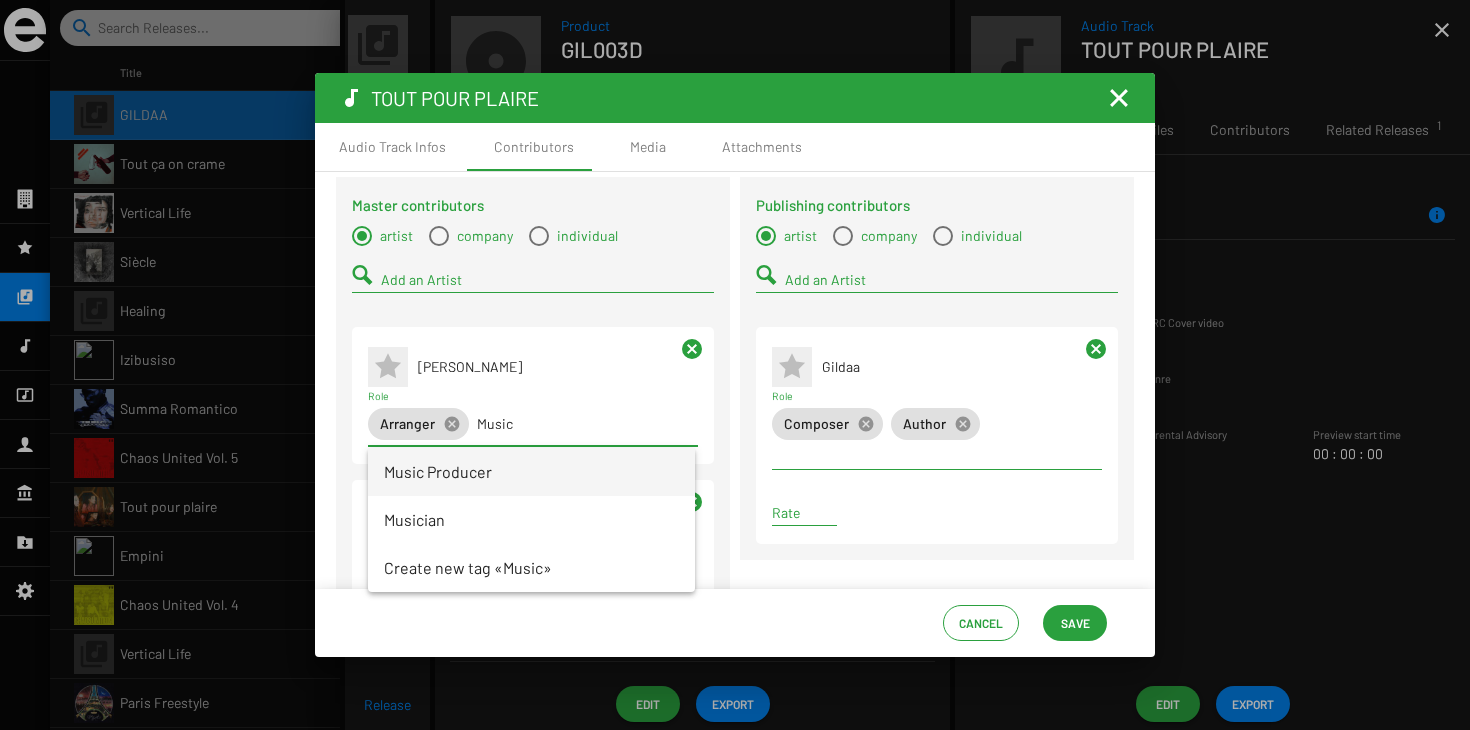 type on "Music" 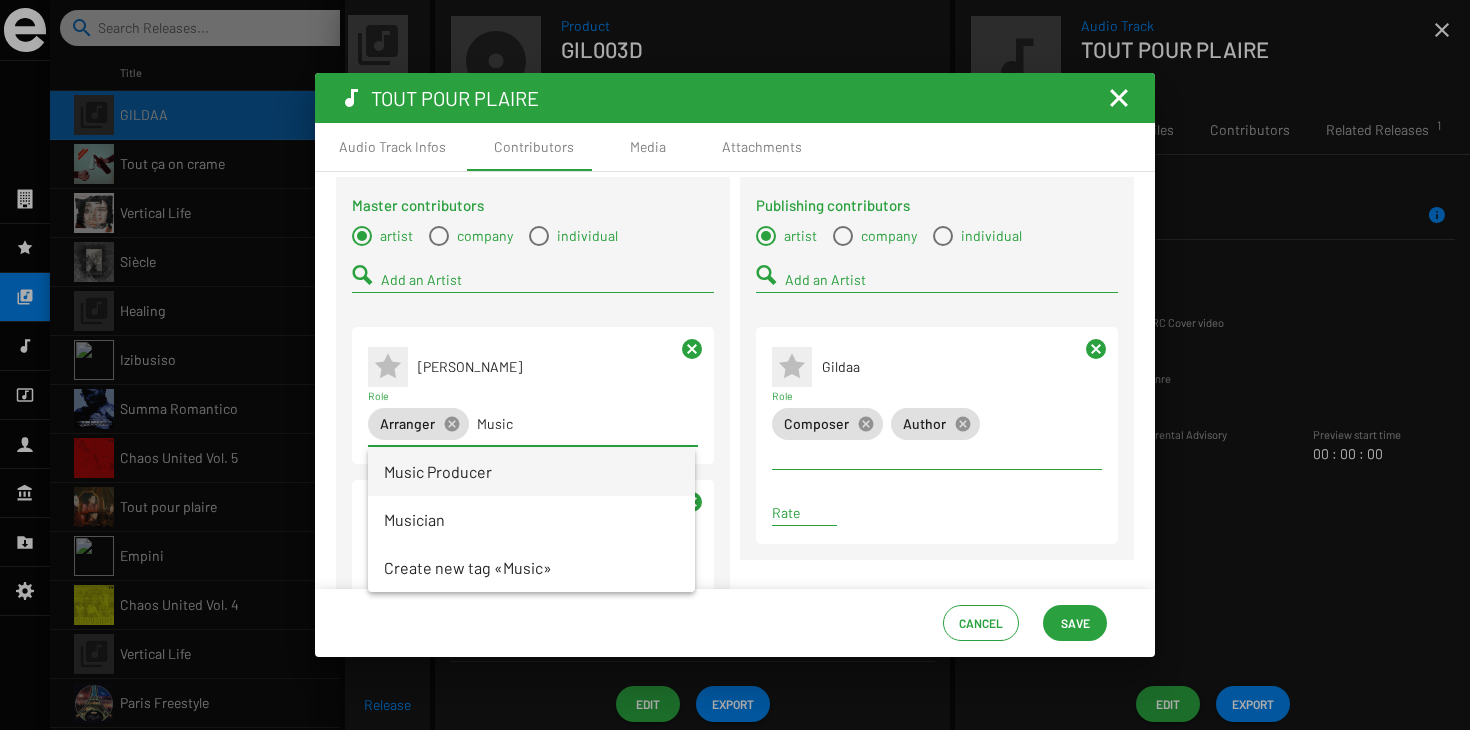 click on "Music Producer" at bounding box center [531, 472] 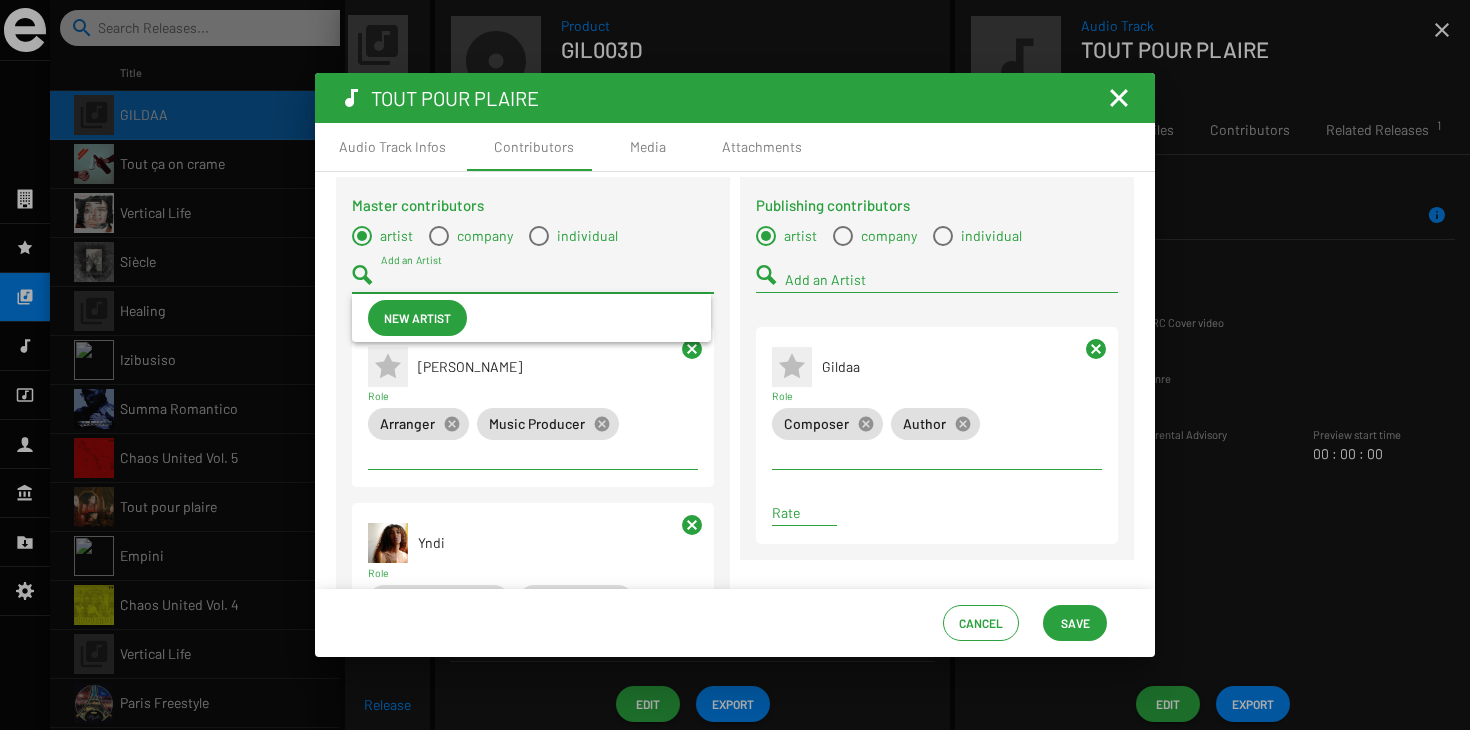 click on "Add an Artist" at bounding box center (547, 280) 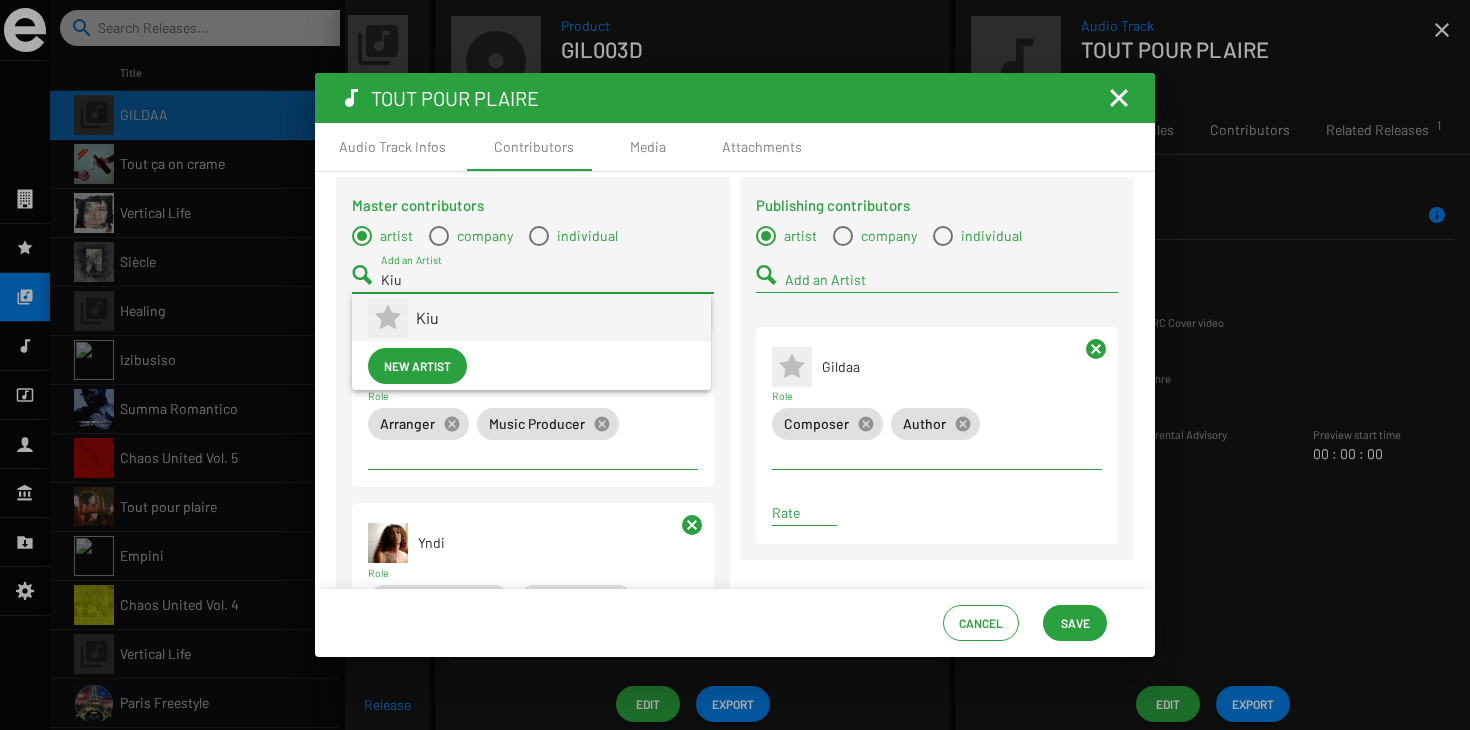 type on "Kiu" 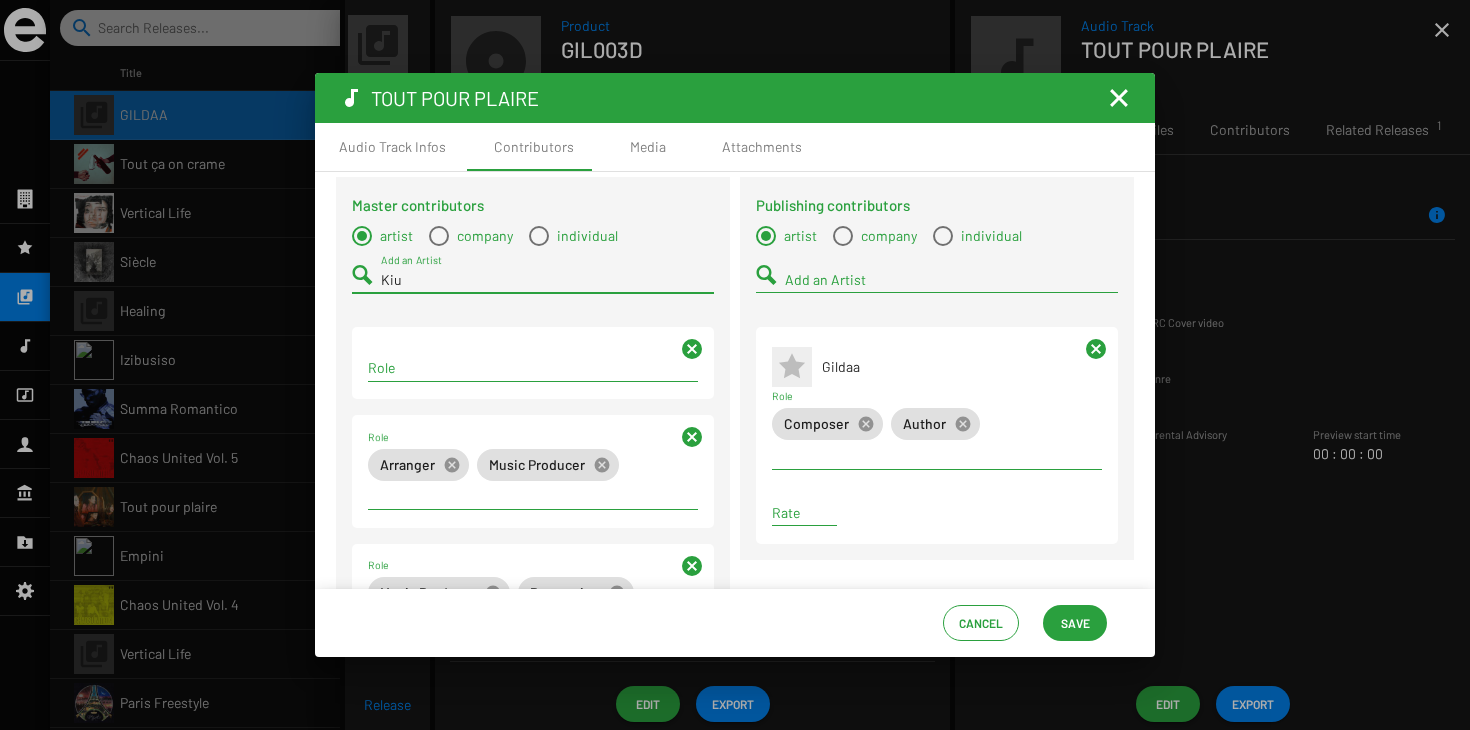 type 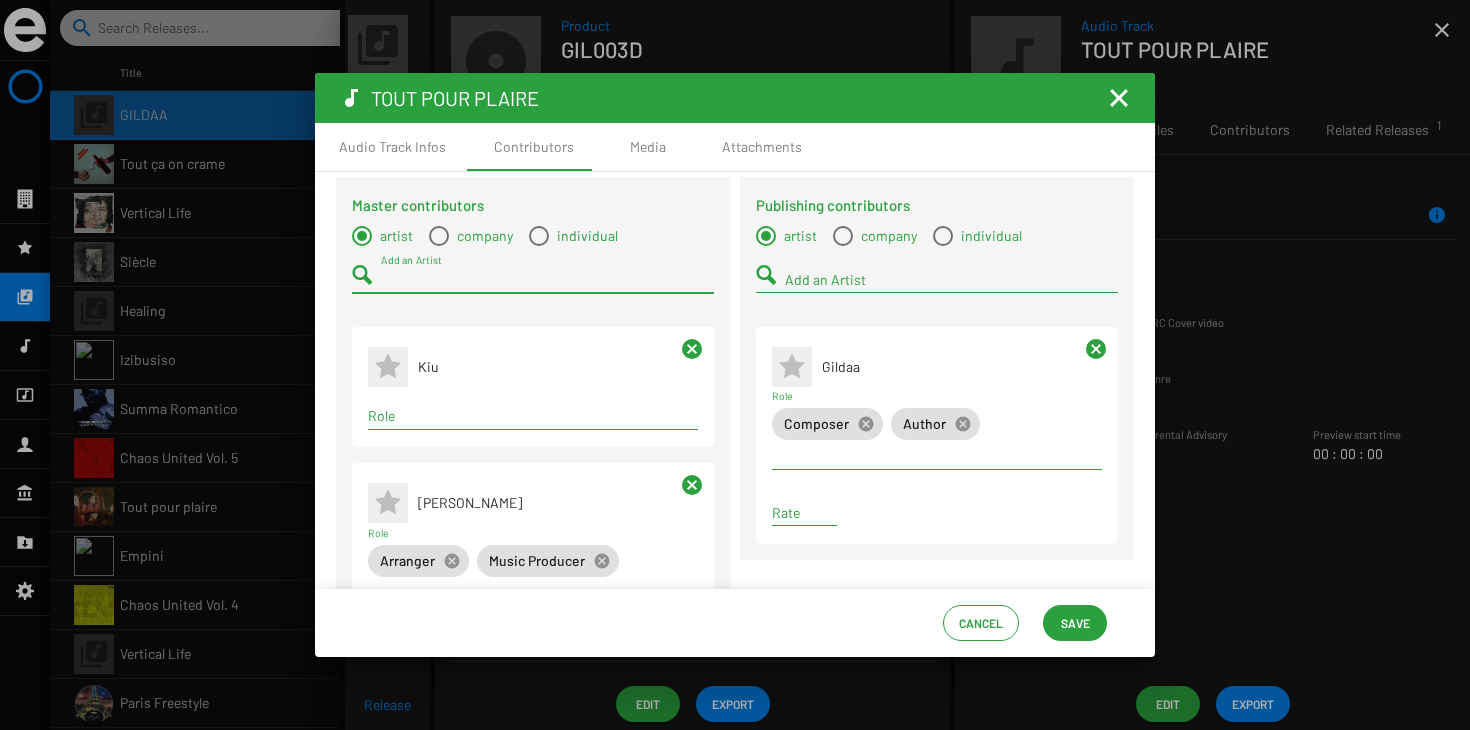 click on "Role" at bounding box center [533, 416] 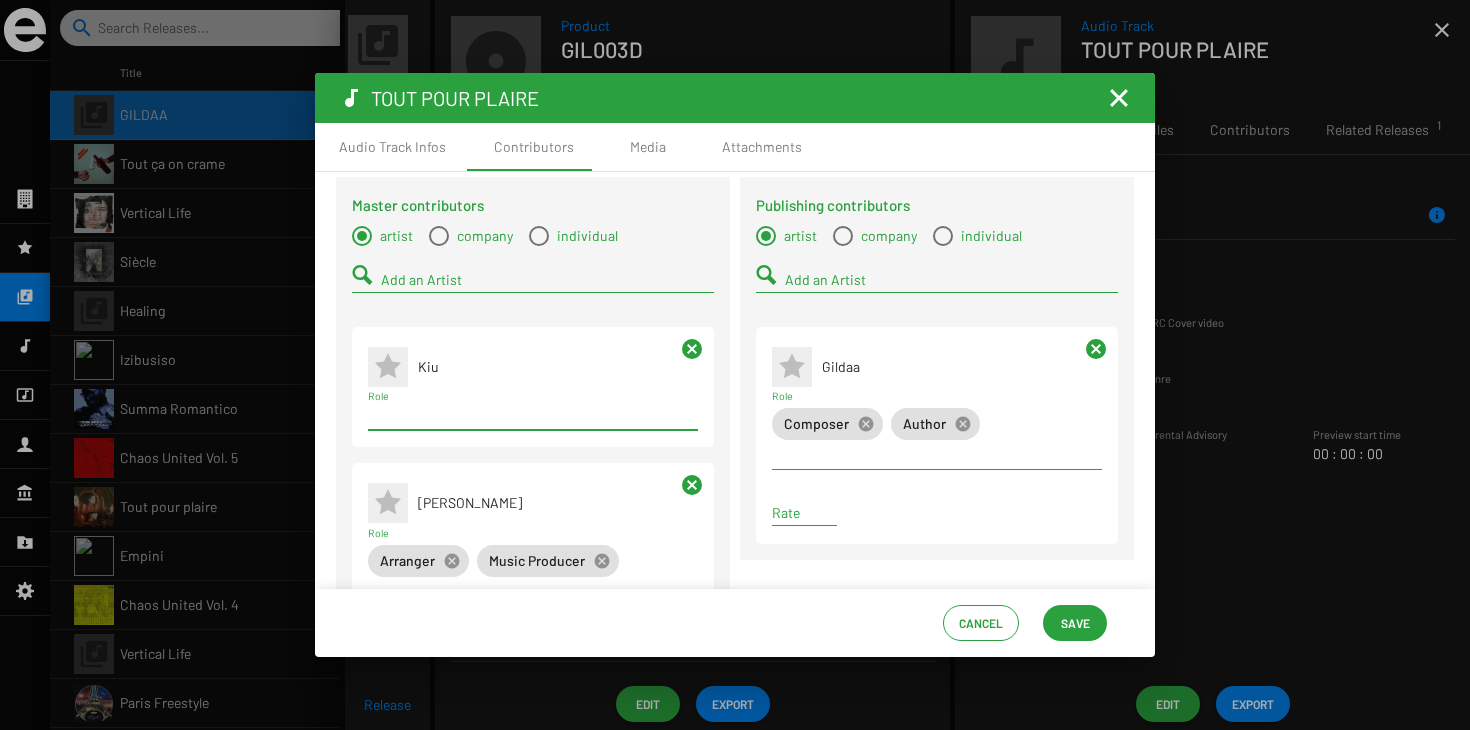 type on "r" 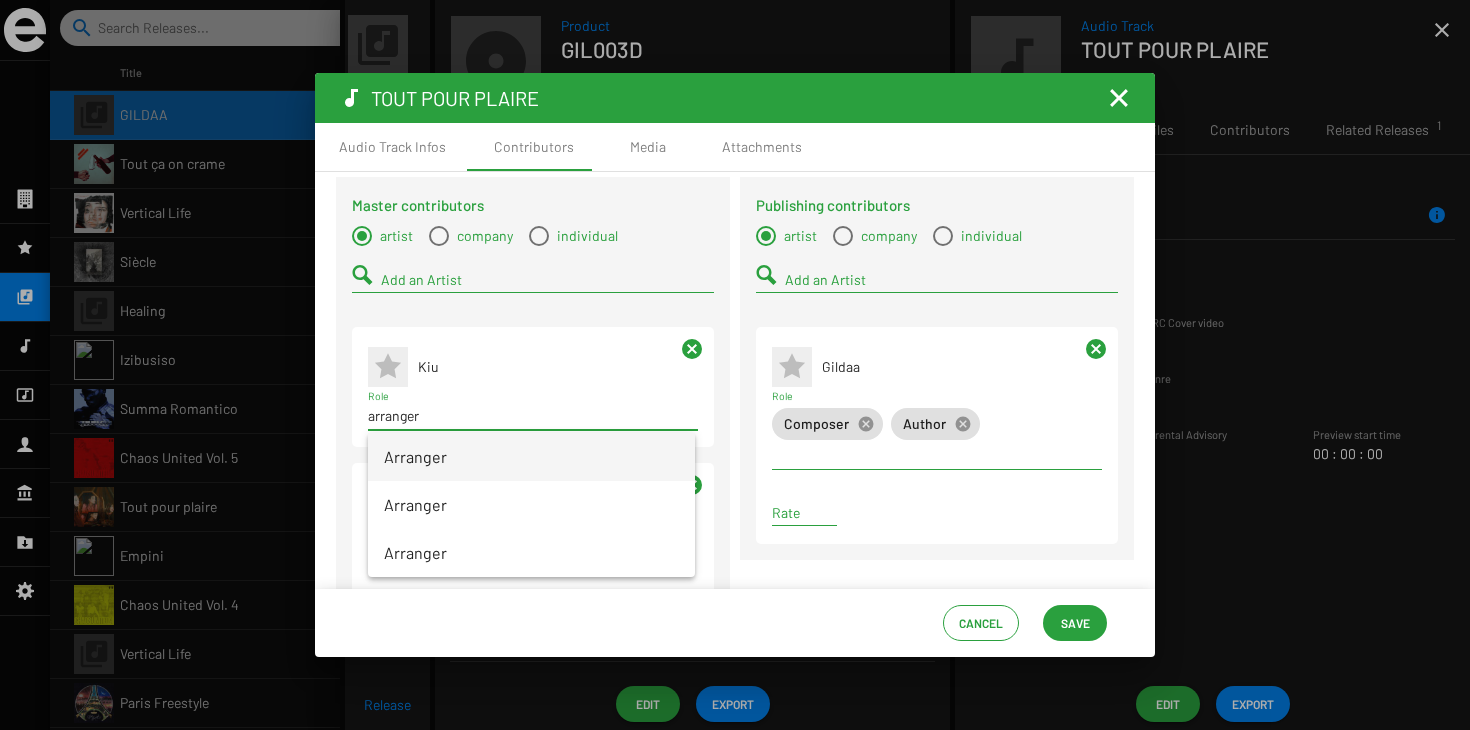 type on "arranger" 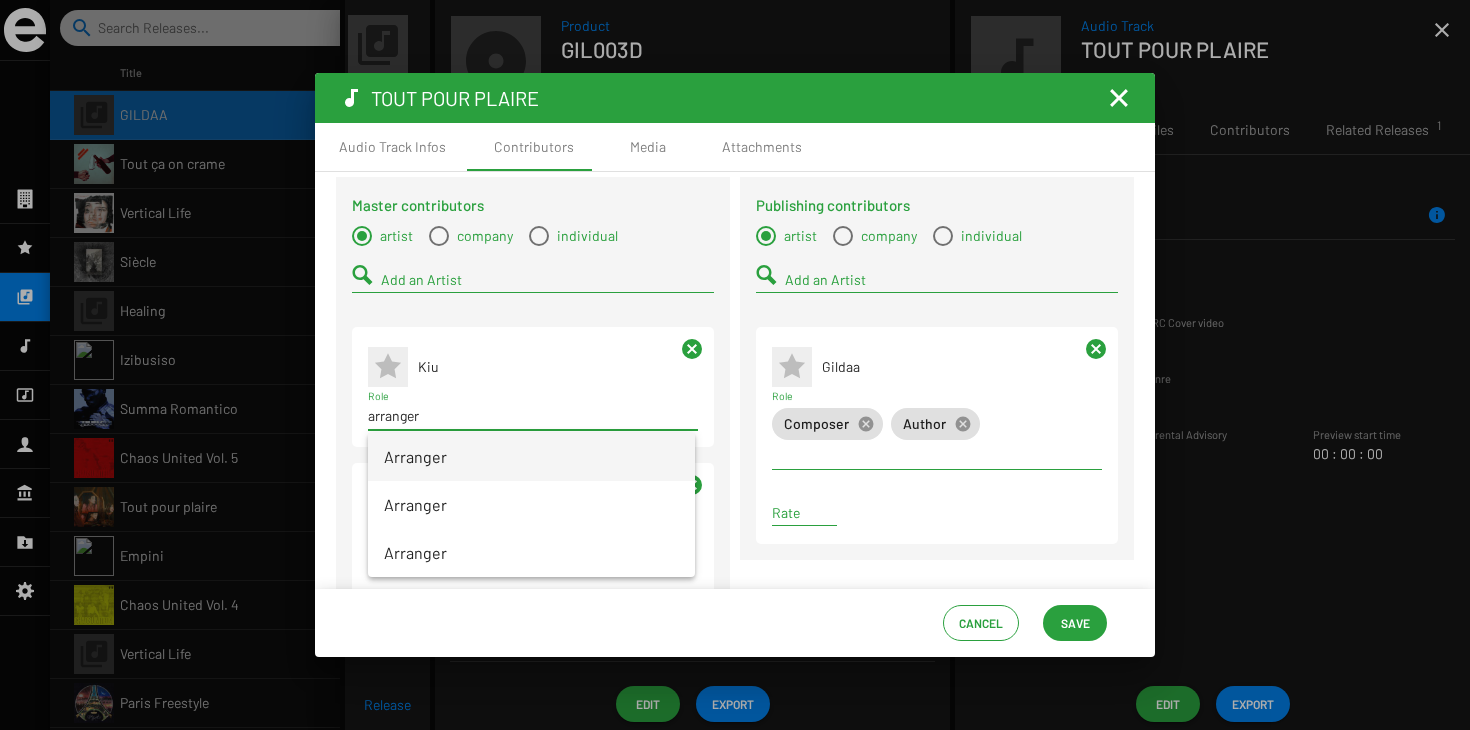 click on "Arranger" at bounding box center (531, 457) 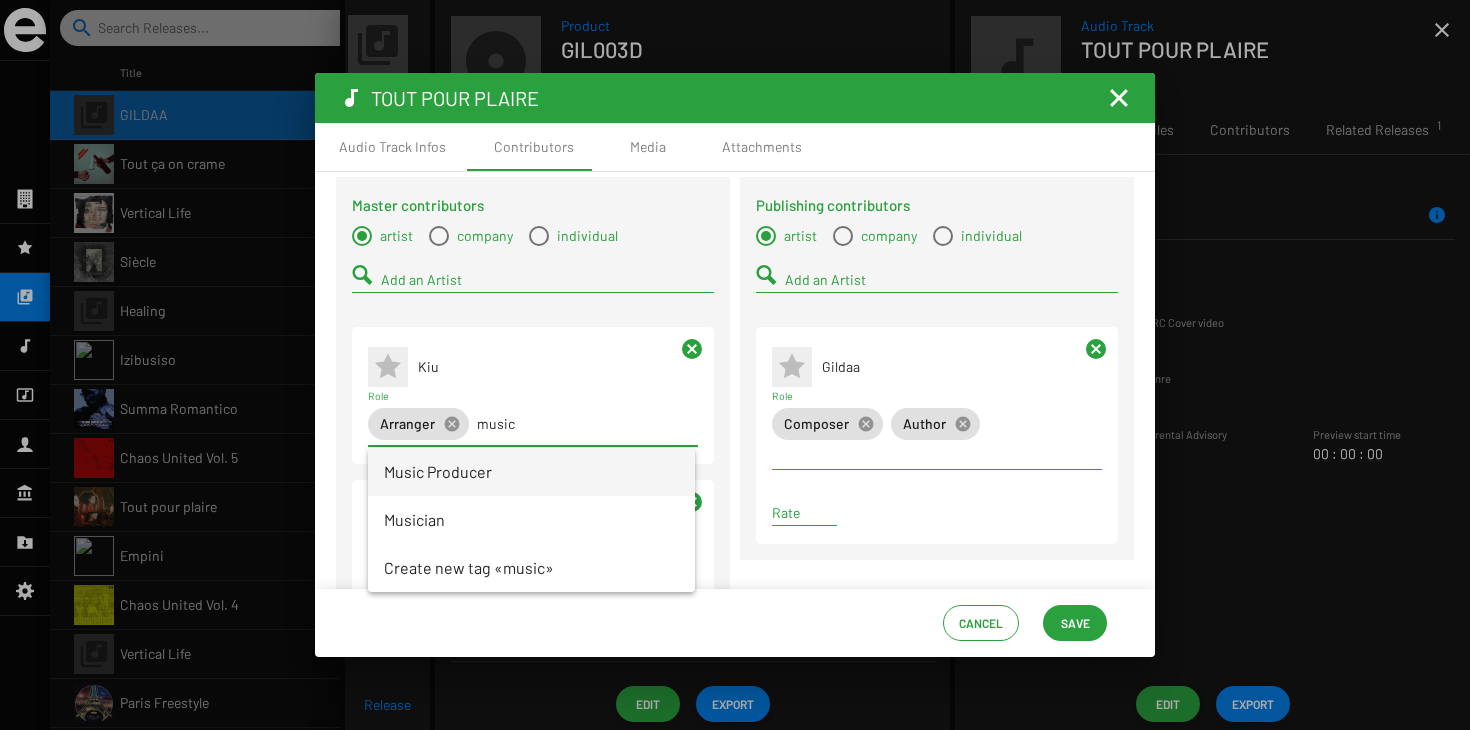 type on "music" 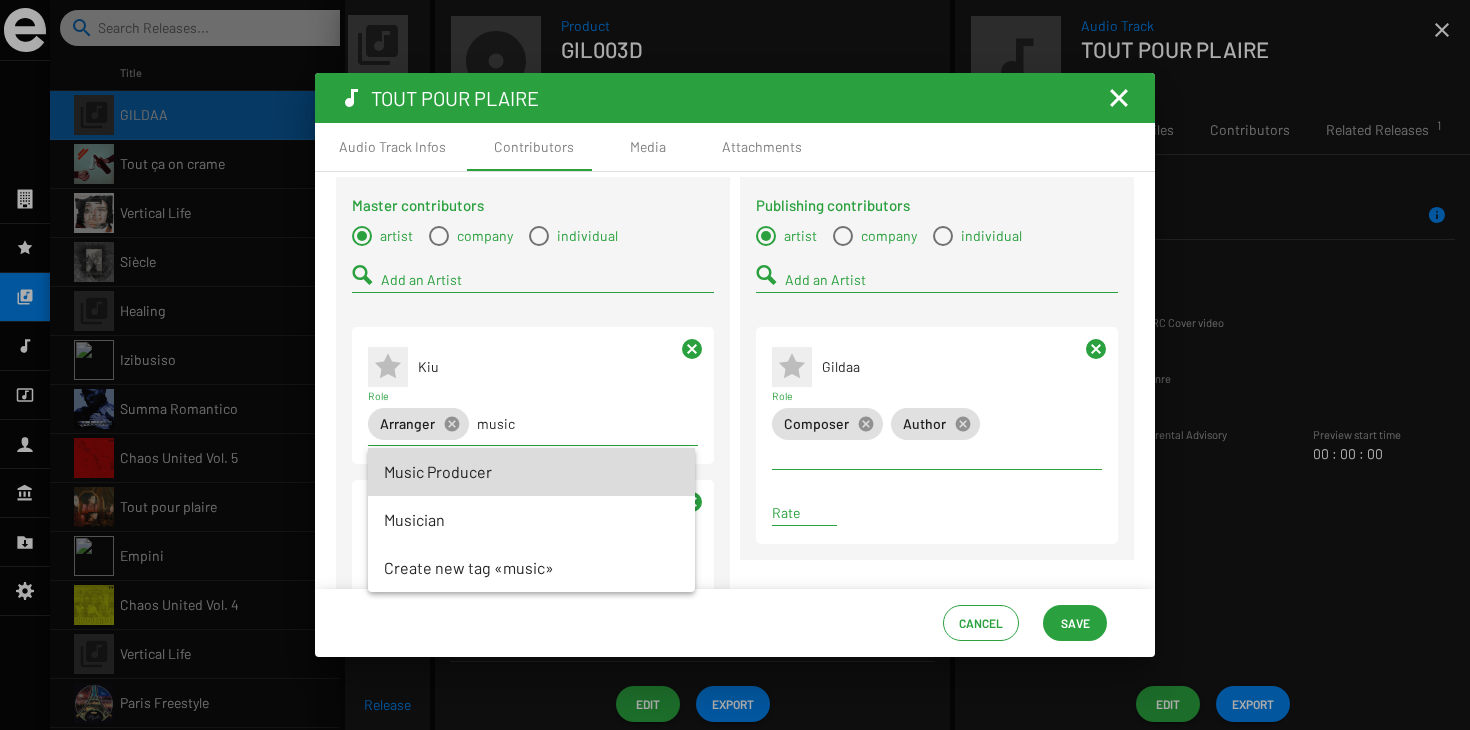 click on "Music Producer" at bounding box center (531, 472) 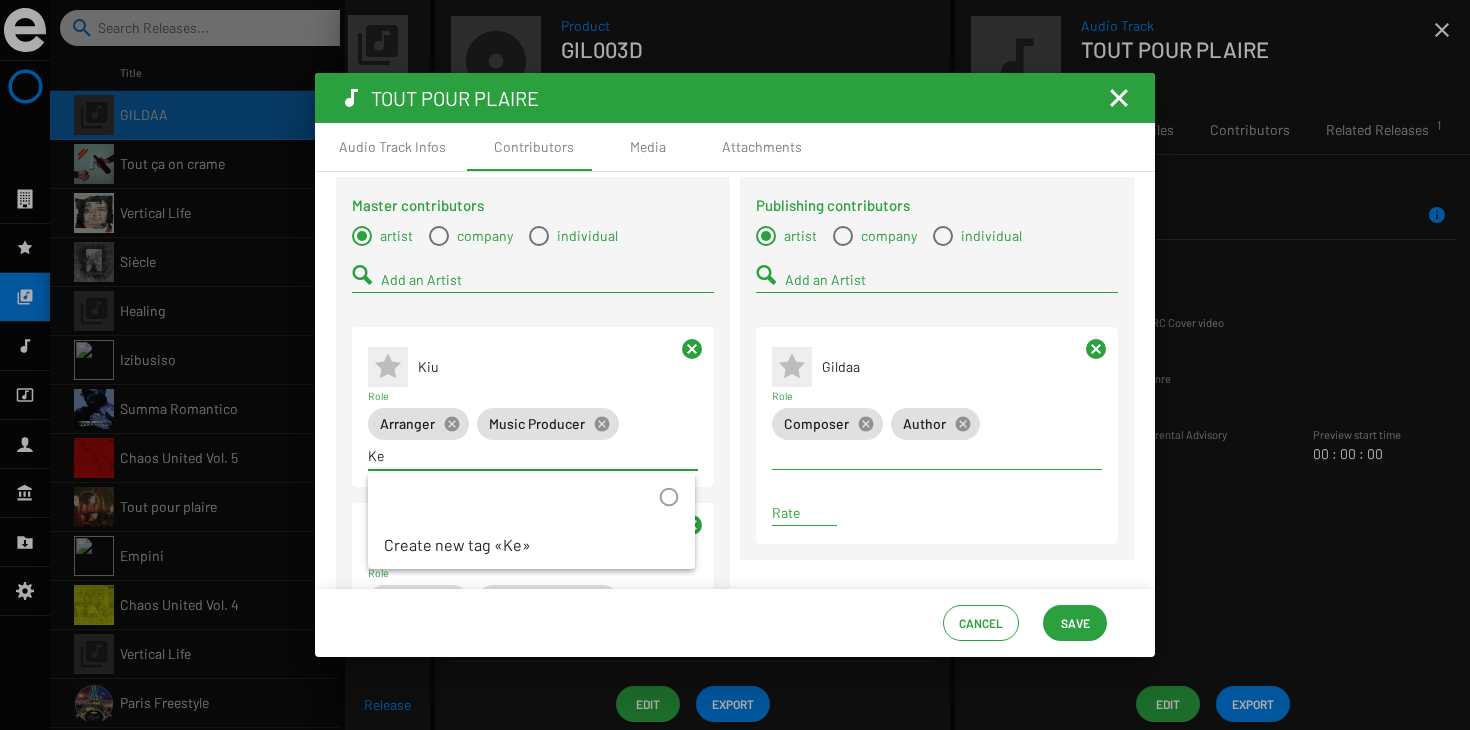 type on "K" 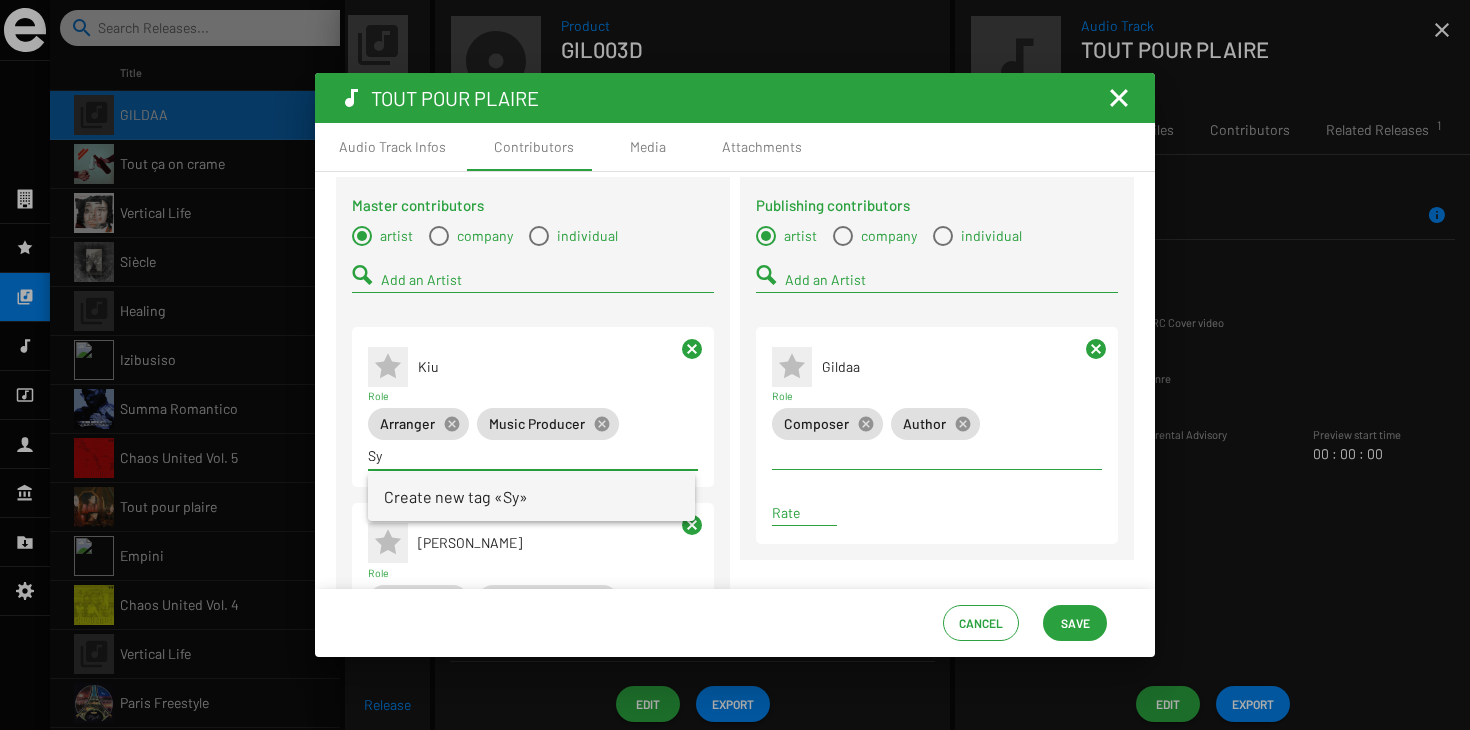 type on "S" 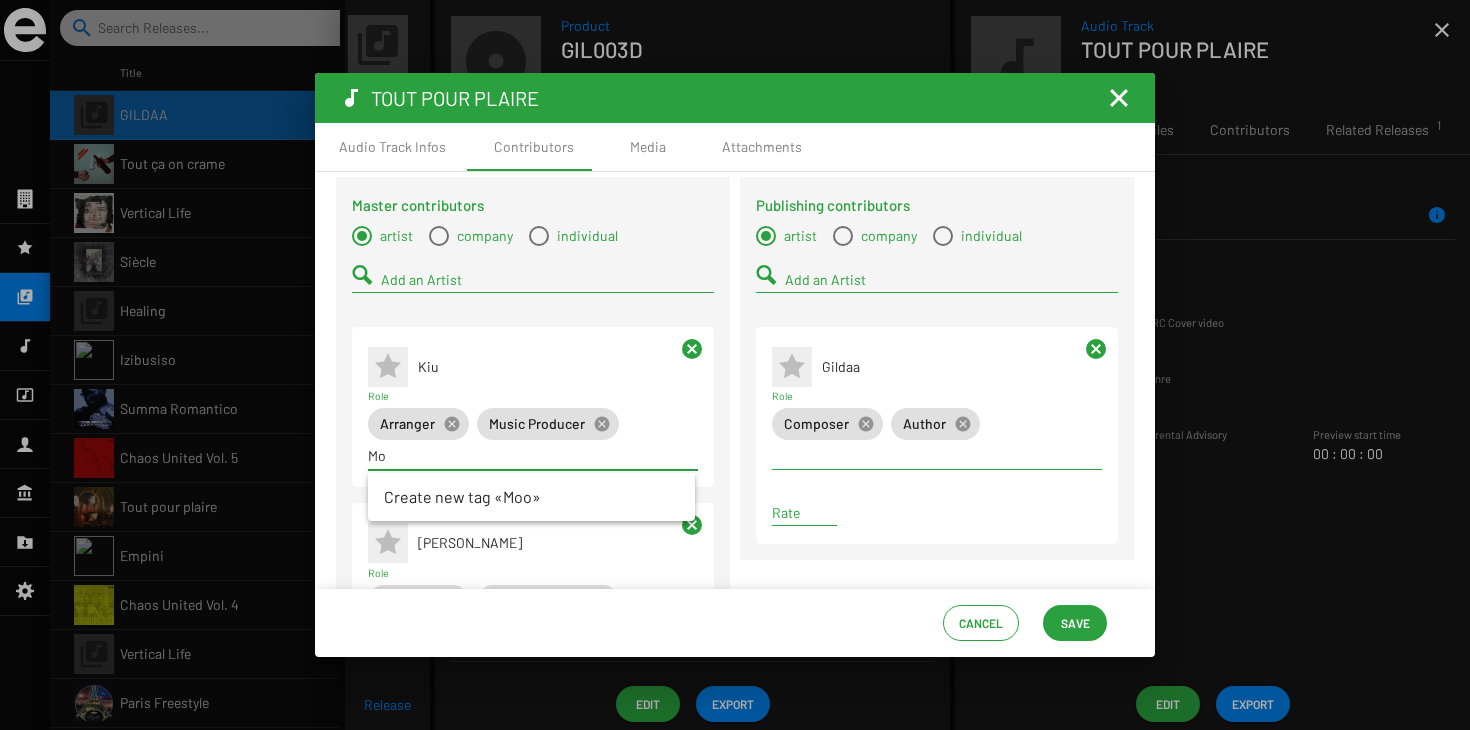 type on "M" 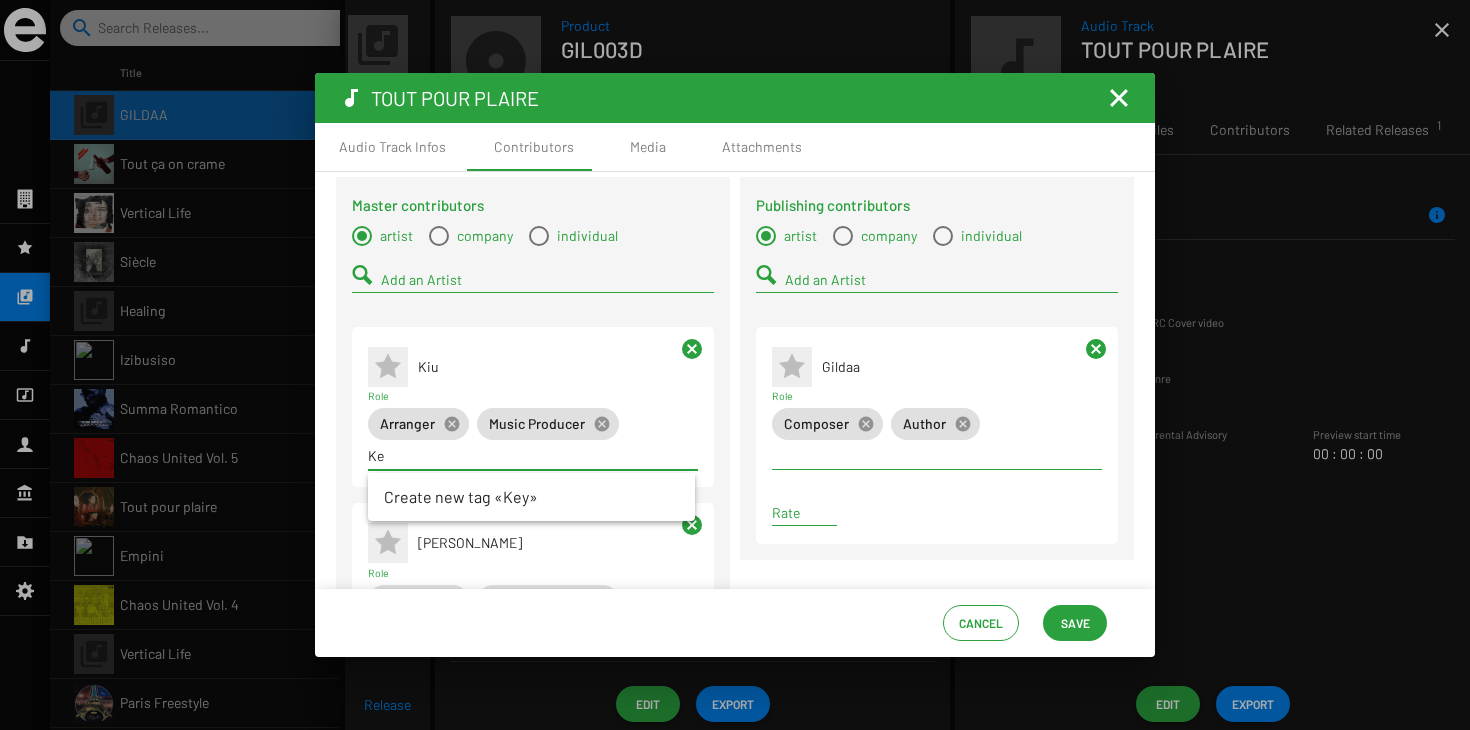 type on "K" 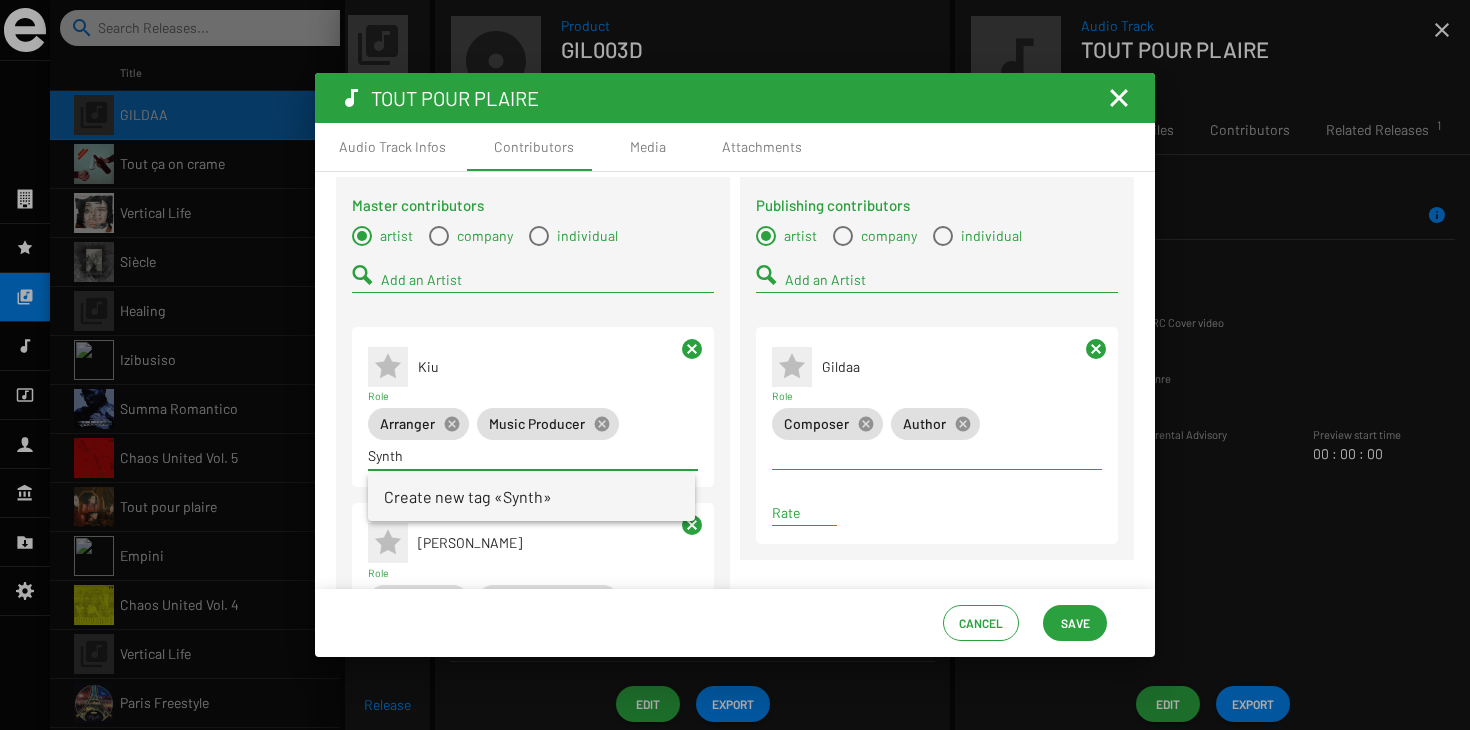 type on "Synth" 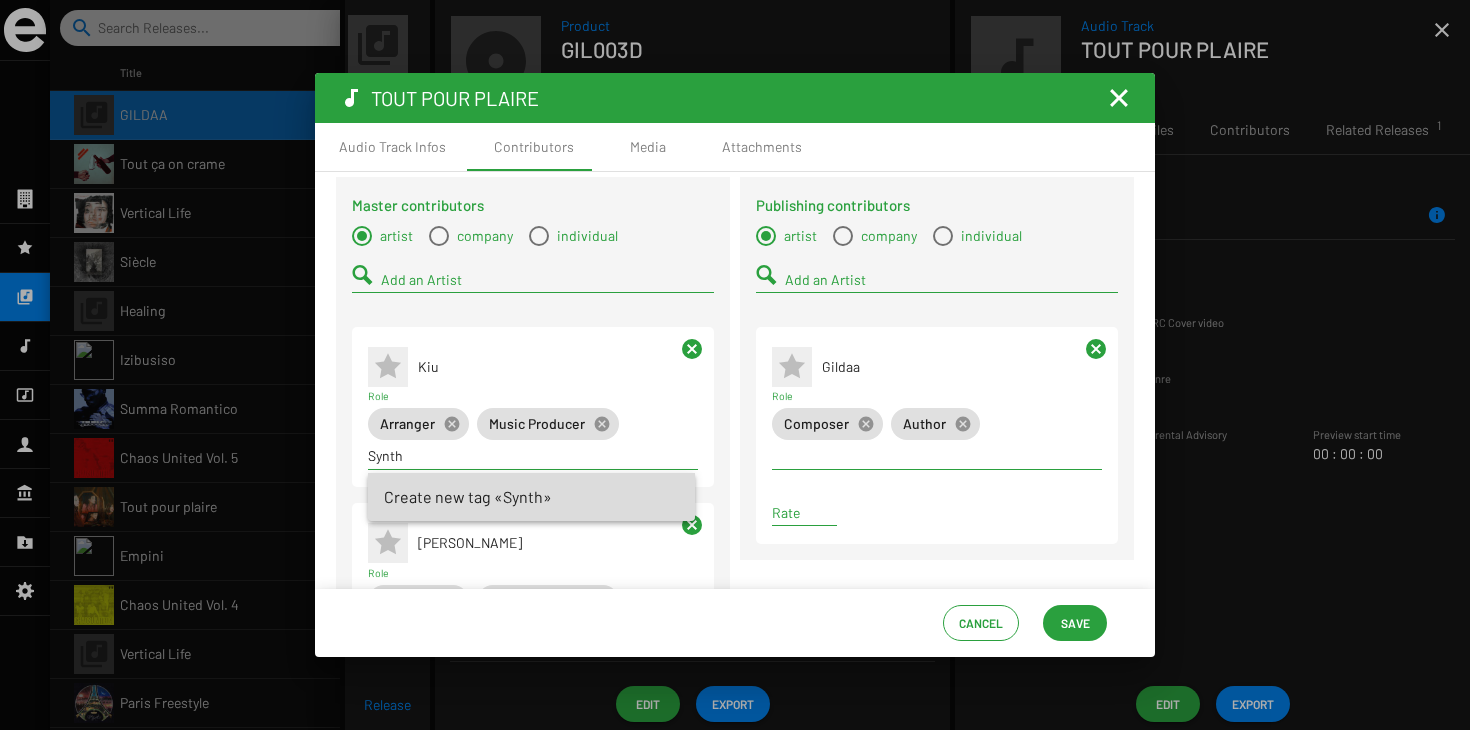 click on "Create new tag «Synth»" at bounding box center [468, 497] 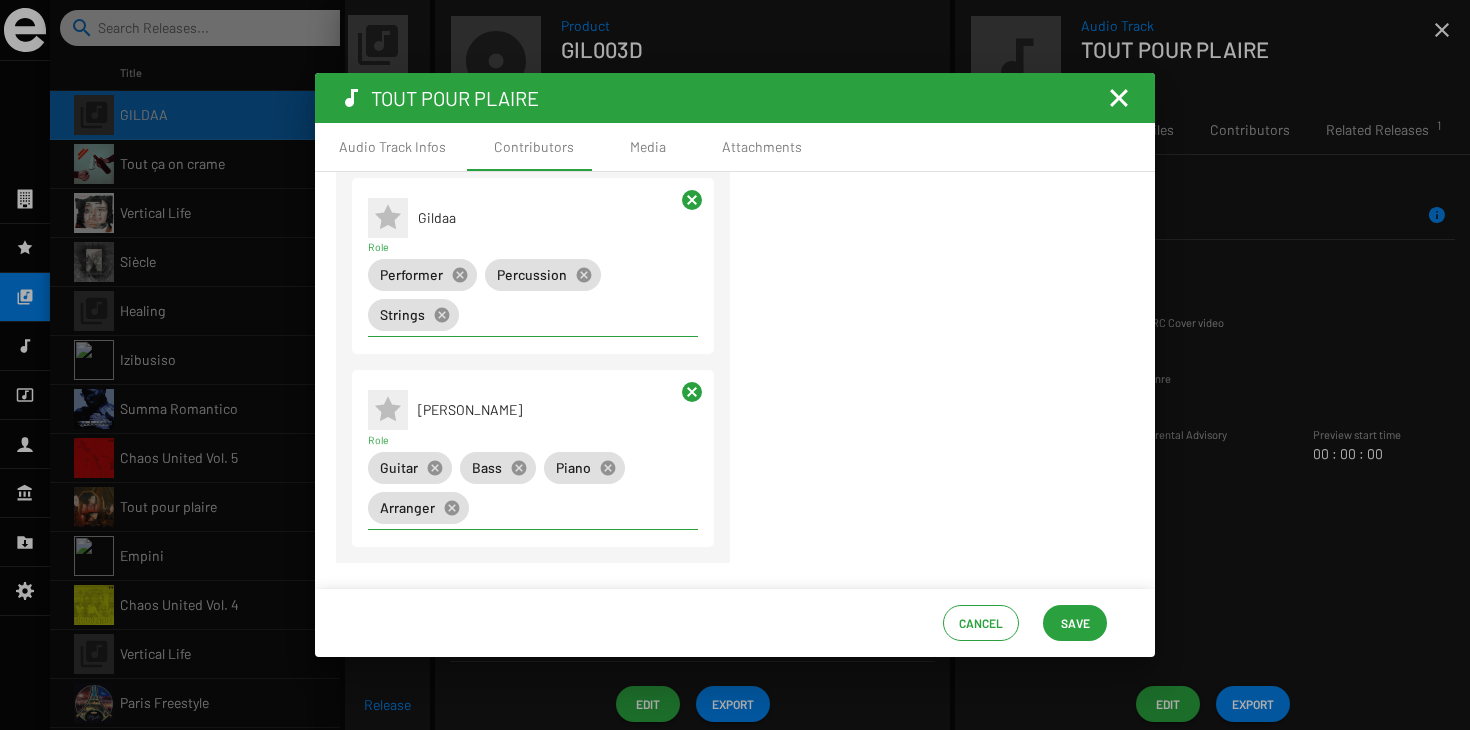 scroll, scrollTop: 712, scrollLeft: 0, axis: vertical 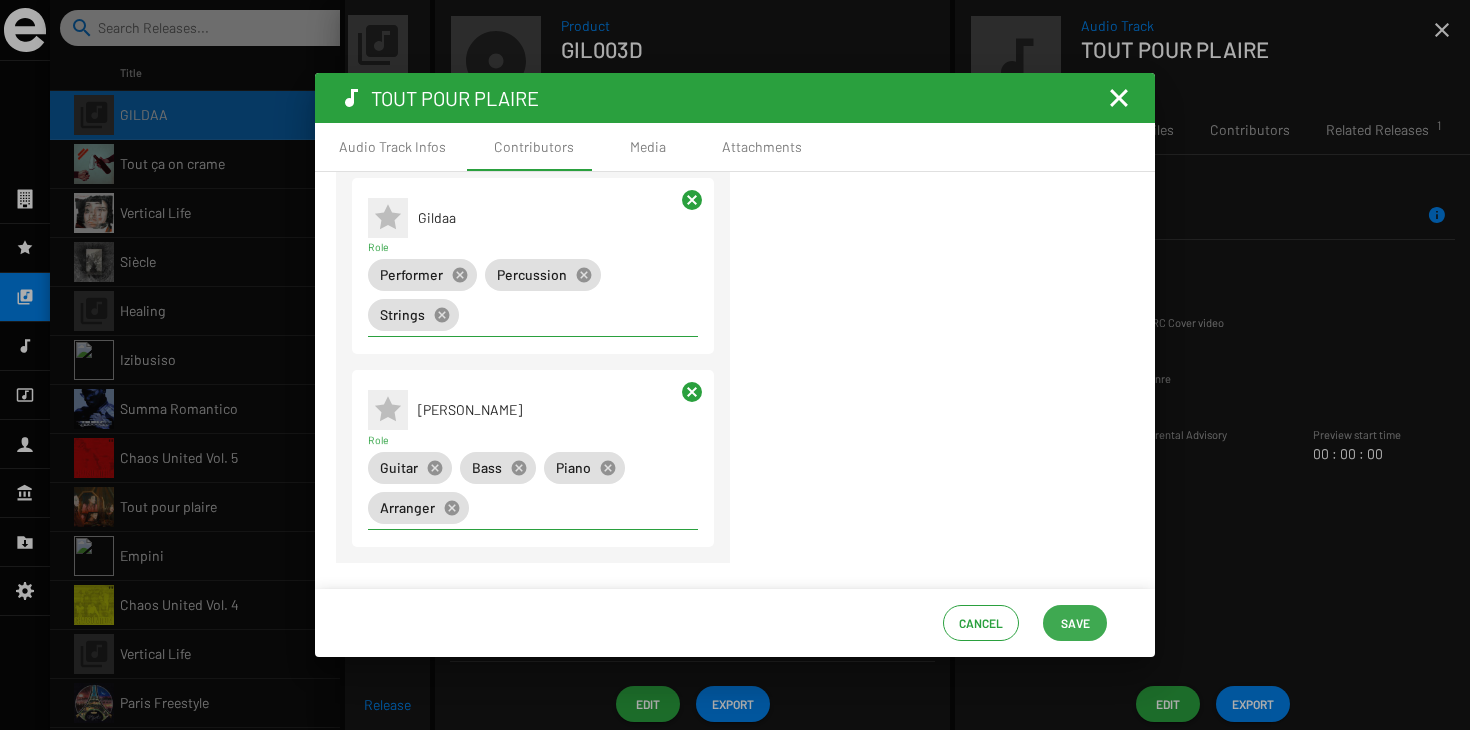 click on "Save" 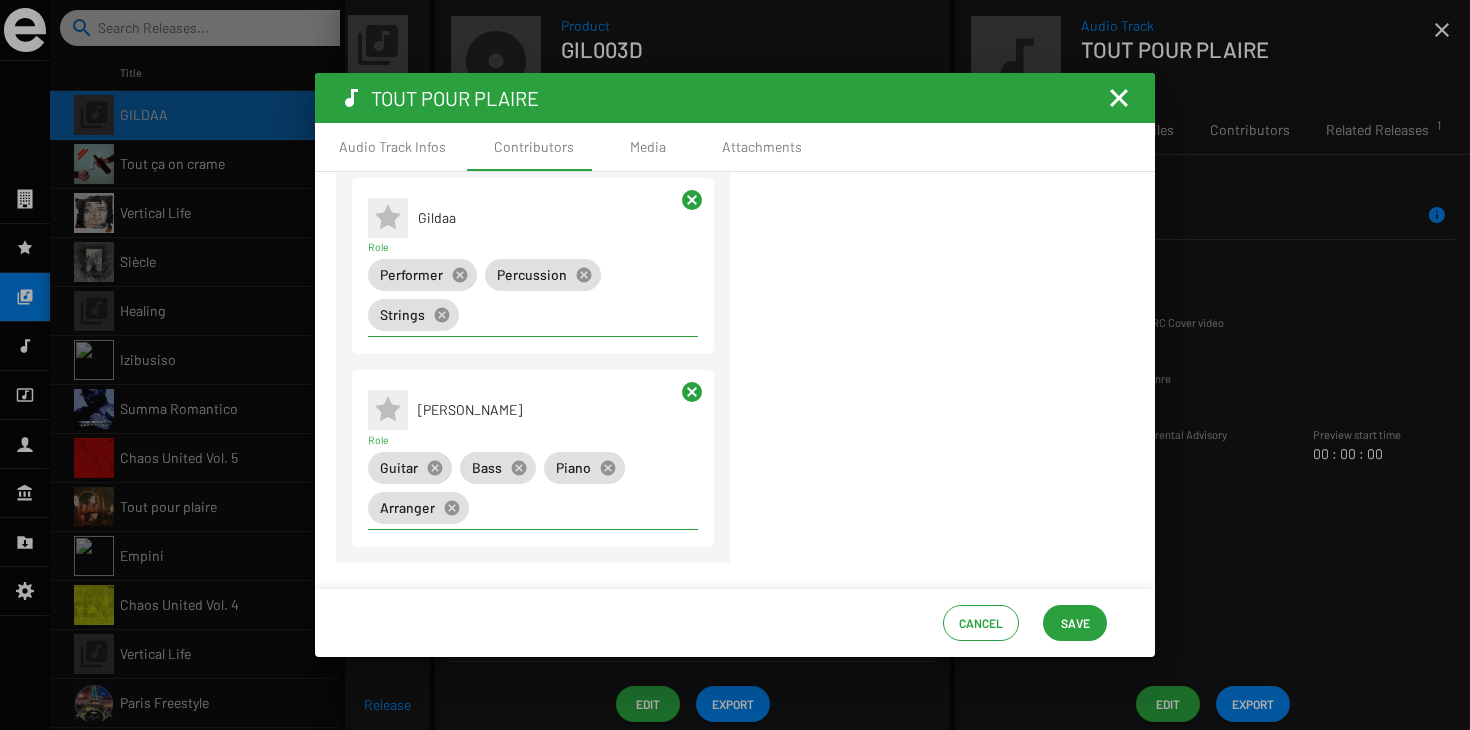 click on "TOUT POUR PLAIRE" at bounding box center (735, 98) 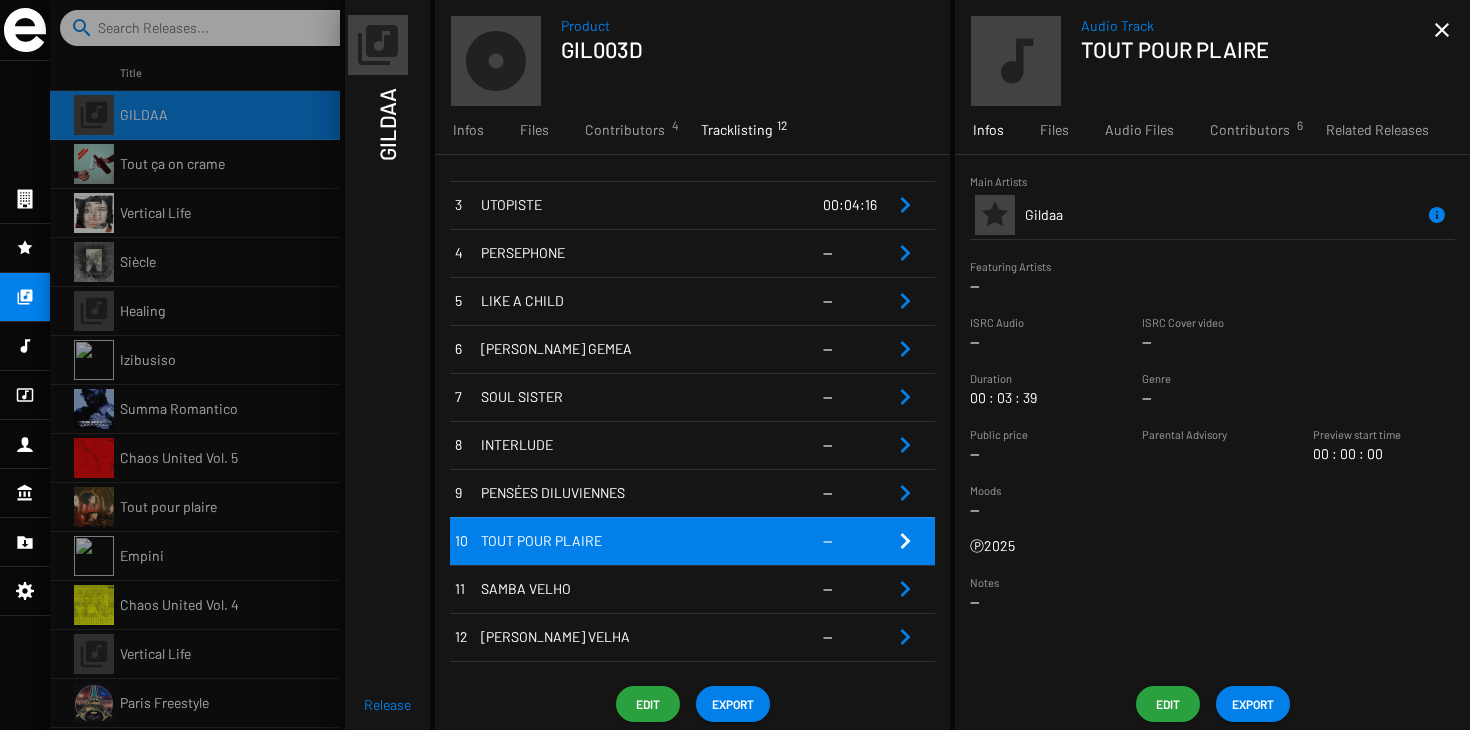 click on "SAMBA VELHO" at bounding box center [595, 589] 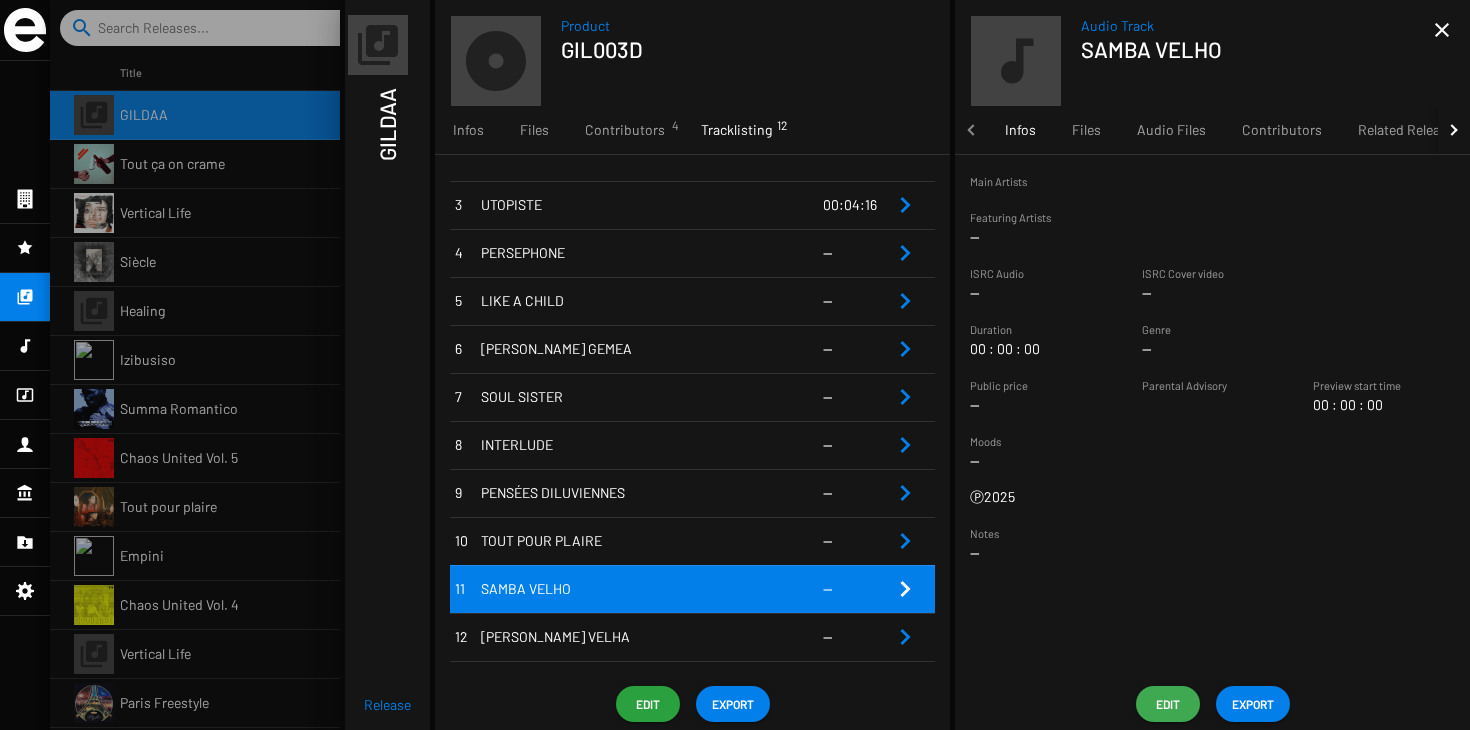 click on "Edit" 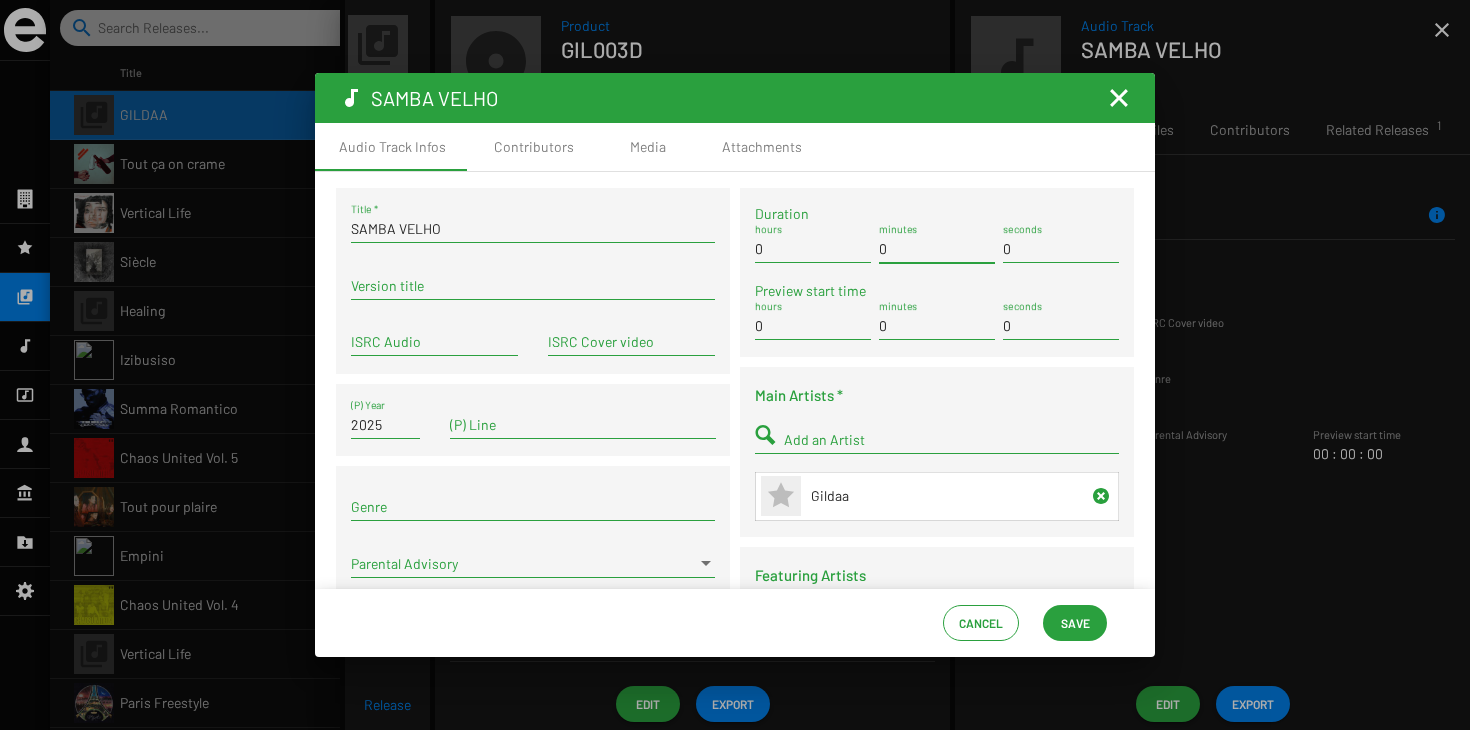 click on "0" at bounding box center [937, 249] 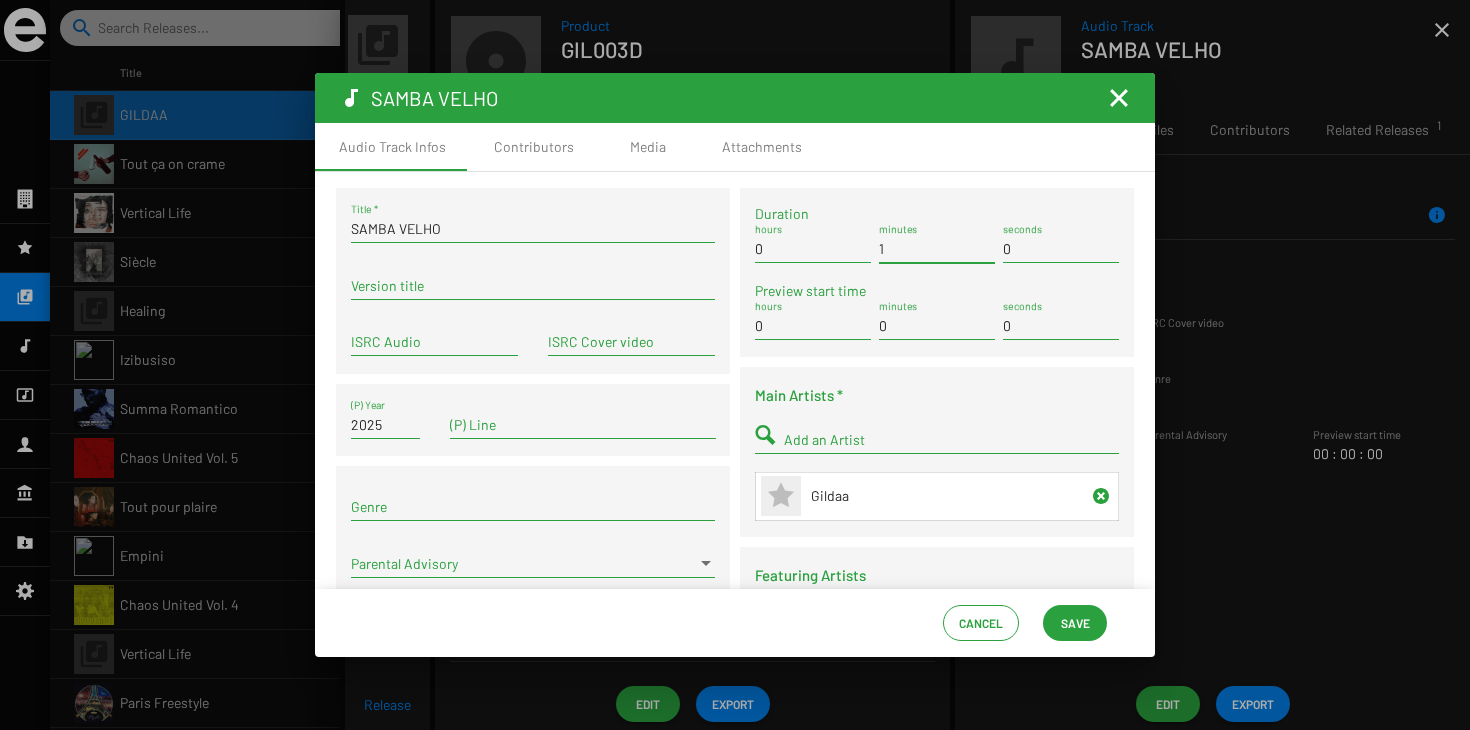type on "1" 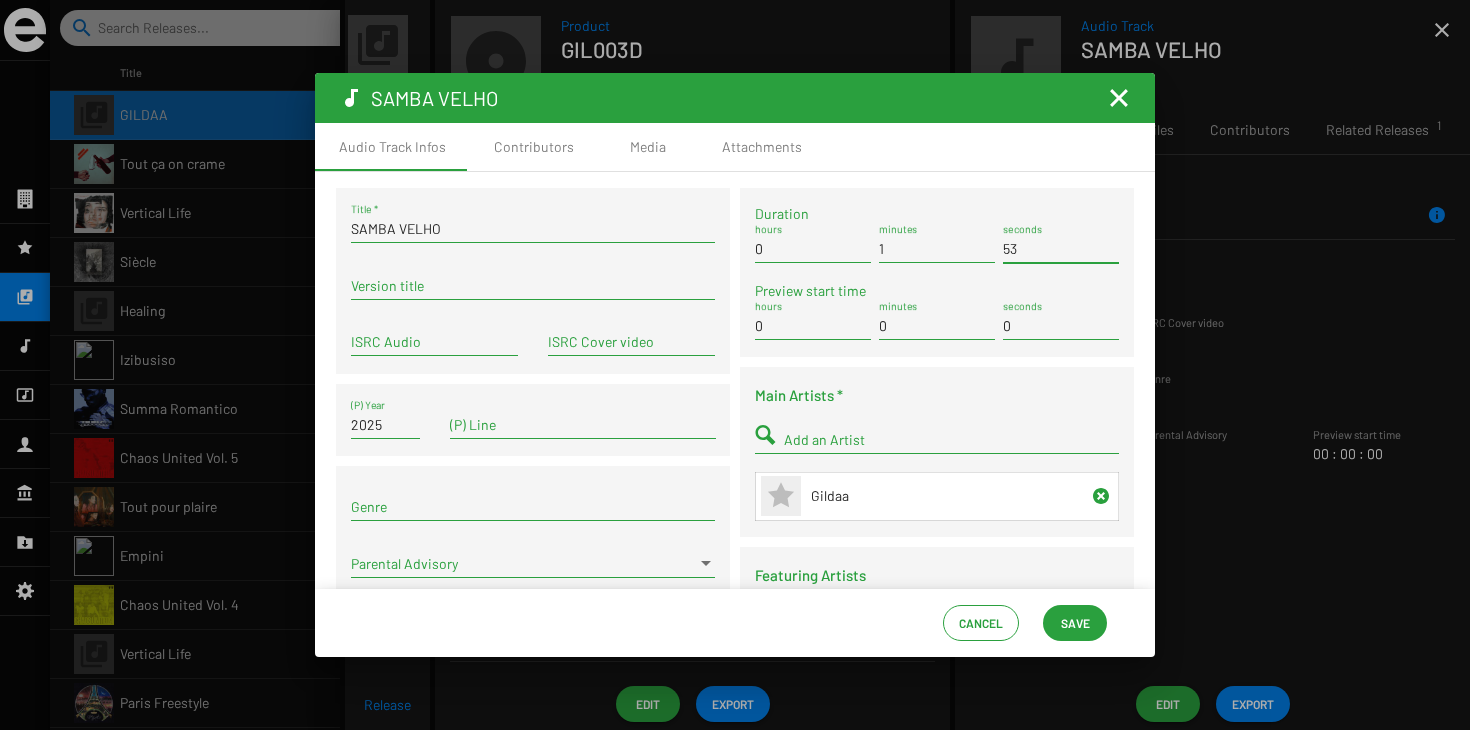 type on "53" 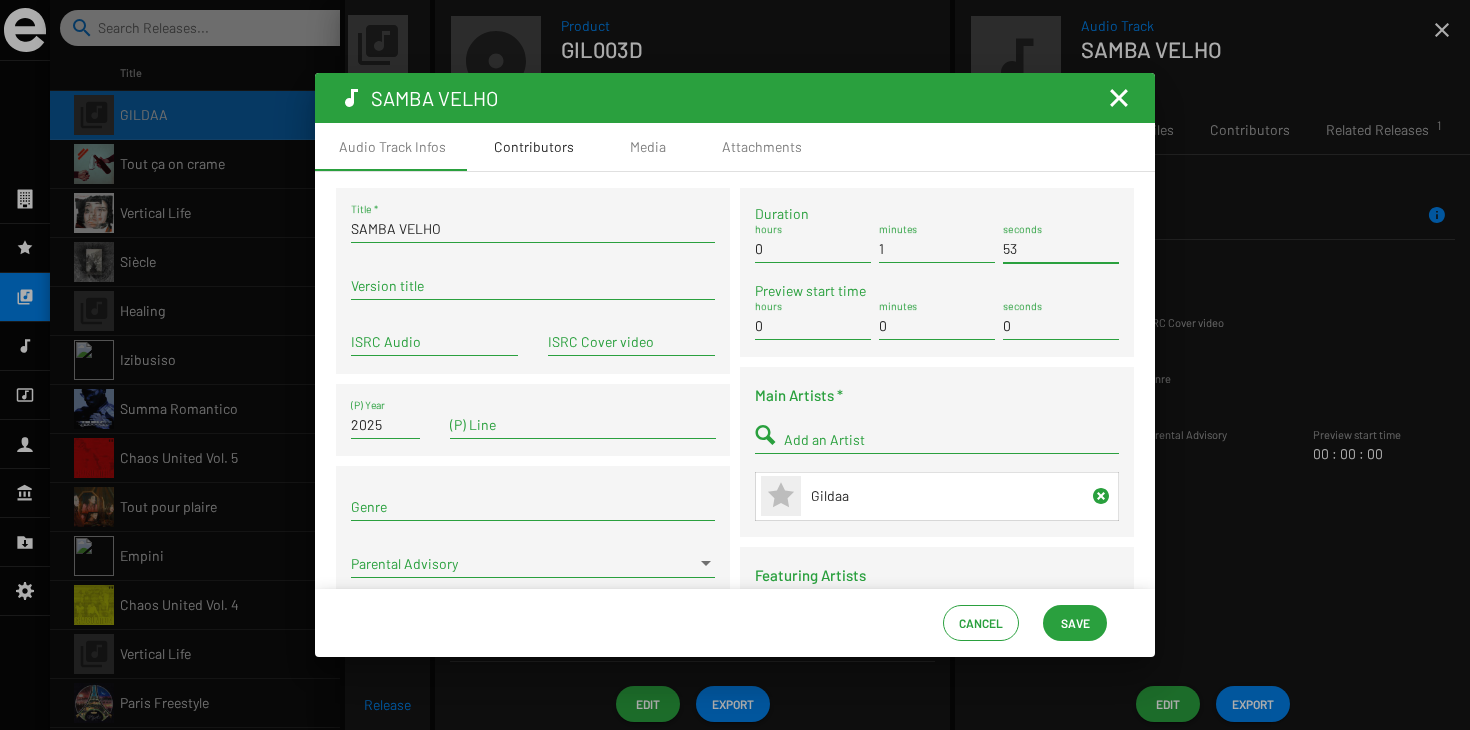 click on "Contributors" at bounding box center (534, 147) 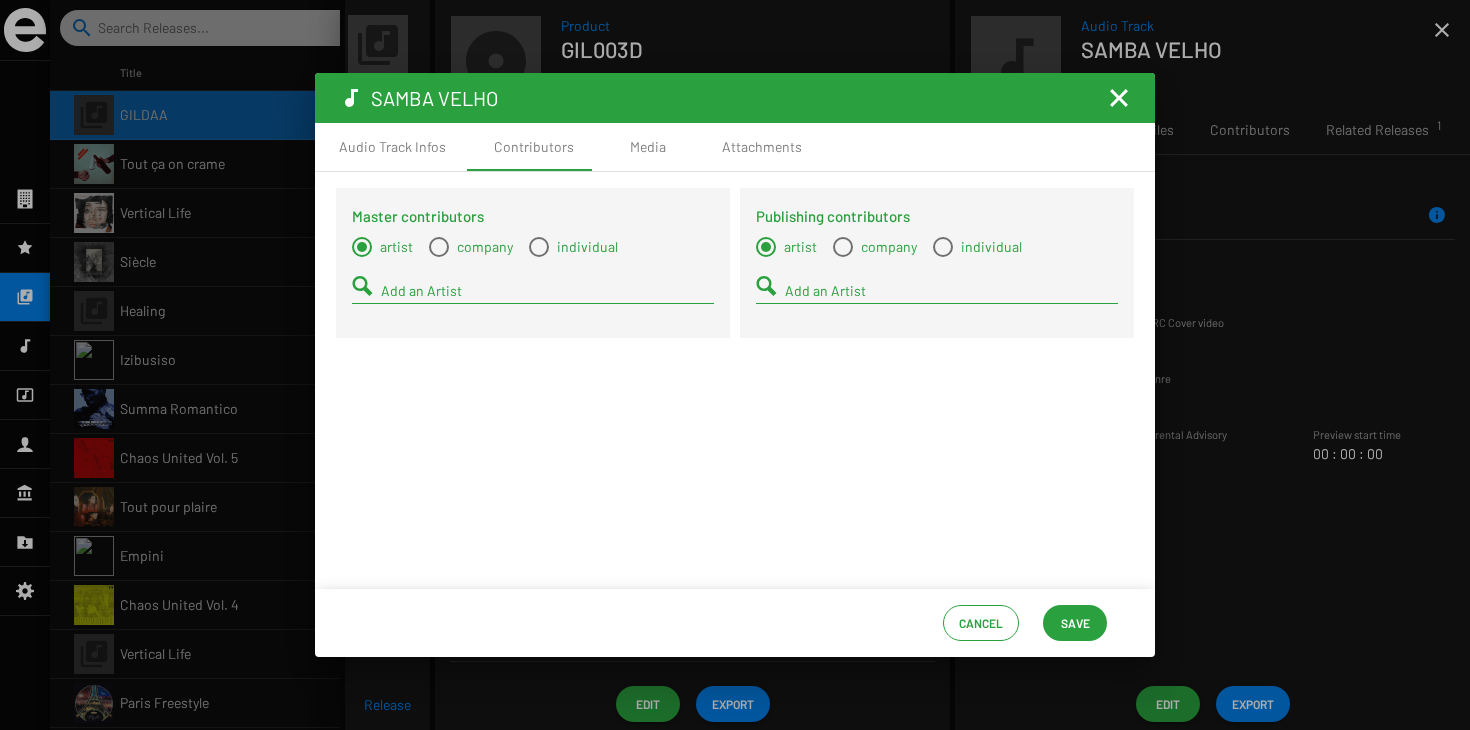 click on "Add an Artist" at bounding box center (951, 291) 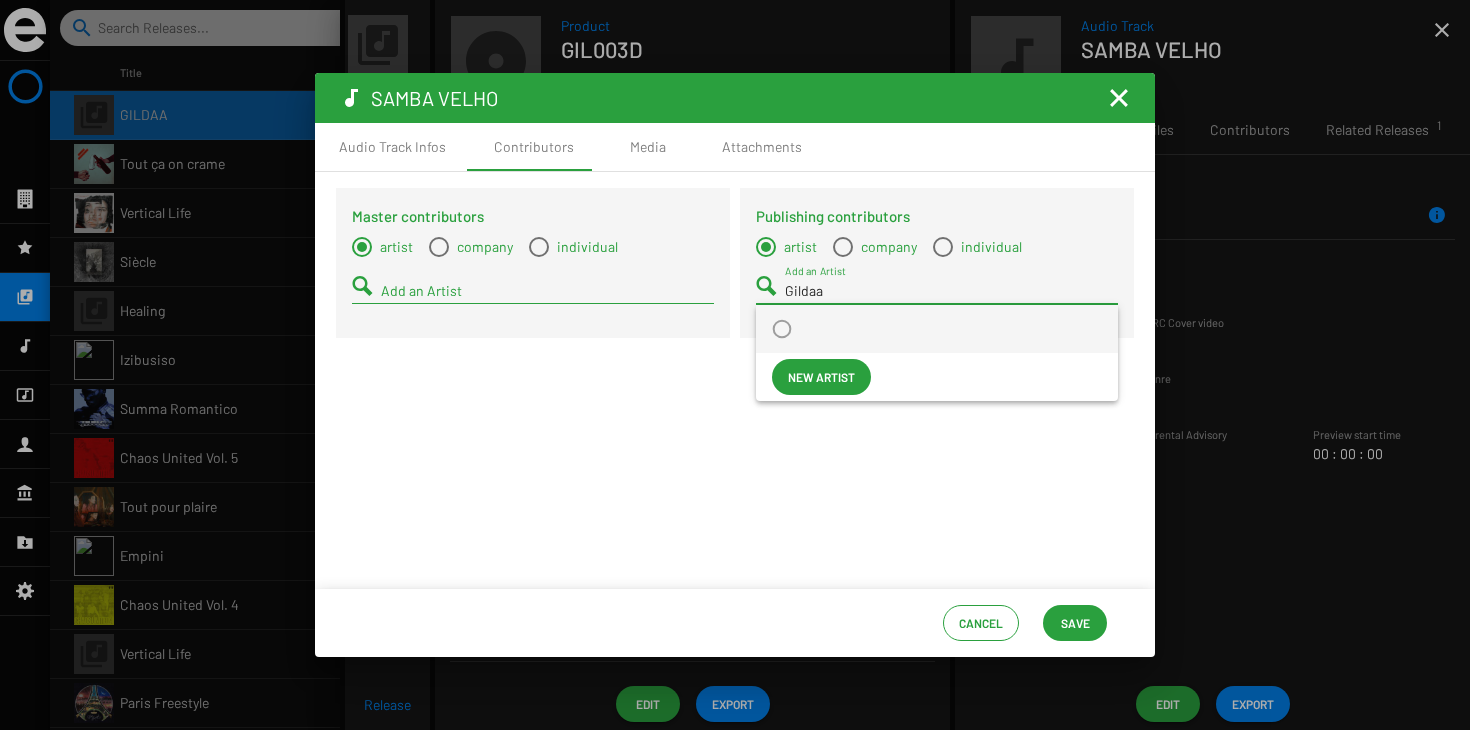type on "Gildaa" 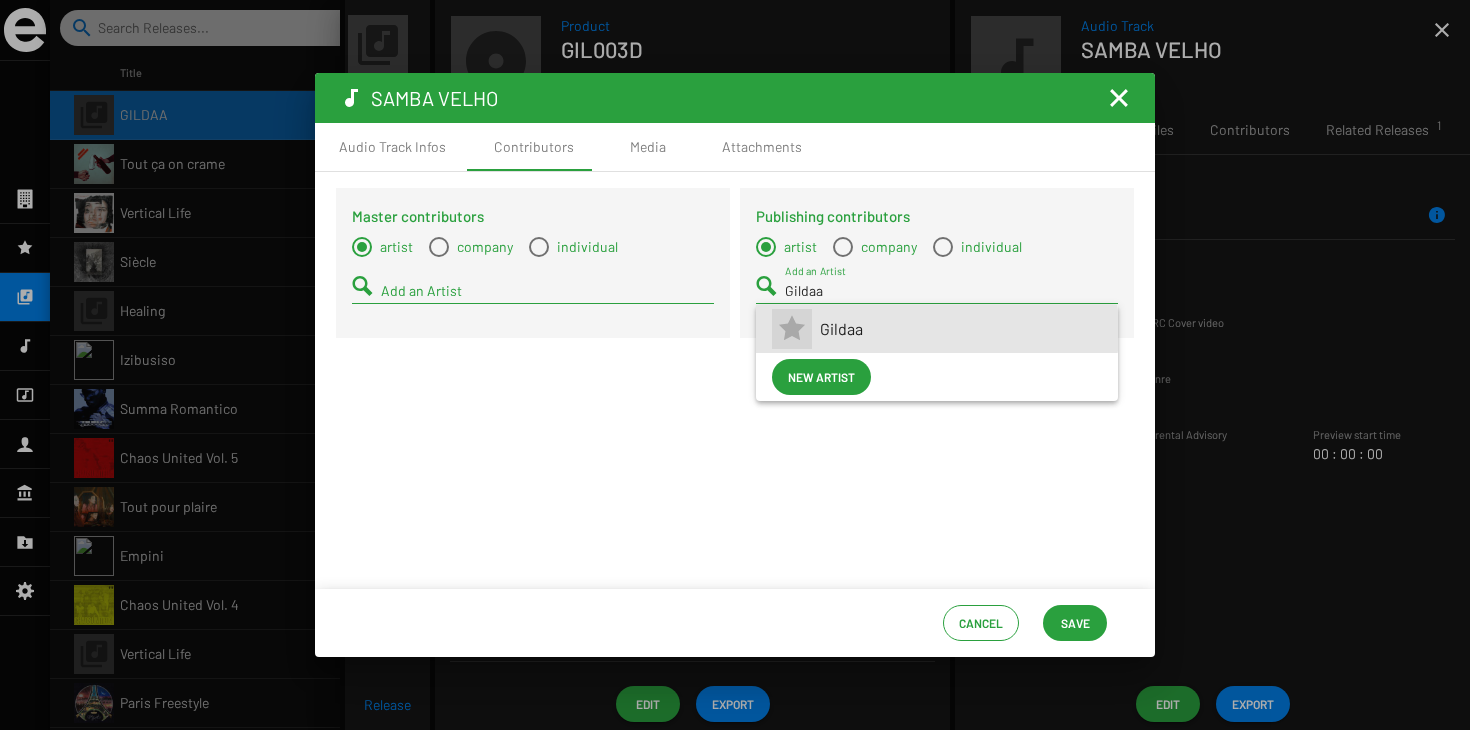 click on "Gildaa" at bounding box center [961, 329] 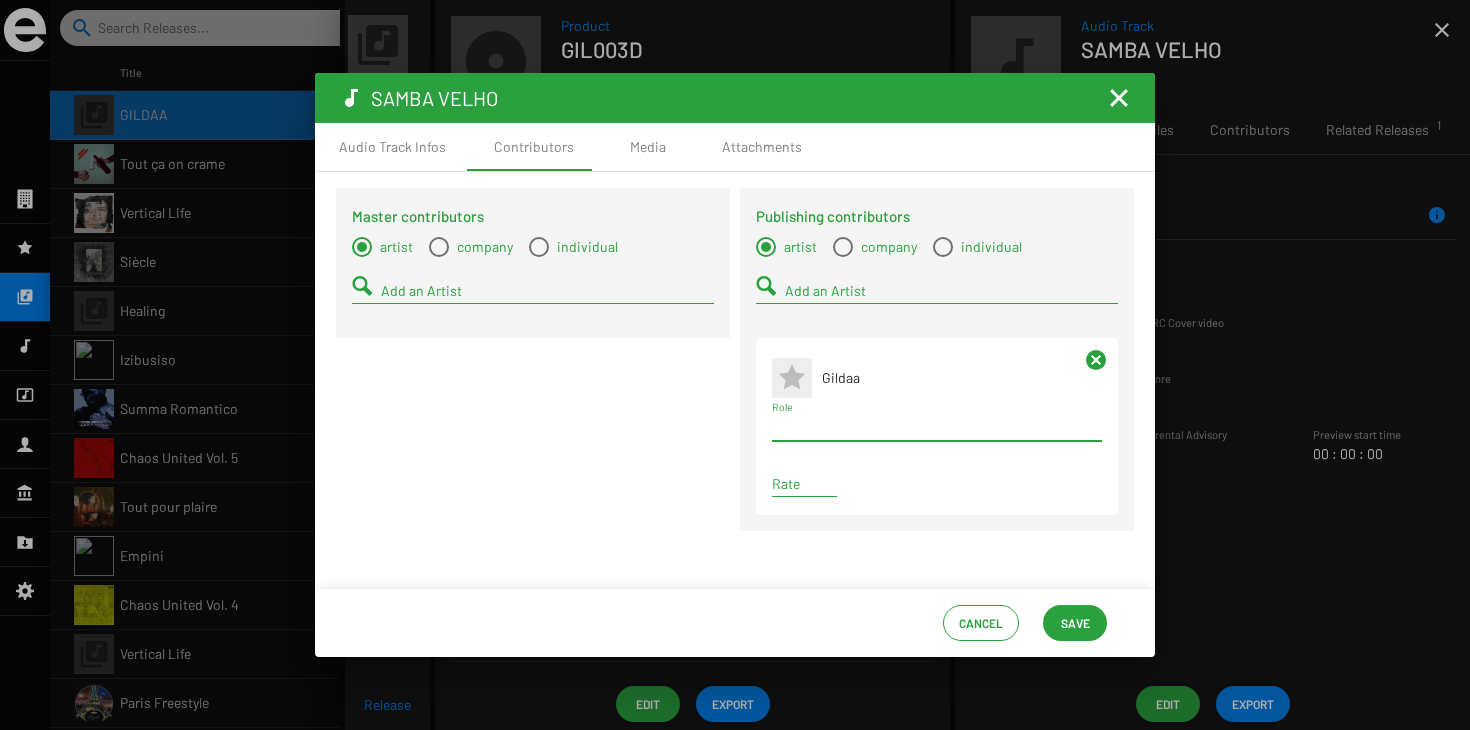 click on "Role" at bounding box center [937, 427] 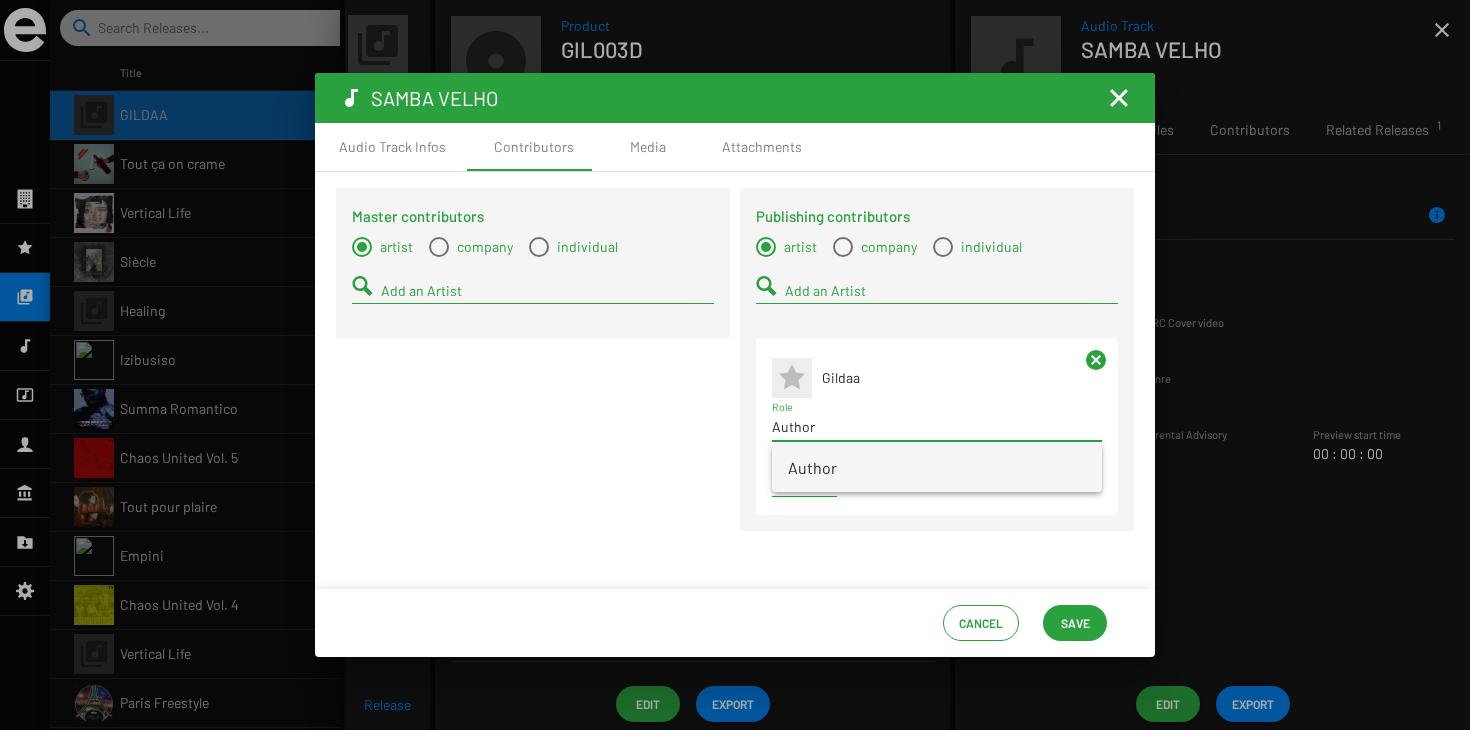 type on "Author" 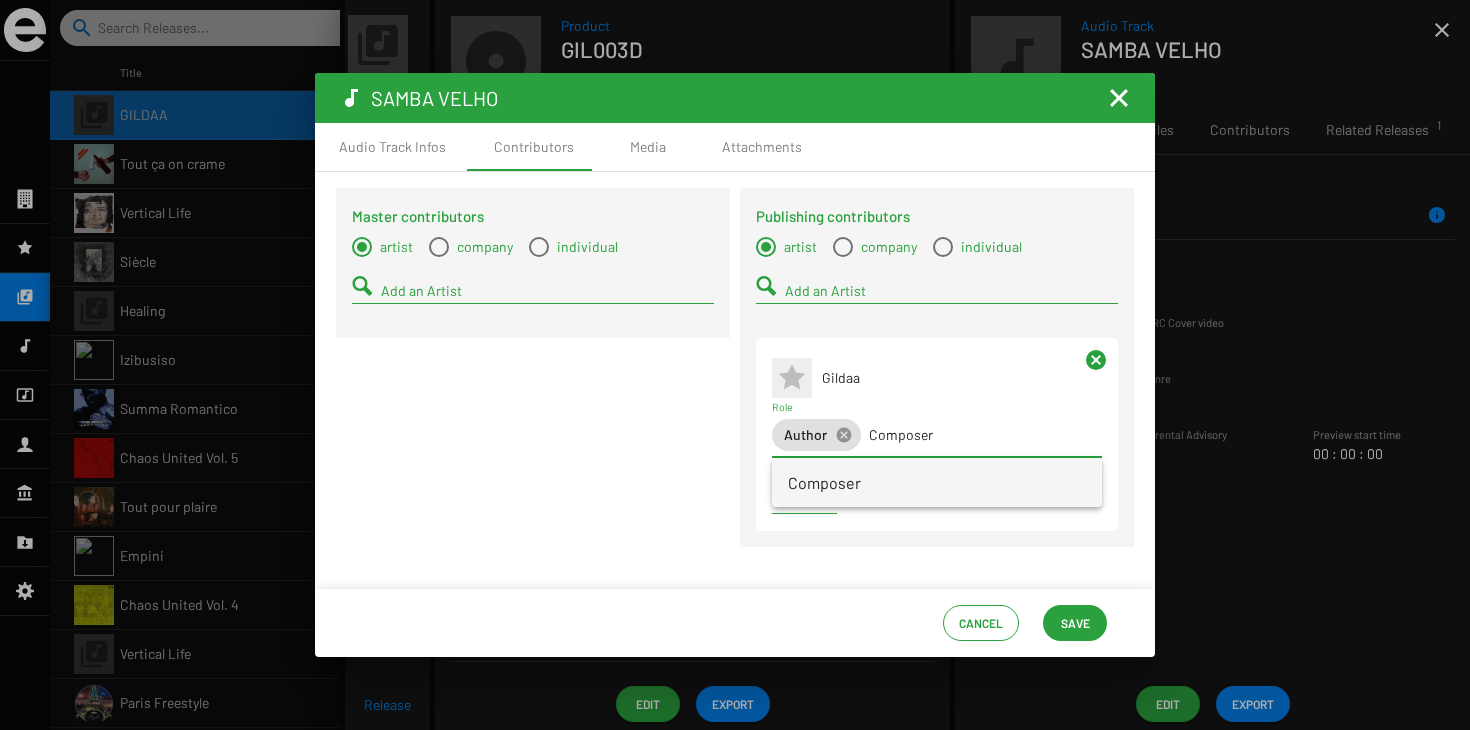 type on "Composer" 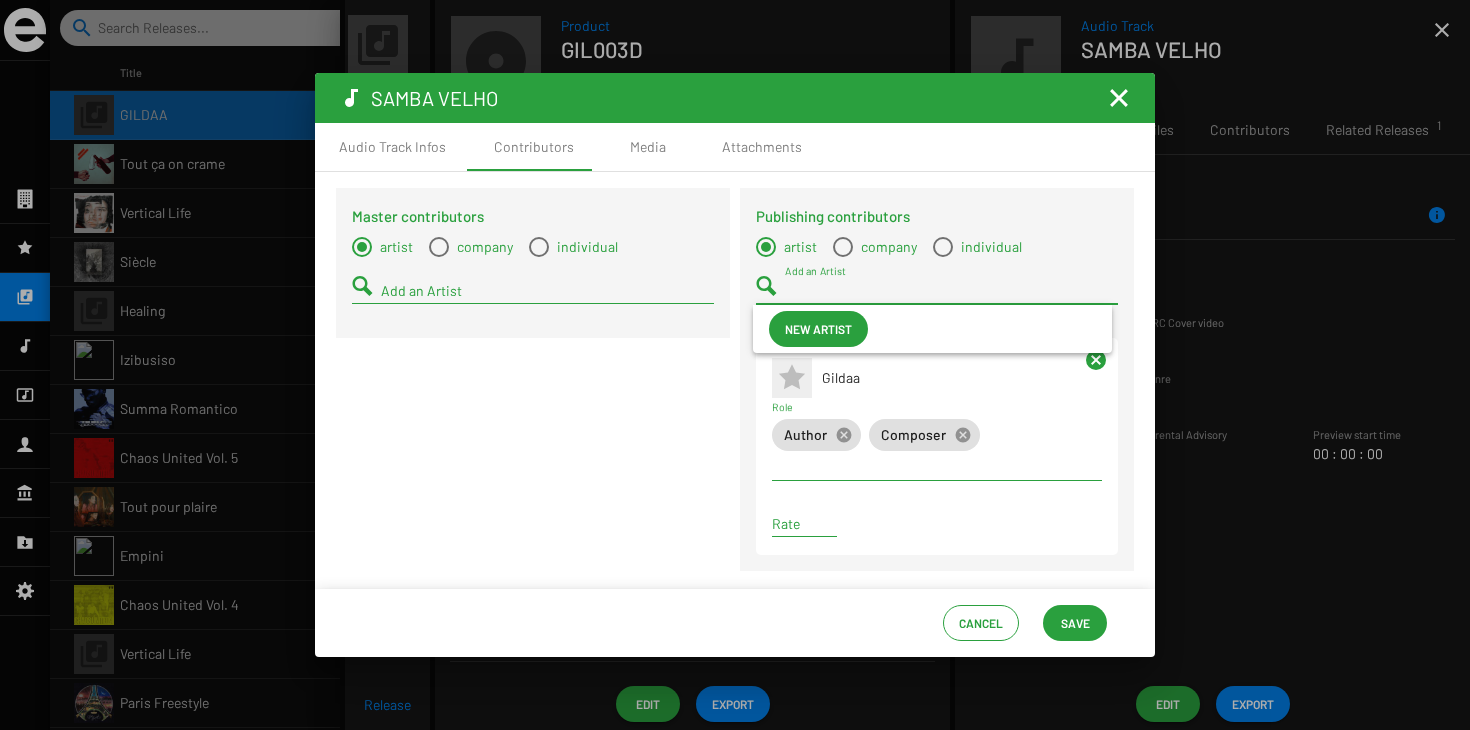 click on "Add an Artist" at bounding box center (951, 291) 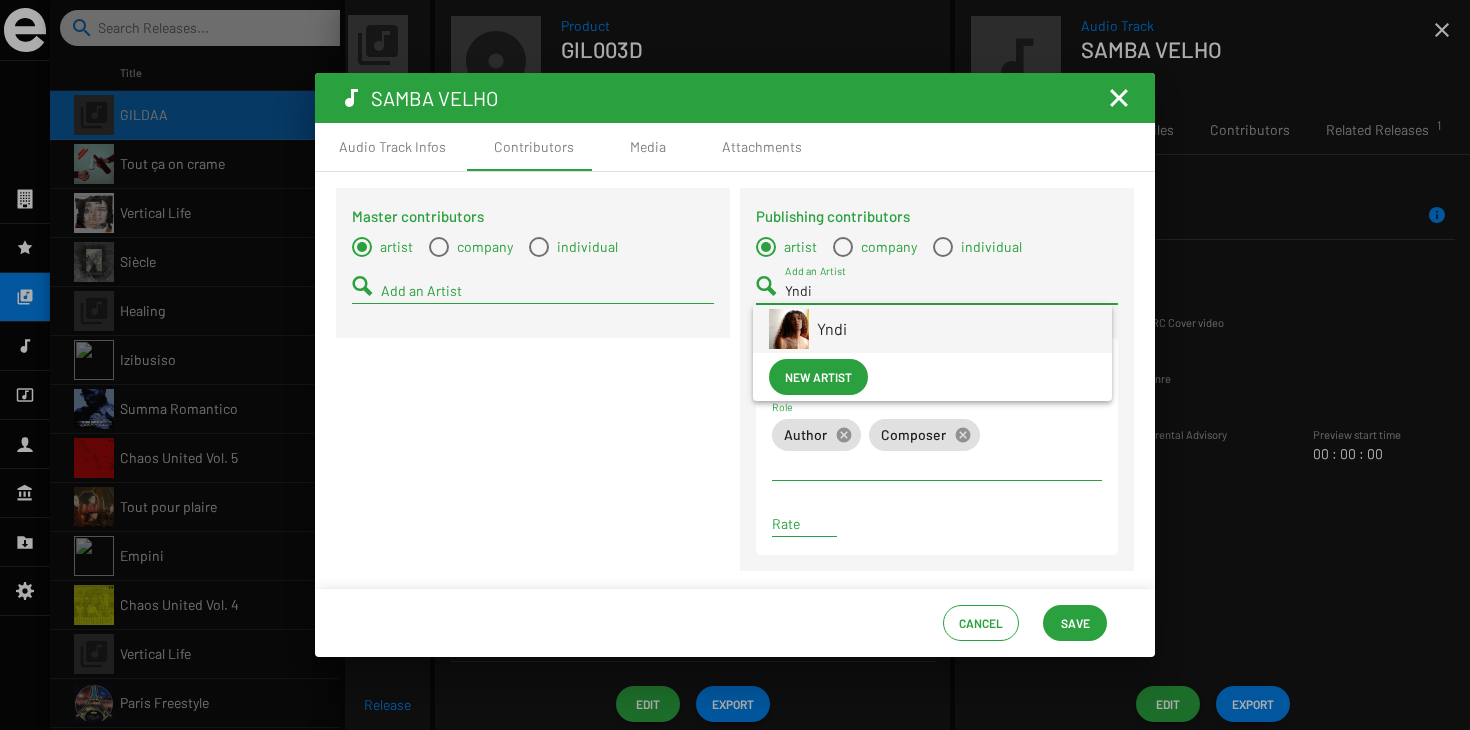 type on "Yndi" 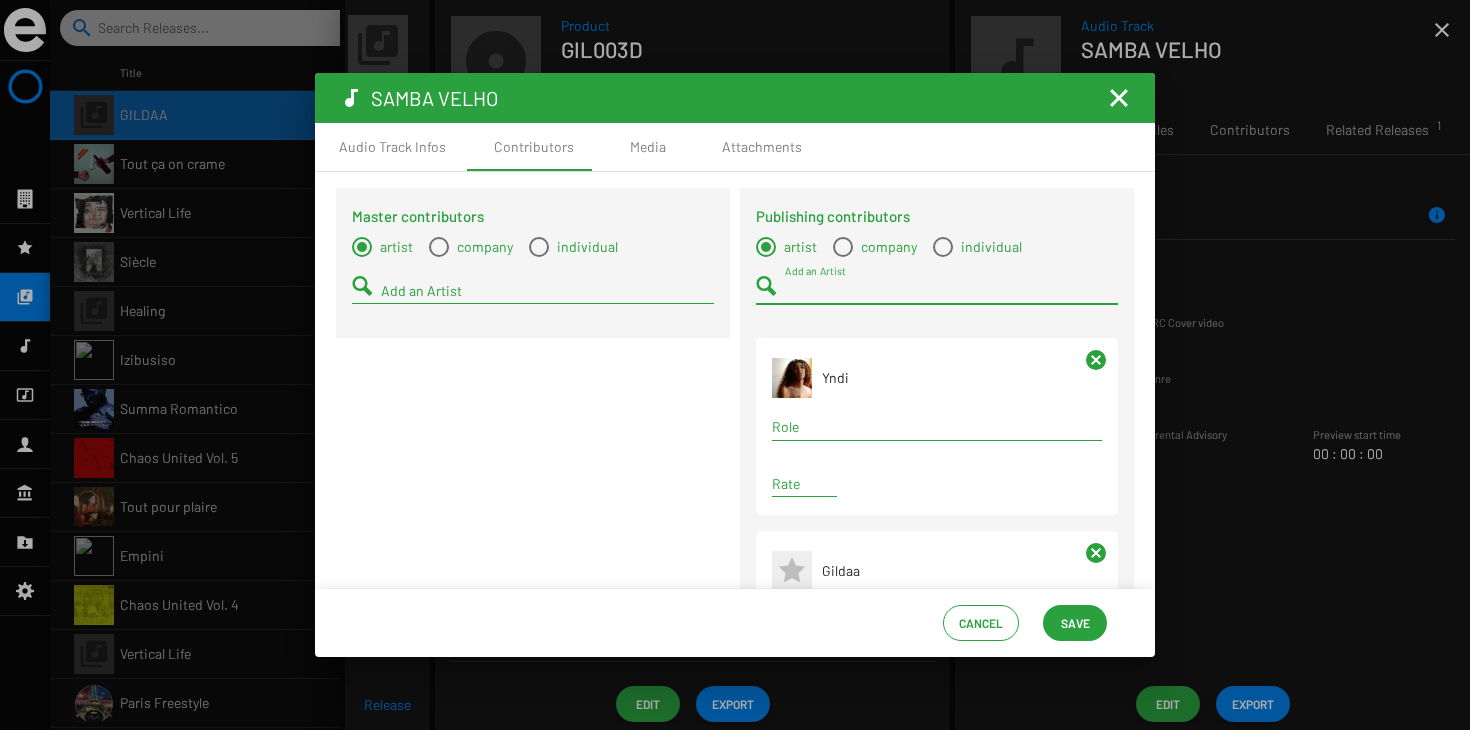 click on "Role" at bounding box center [937, 427] 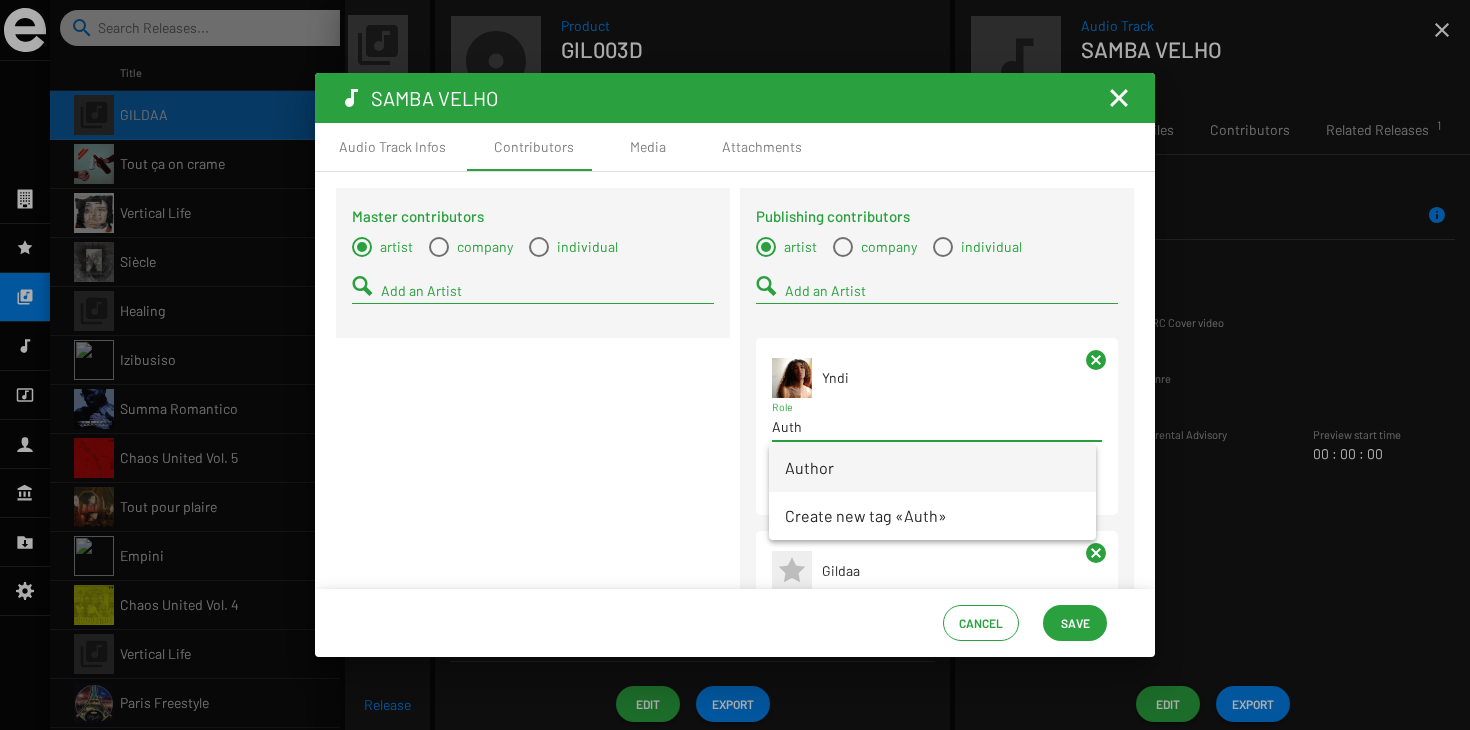 type on "Auth" 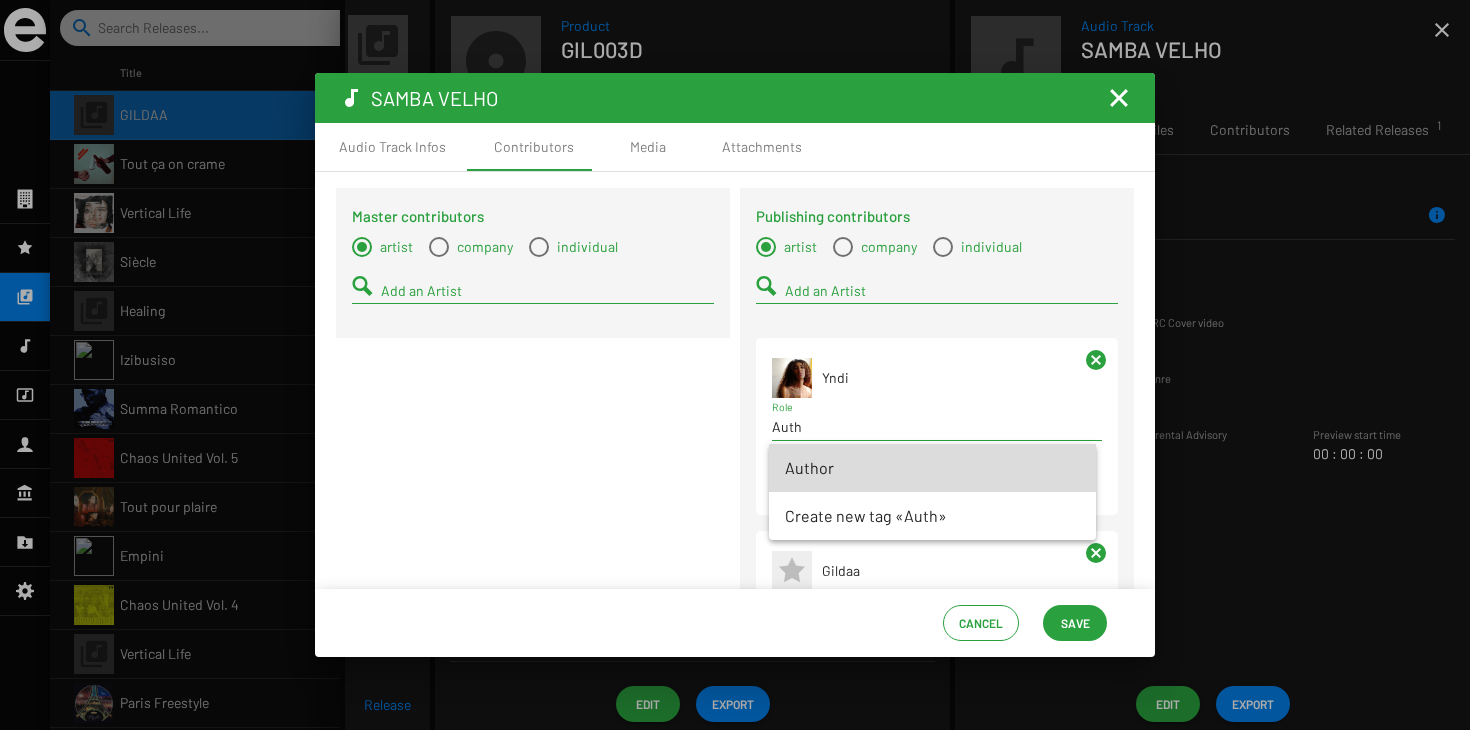click on "Author" at bounding box center [932, 468] 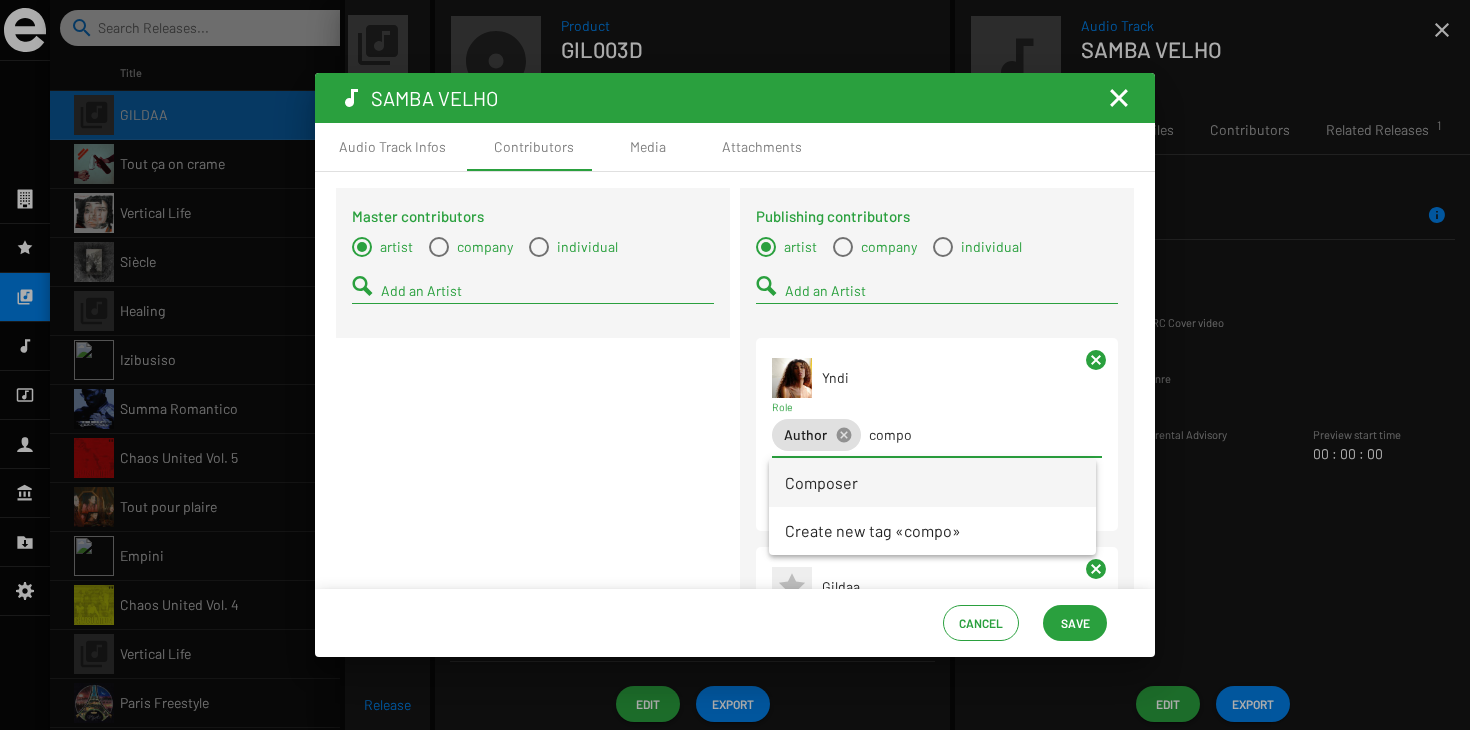 type on "compo" 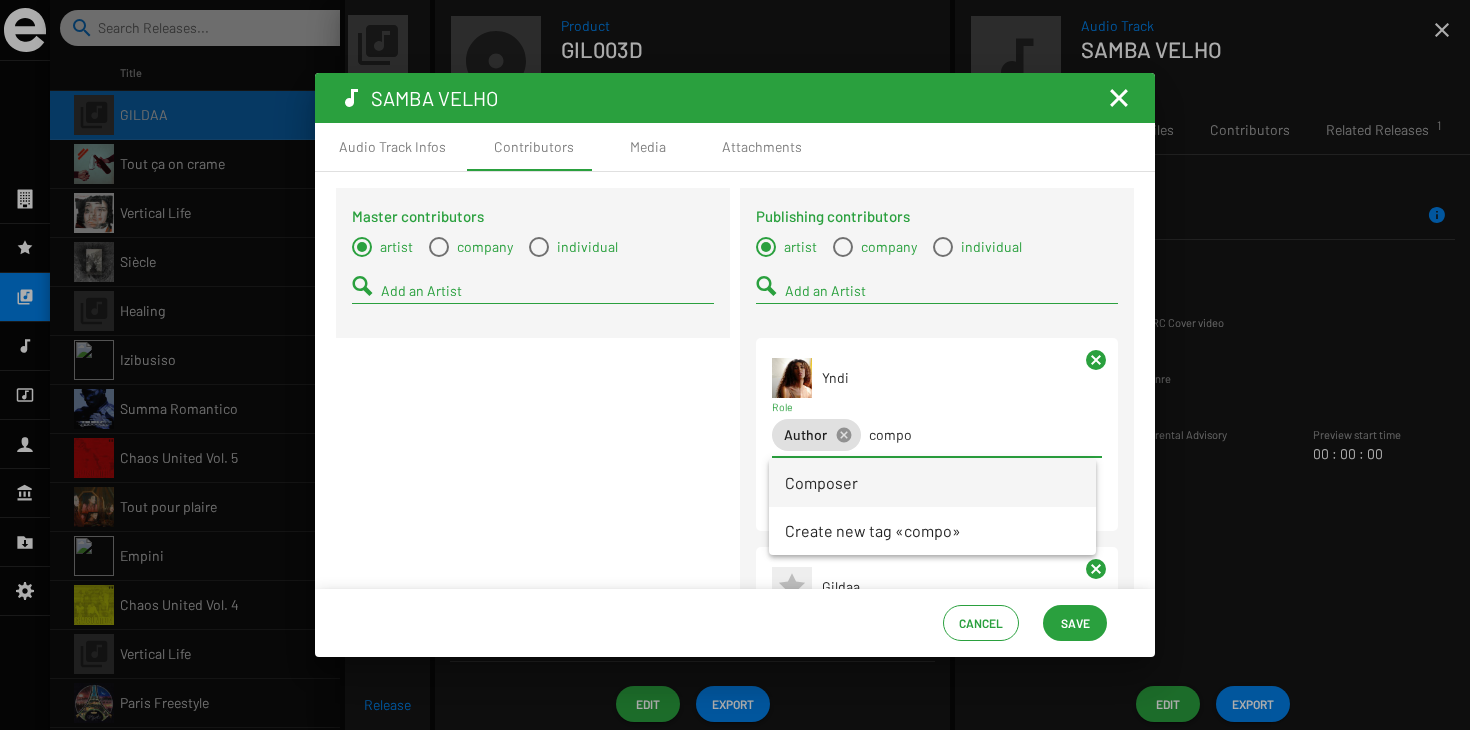 click on "Composer" at bounding box center (932, 483) 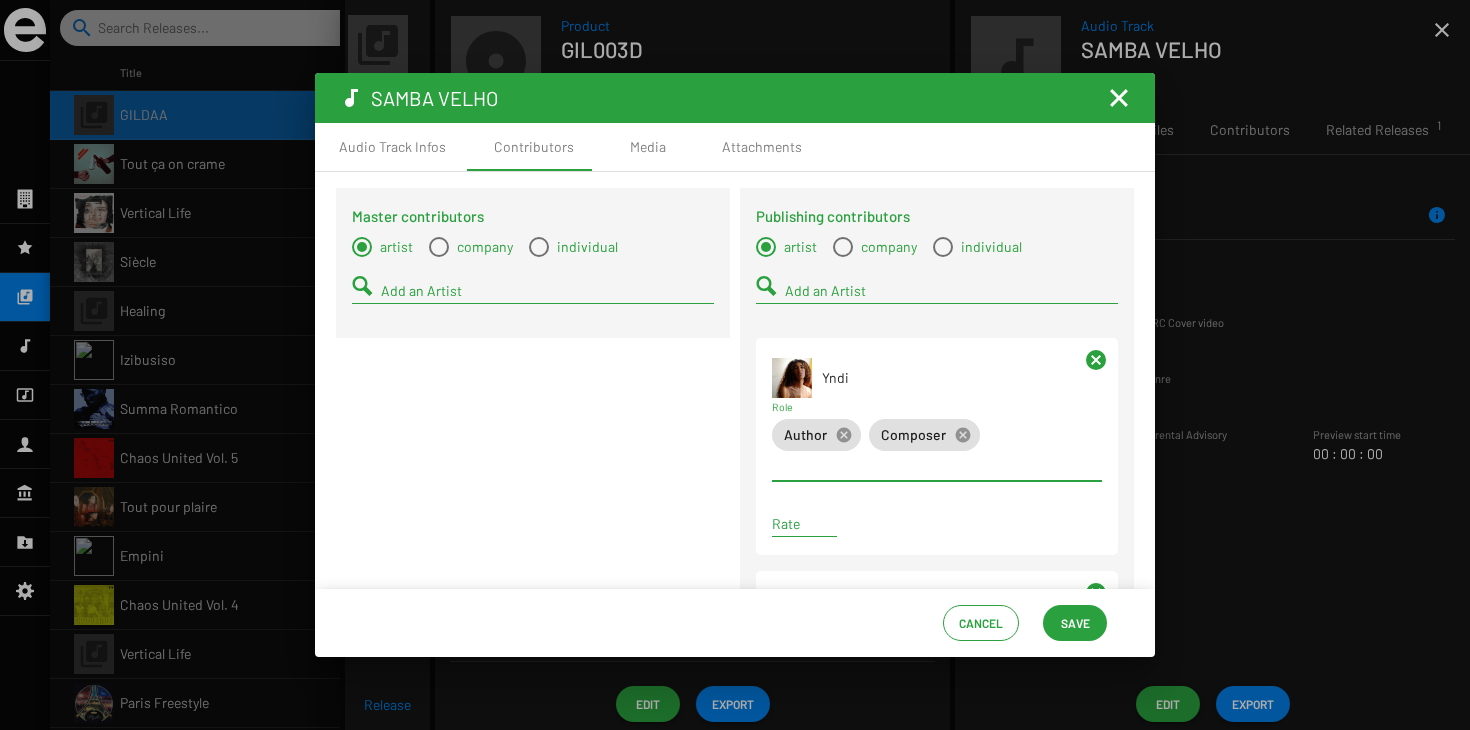 click on "Add an Artist" at bounding box center [951, 291] 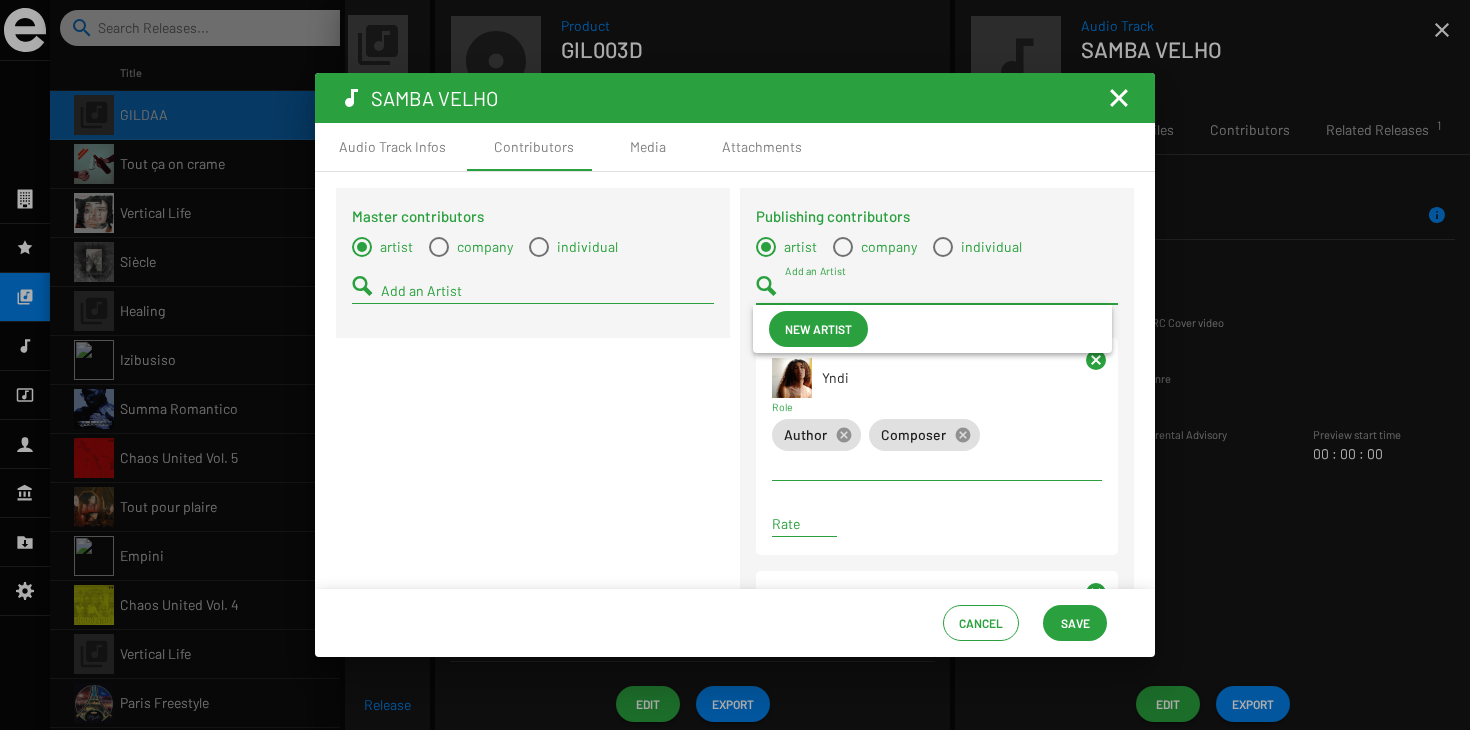 paste on "Katia Werneck" 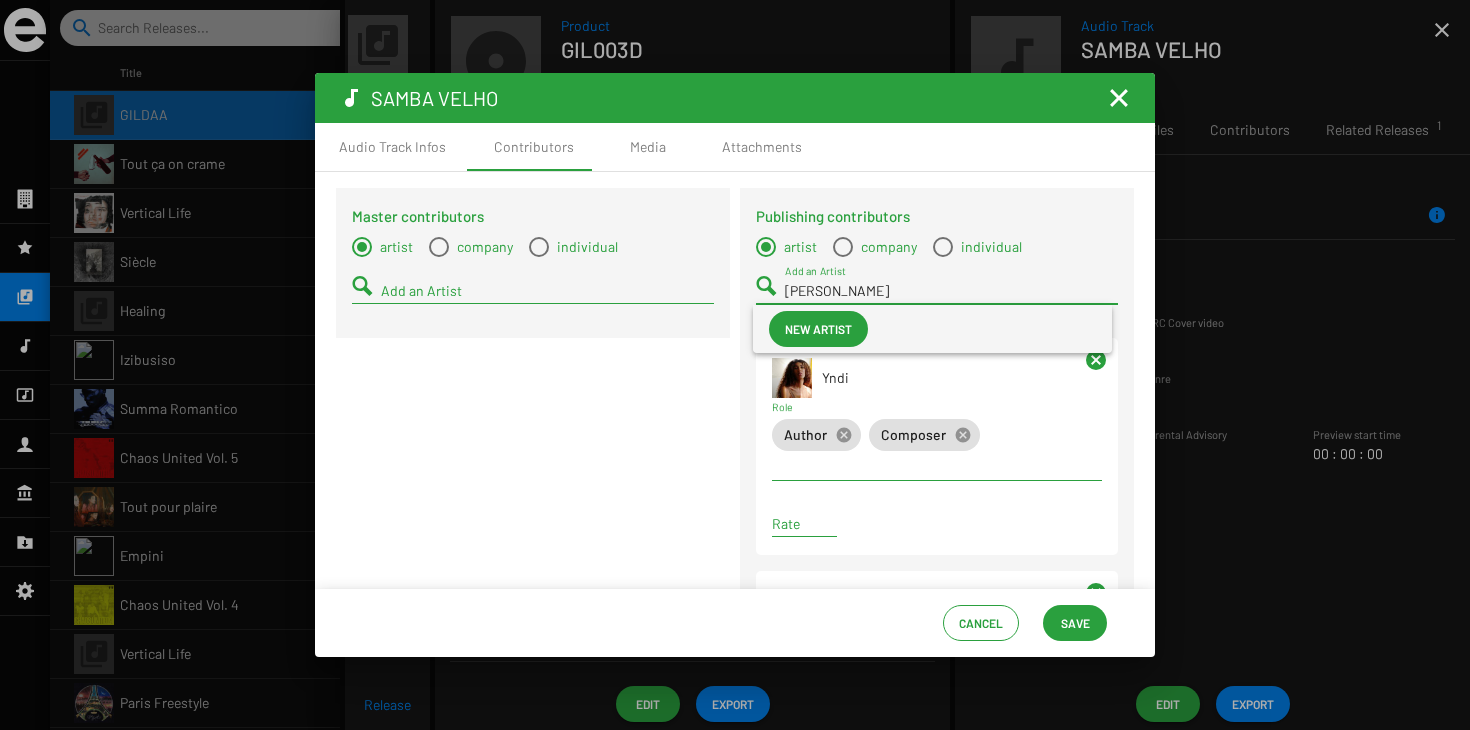 type on "Katia Werneck" 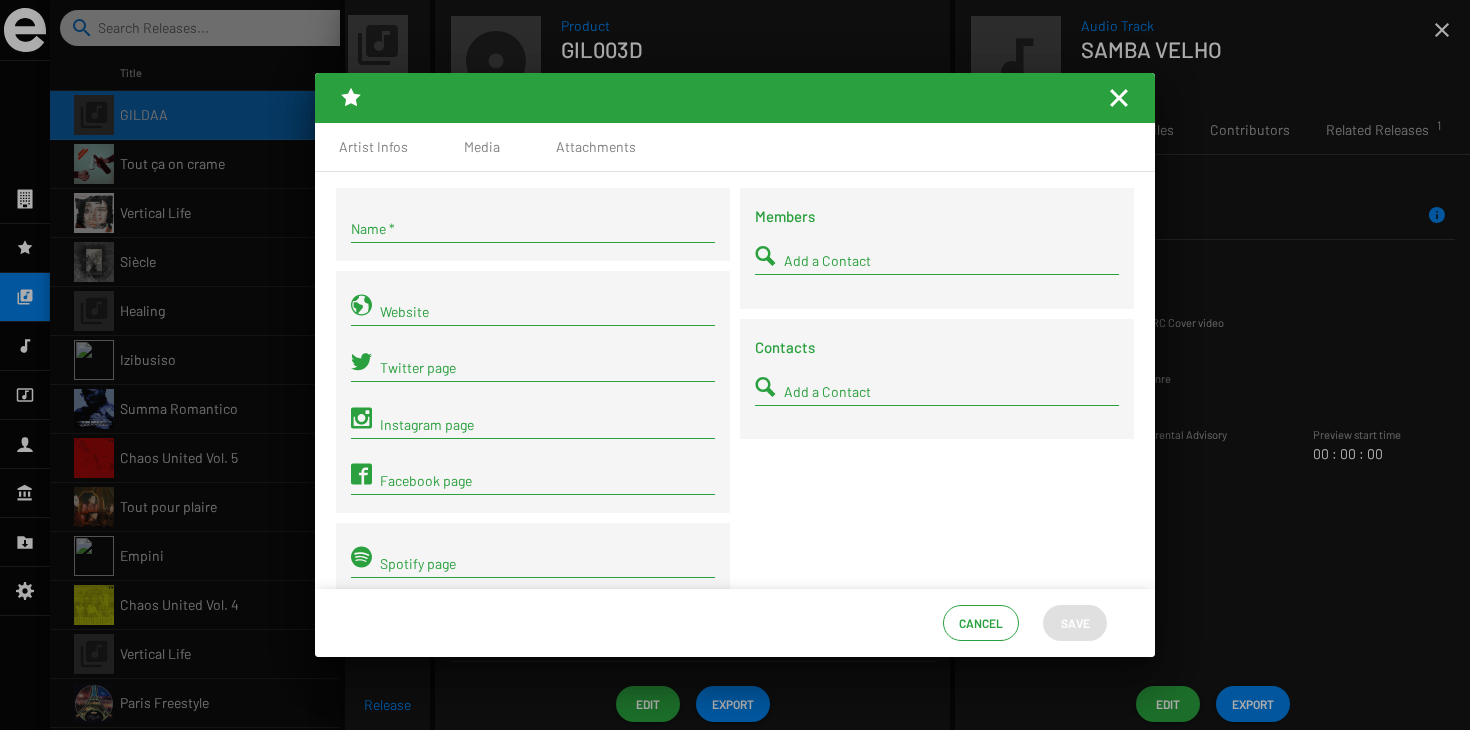 type 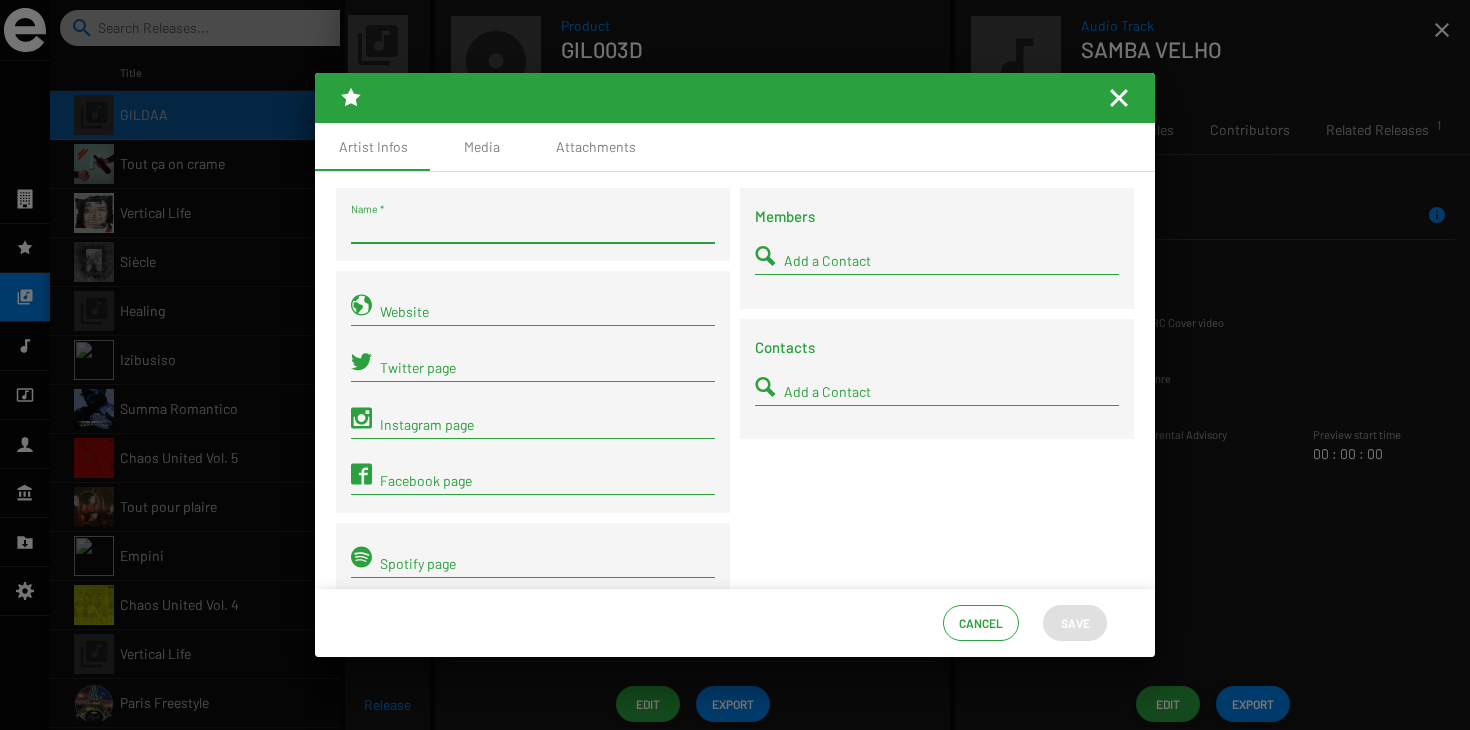 click on "Name *" at bounding box center (533, 229) 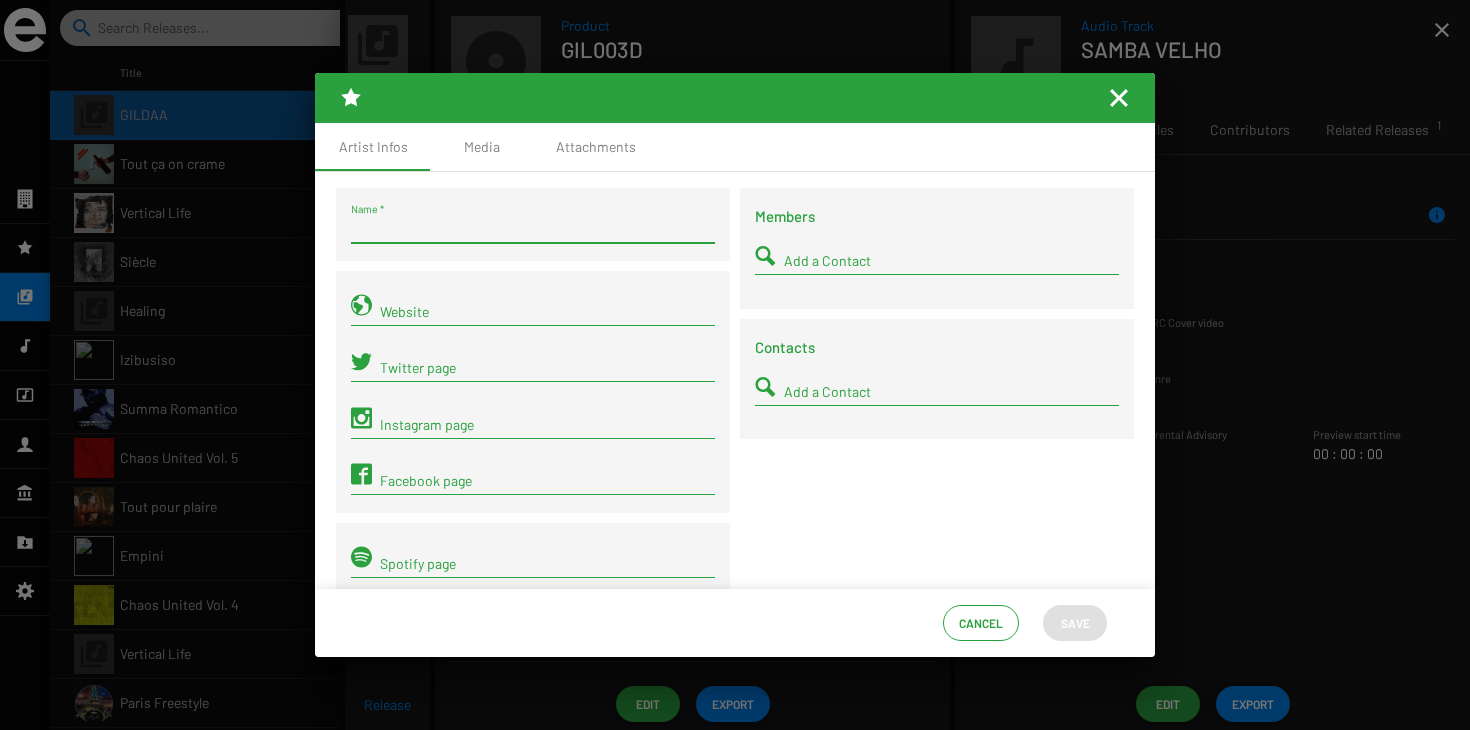 paste on "Katia Werneck" 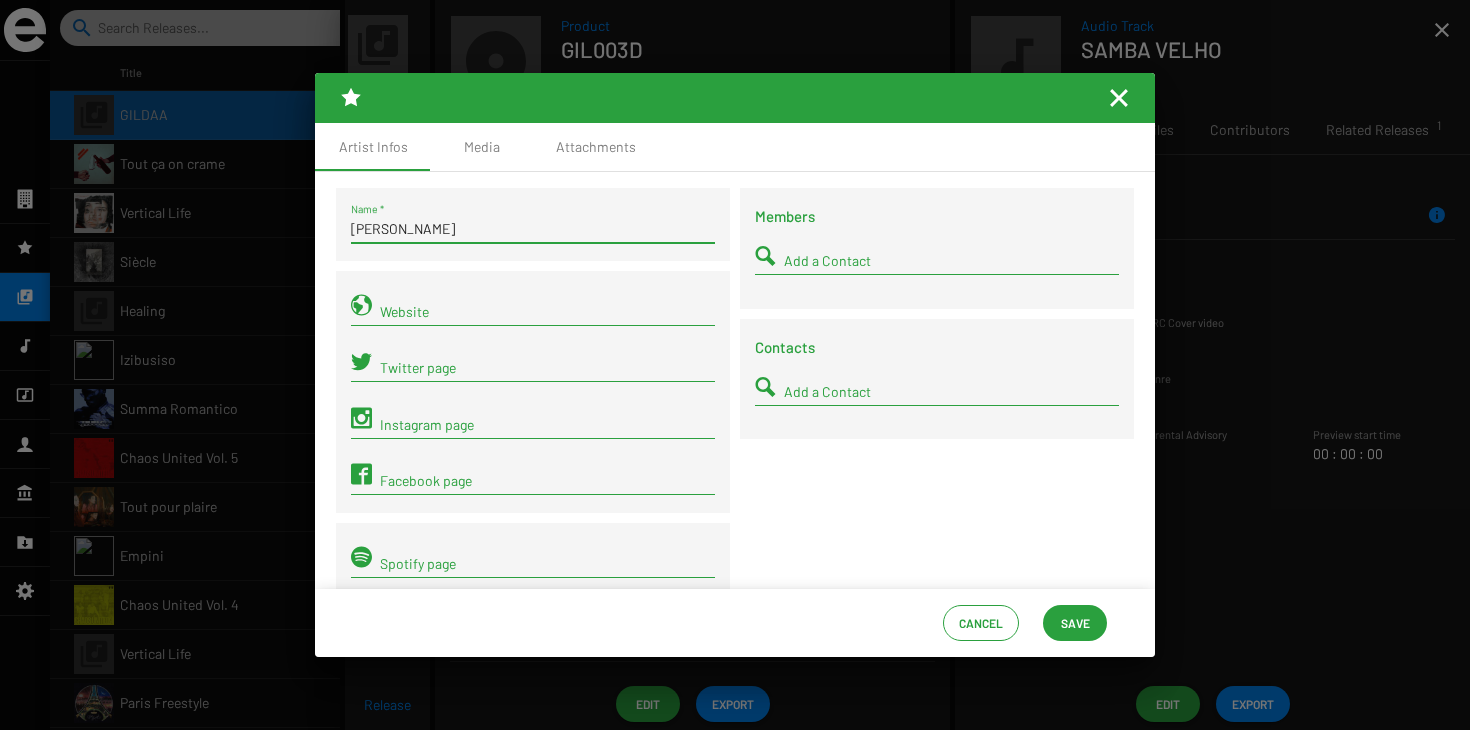 type on "Katia Werneck" 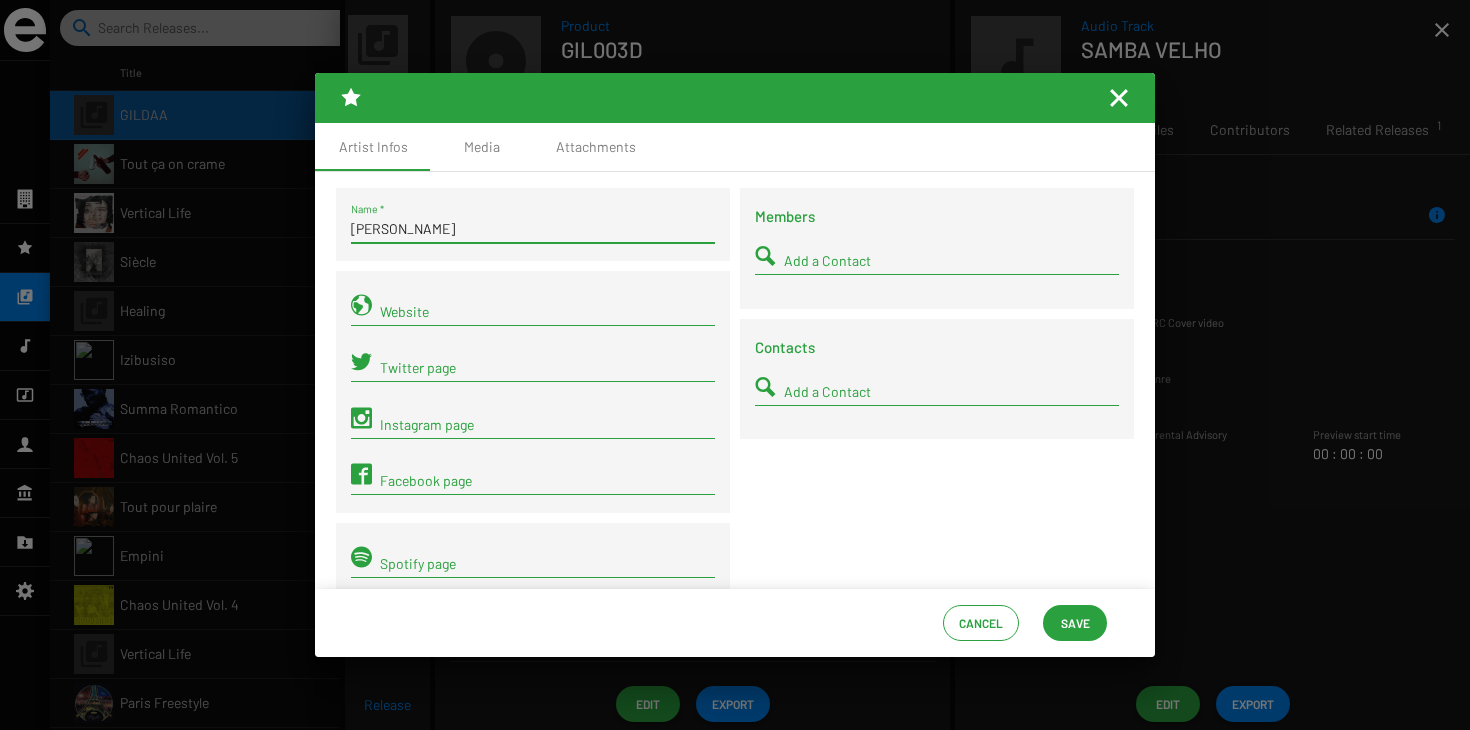 click on "Save" 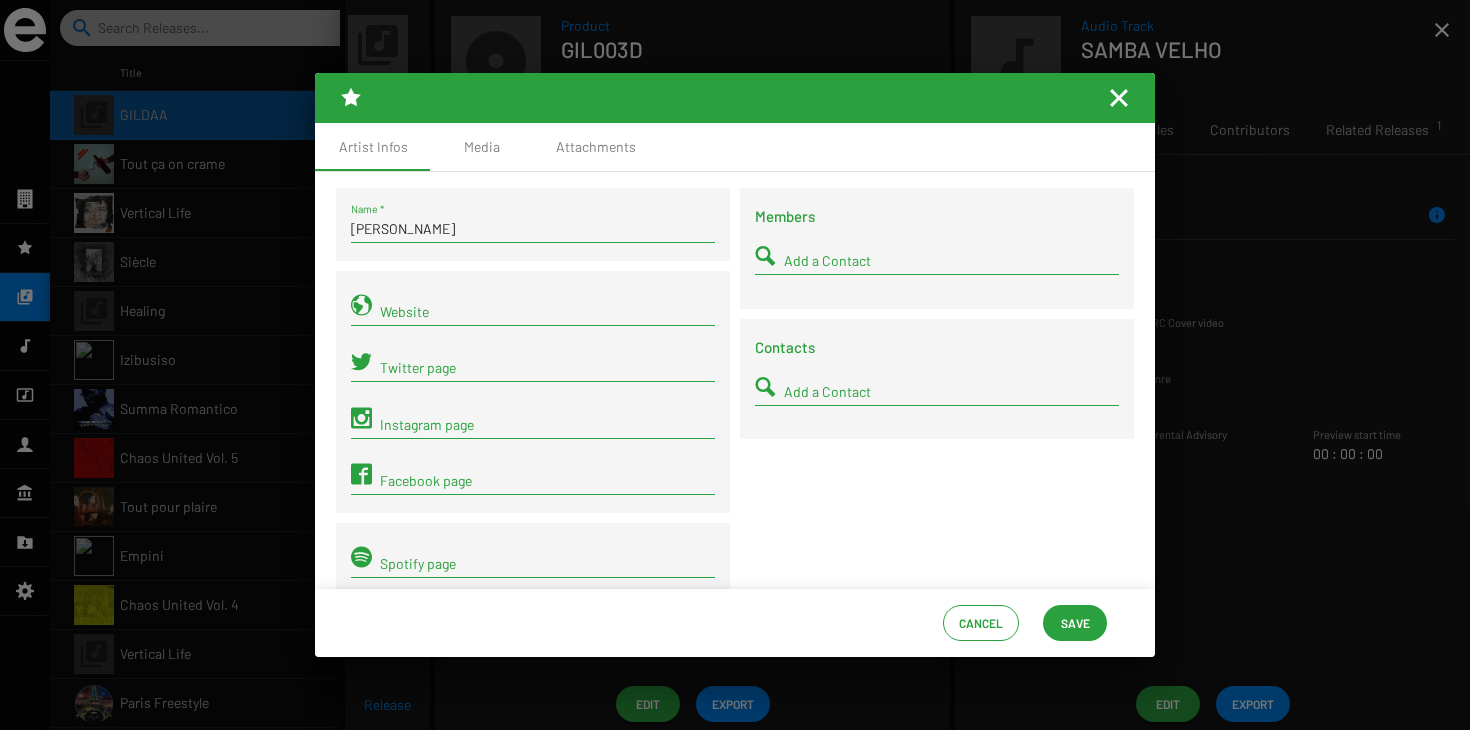 click on "Save" 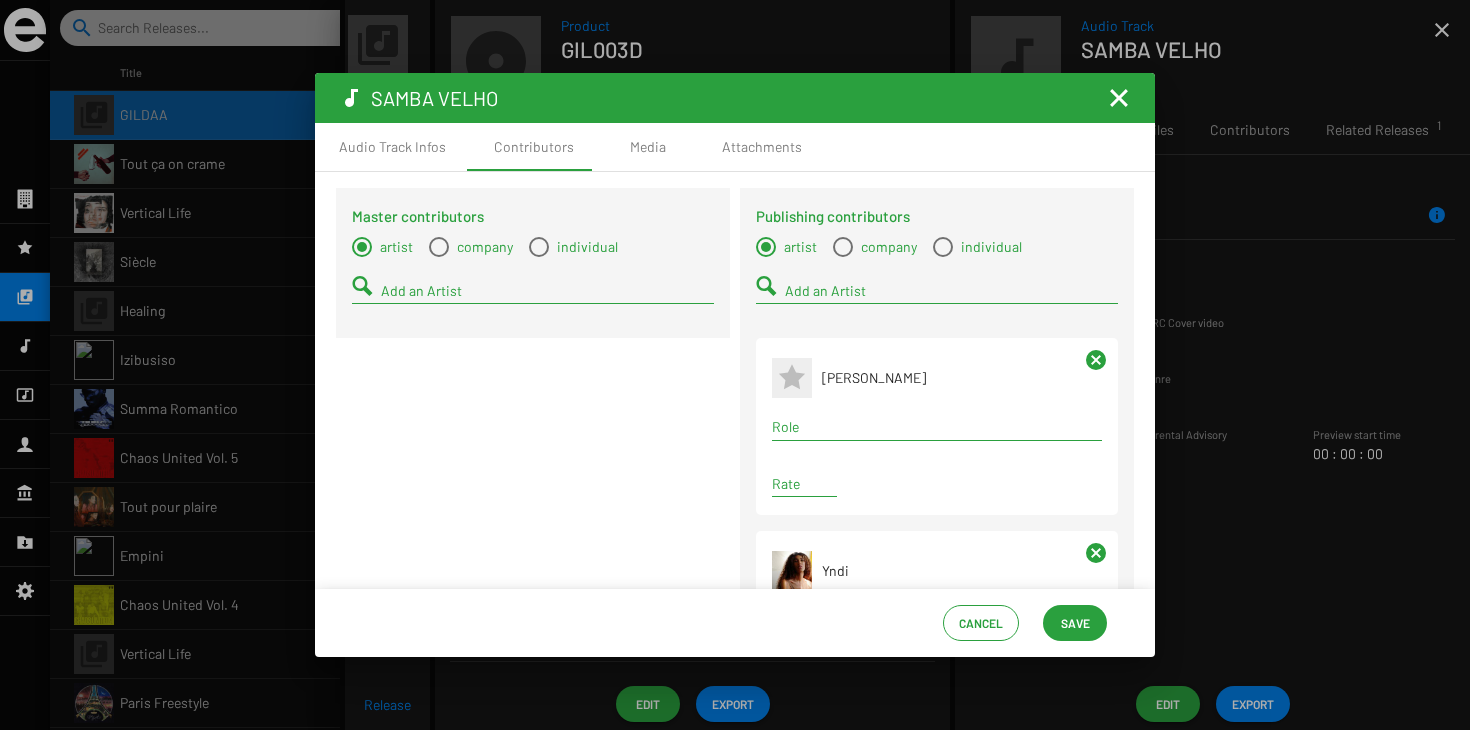 click on "Add an Artist" at bounding box center [951, 291] 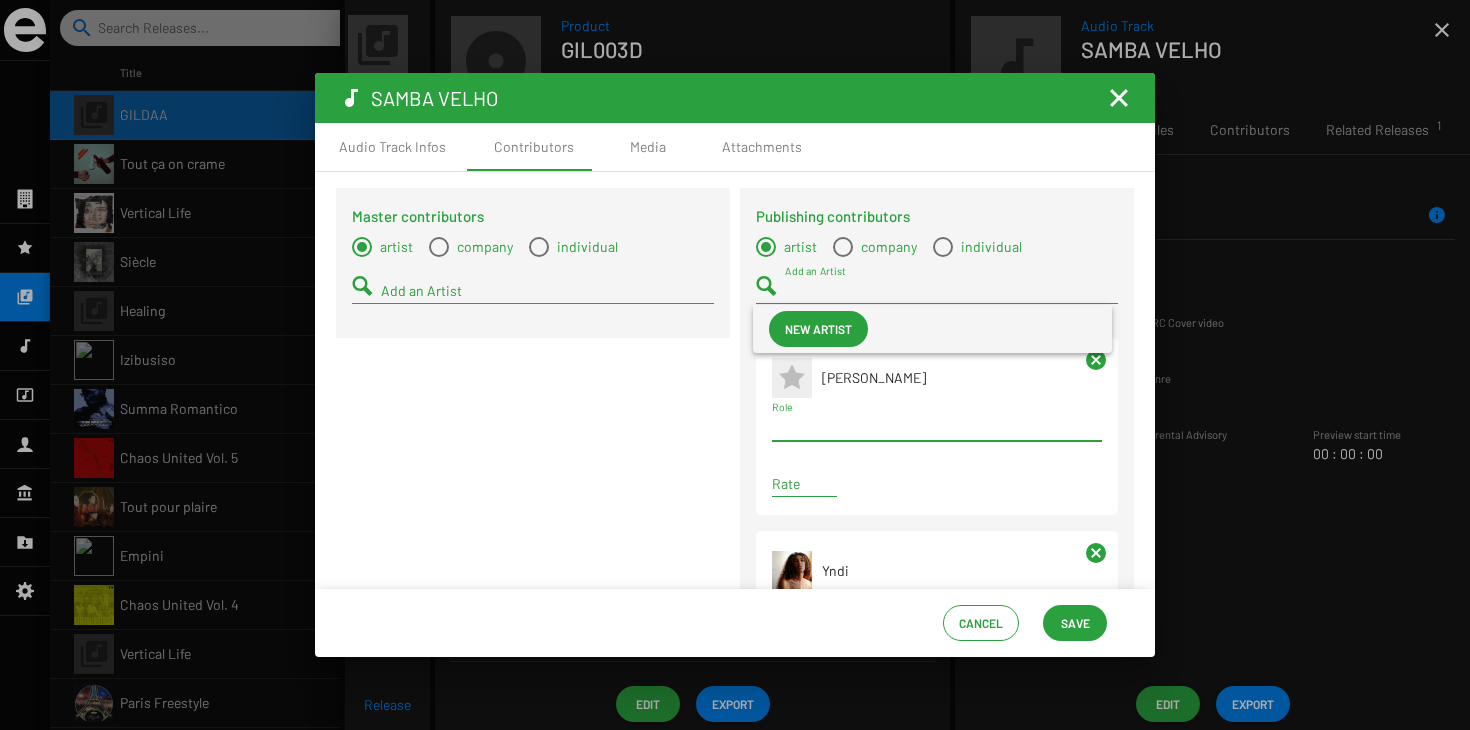 click on "Role" at bounding box center (937, 427) 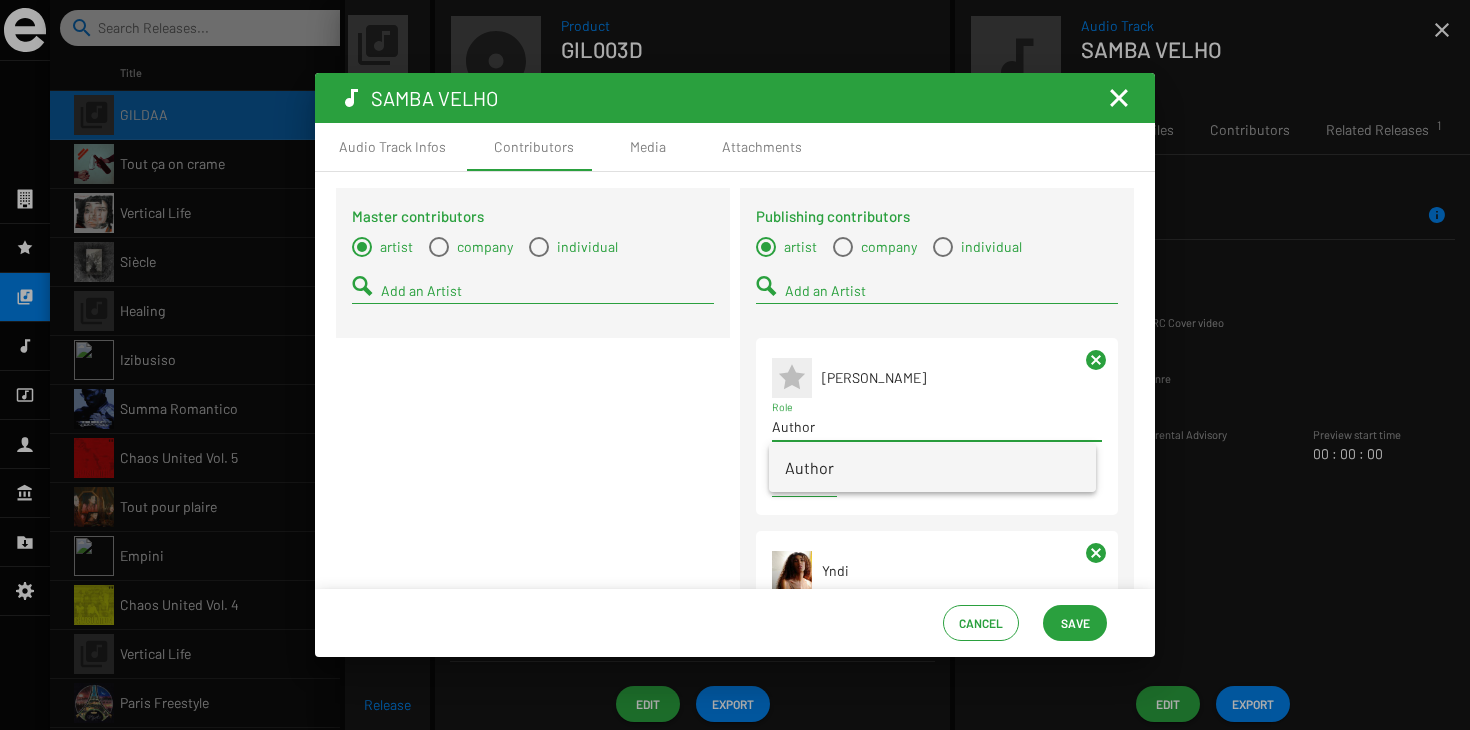 type on "Author" 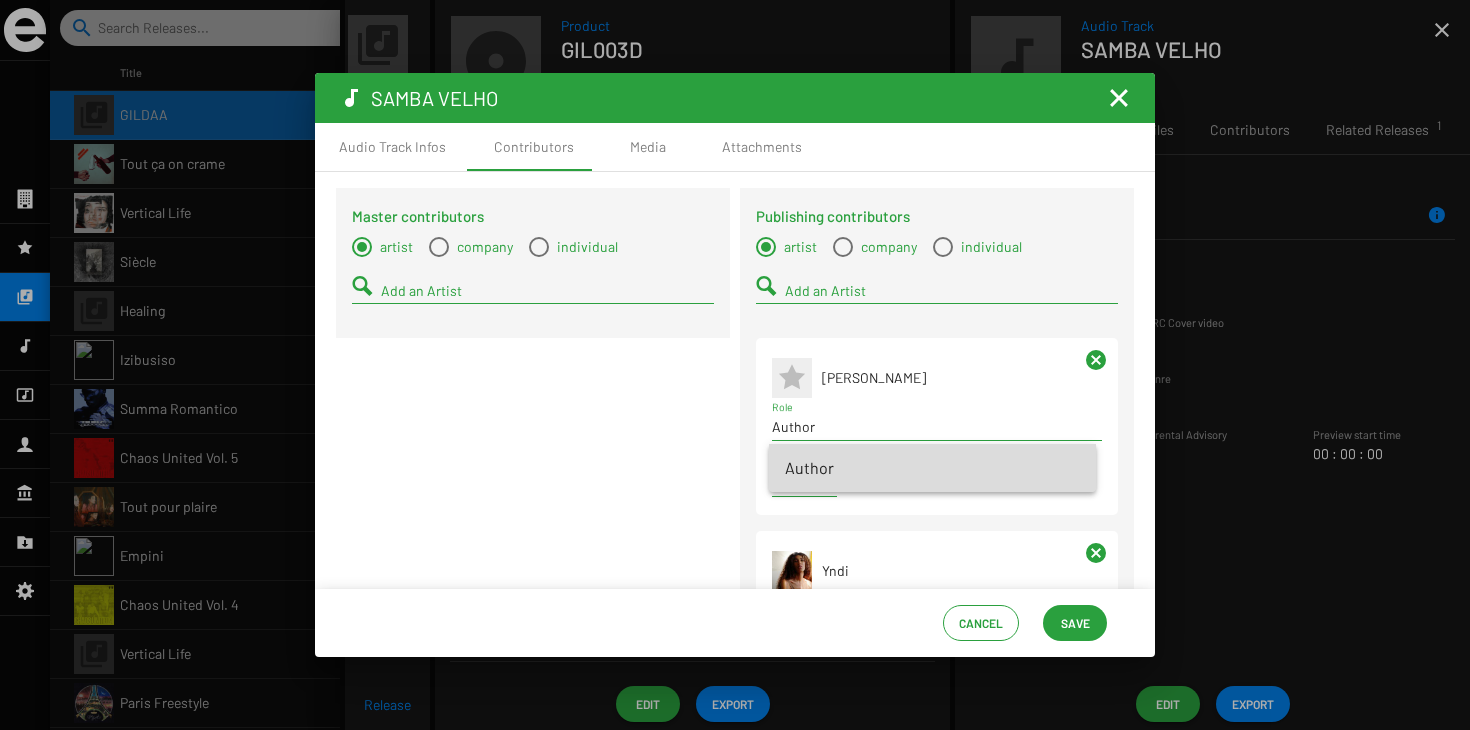 click on "Author" at bounding box center [932, 468] 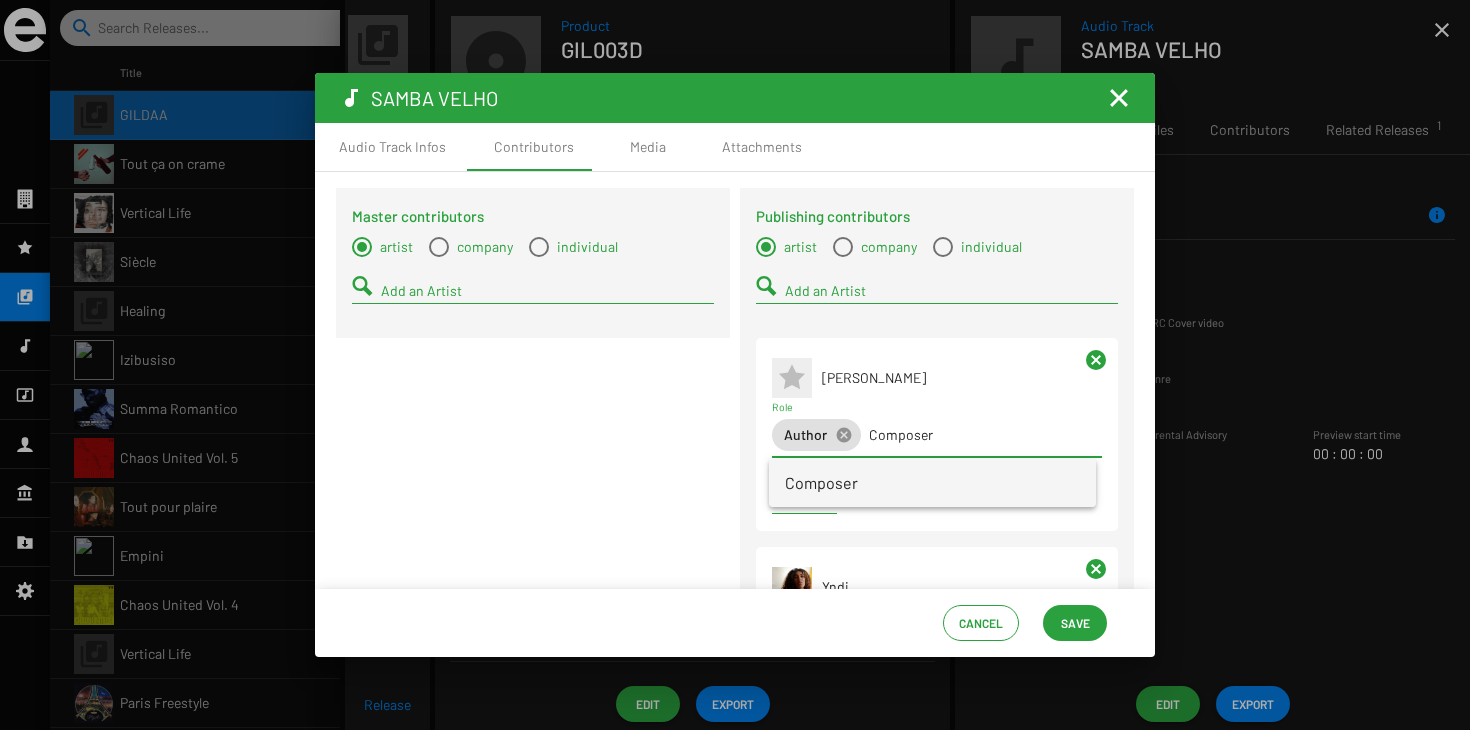 type on "Composer" 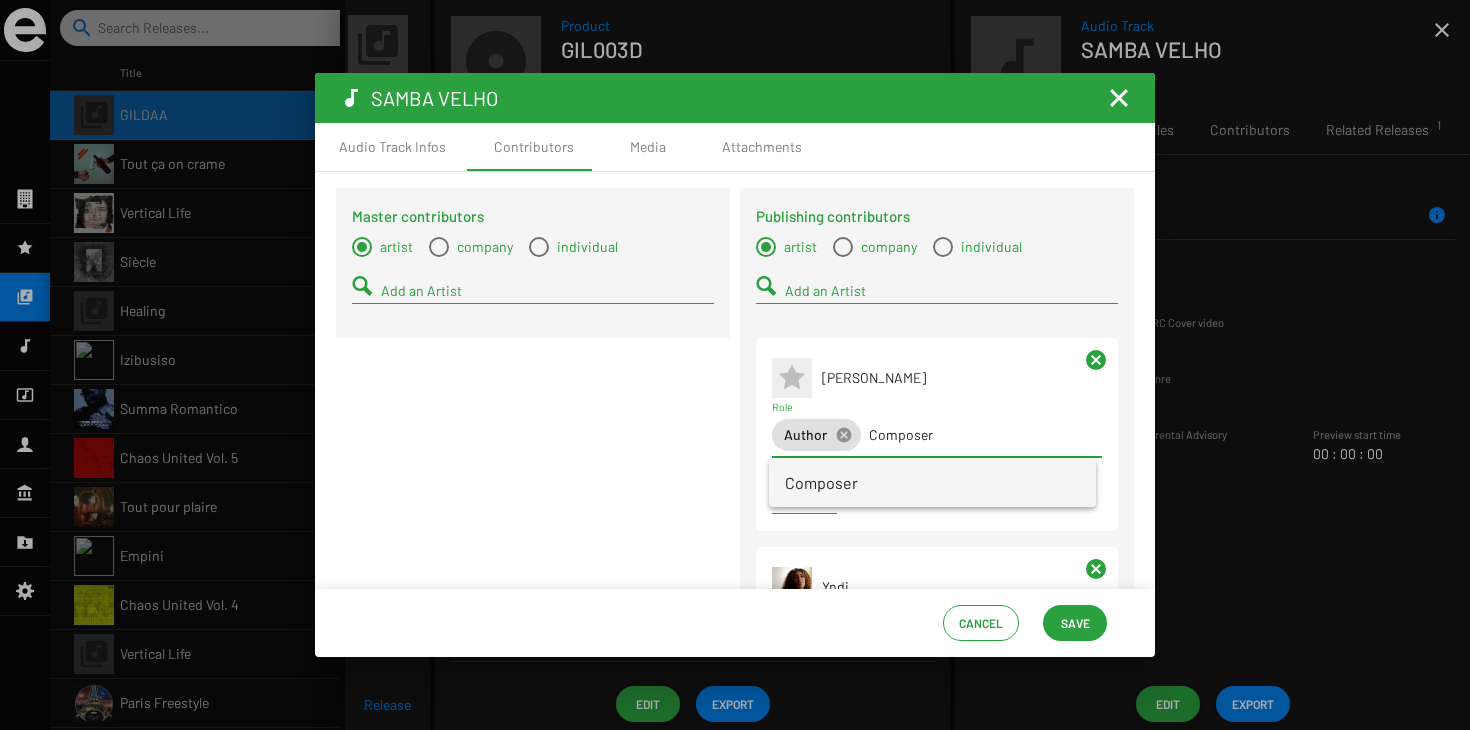 click on "Composer" at bounding box center (932, 483) 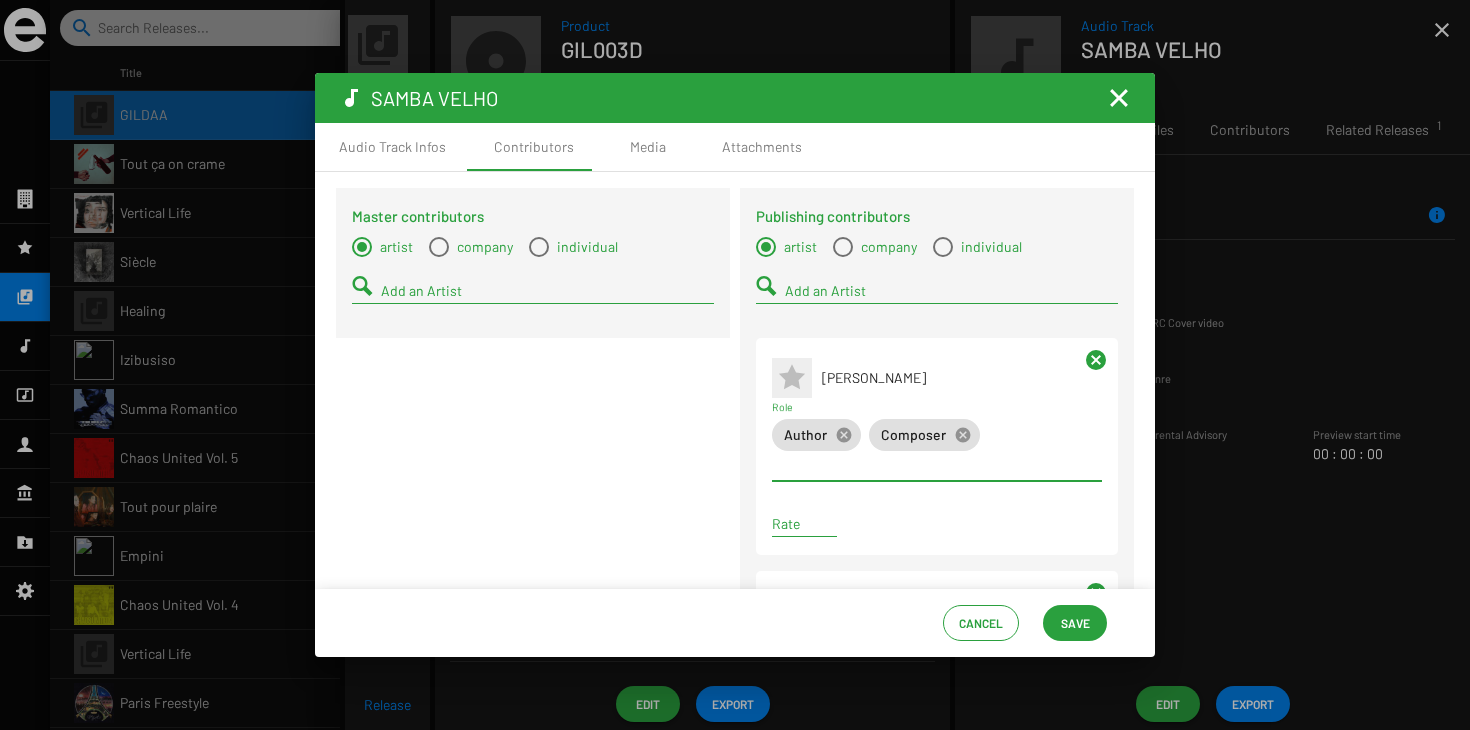 scroll, scrollTop: 0, scrollLeft: 0, axis: both 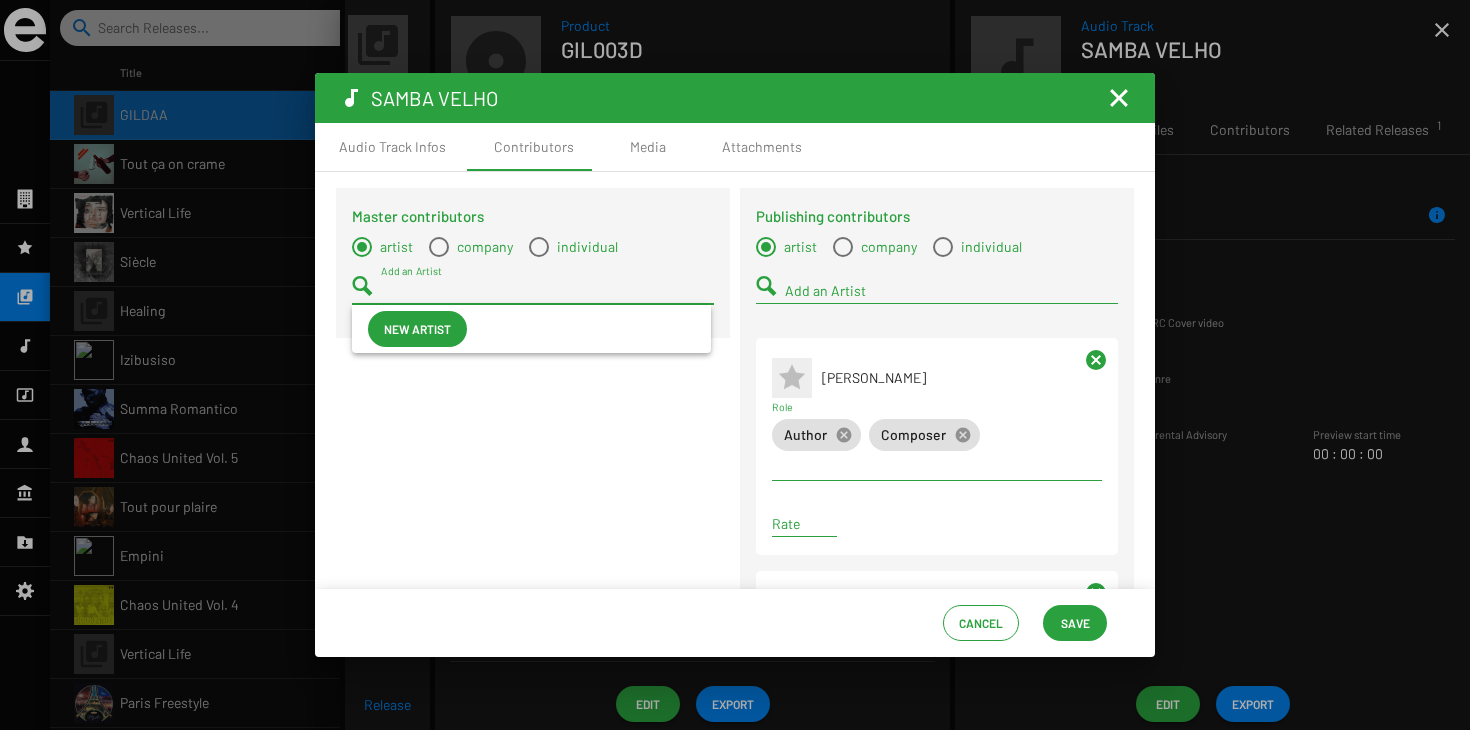 click on "Add an Artist" at bounding box center [547, 291] 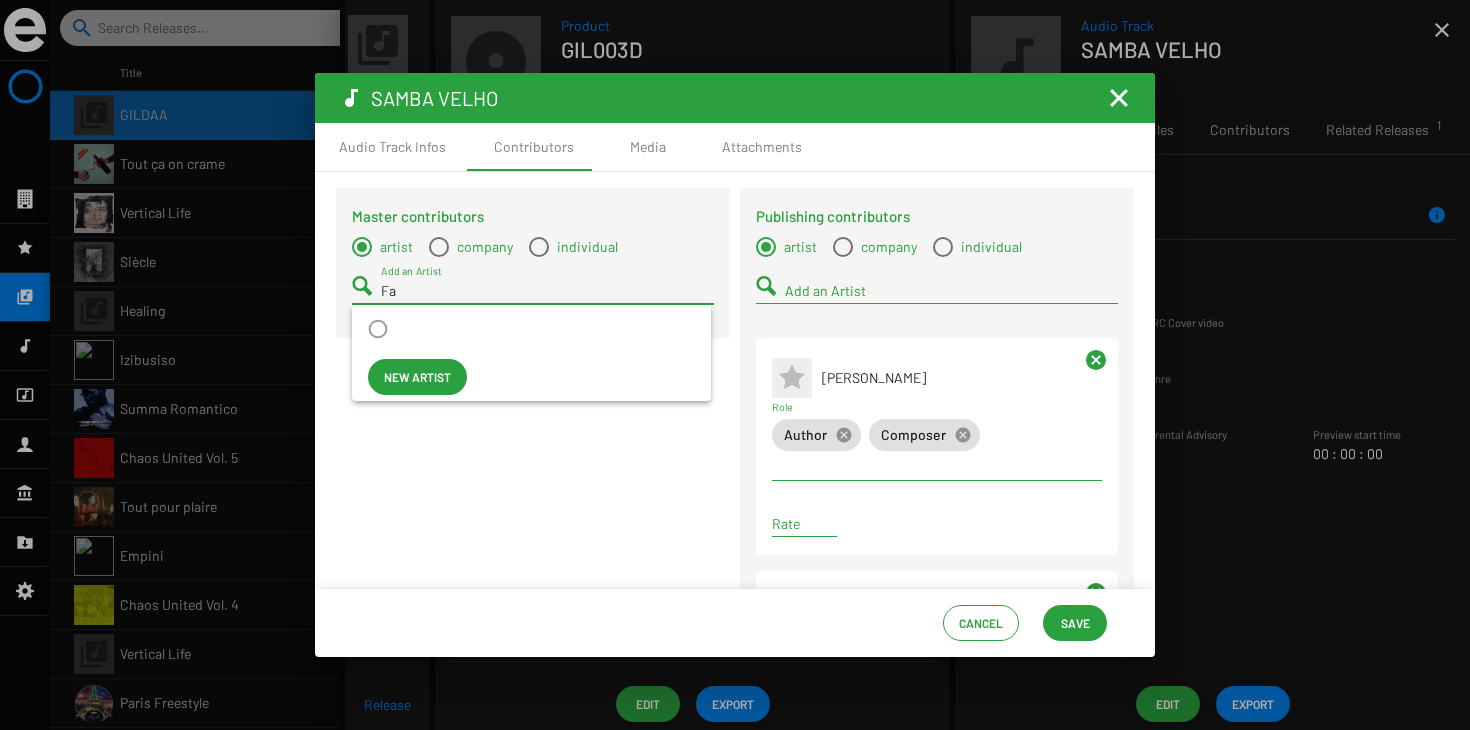 type on "F" 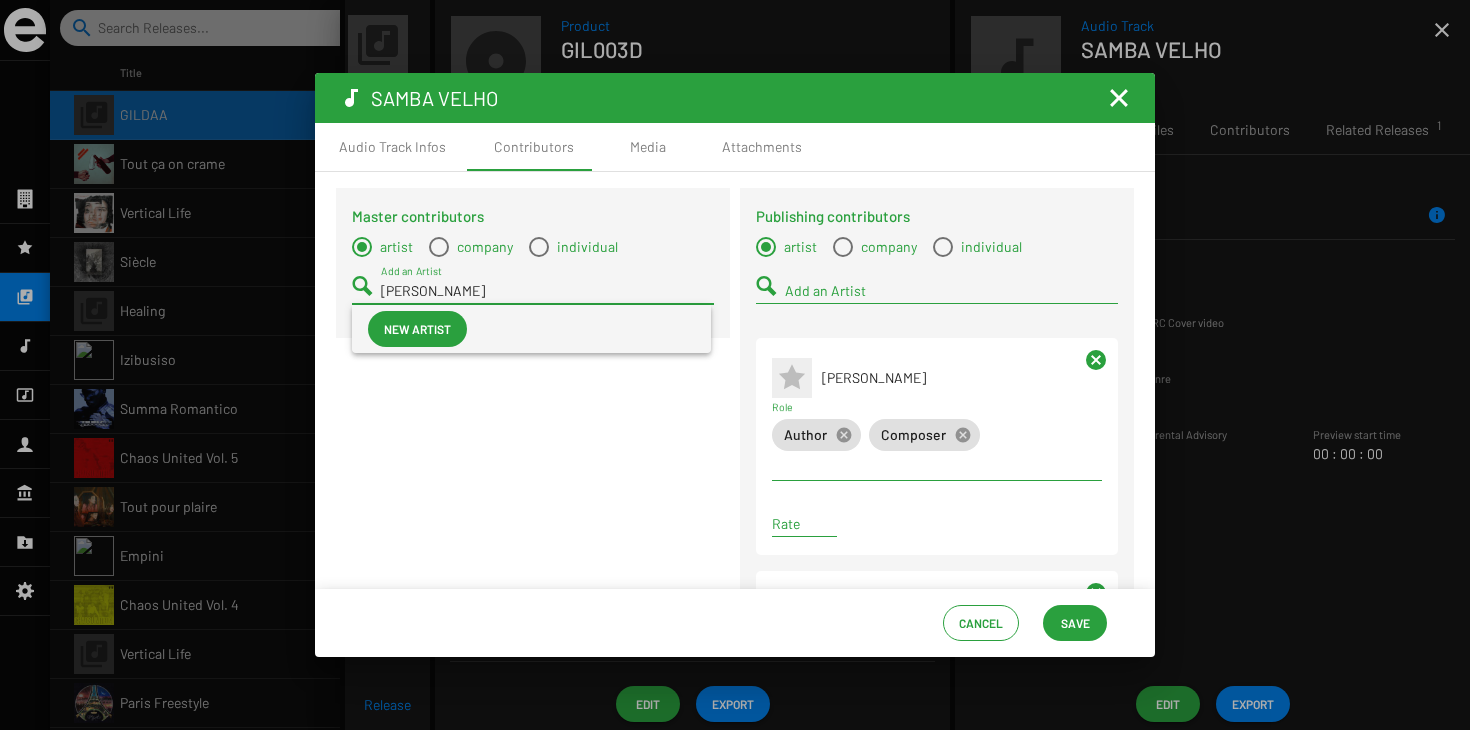 type on "Flavio Cardoso" 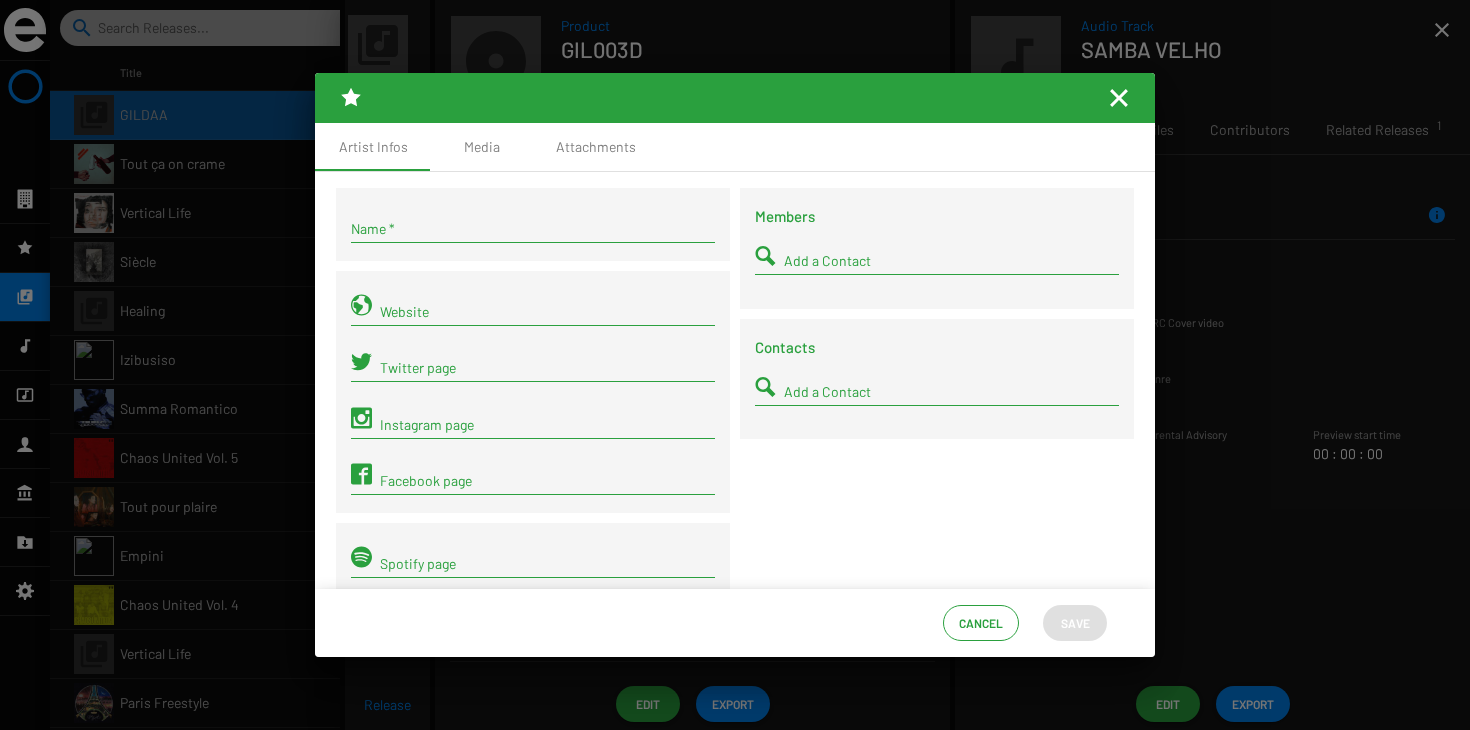 click on "Name *" at bounding box center [533, 229] 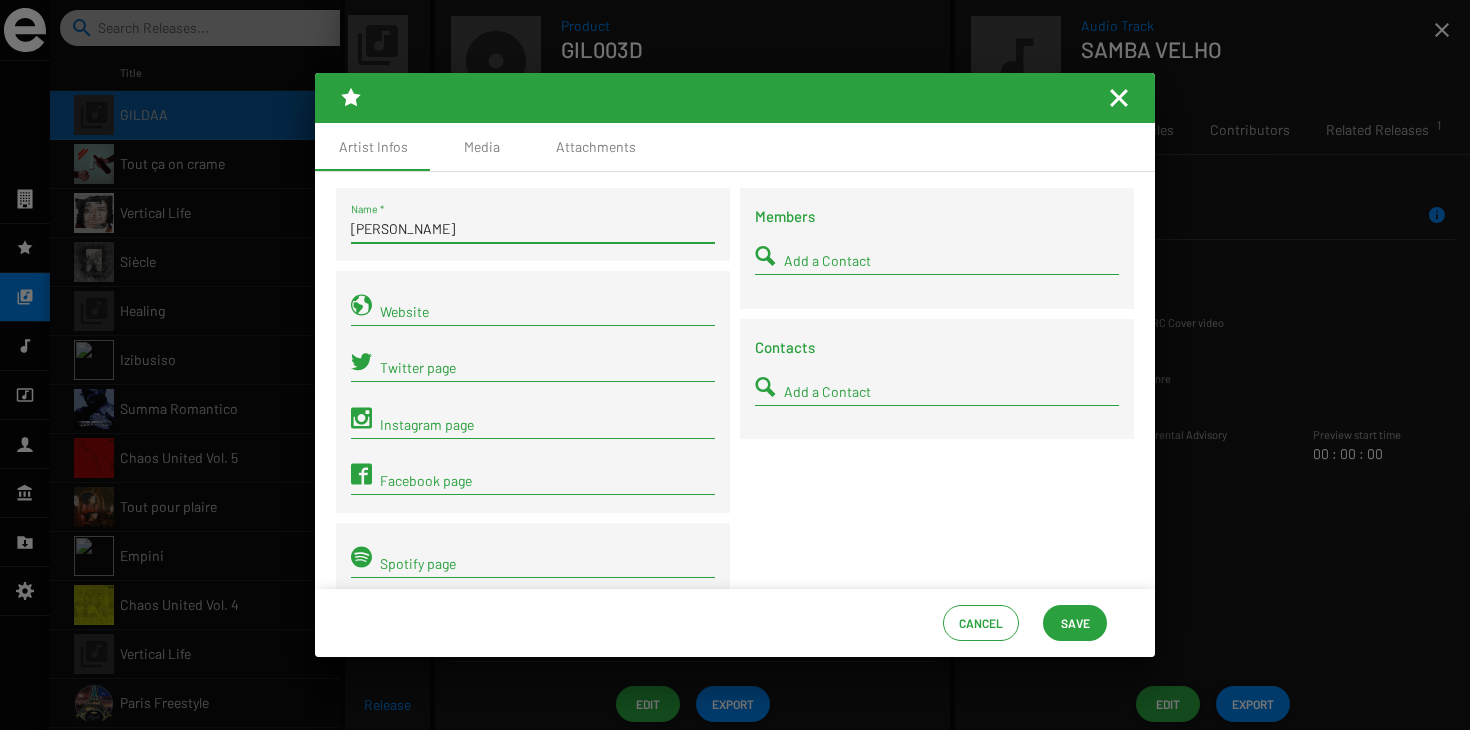 type on "Flavio Cardoso" 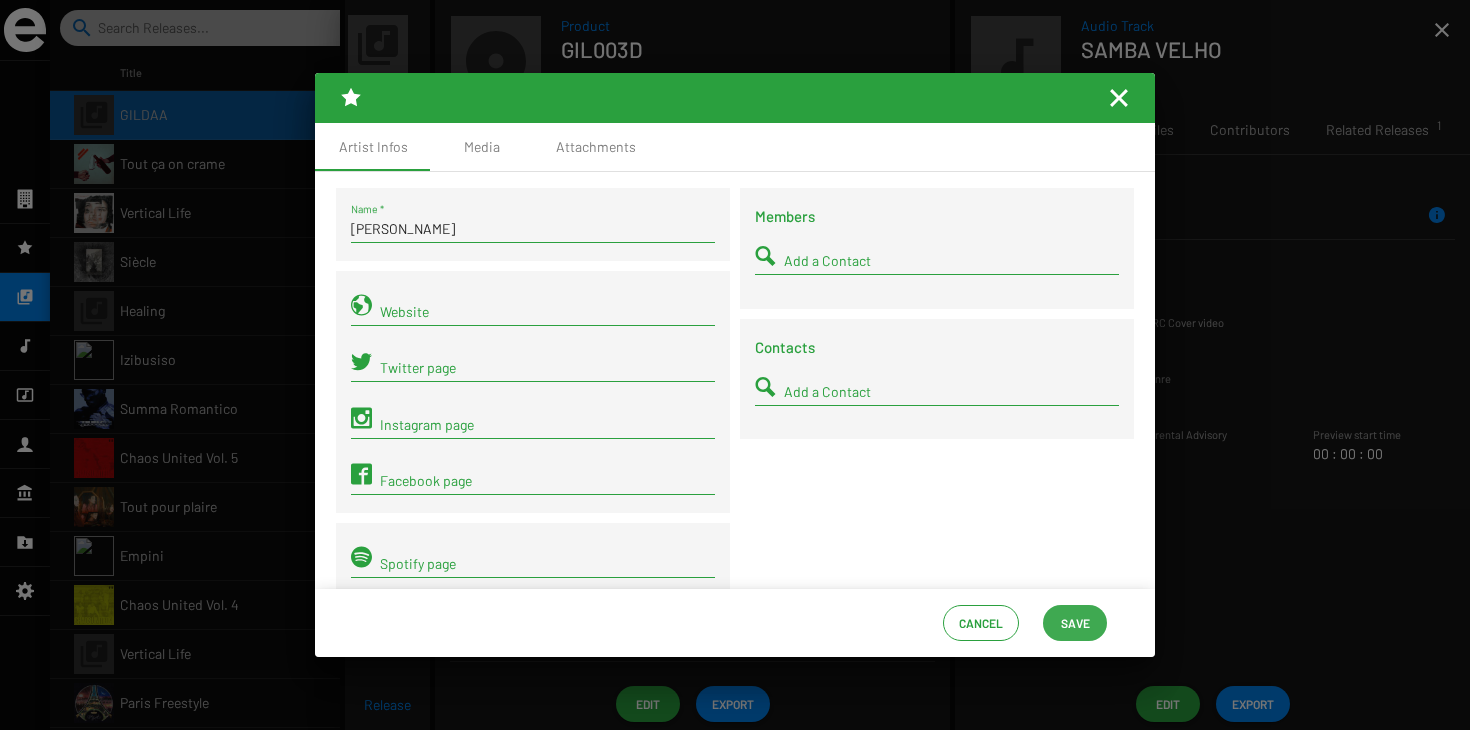 click on "Save" 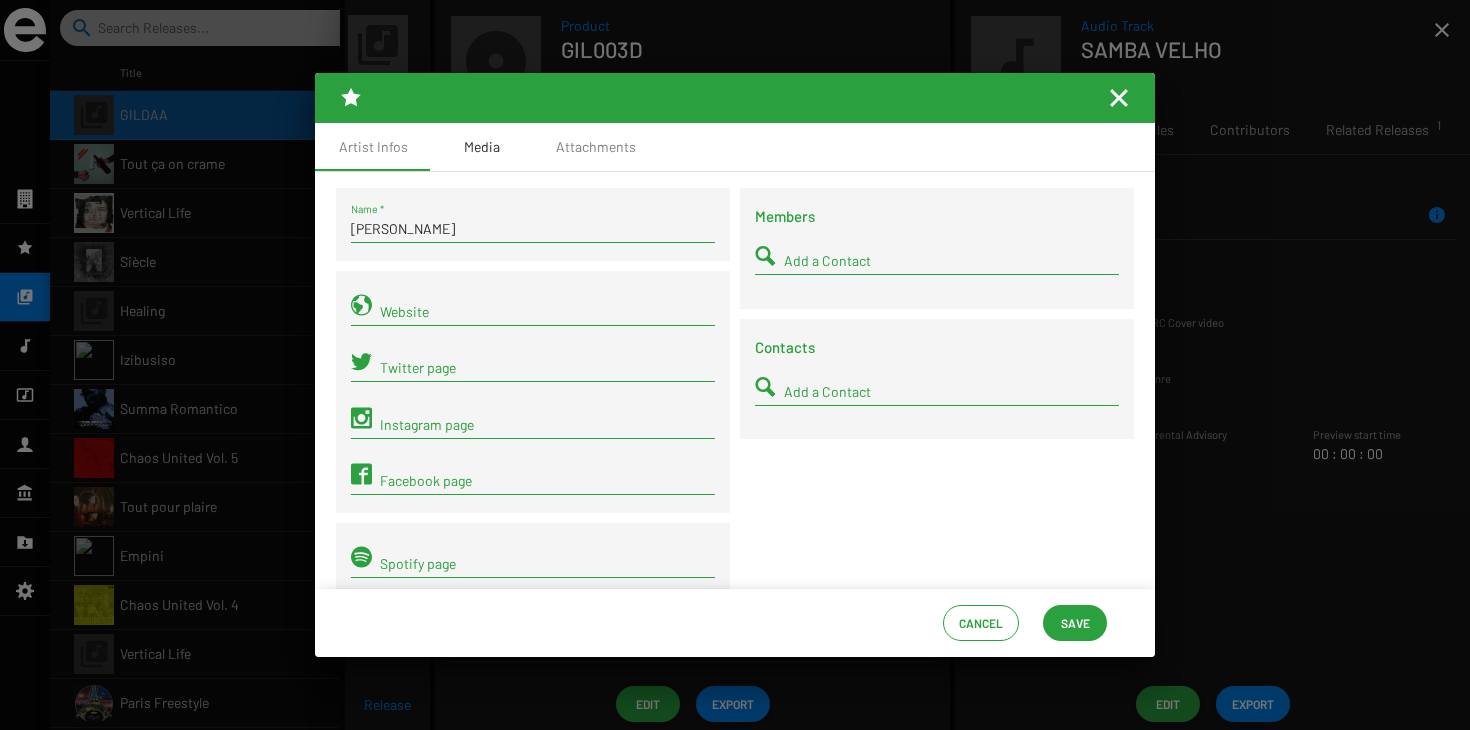 click on "Media" at bounding box center (482, 147) 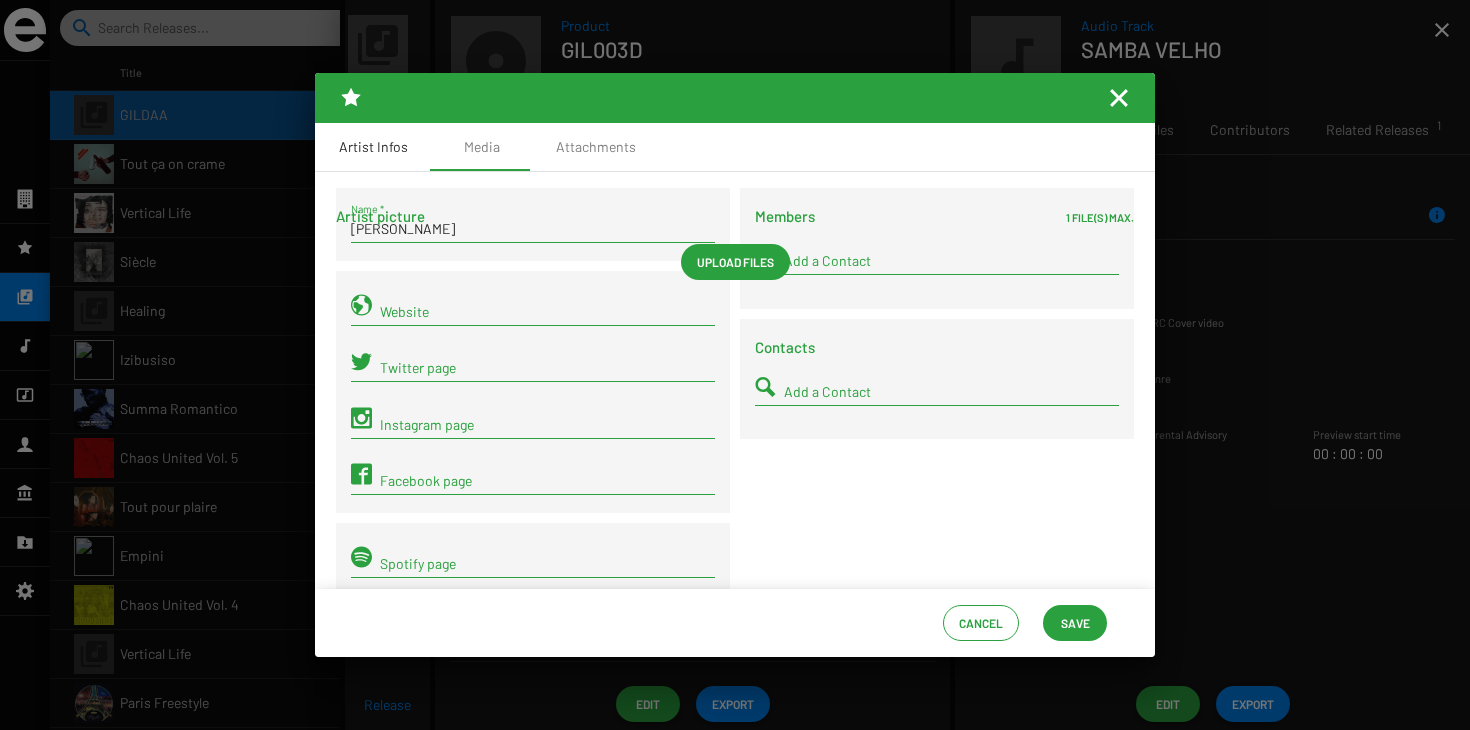 click on "Artist Infos" at bounding box center (373, 147) 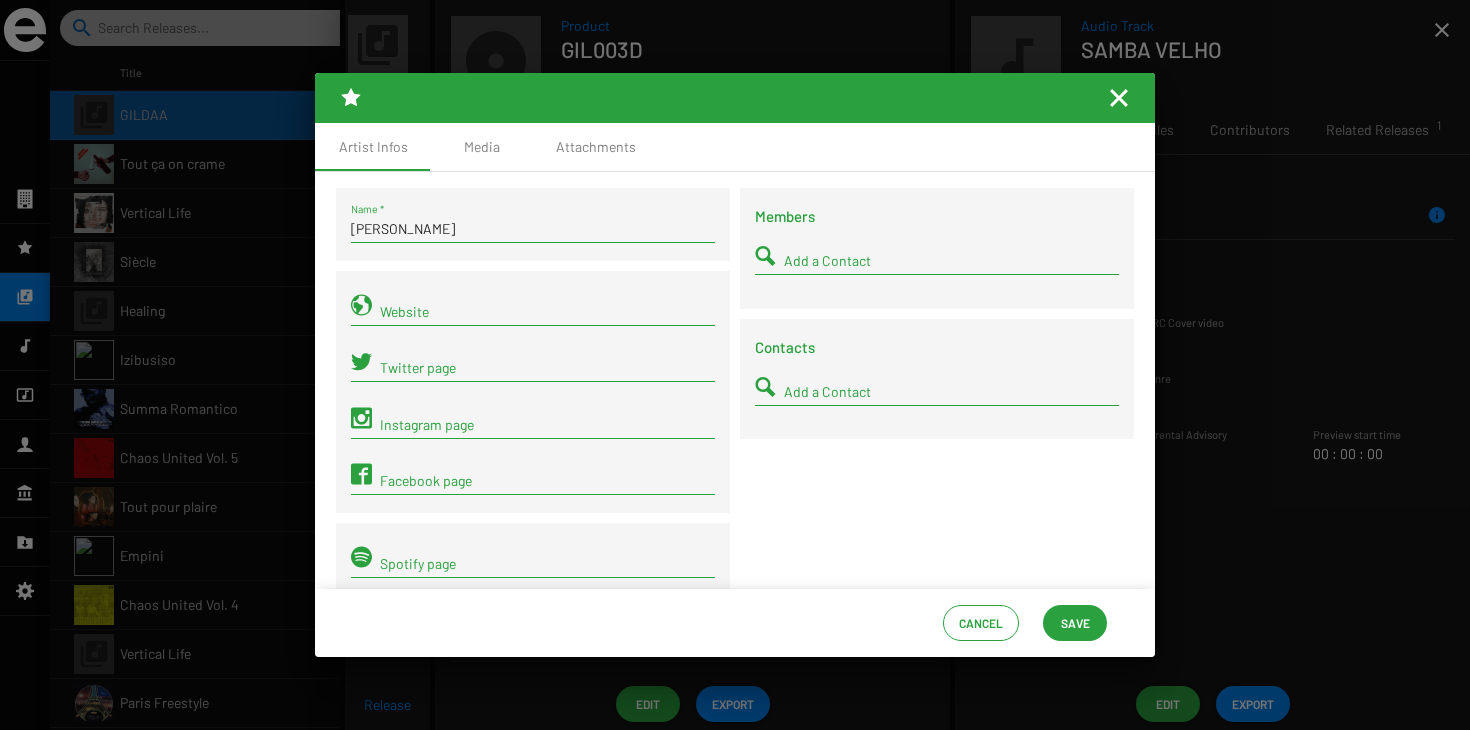 click at bounding box center [1119, 98] 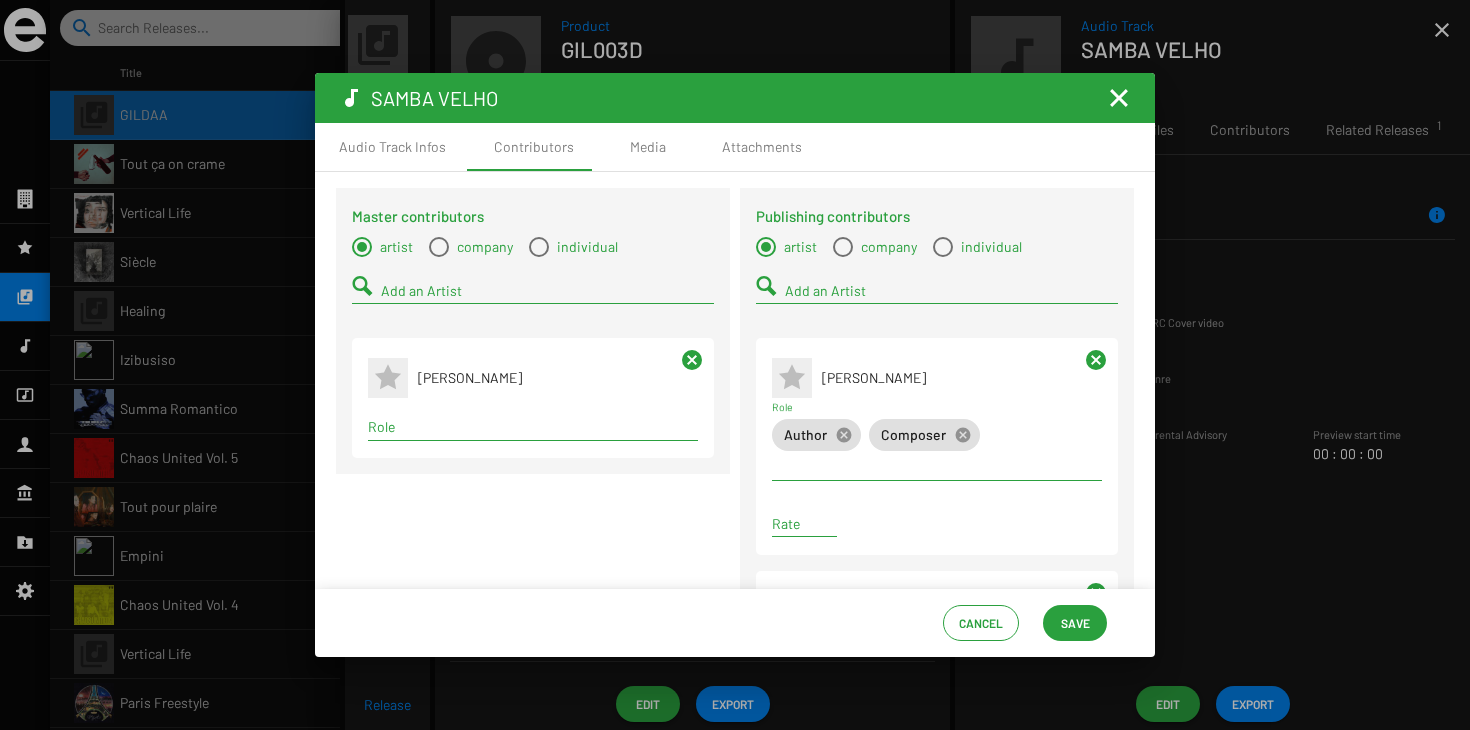 click on "Role" at bounding box center [533, 427] 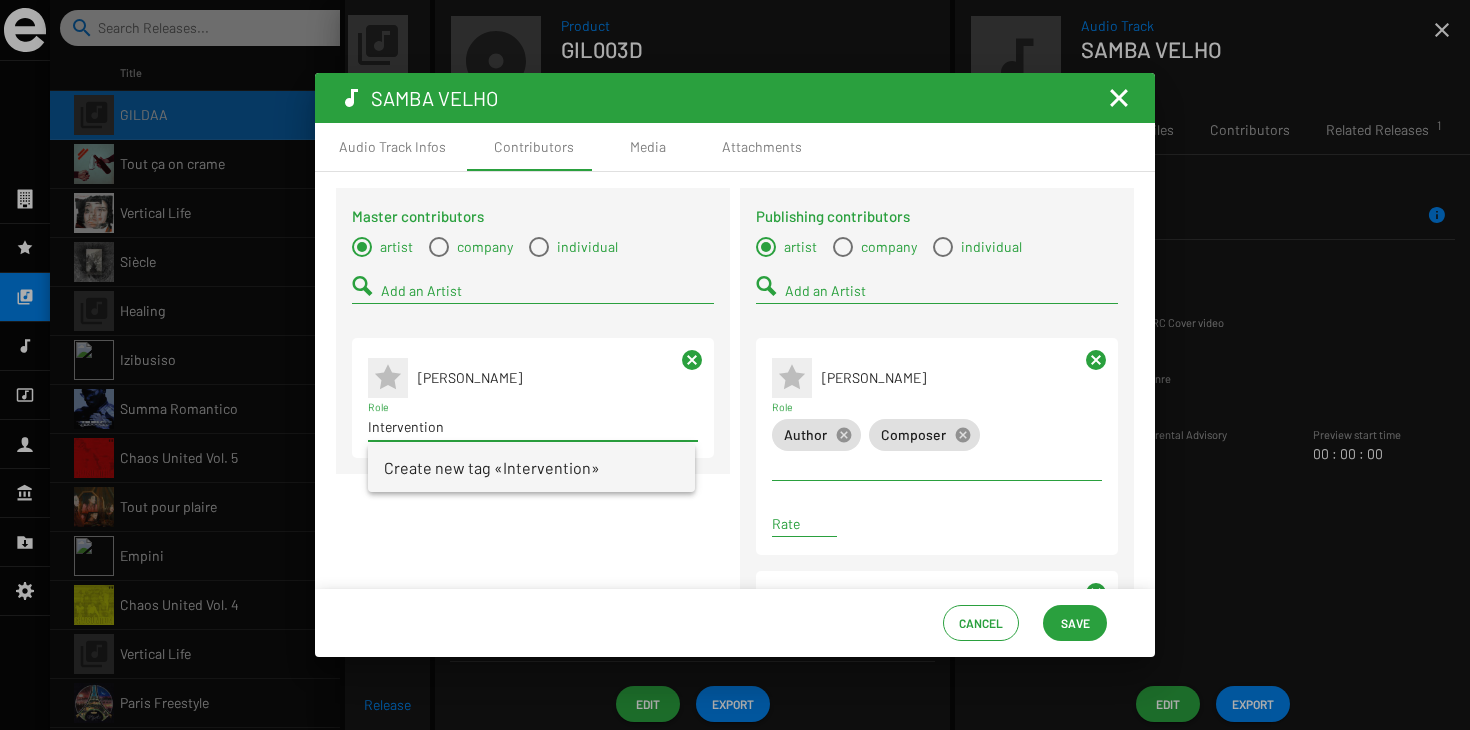 type on "Intervention" 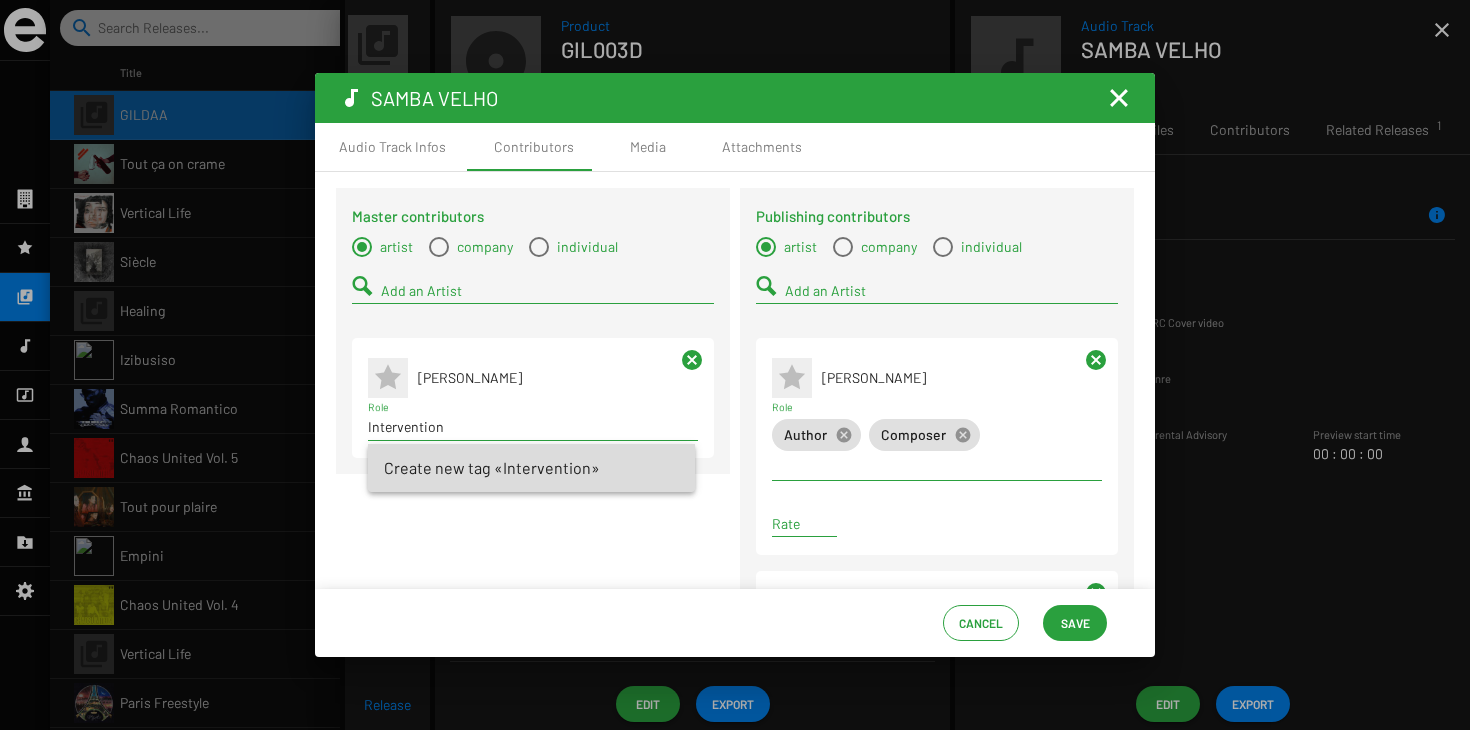 click on "Create new tag «Intervention»" at bounding box center (492, 468) 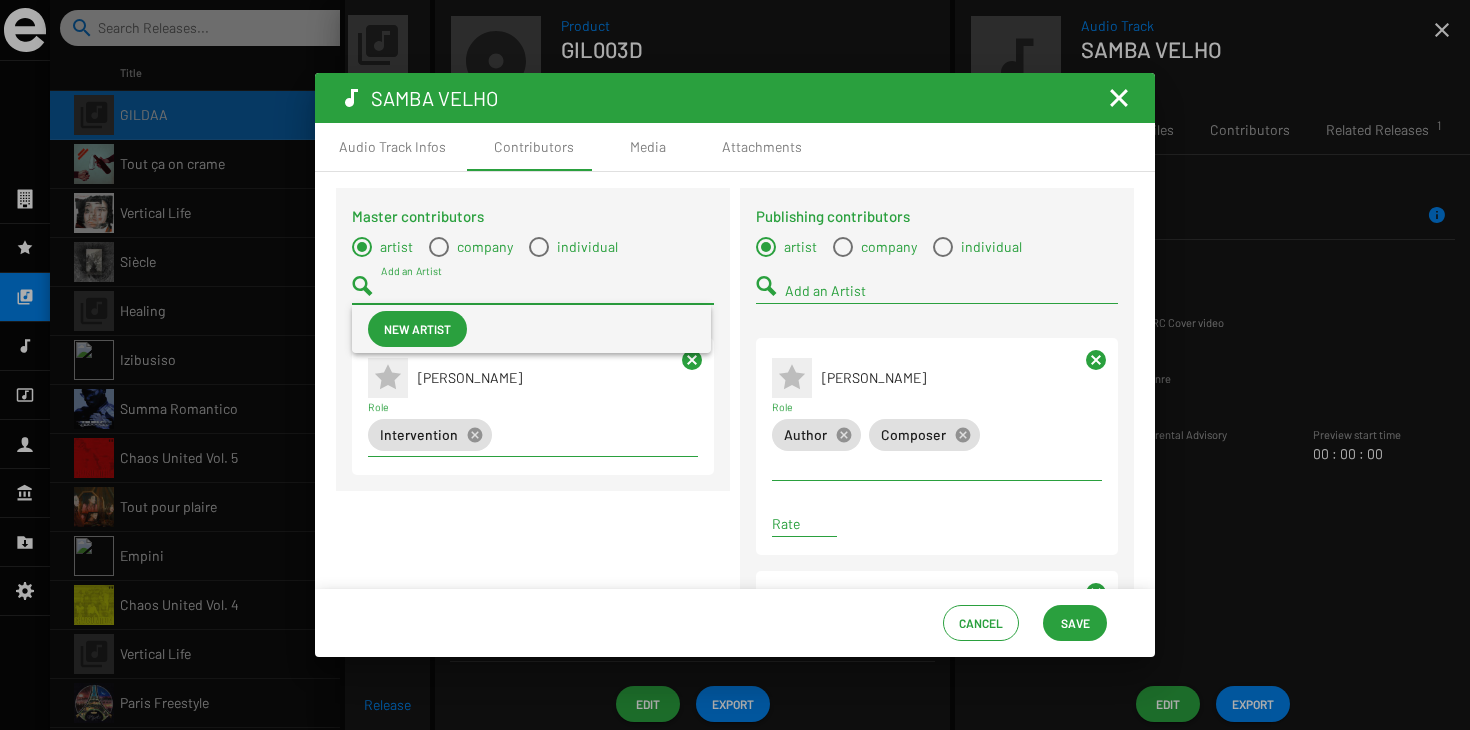 click on "Add an Artist" at bounding box center (547, 291) 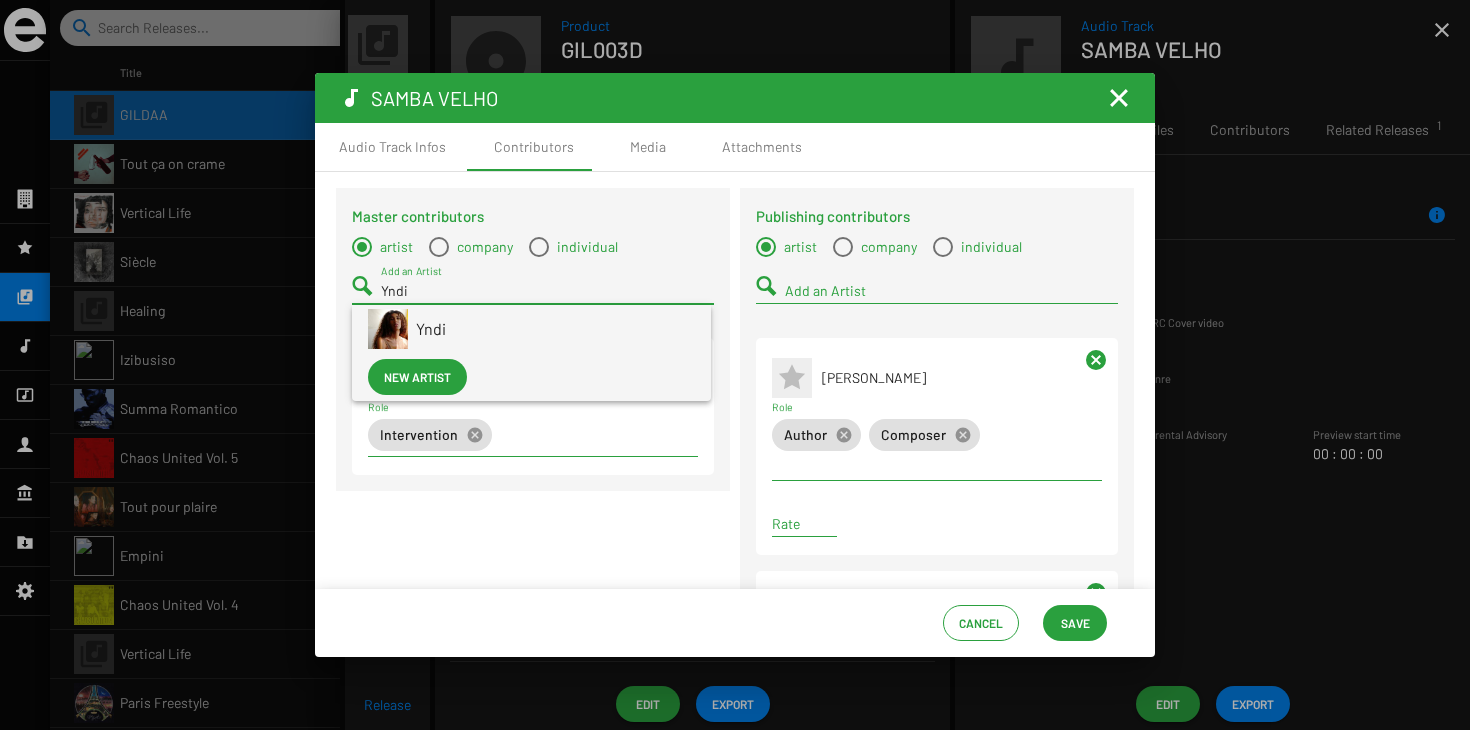 type on "Yndi" 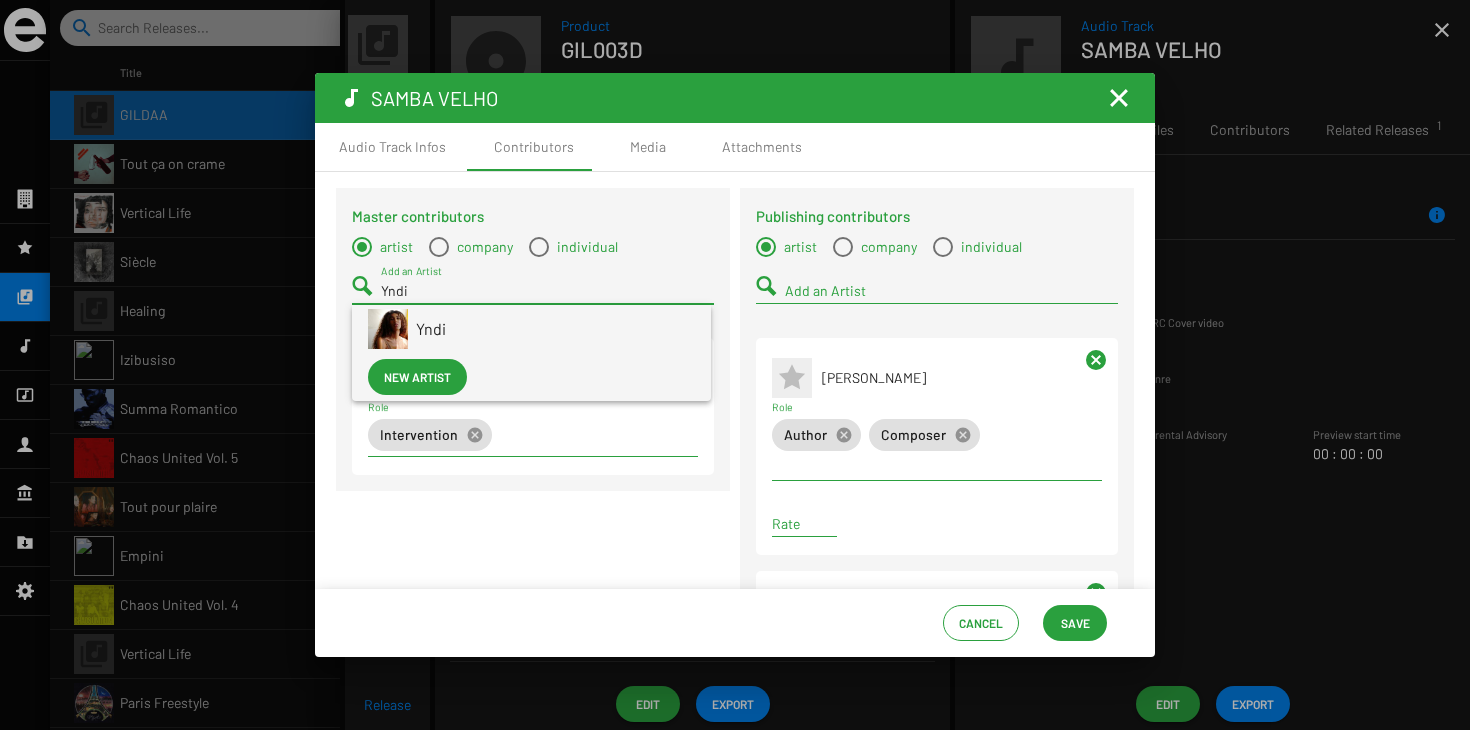 click on "Yndi" at bounding box center [555, 329] 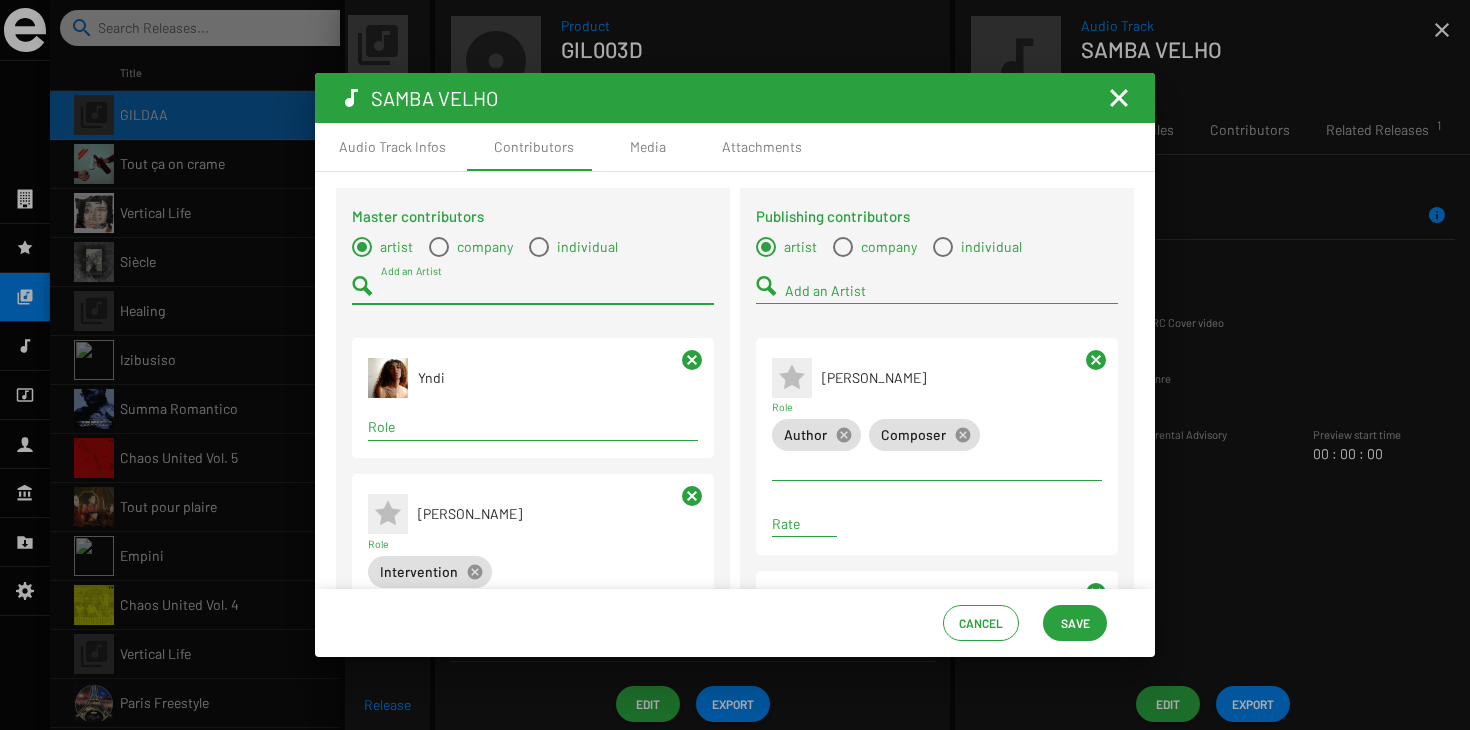 click on "Role" at bounding box center (533, 427) 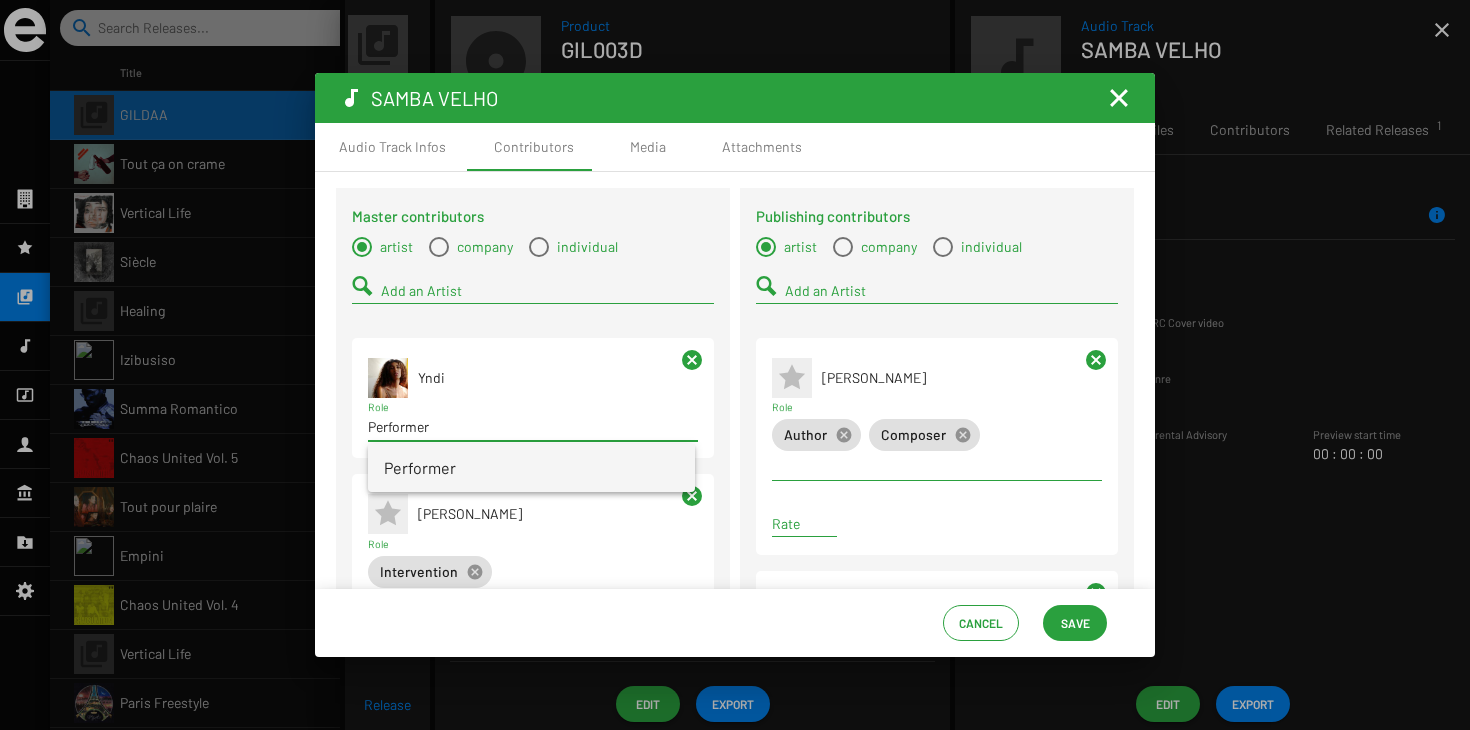 type on "Performer" 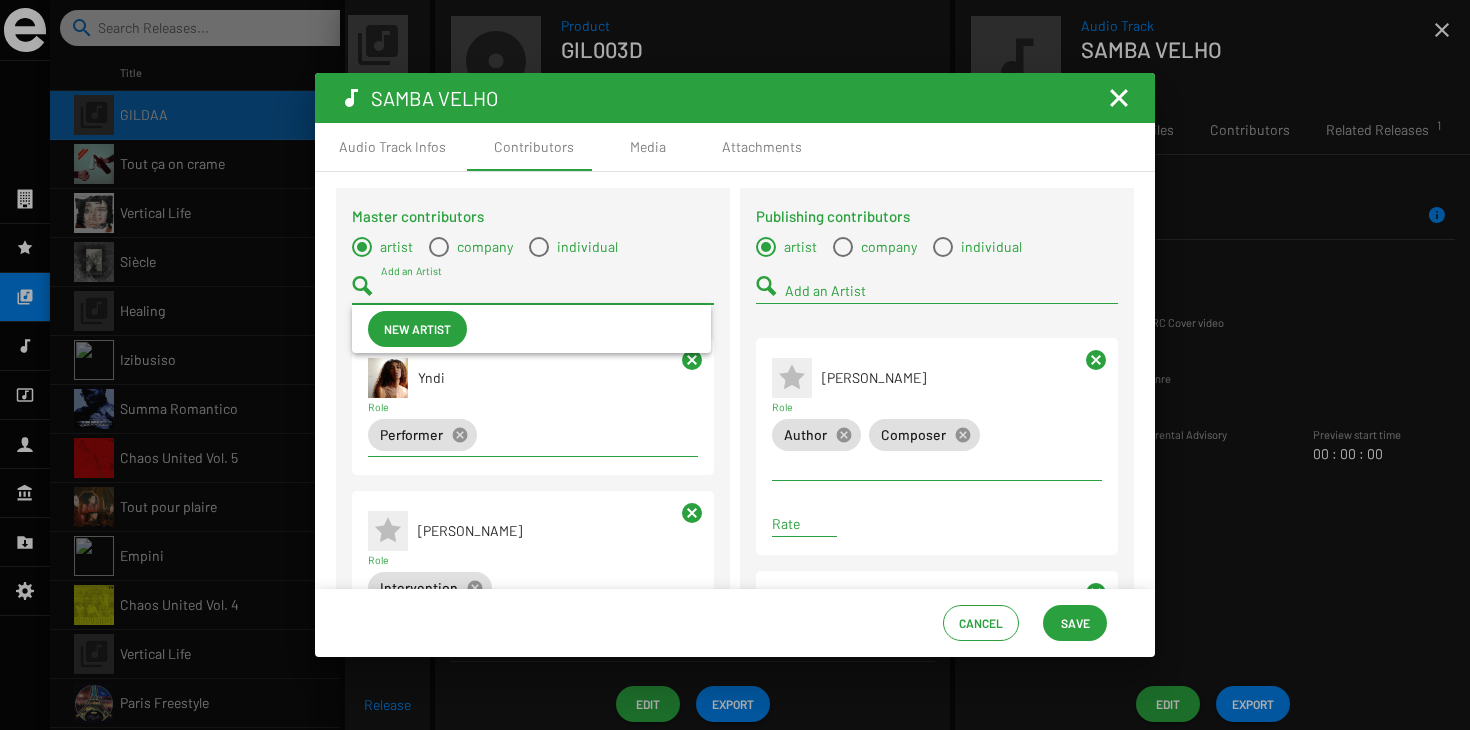click on "Add an Artist" at bounding box center [547, 291] 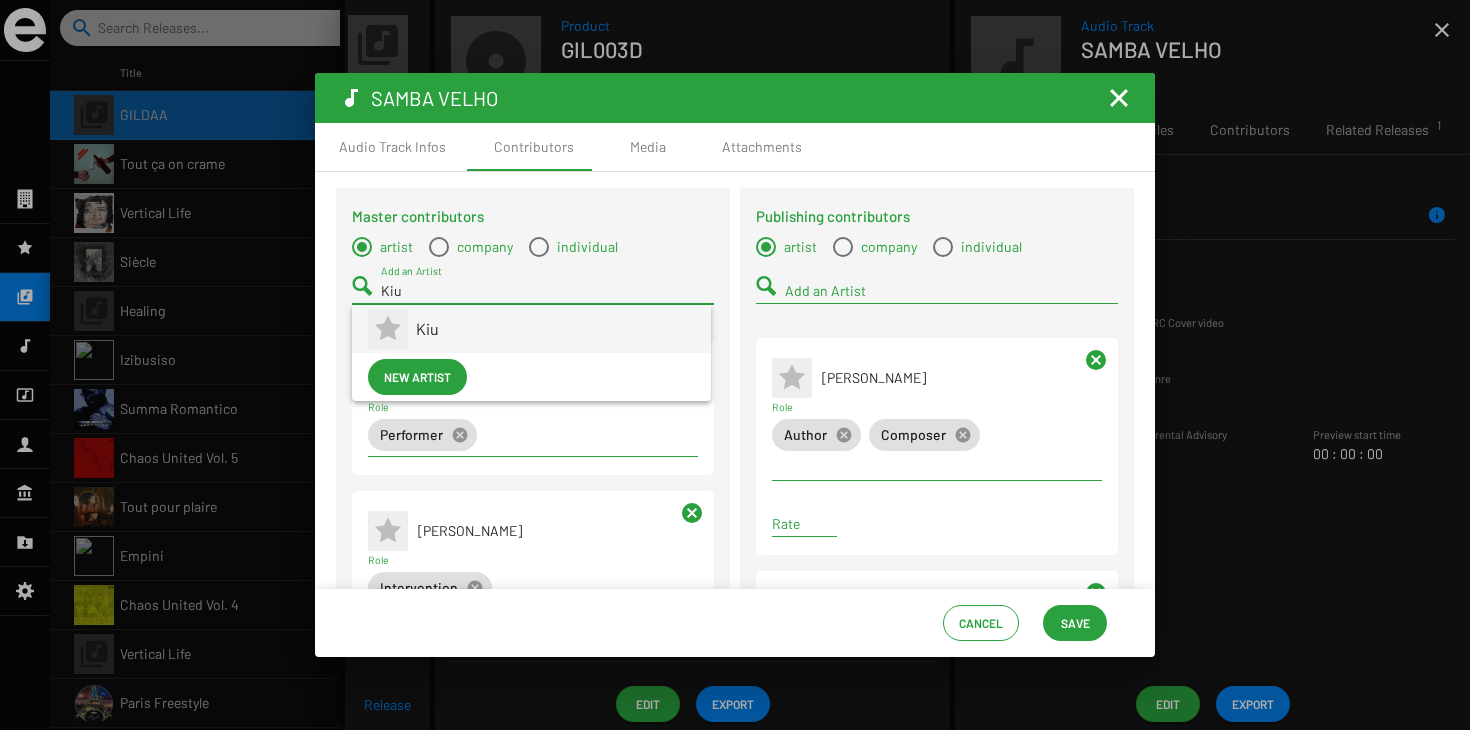 type on "Kiu" 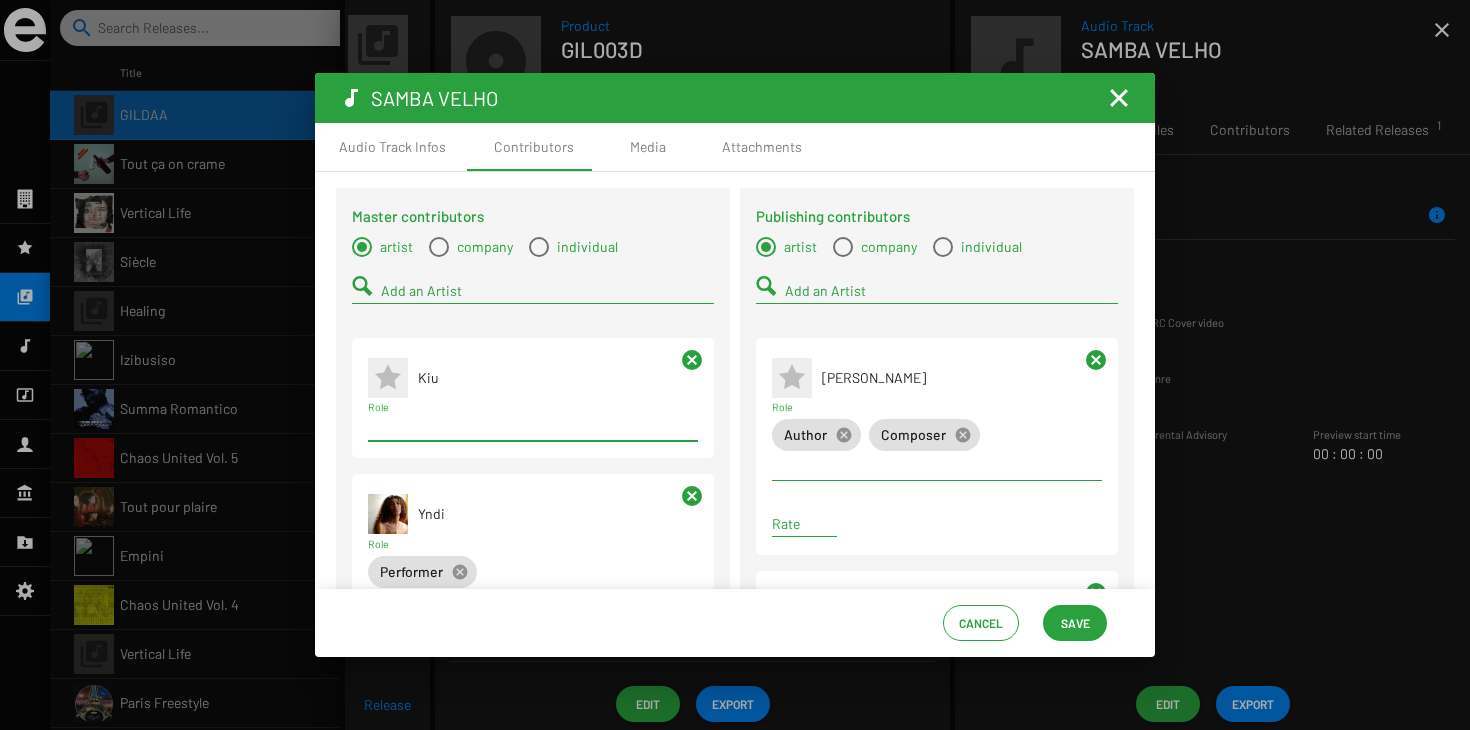 click on "Role" at bounding box center (533, 427) 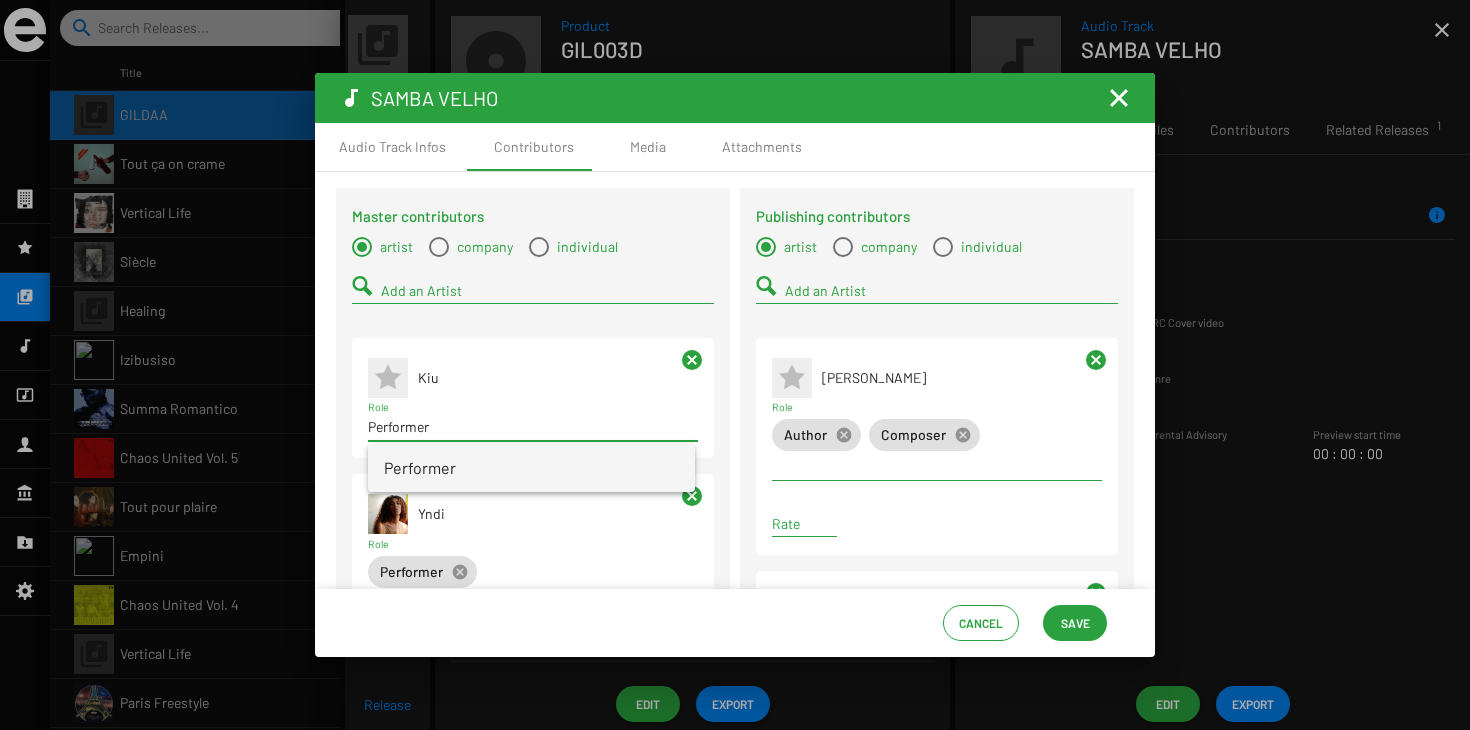 type on "Performer" 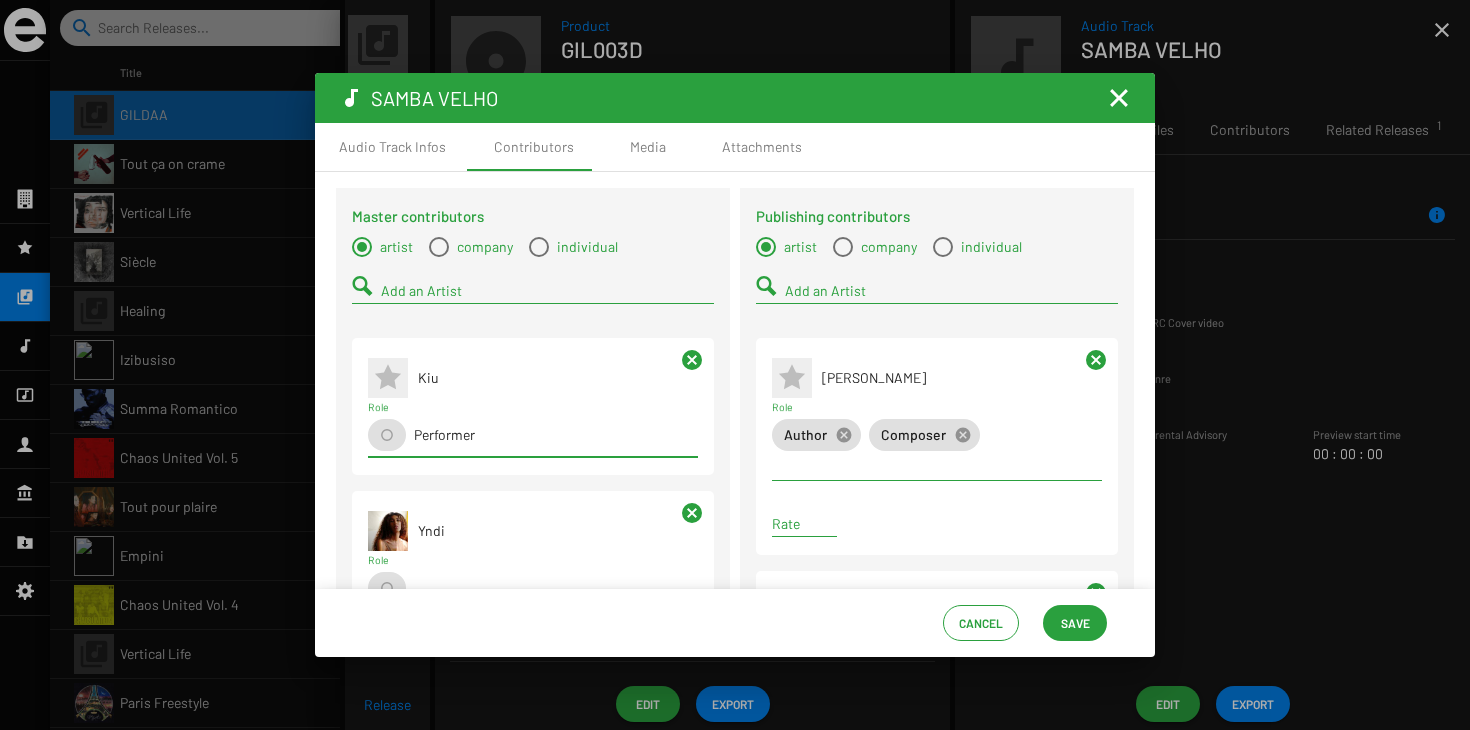 type 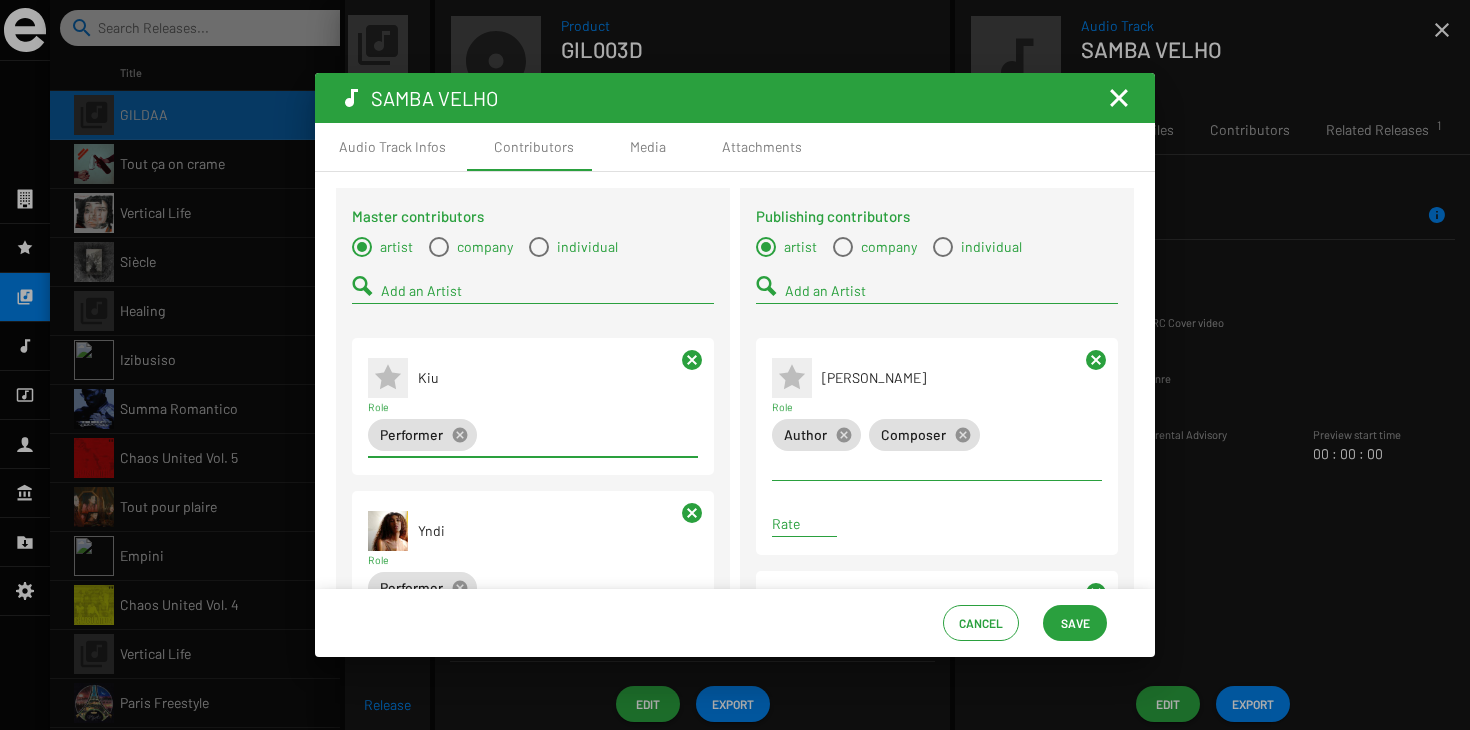 click on "Add an Artist" at bounding box center [547, 291] 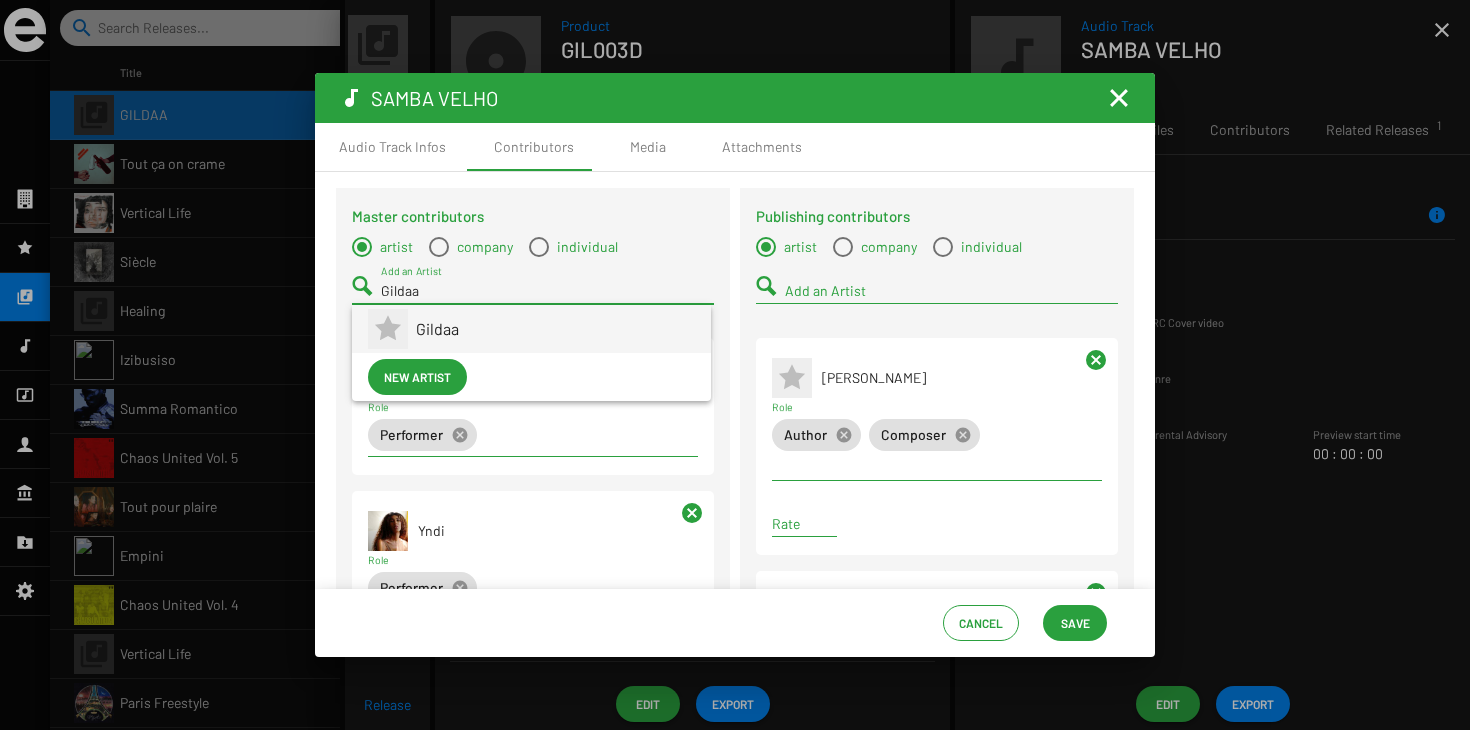 type on "Gildaa" 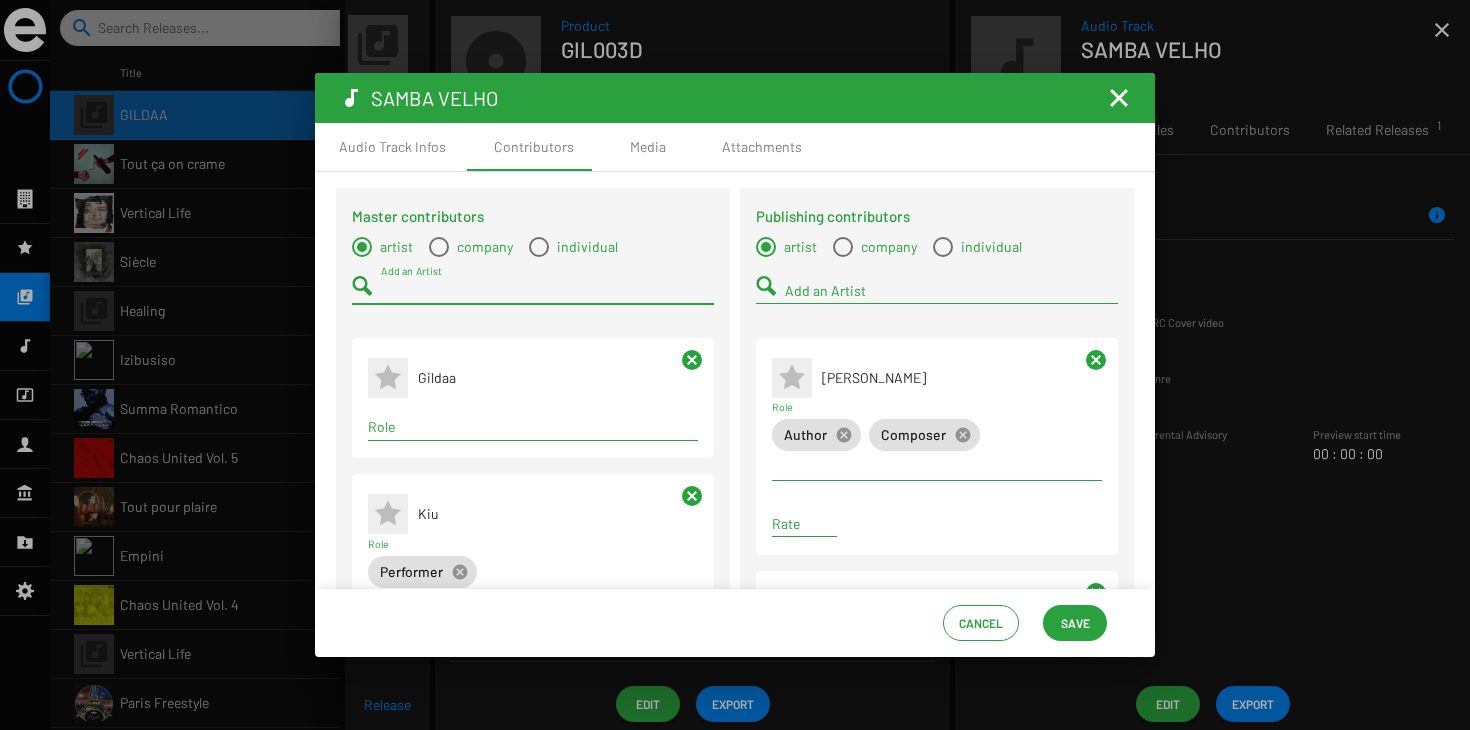 click on "Role" at bounding box center [533, 427] 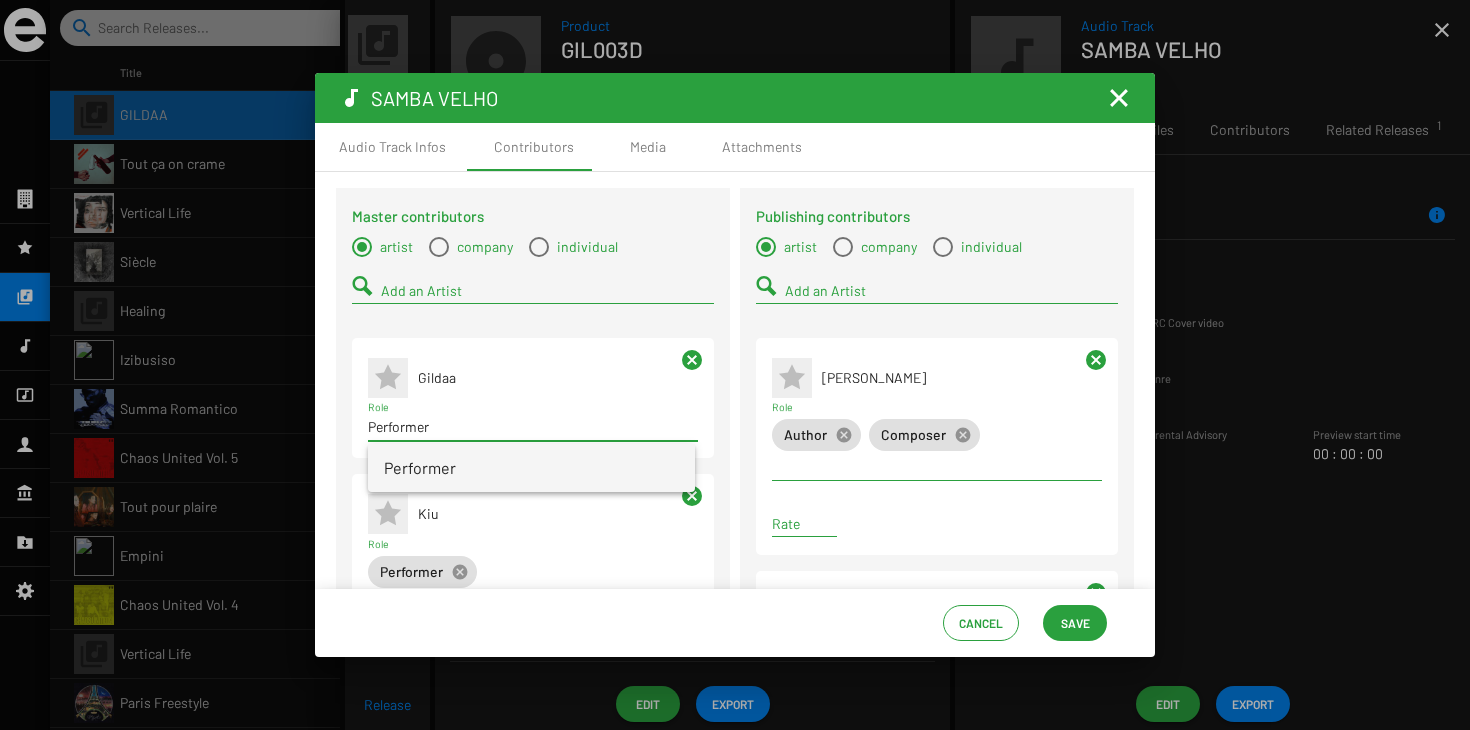 type on "Performer" 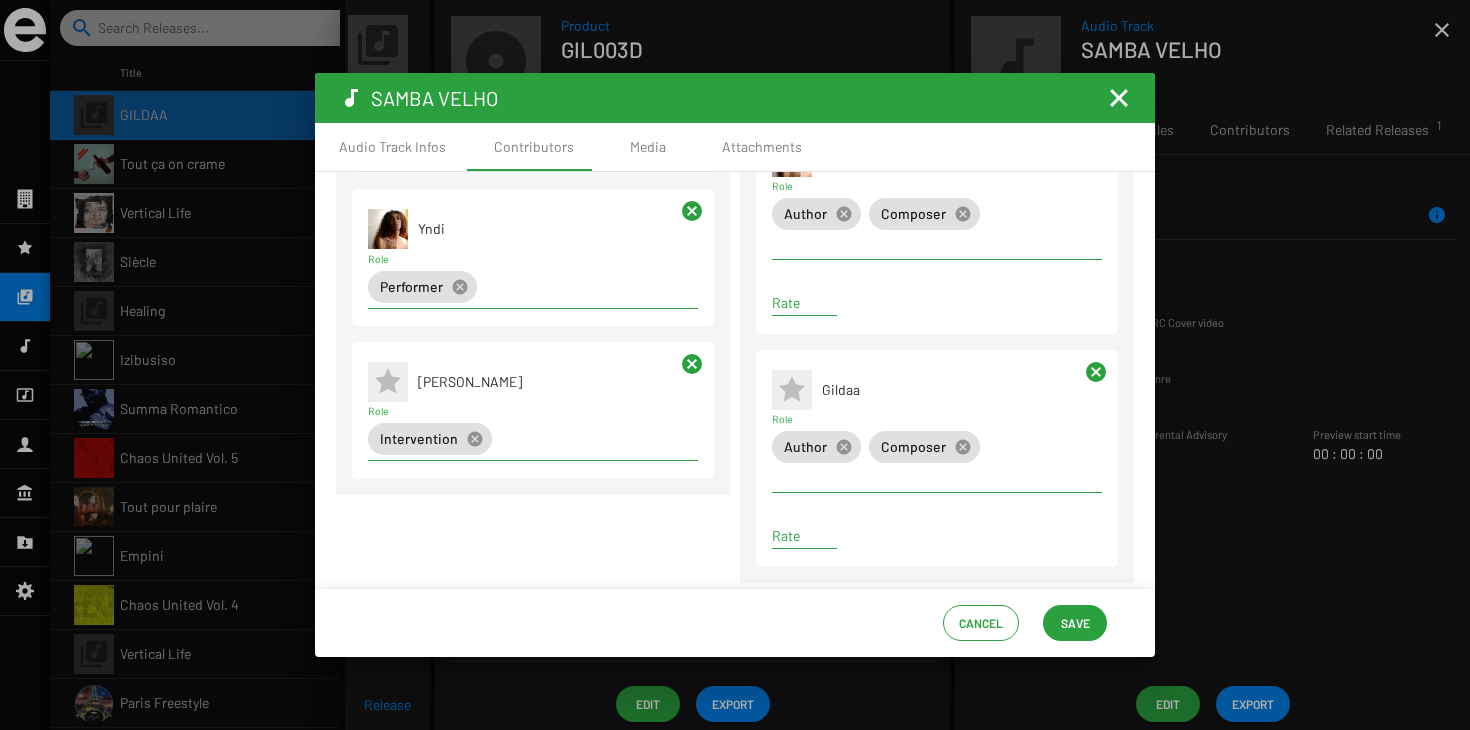 scroll, scrollTop: 0, scrollLeft: 0, axis: both 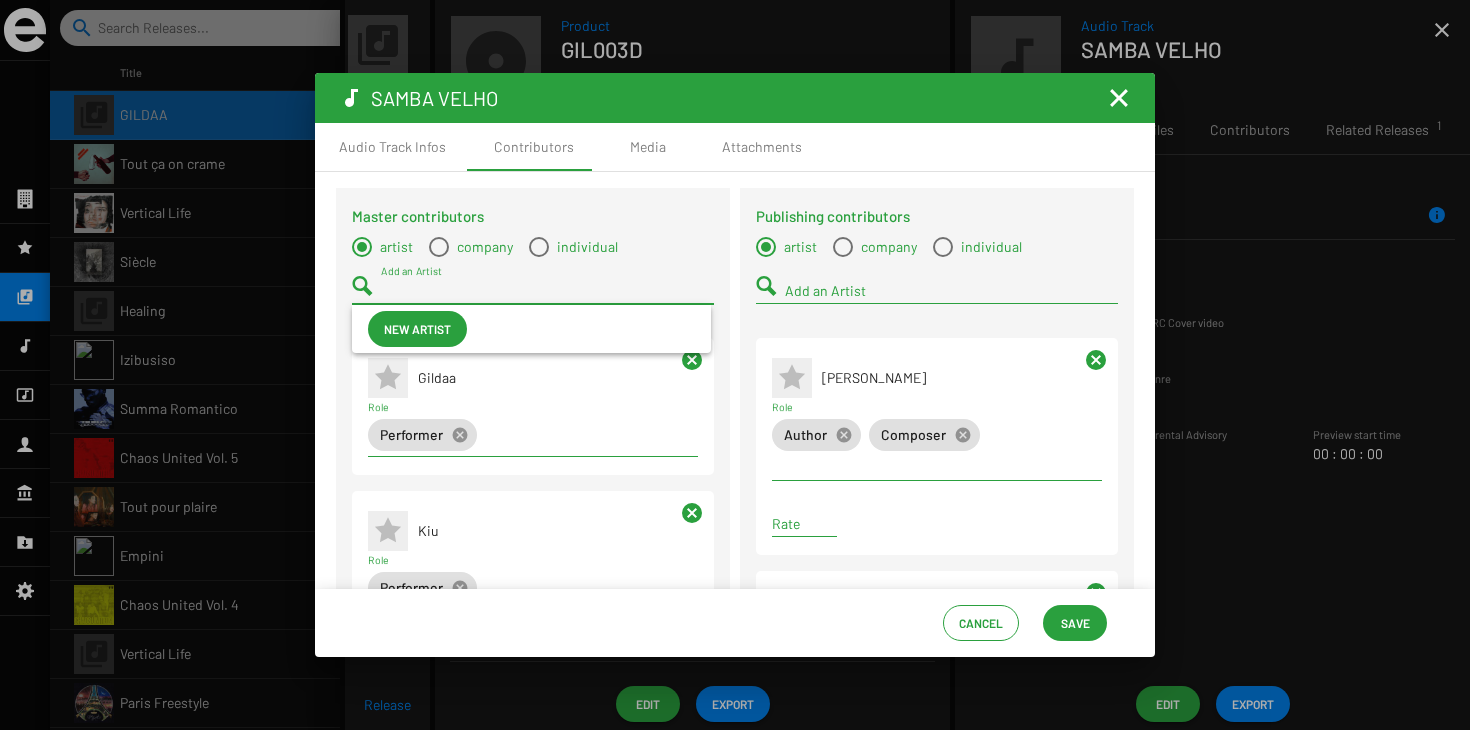 click on "Add an Artist" at bounding box center (547, 291) 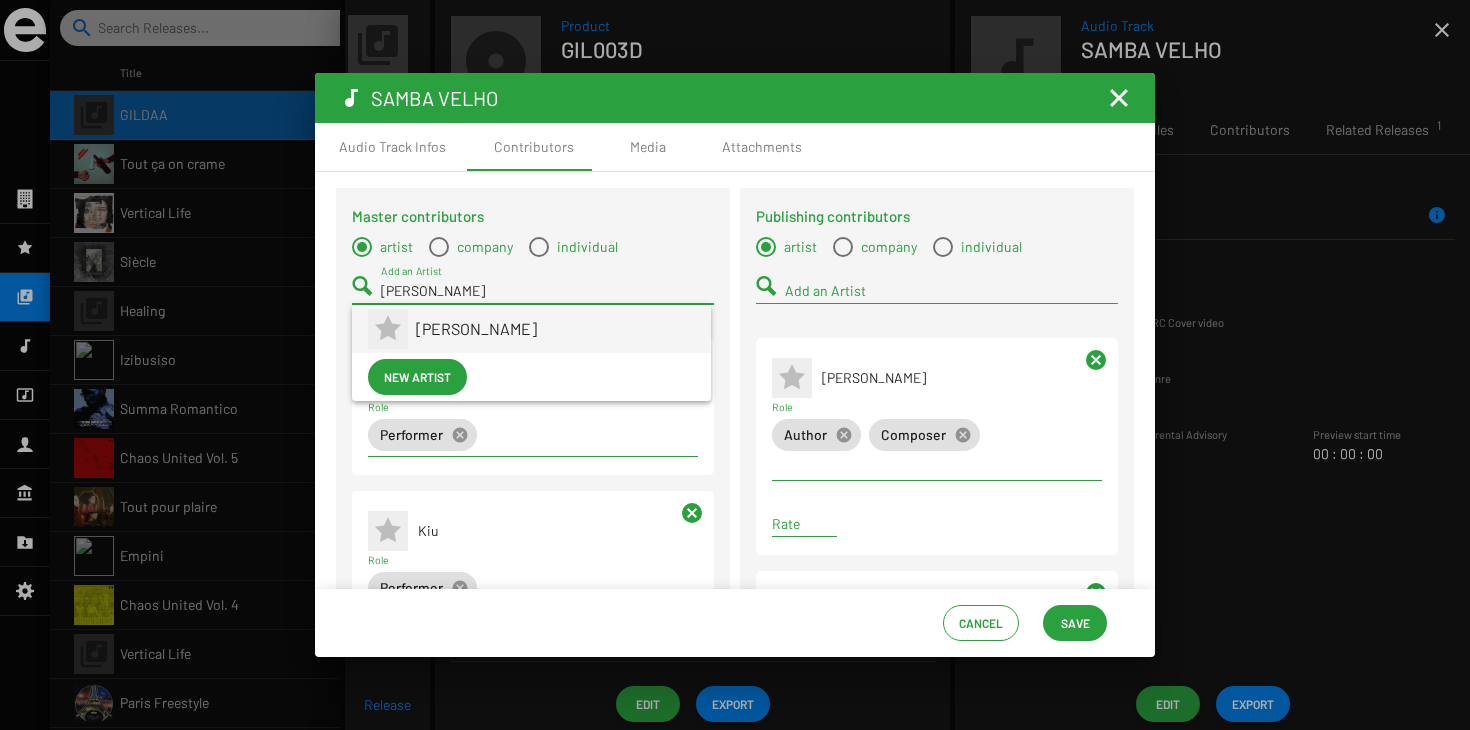 type on "Jouhara Ismaïli" 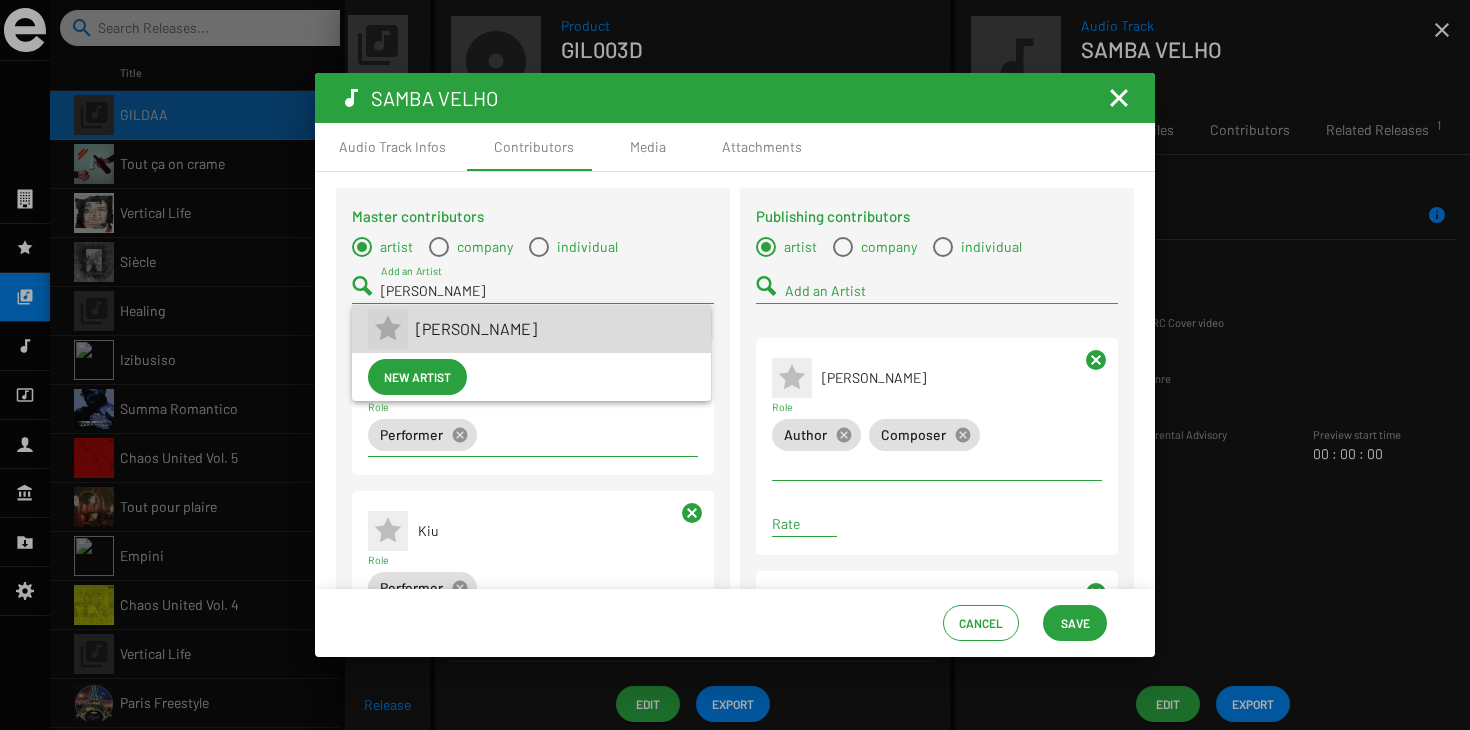 click on "Jouhara Ismaïli" at bounding box center (555, 329) 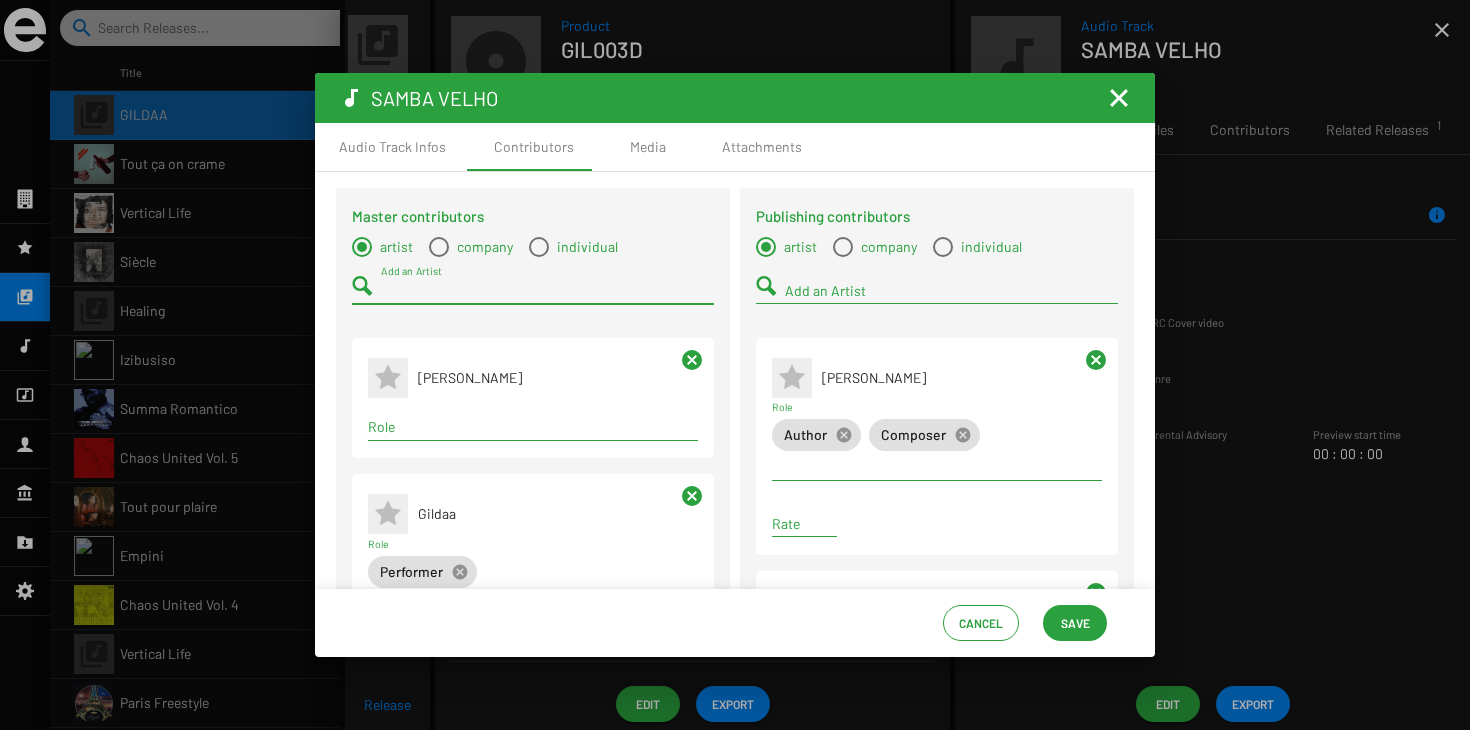 click on "Role" at bounding box center [533, 427] 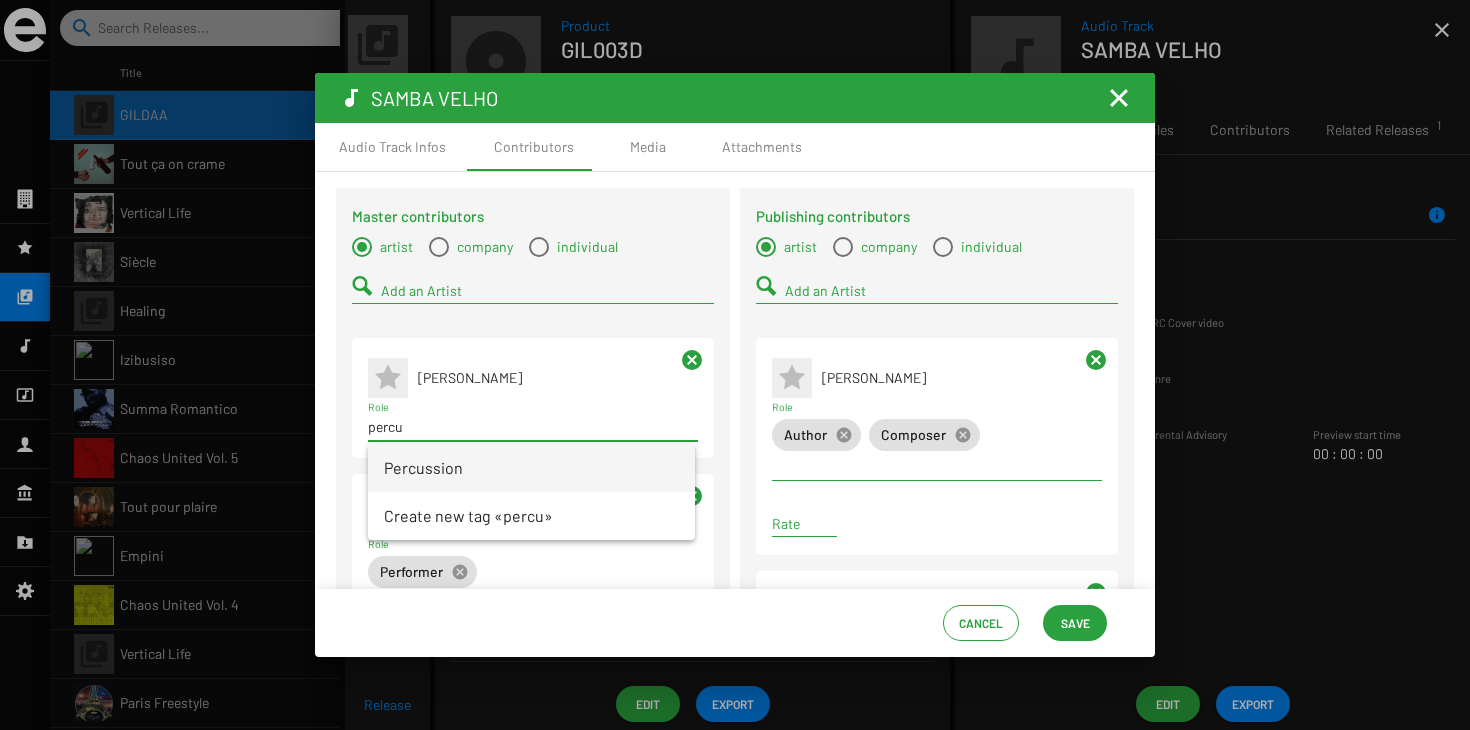 type on "percussion" 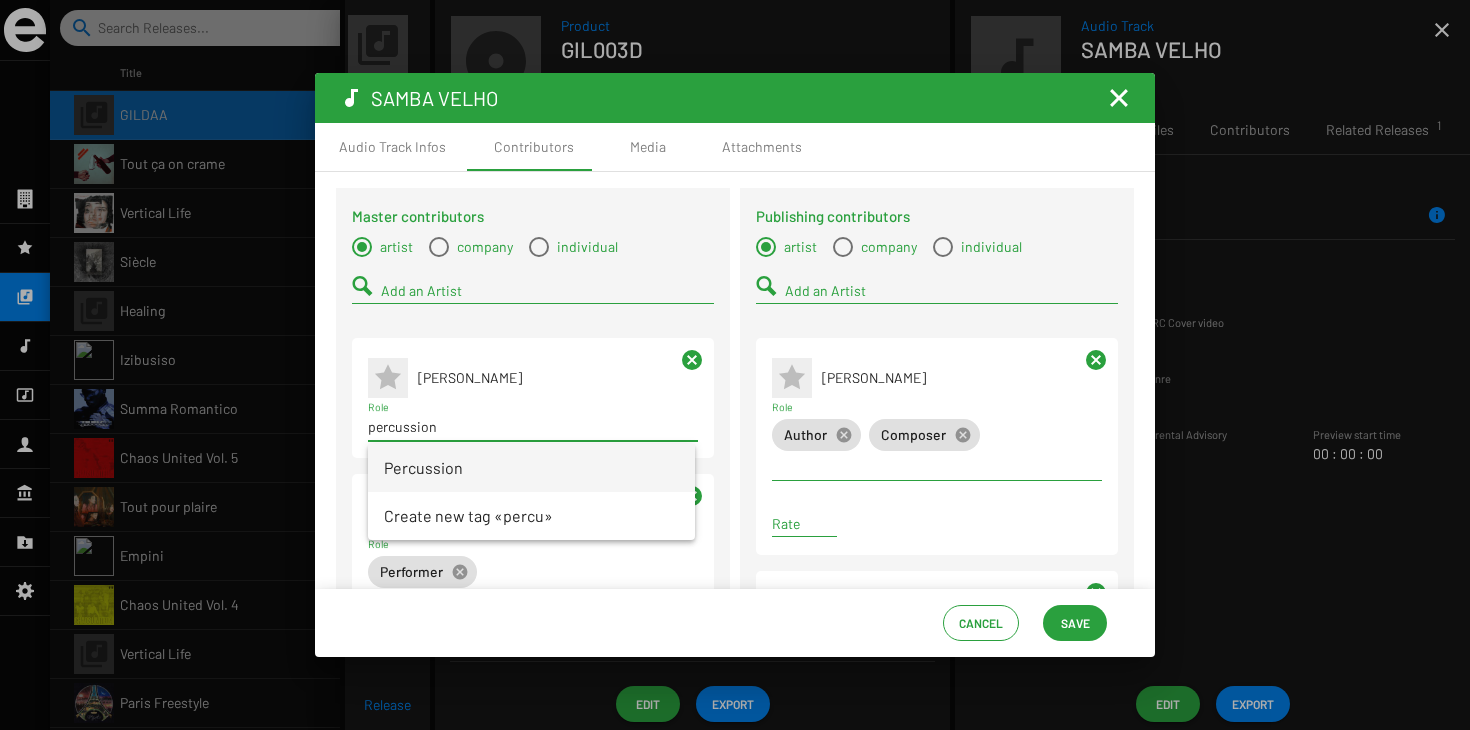 drag, startPoint x: 461, startPoint y: 465, endPoint x: 496, endPoint y: 467, distance: 35.057095 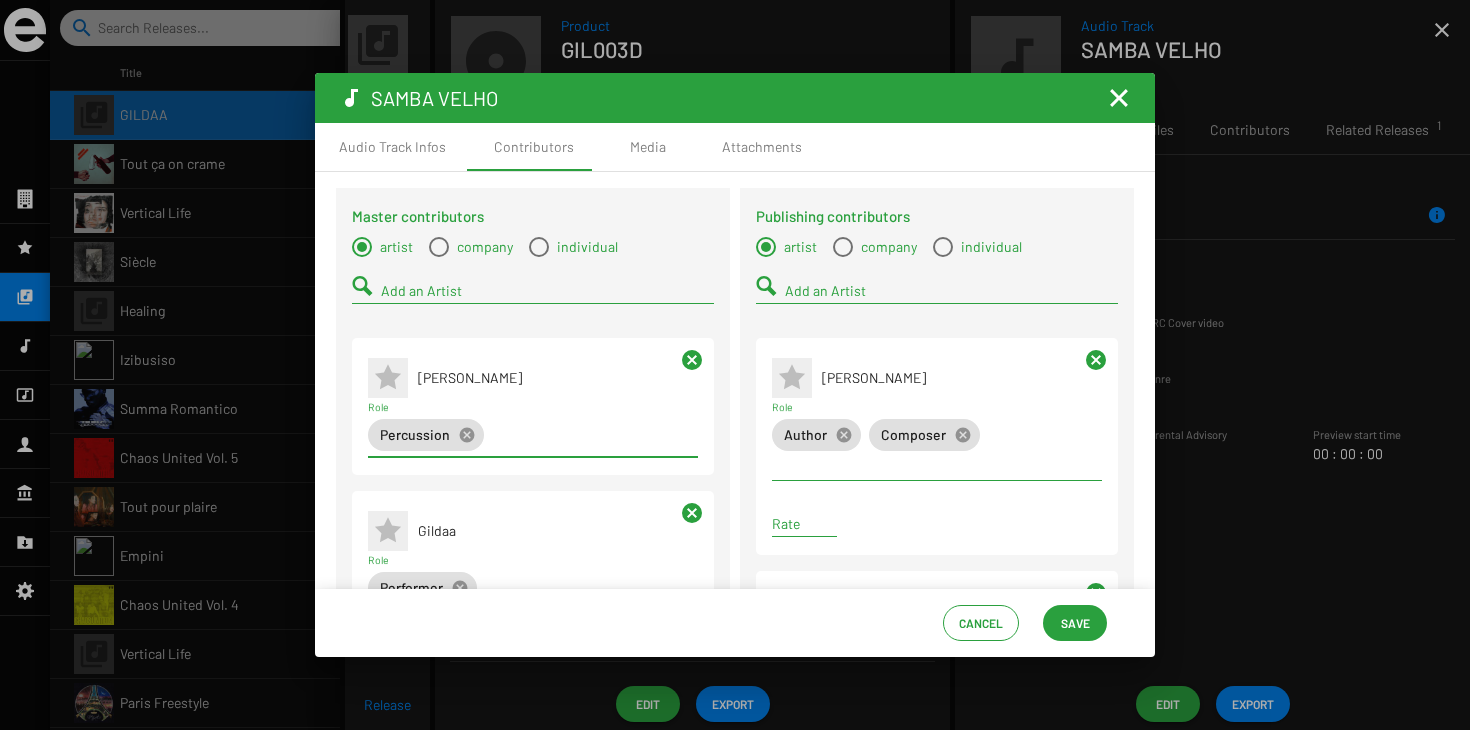 click on "Add an Artist" at bounding box center (547, 291) 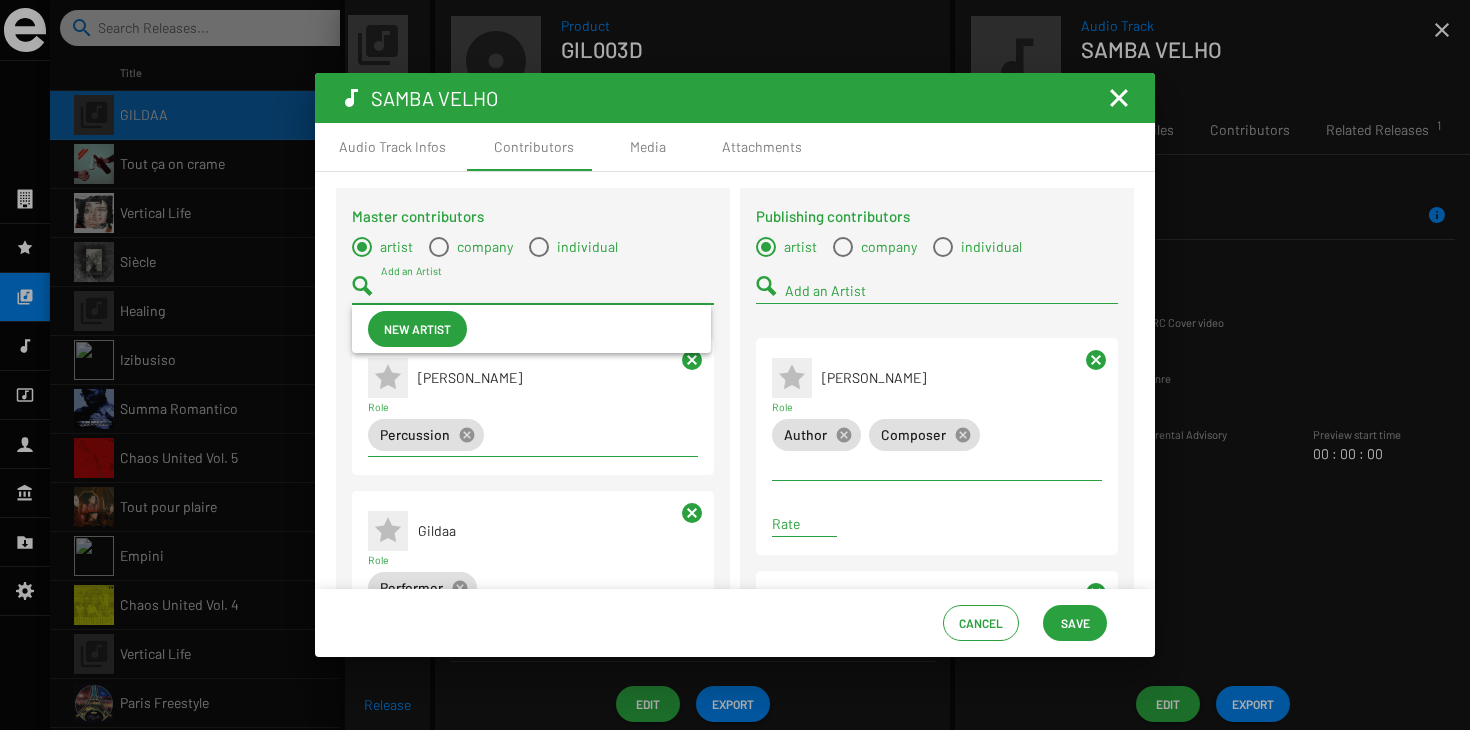 paste on "Antonin Fresson" 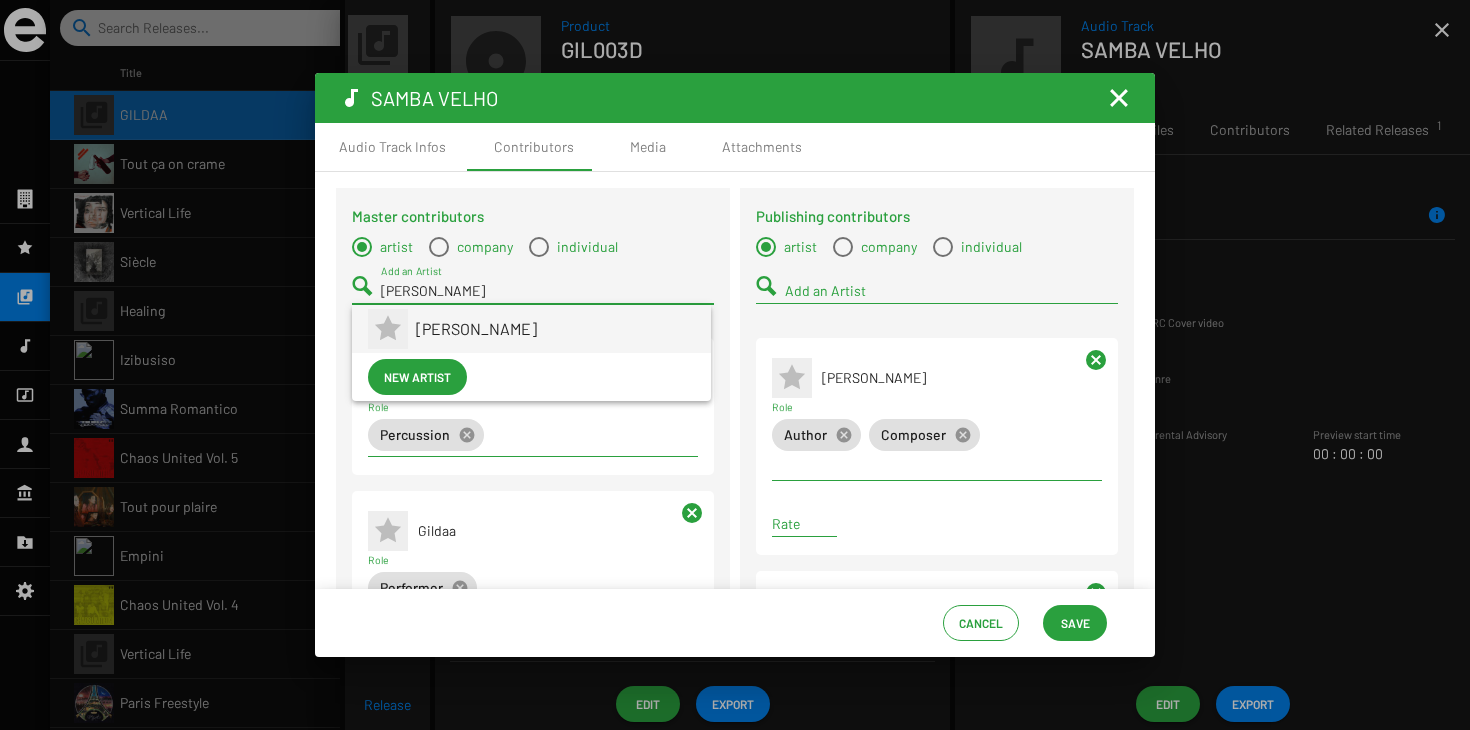type on "Antonin Fresson" 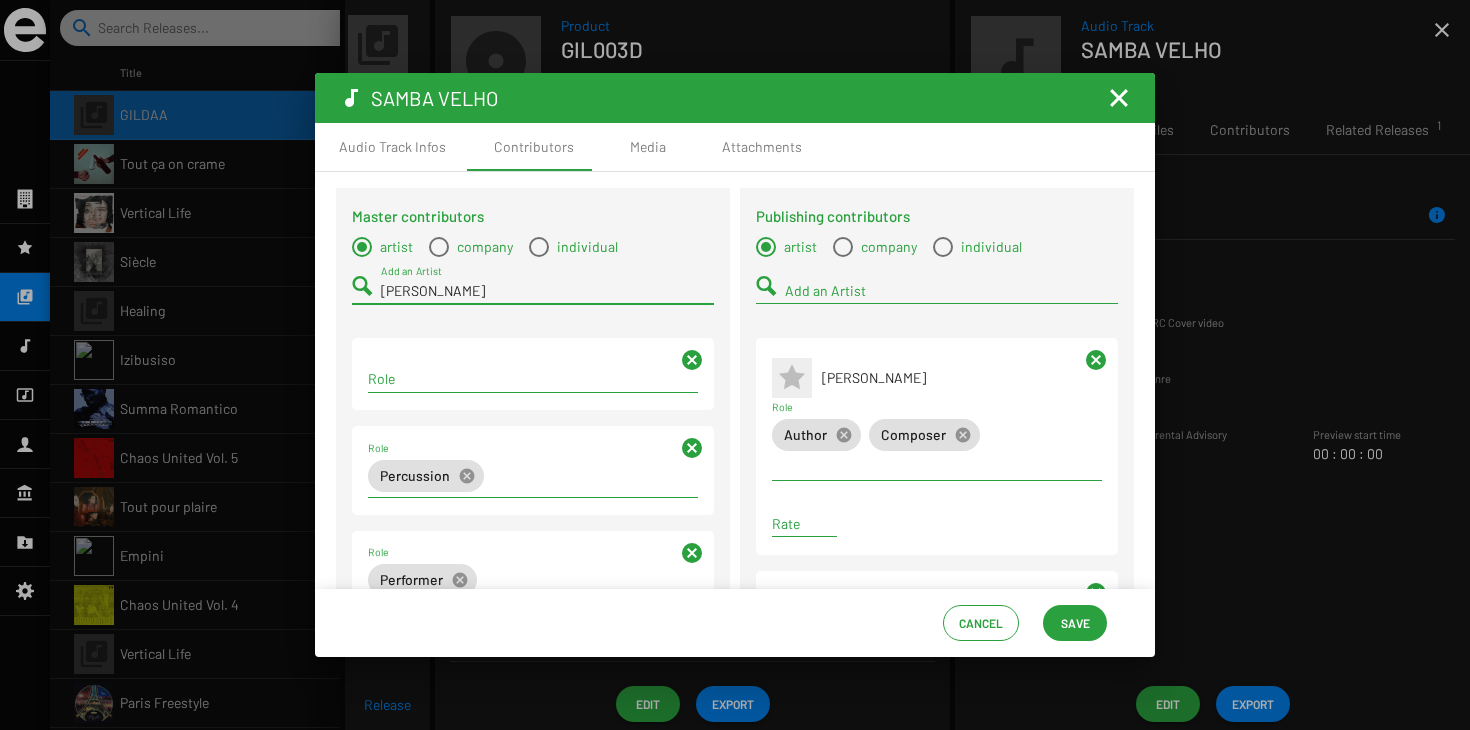type 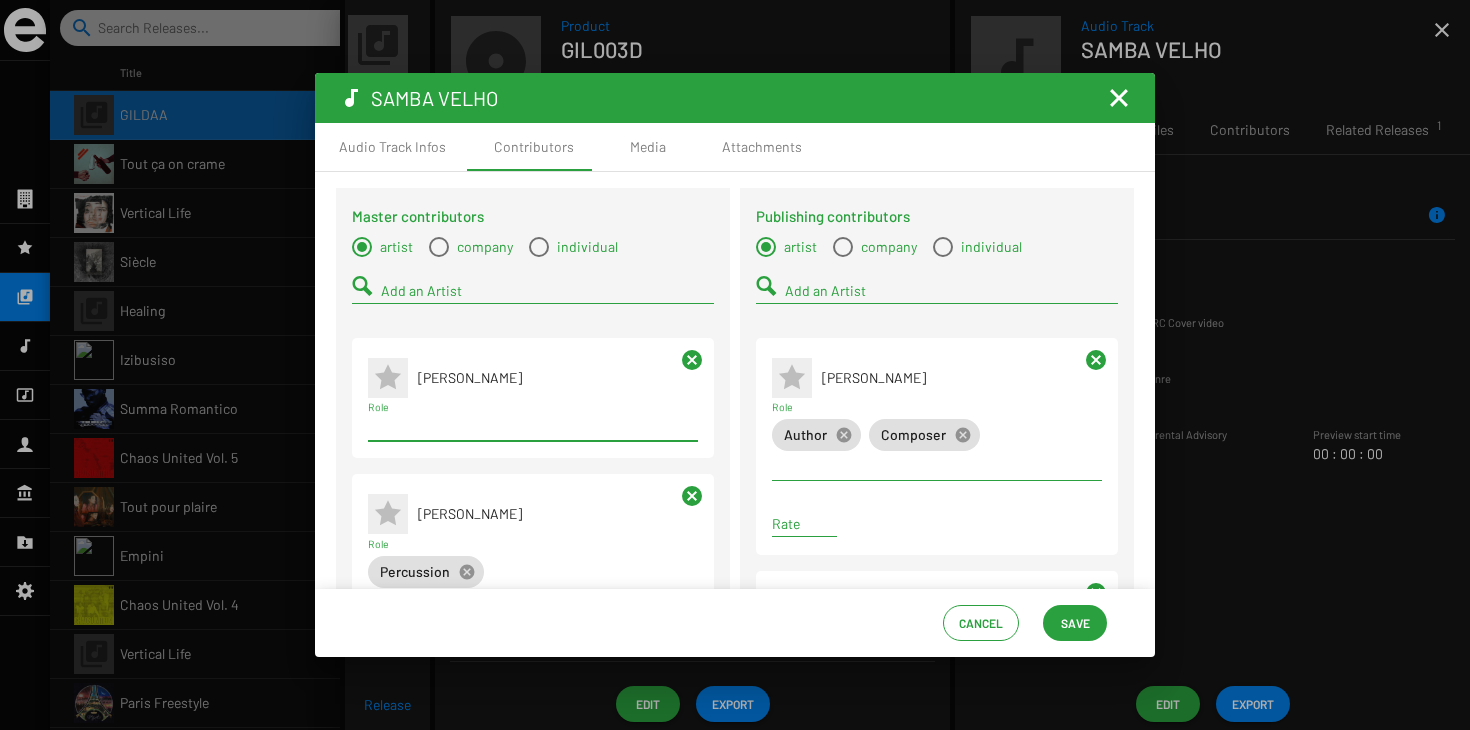 click on "Role" at bounding box center (533, 427) 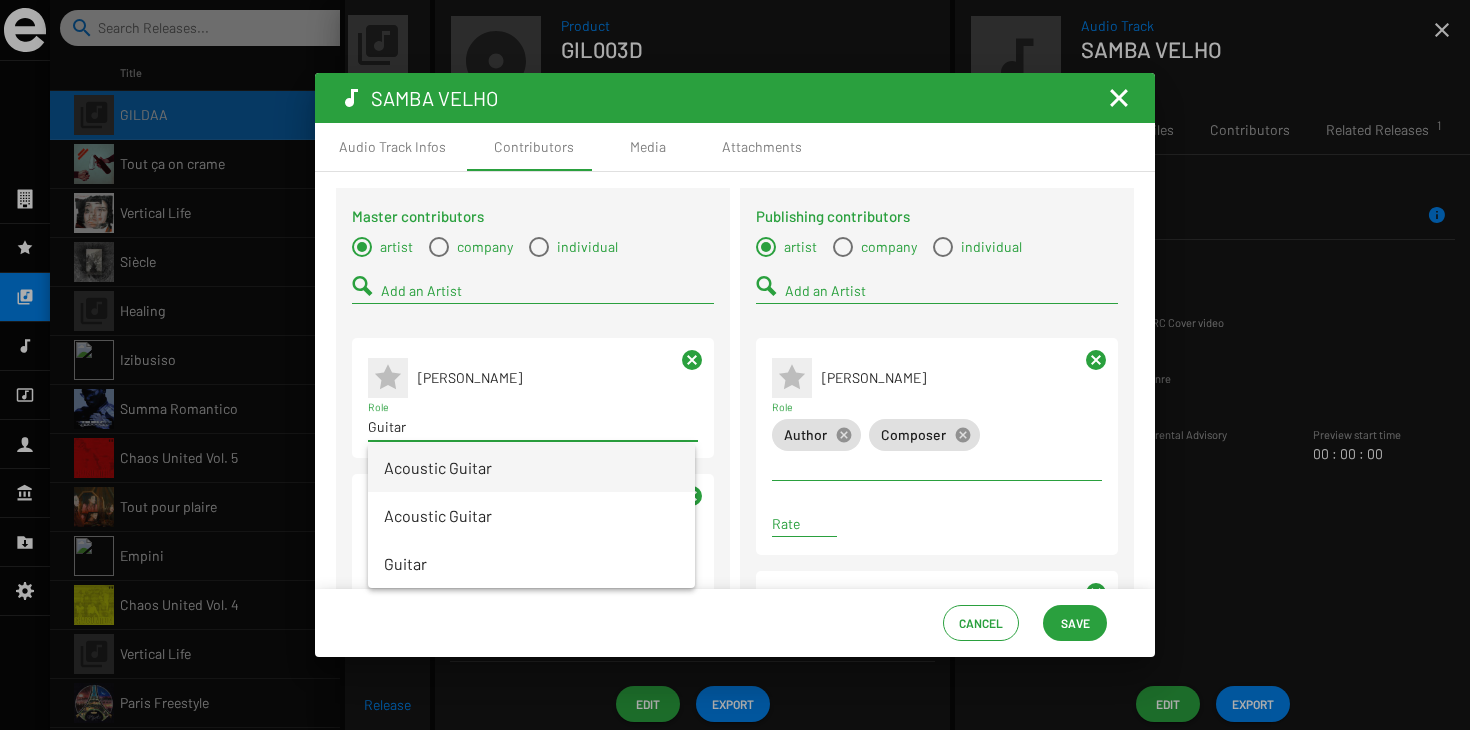 type on "Guitar" 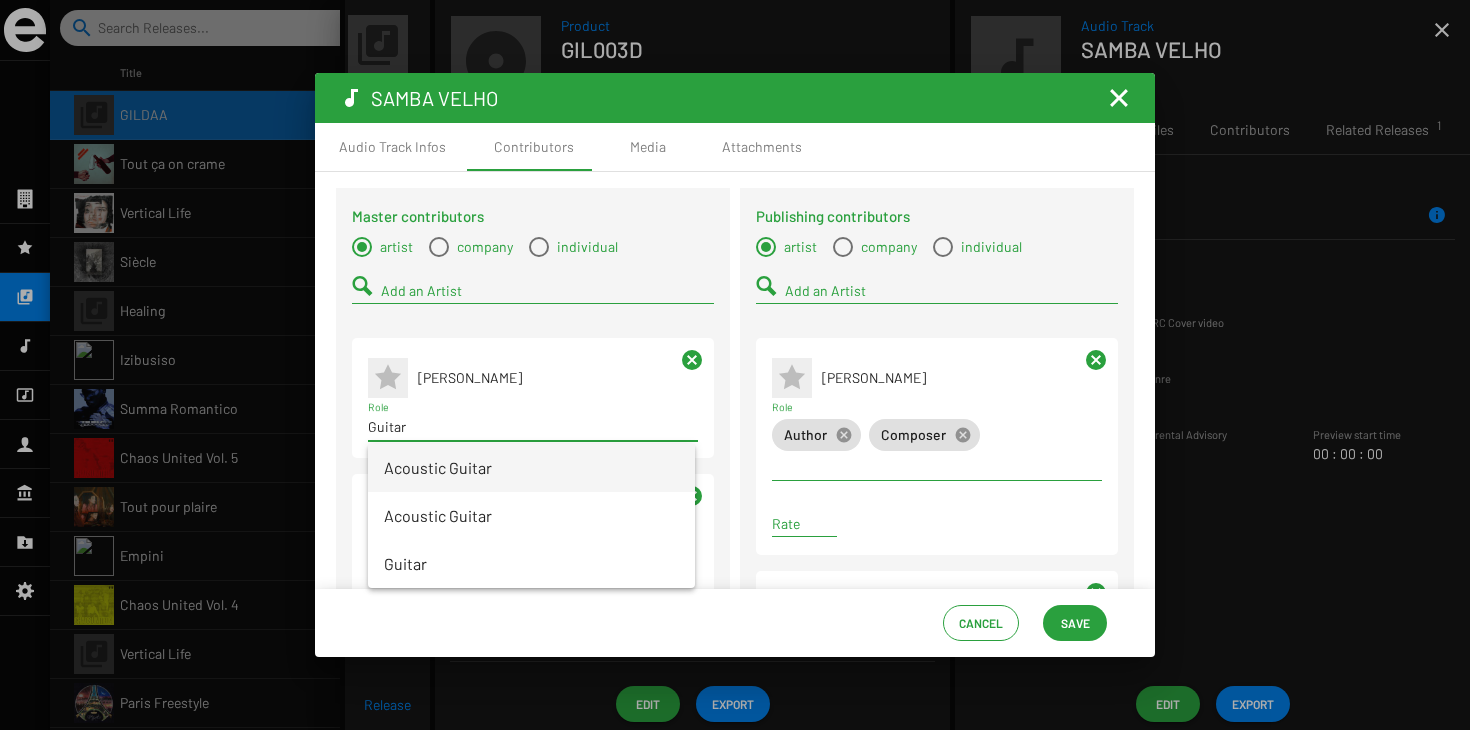 click on "Acoustic Guitar" at bounding box center (531, 468) 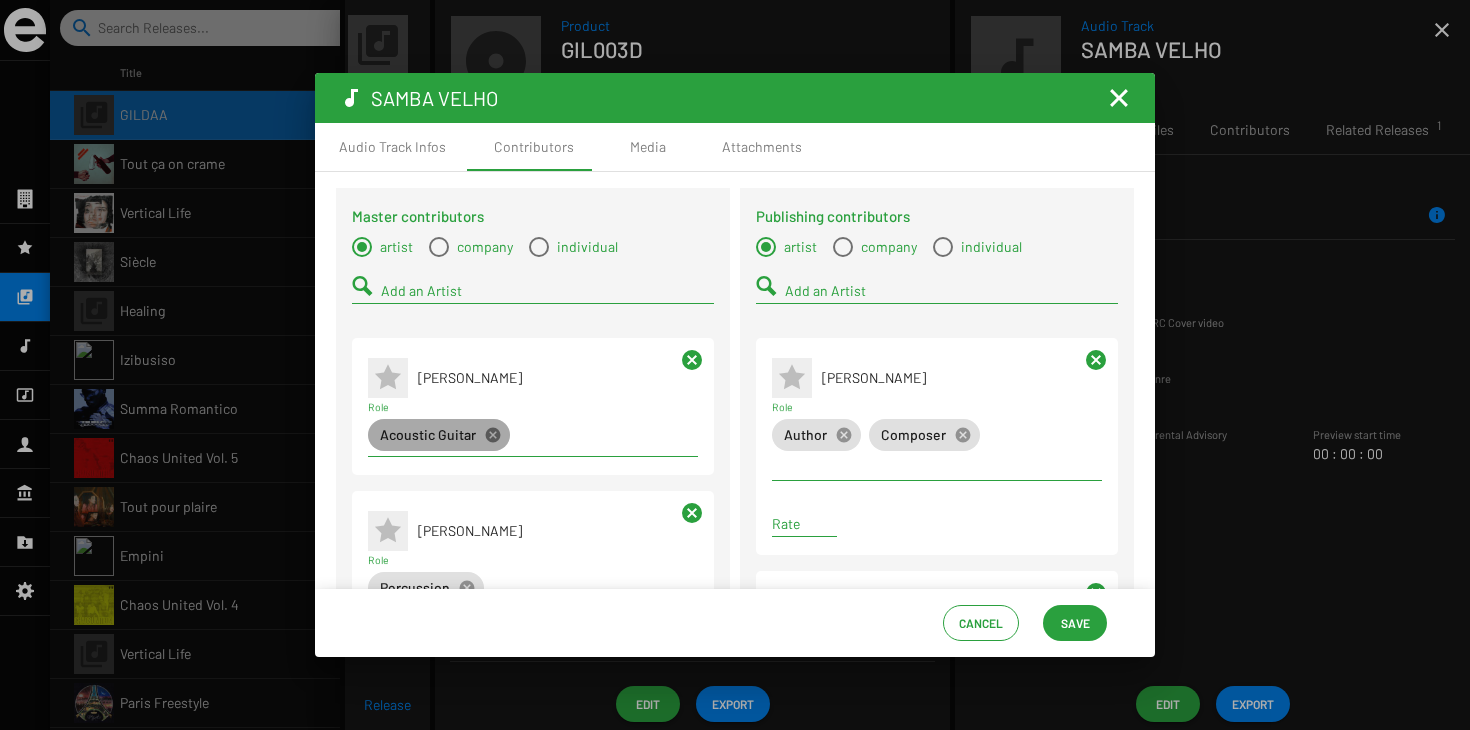click on "cancel" at bounding box center (493, 435) 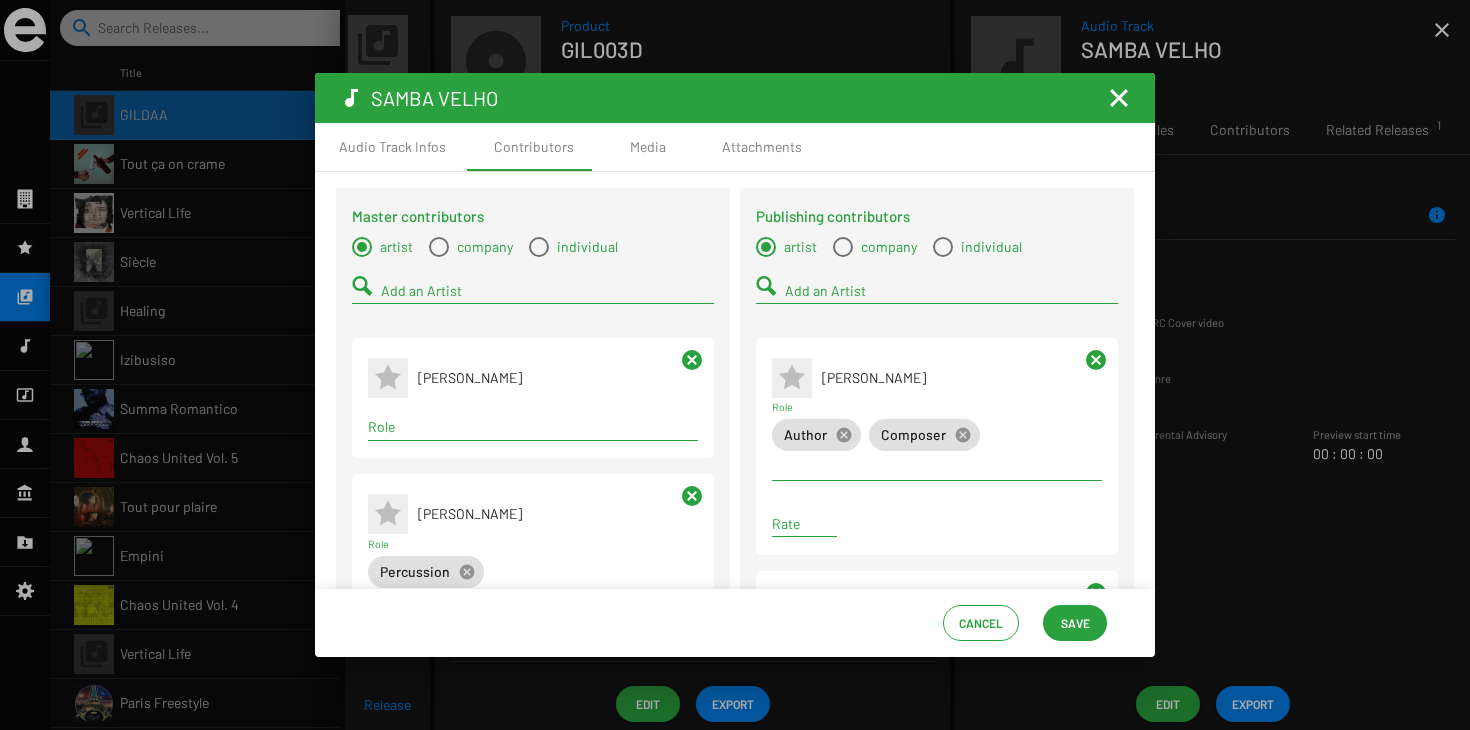 click on "Role" at bounding box center [533, 427] 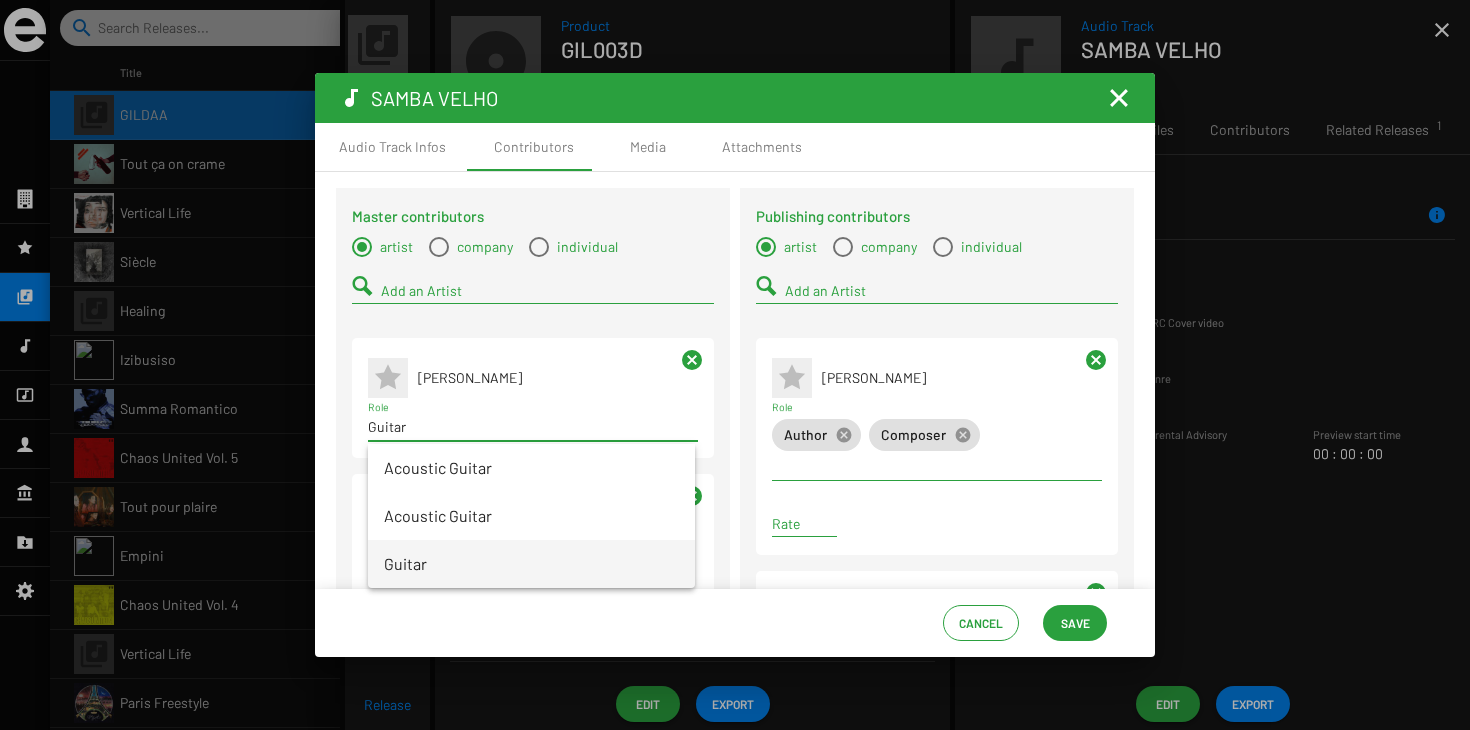 type on "Guitar" 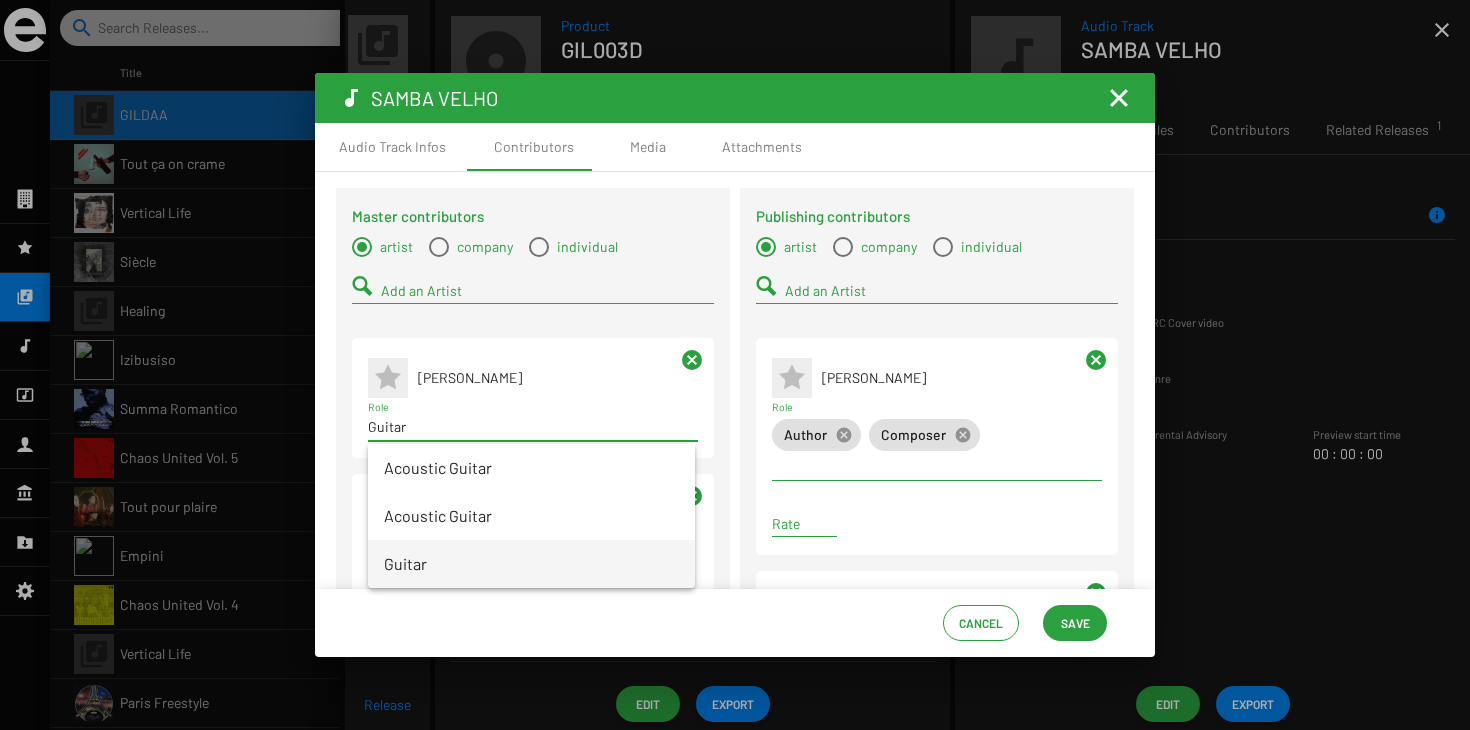 click on "Guitar" at bounding box center [531, 564] 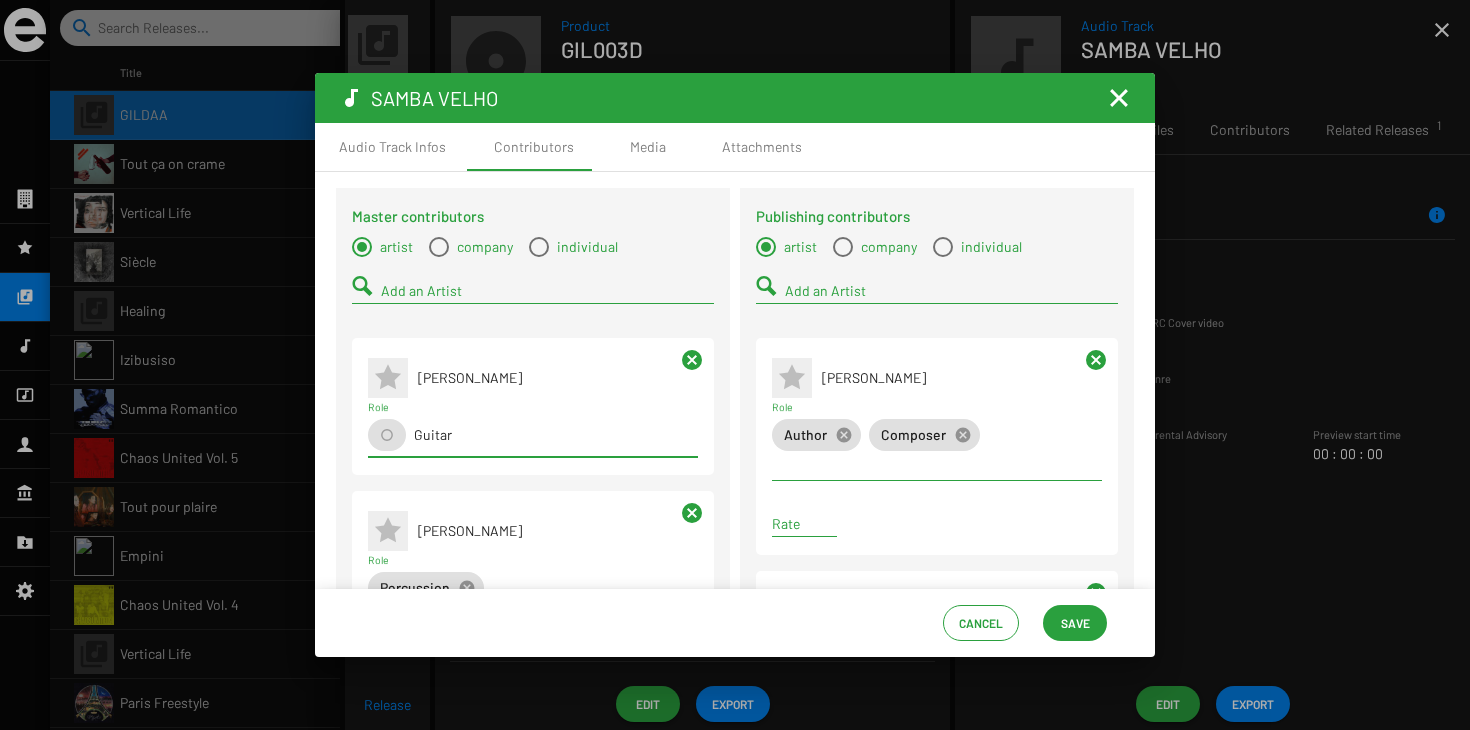 type 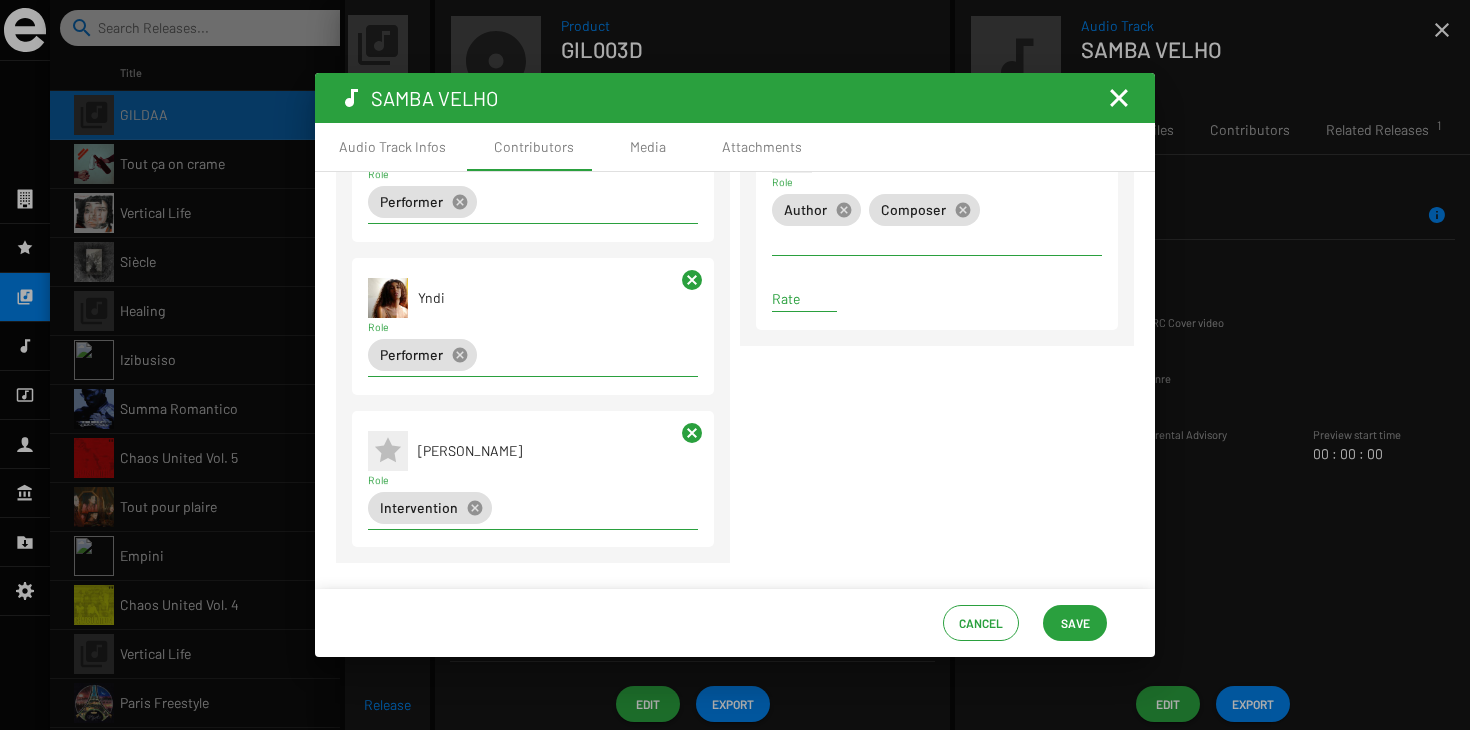 scroll, scrollTop: 695, scrollLeft: 0, axis: vertical 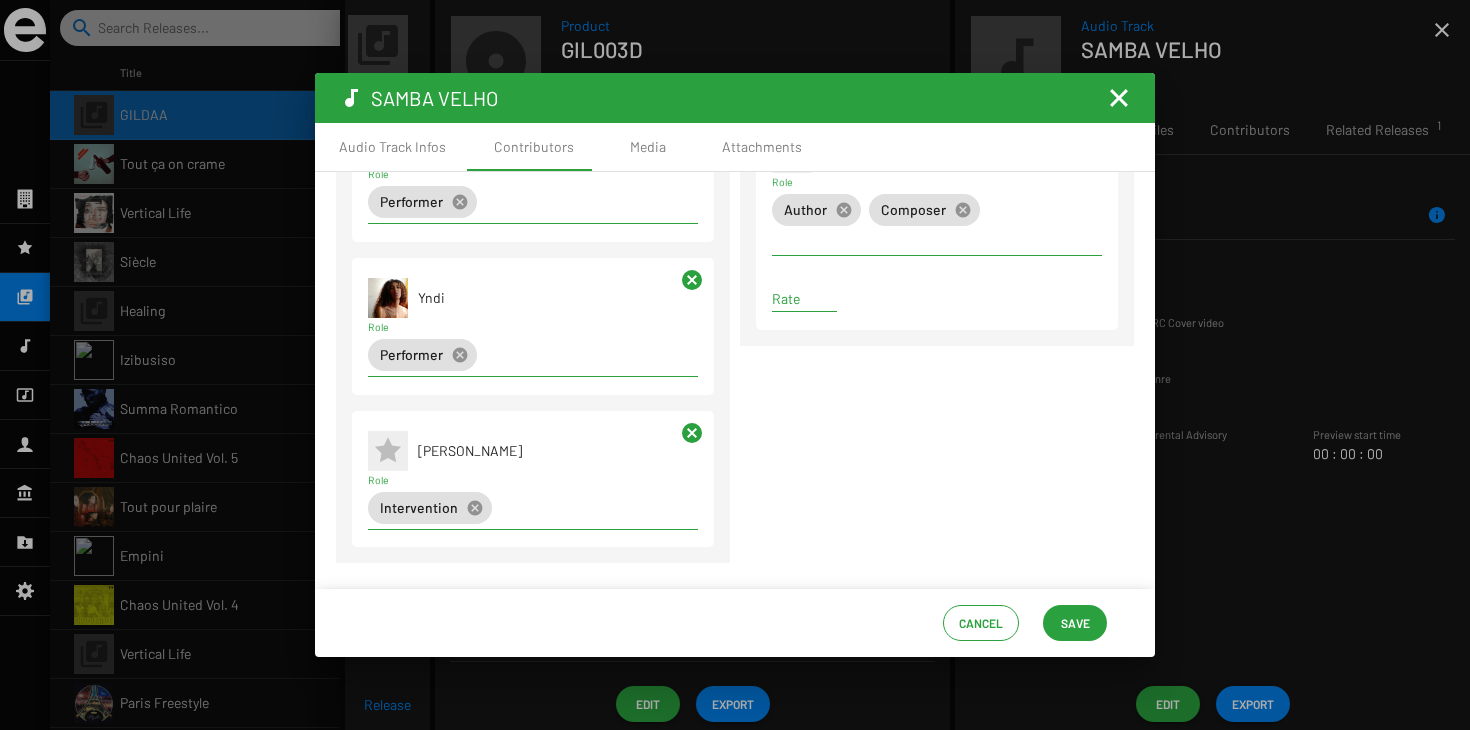click on "Save" 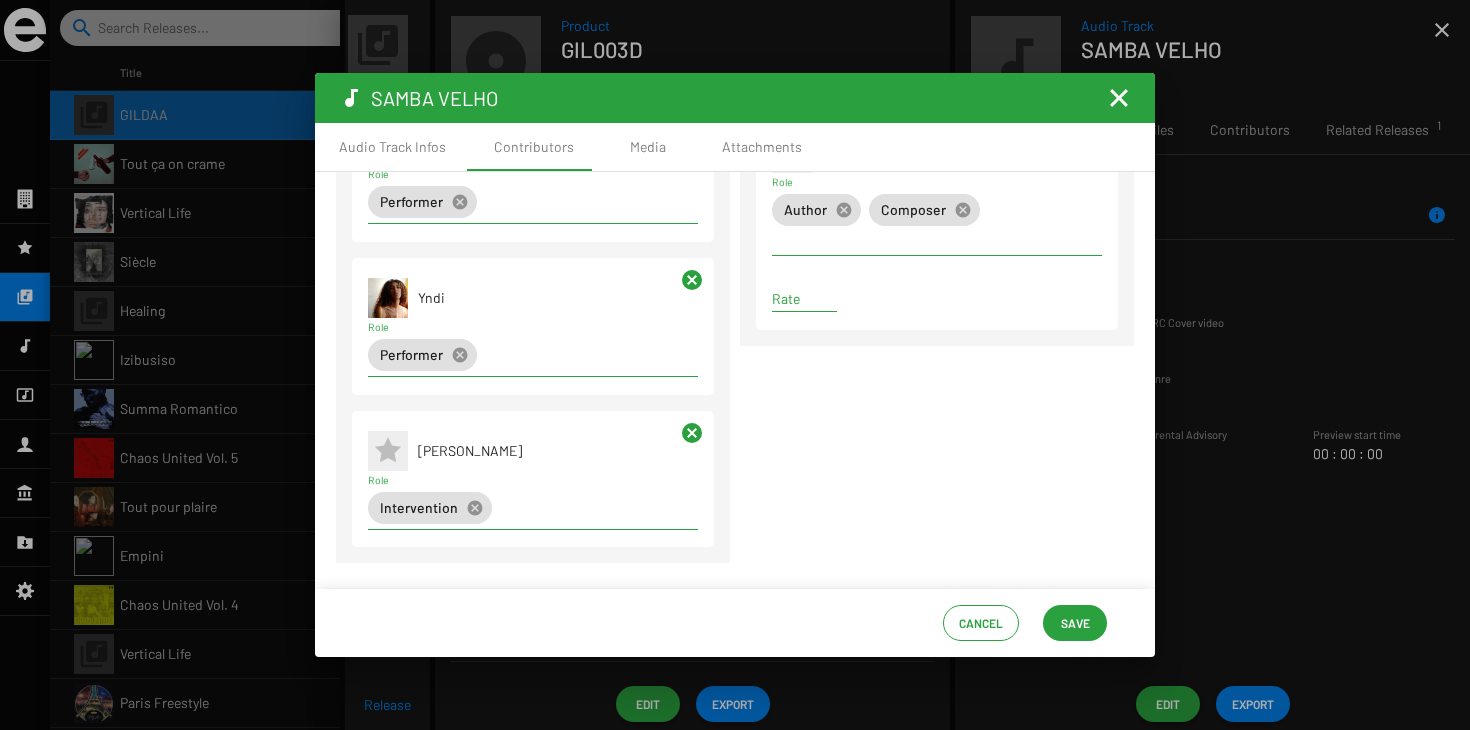 click at bounding box center [1119, 98] 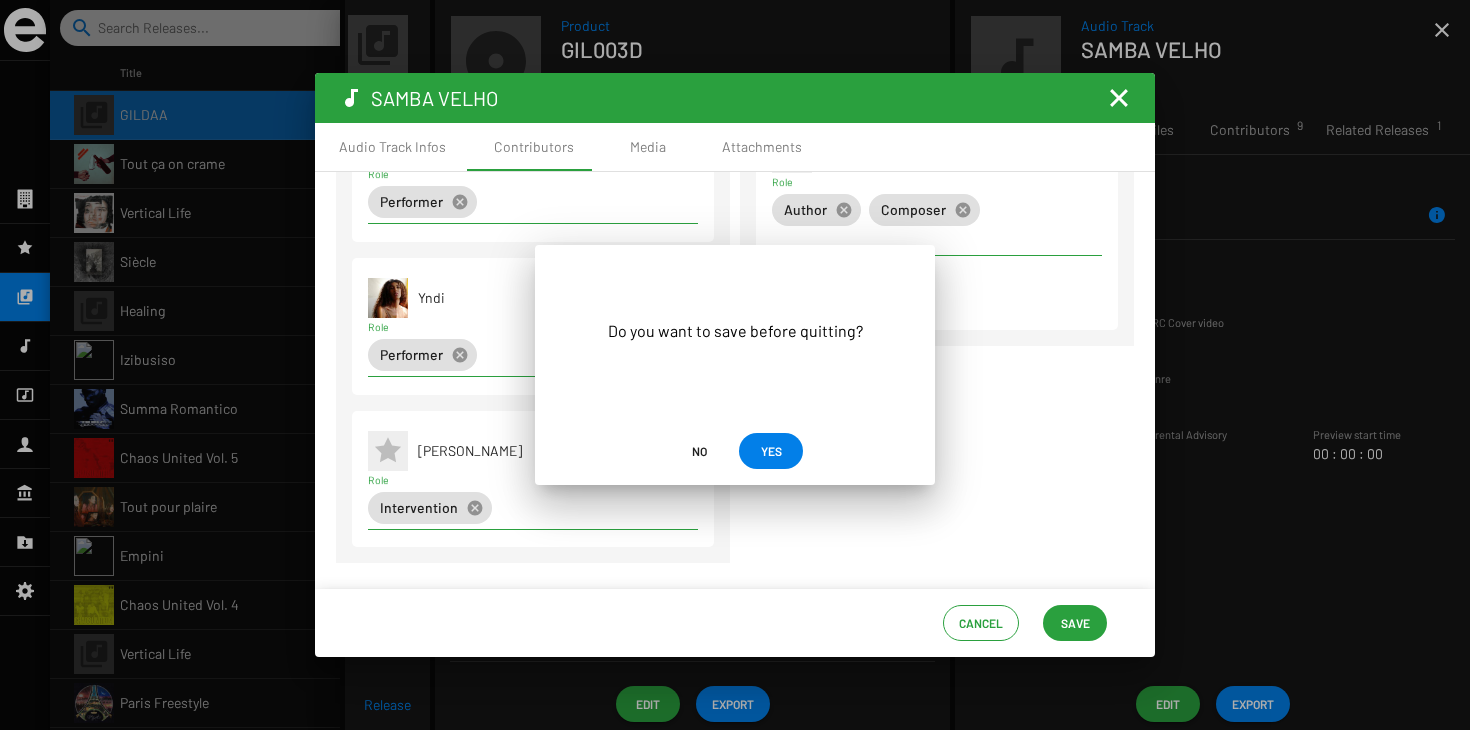 click on "No" 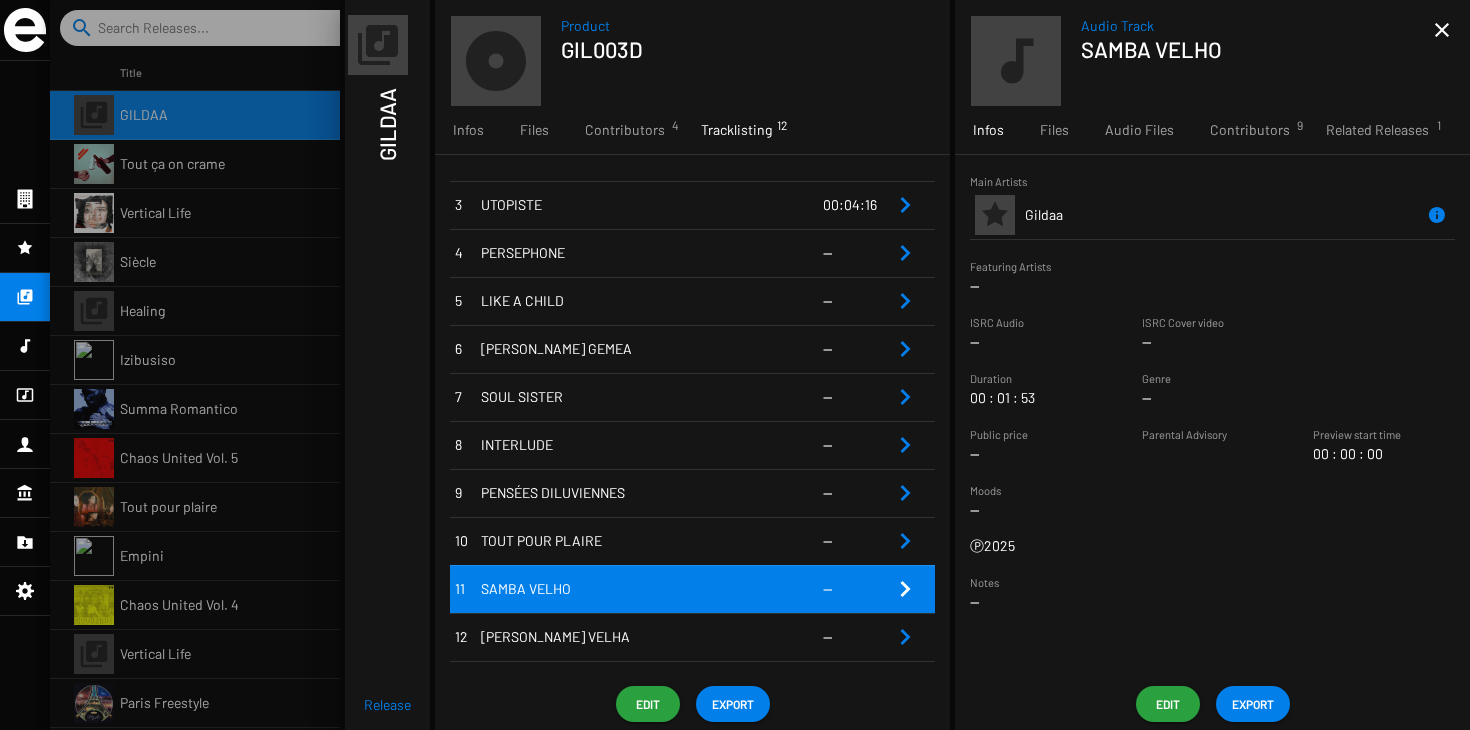 click at bounding box center [768, 589] 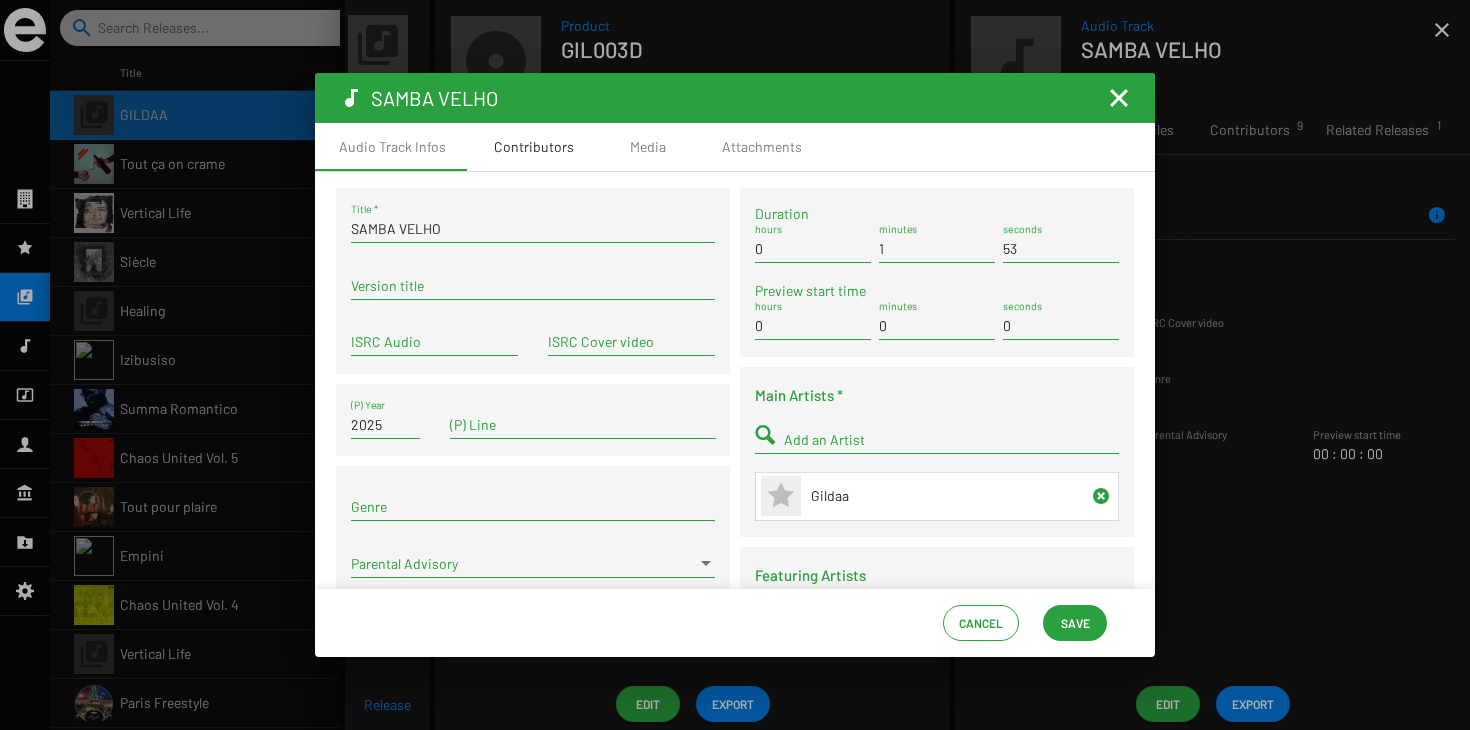 click on "Contributors" at bounding box center [534, 147] 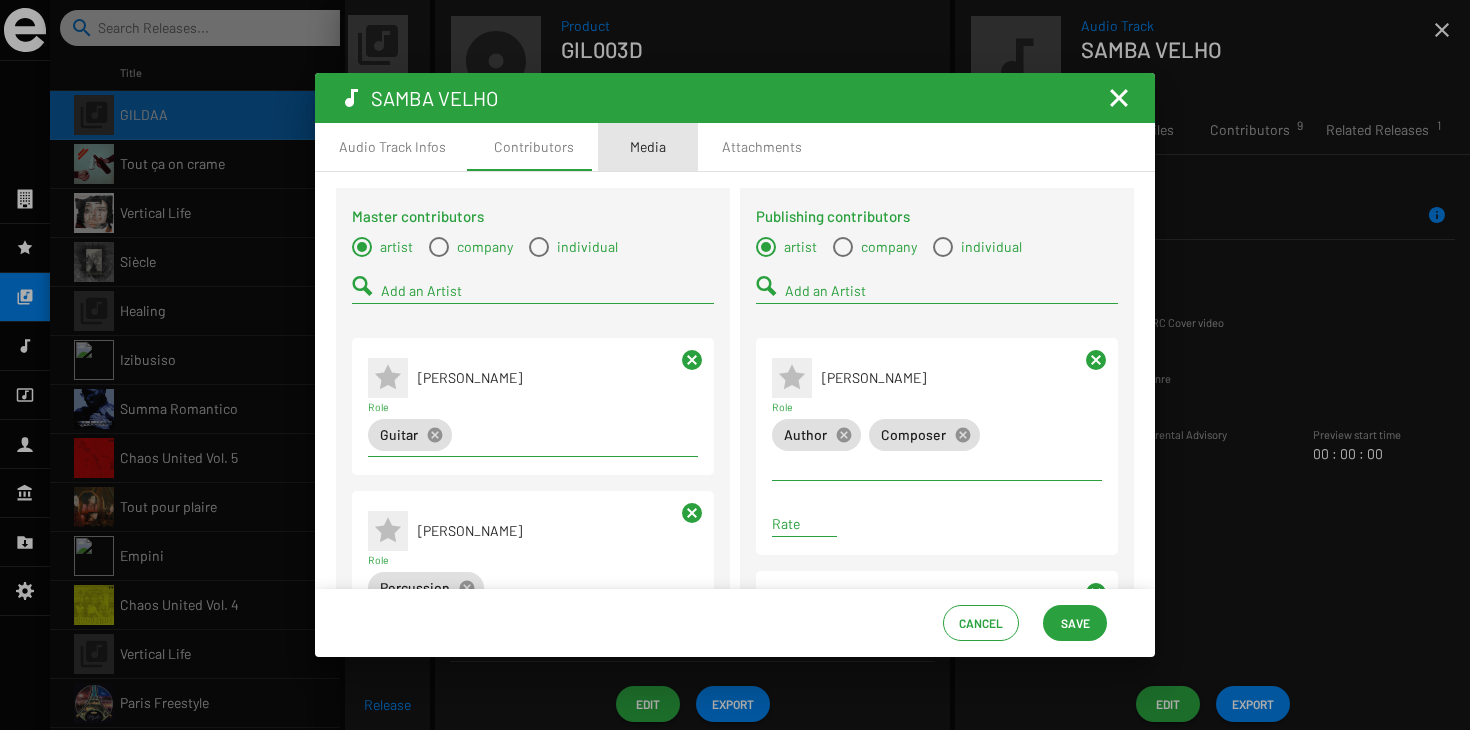 click on "Media" at bounding box center (648, 147) 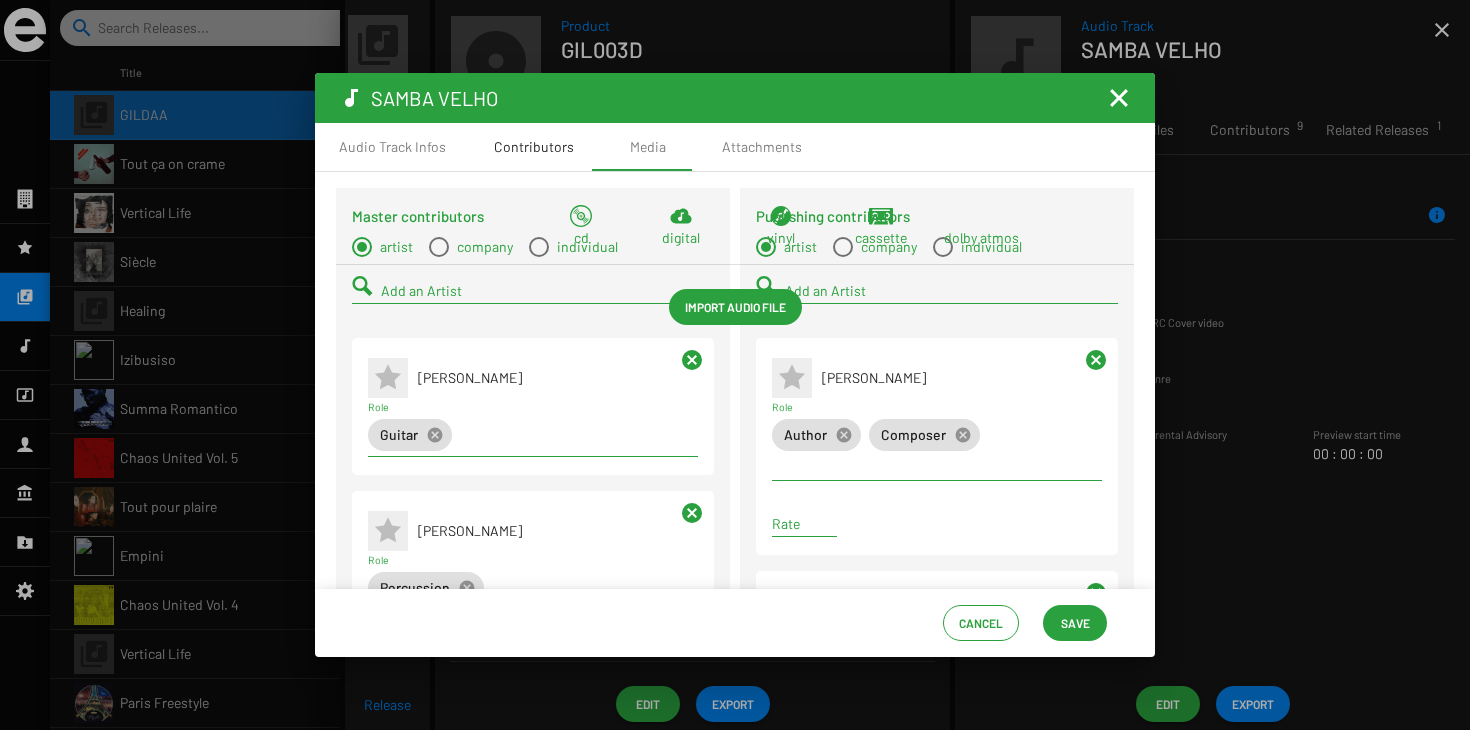 click on "Contributors" at bounding box center (534, 147) 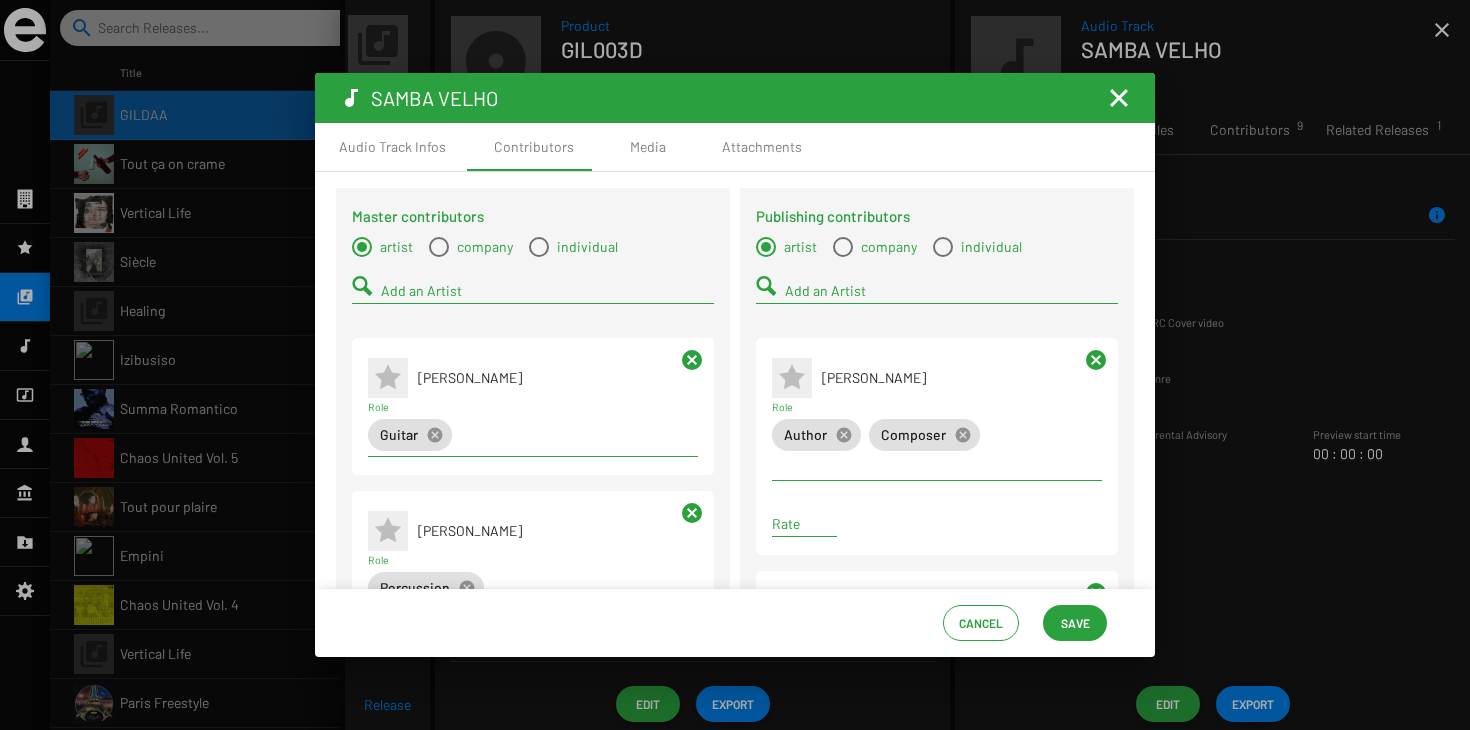 click at bounding box center (1119, 98) 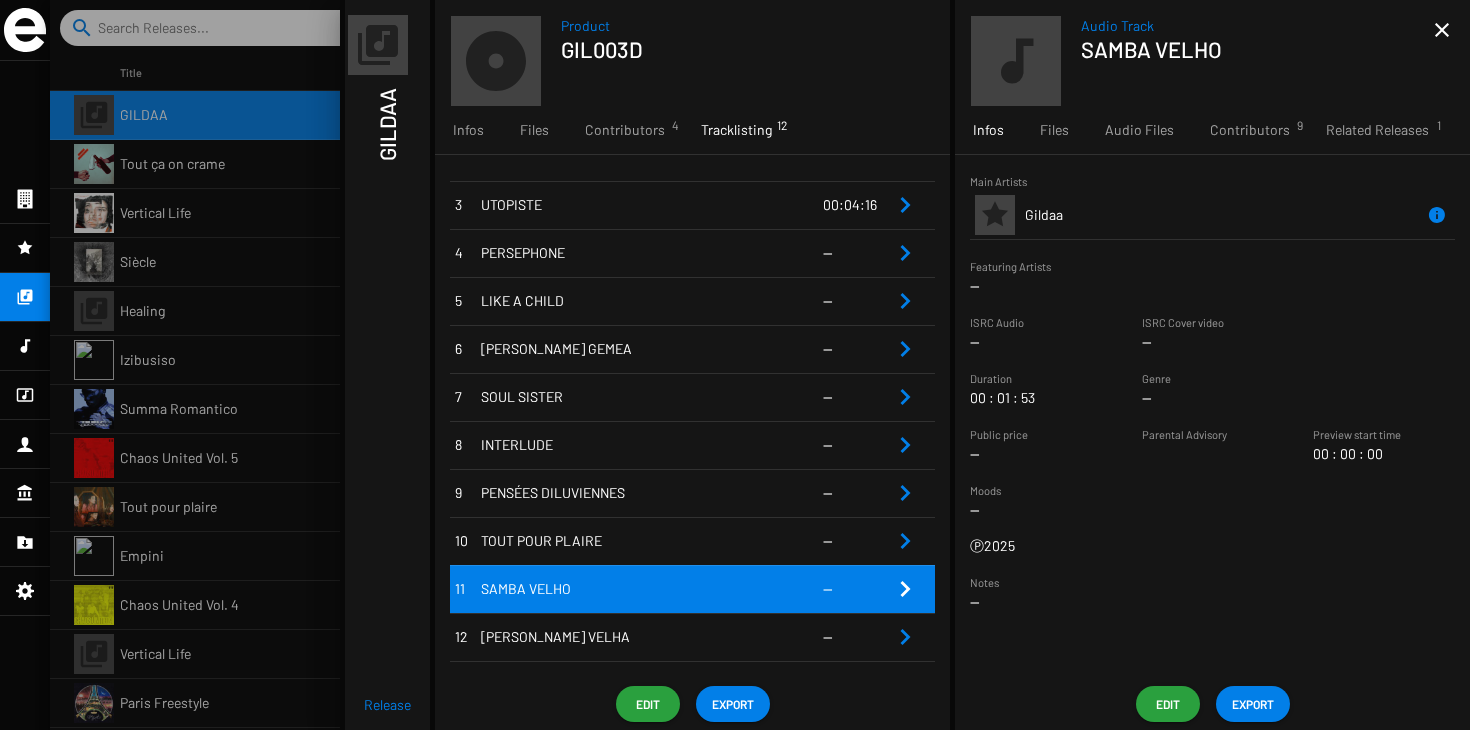 click on "[PERSON_NAME] VELHA" at bounding box center (597, 637) 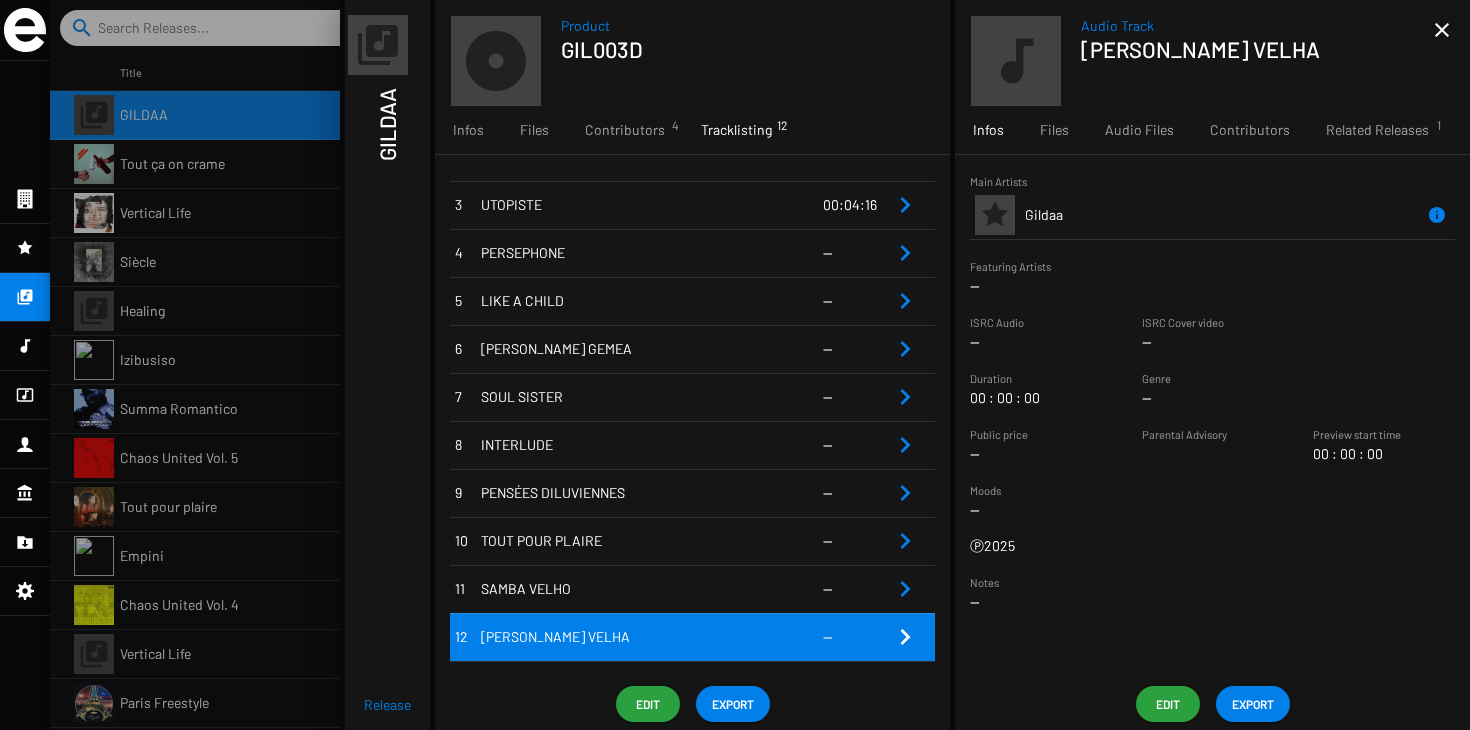 scroll, scrollTop: 142, scrollLeft: 0, axis: vertical 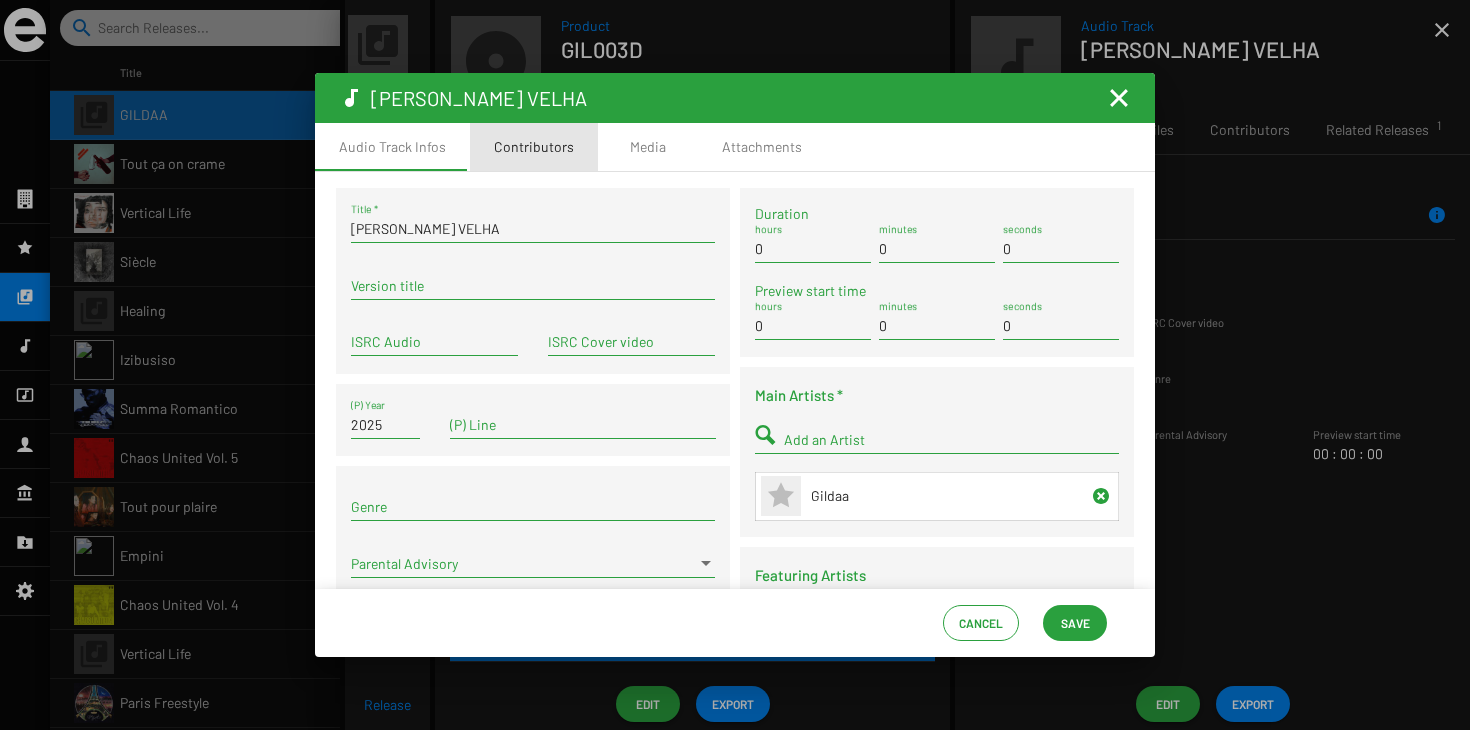 click on "Contributors" at bounding box center (534, 147) 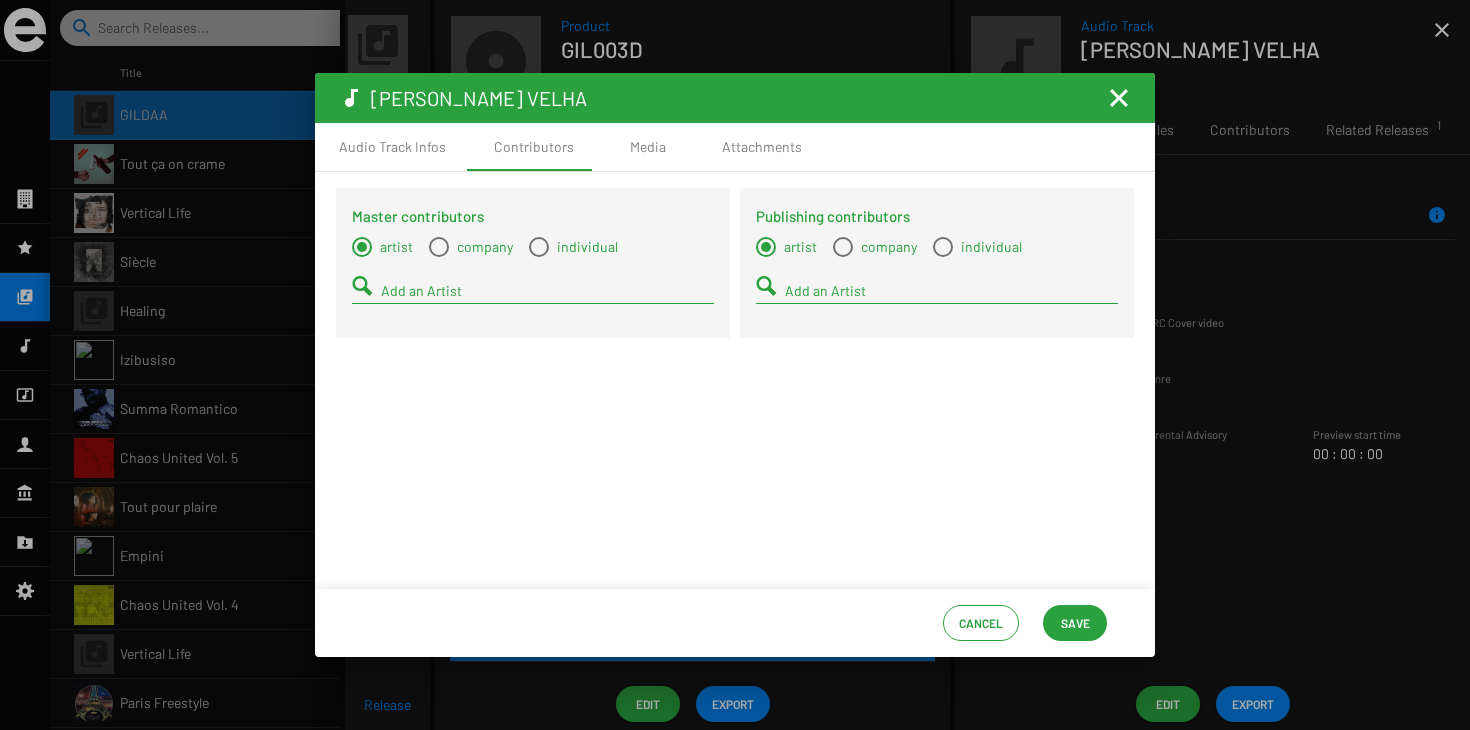 click on "Add an Artist" at bounding box center [951, 291] 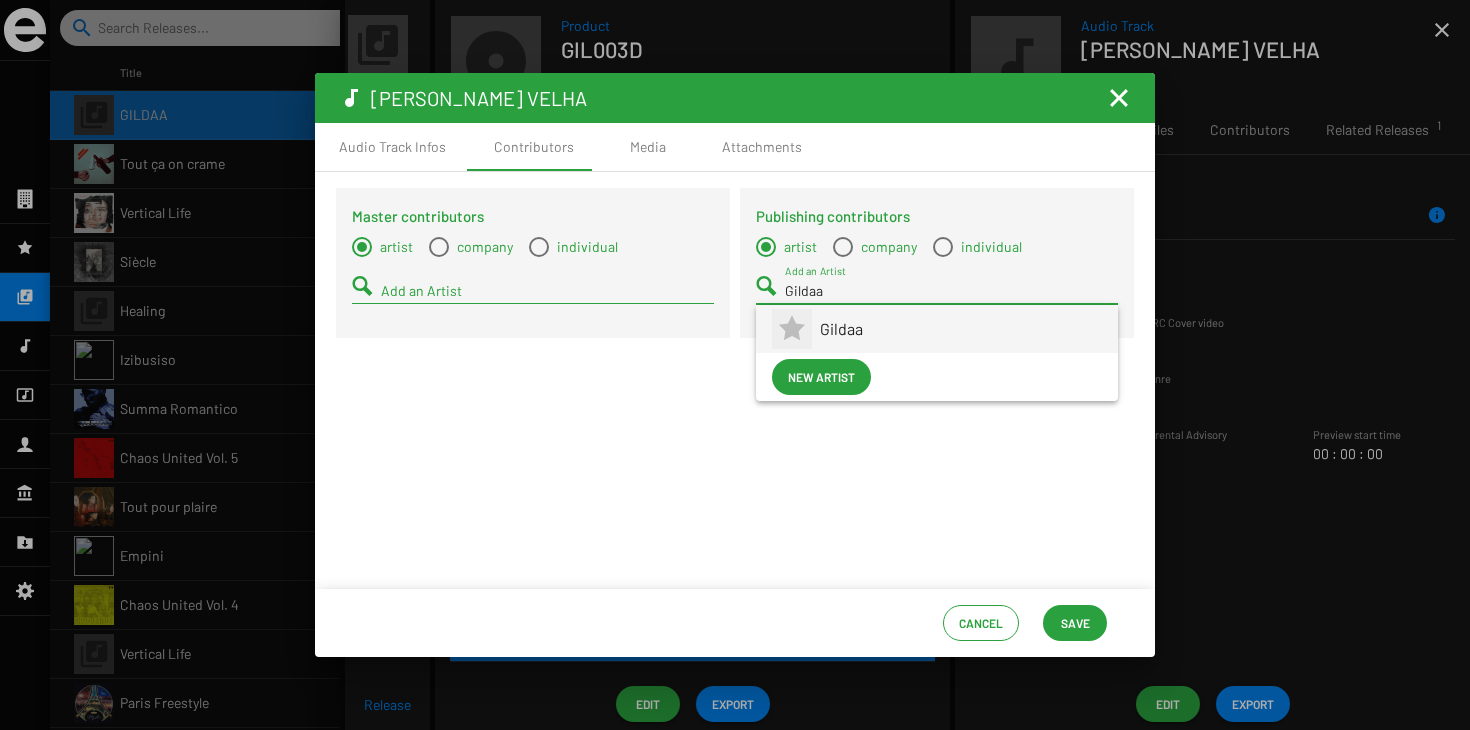 type on "Gildaa" 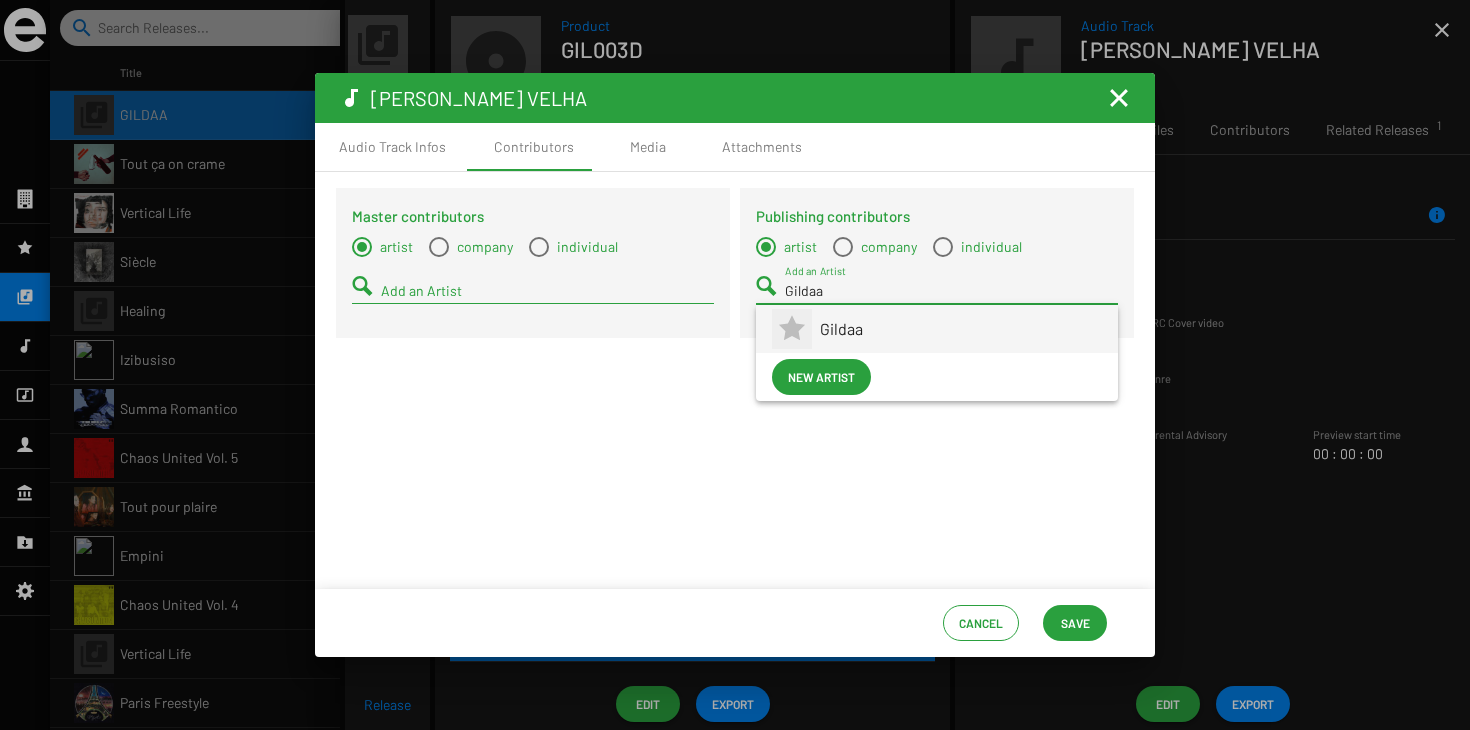 click on "Gildaa" at bounding box center (961, 329) 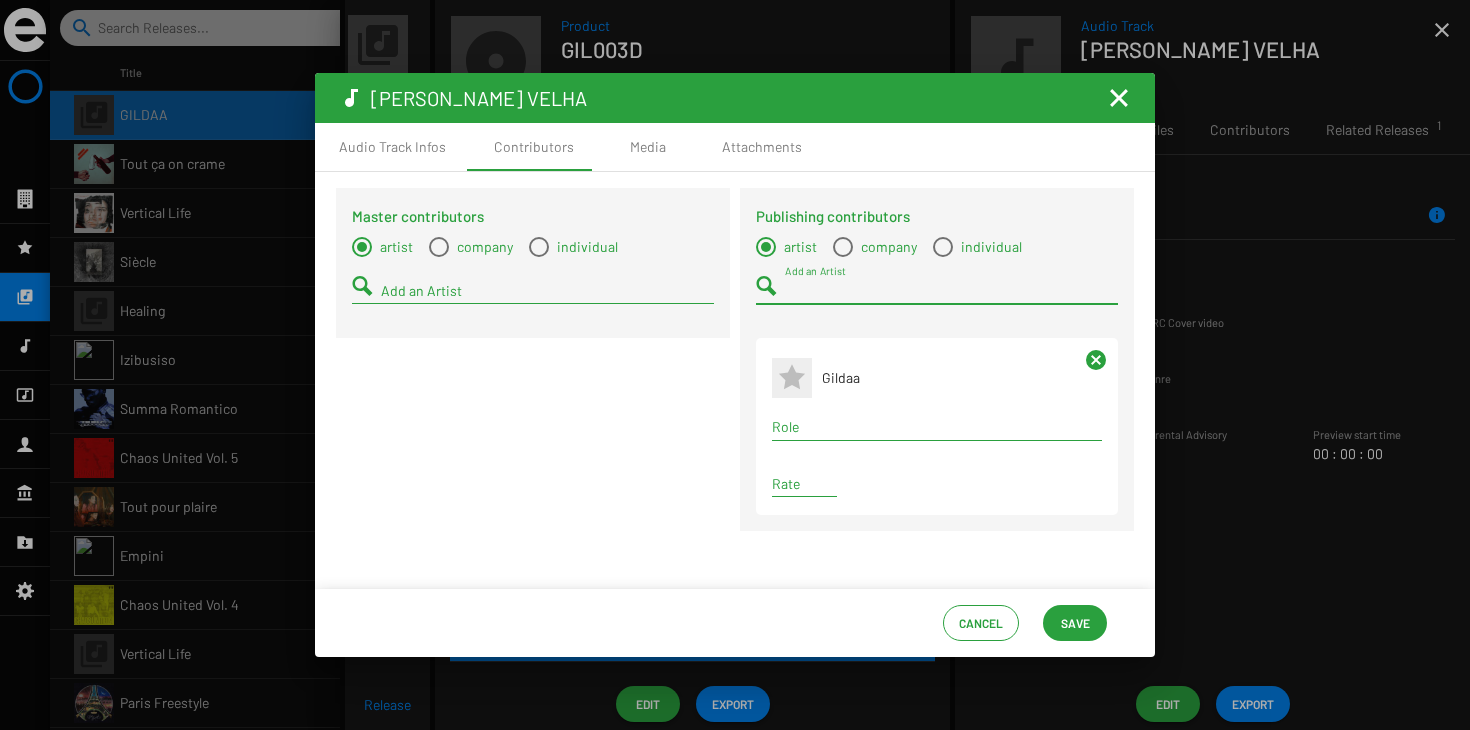 click on "Role" at bounding box center [937, 427] 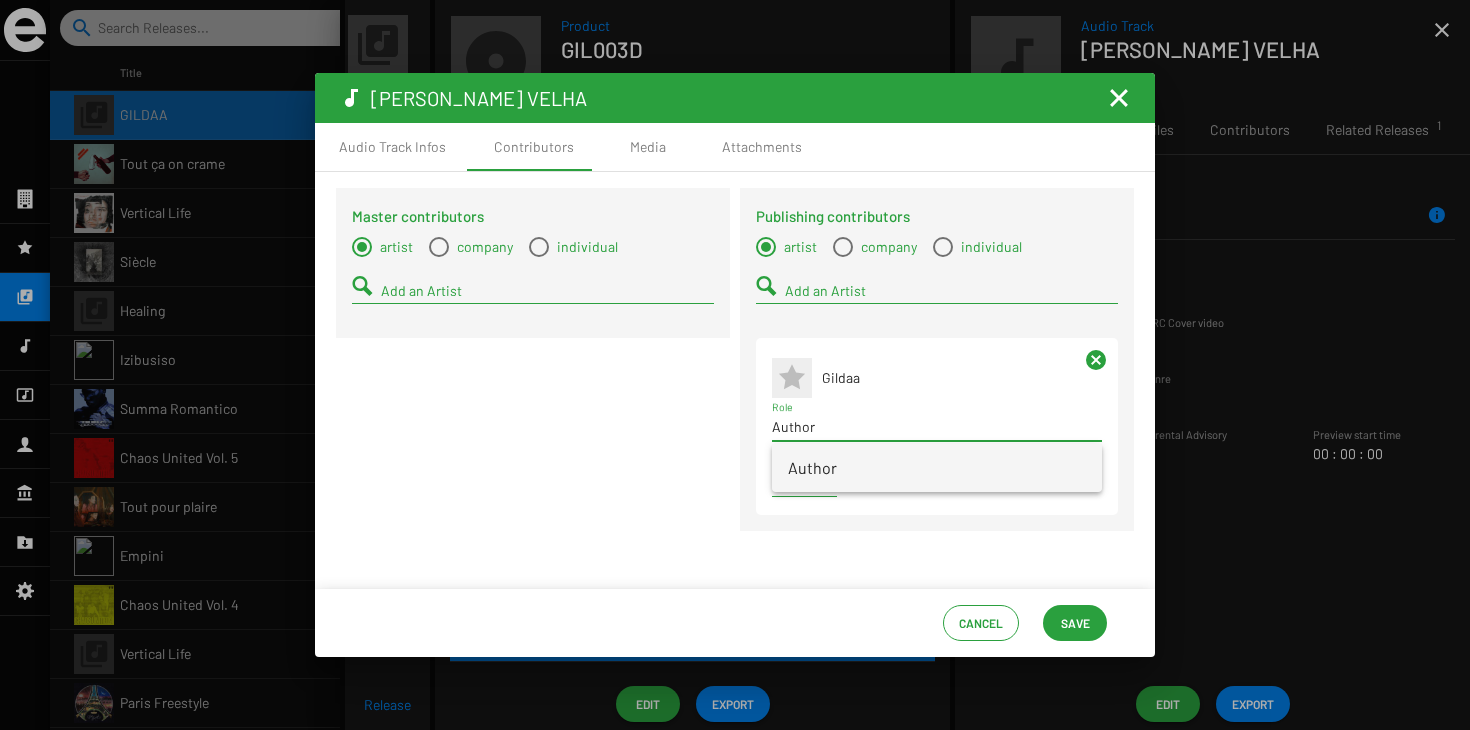 type on "Author" 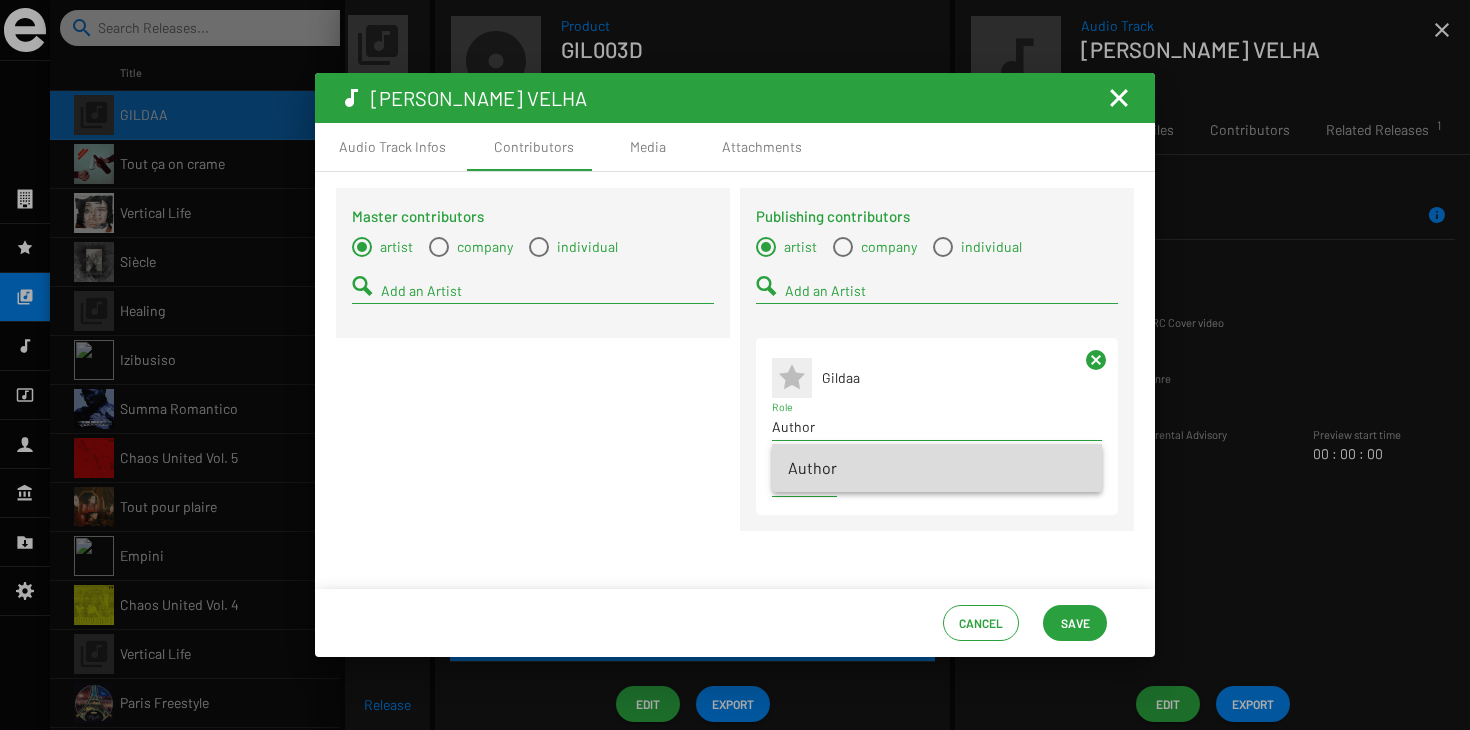 click on "Author" at bounding box center [937, 468] 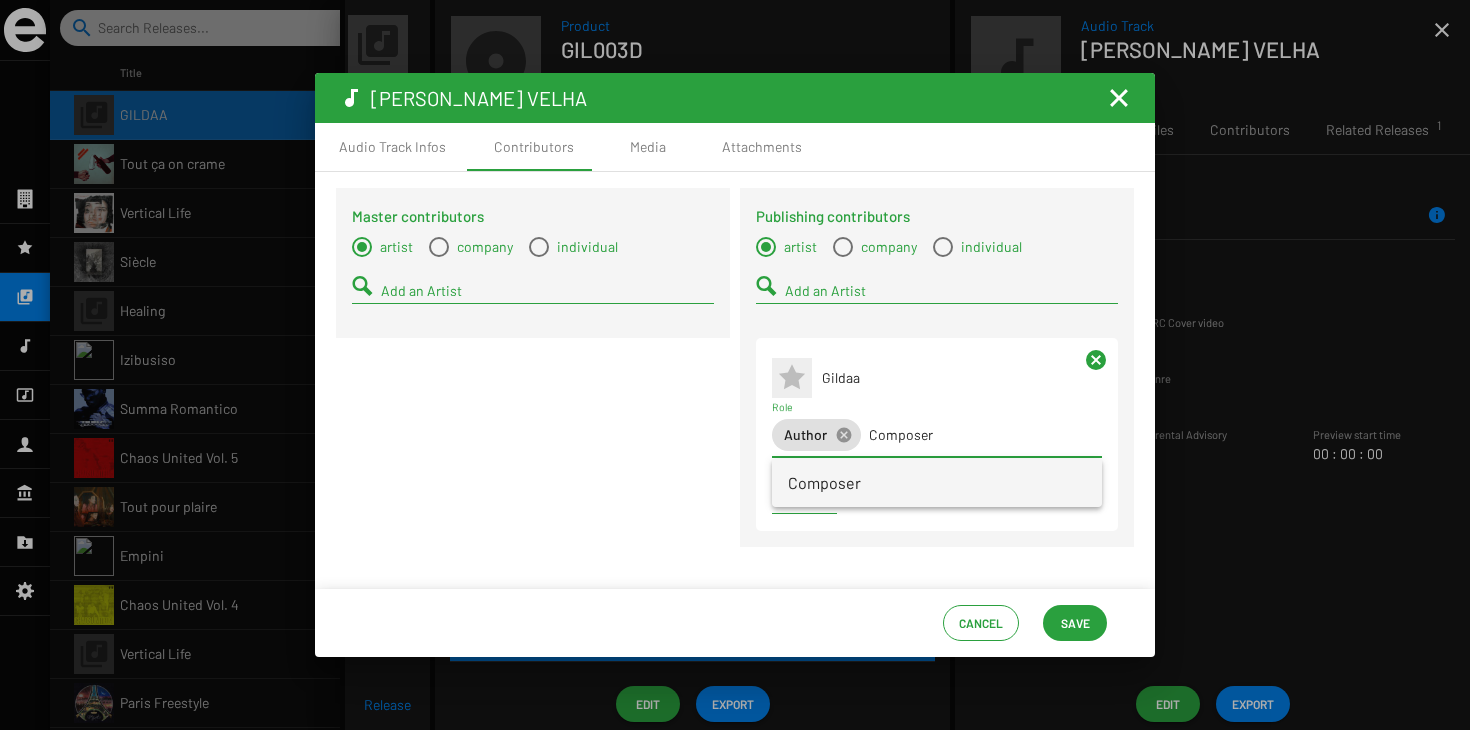 type on "Composer" 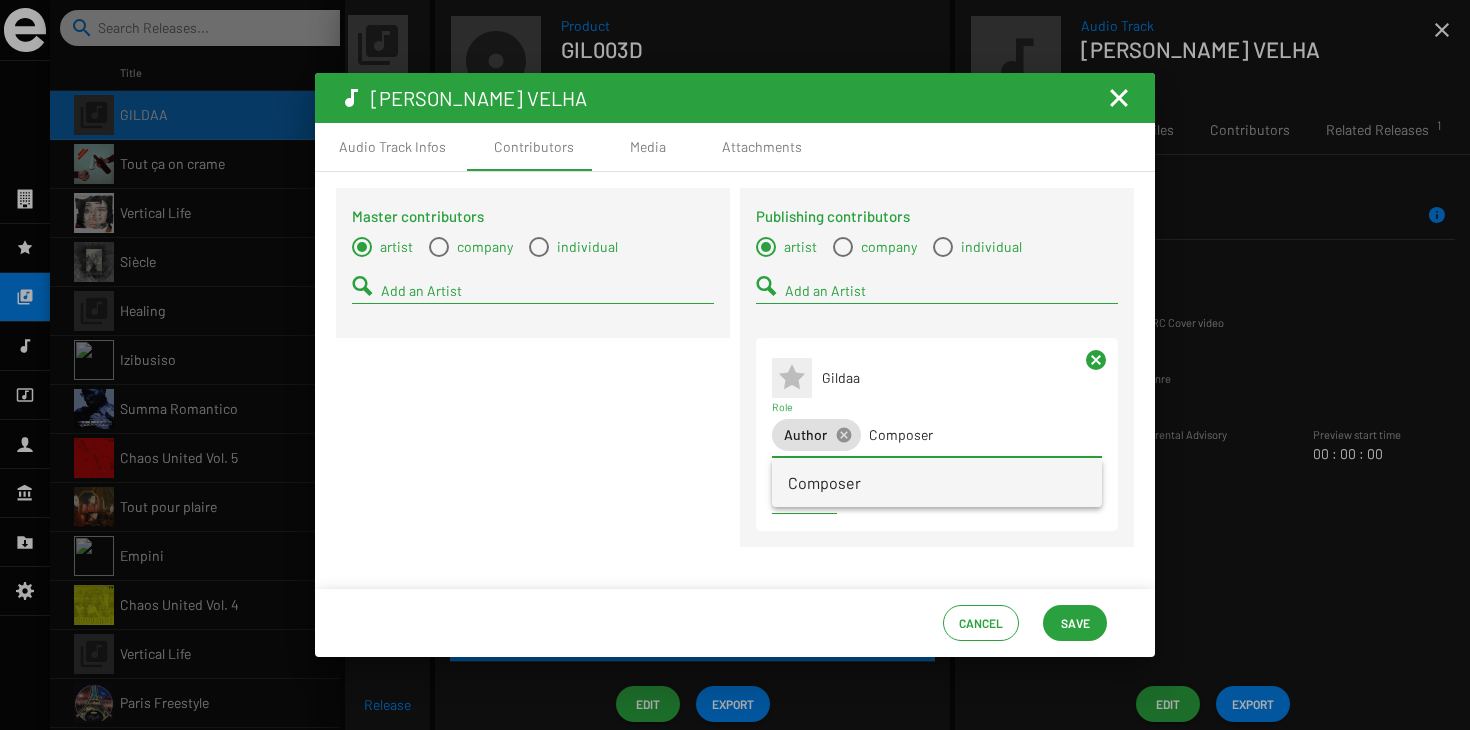 click on "Composer" at bounding box center (937, 483) 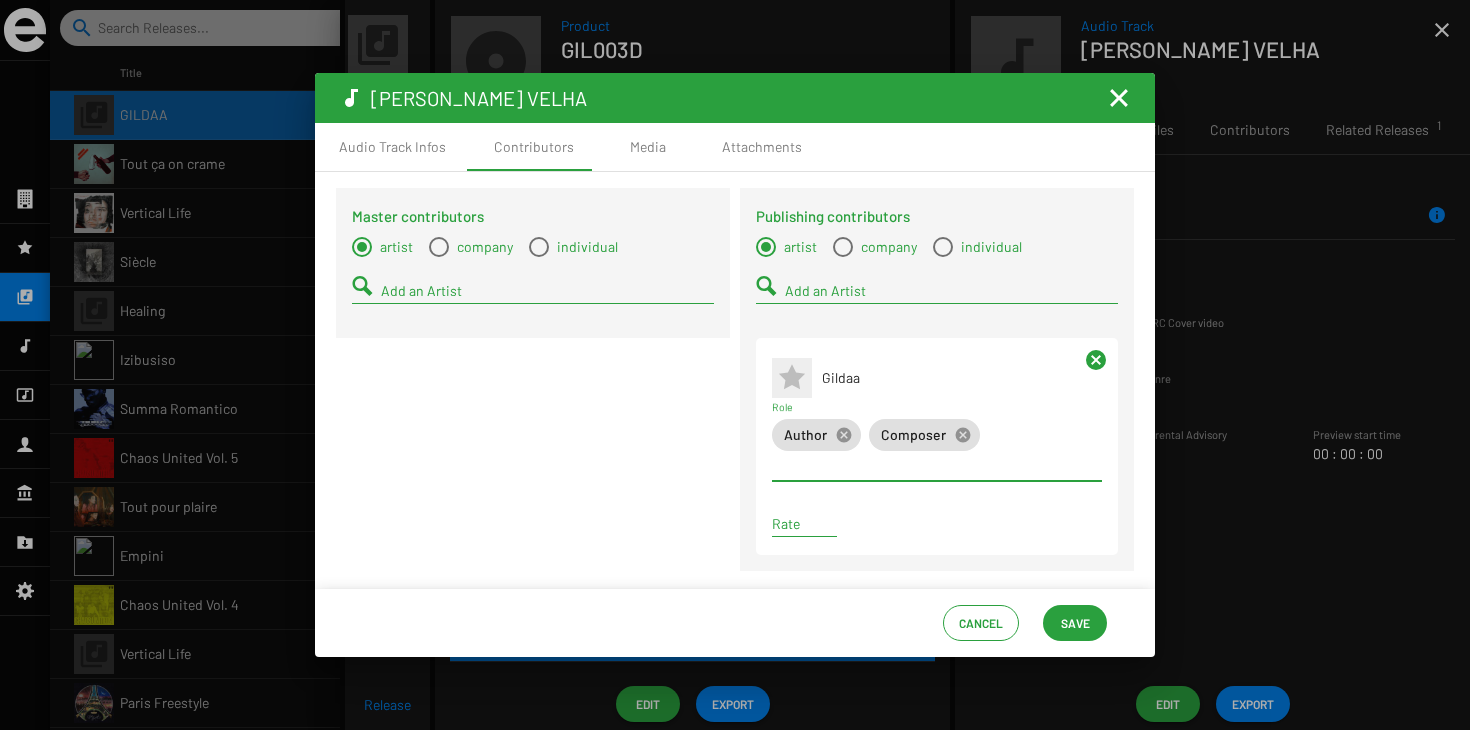 click on "Add an Artist" at bounding box center [547, 291] 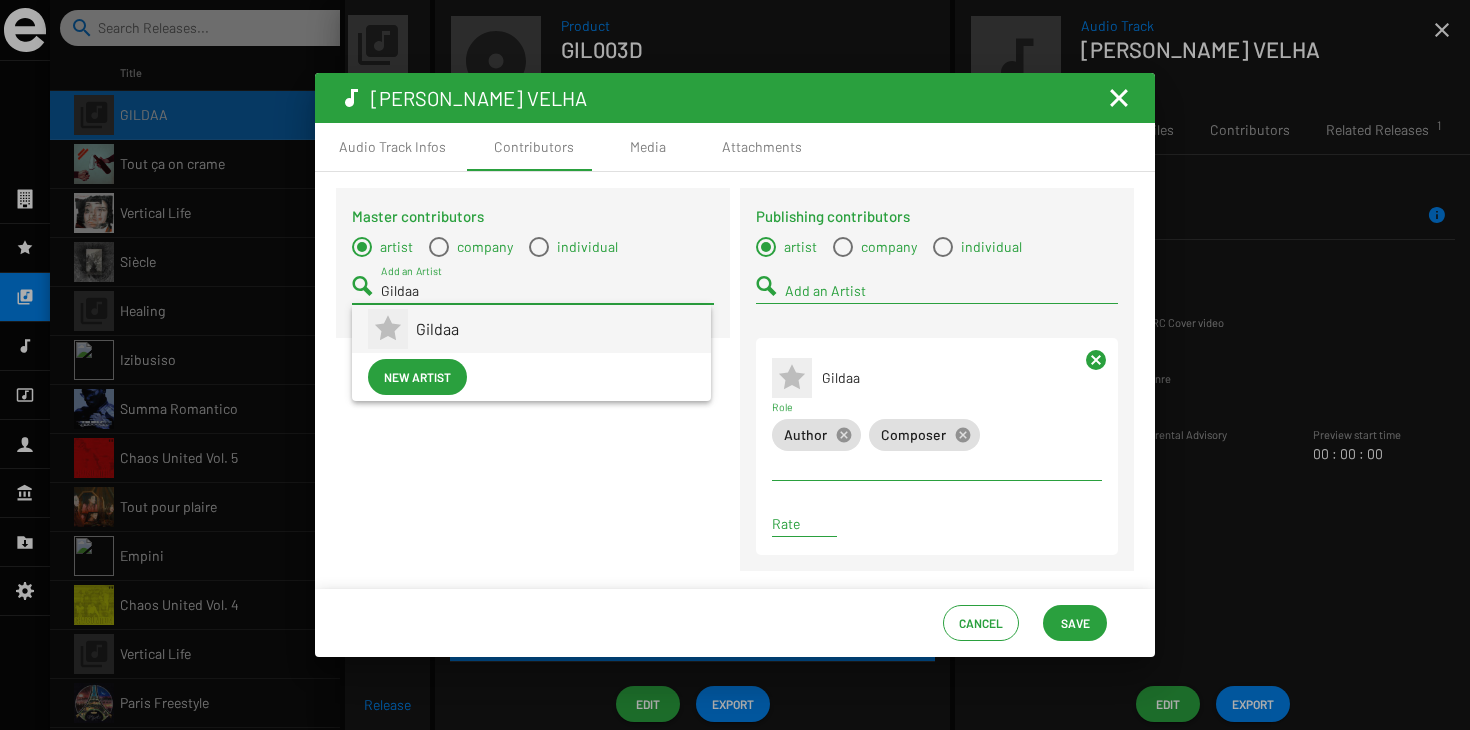 type on "Gildaa" 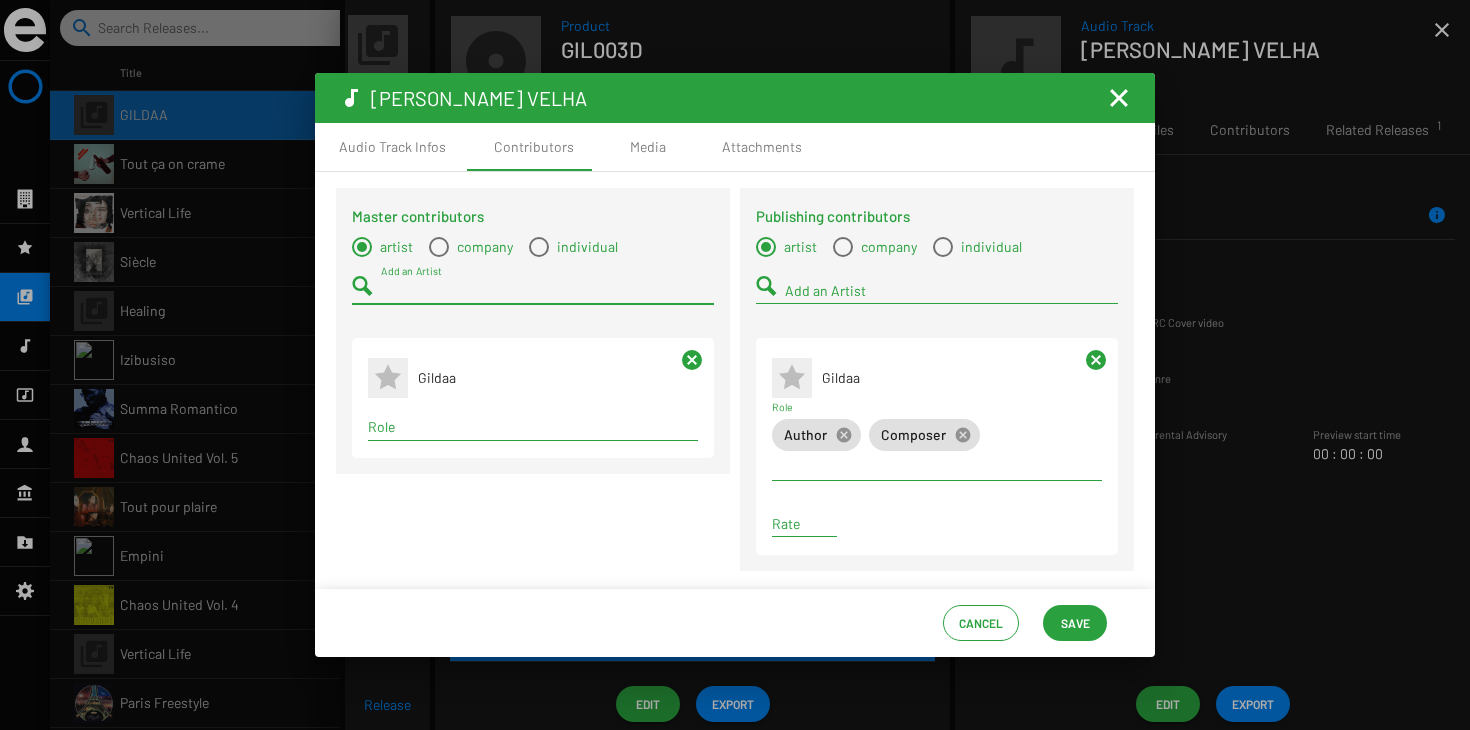 click on "Role" 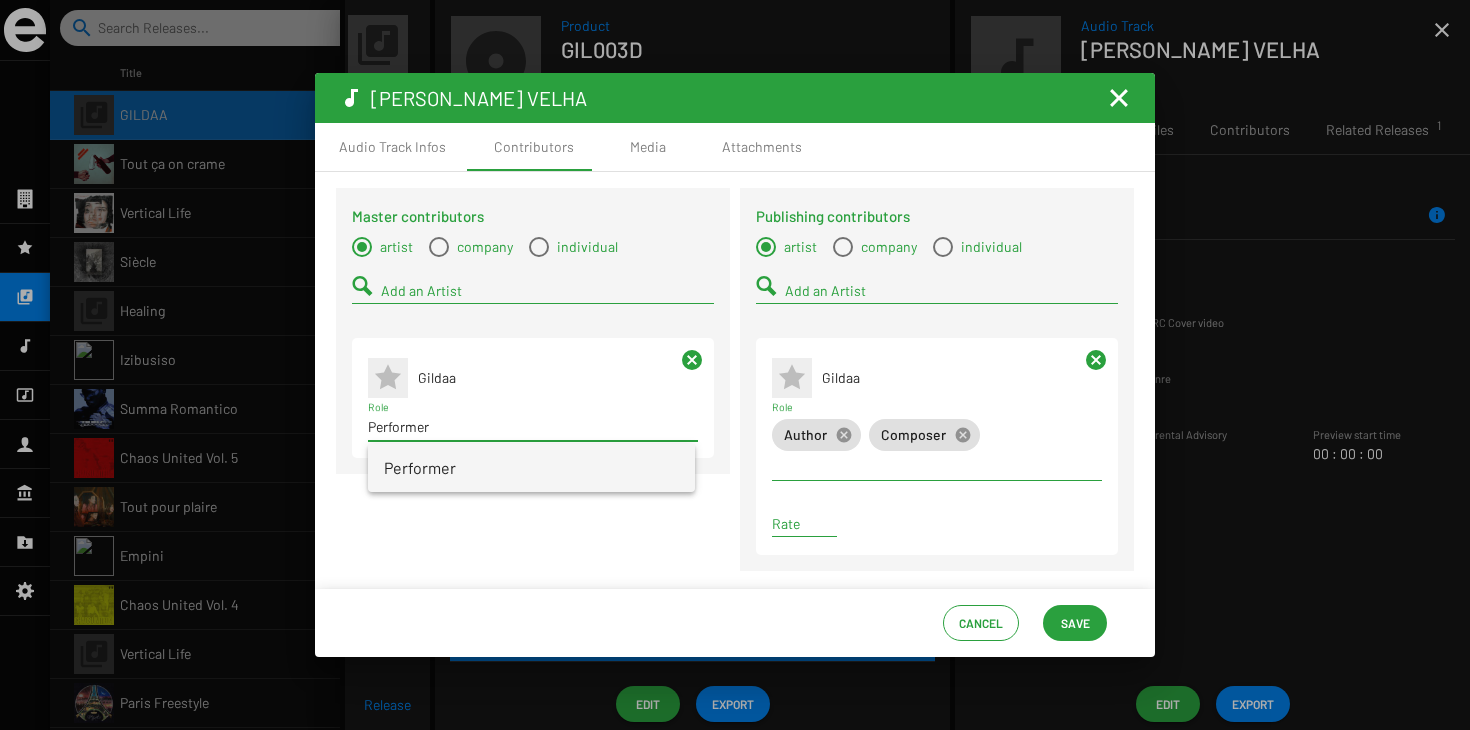 type on "Performer" 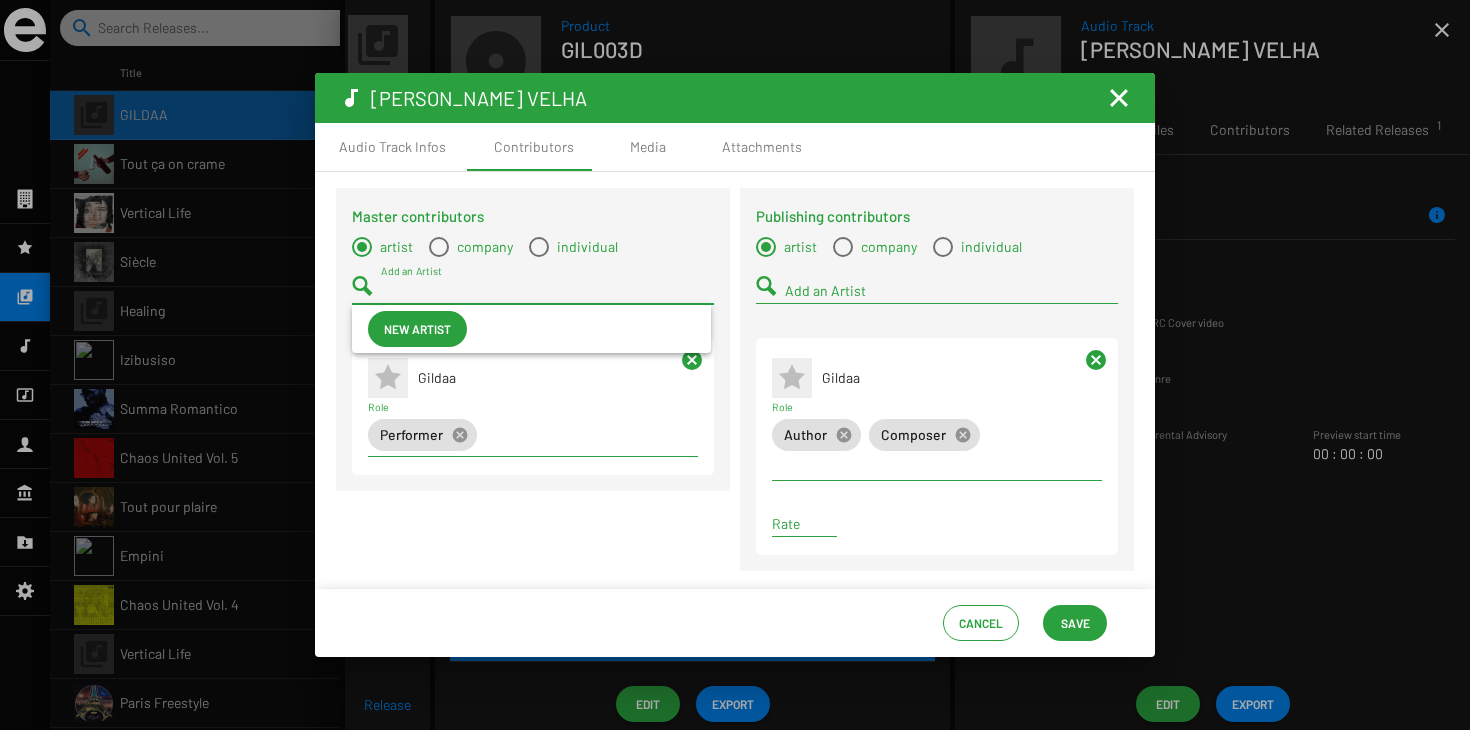 click on "Add an Artist" at bounding box center [547, 291] 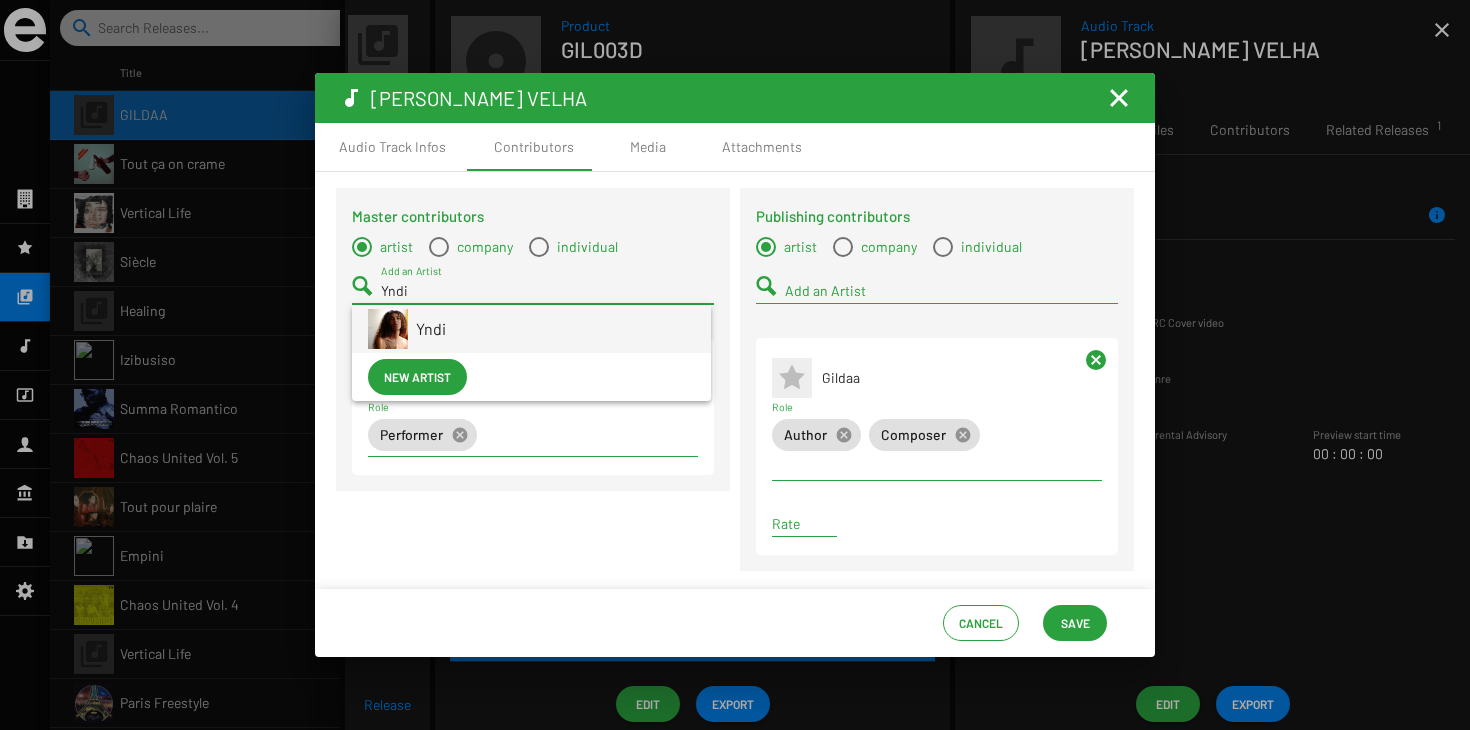 type on "Yndi" 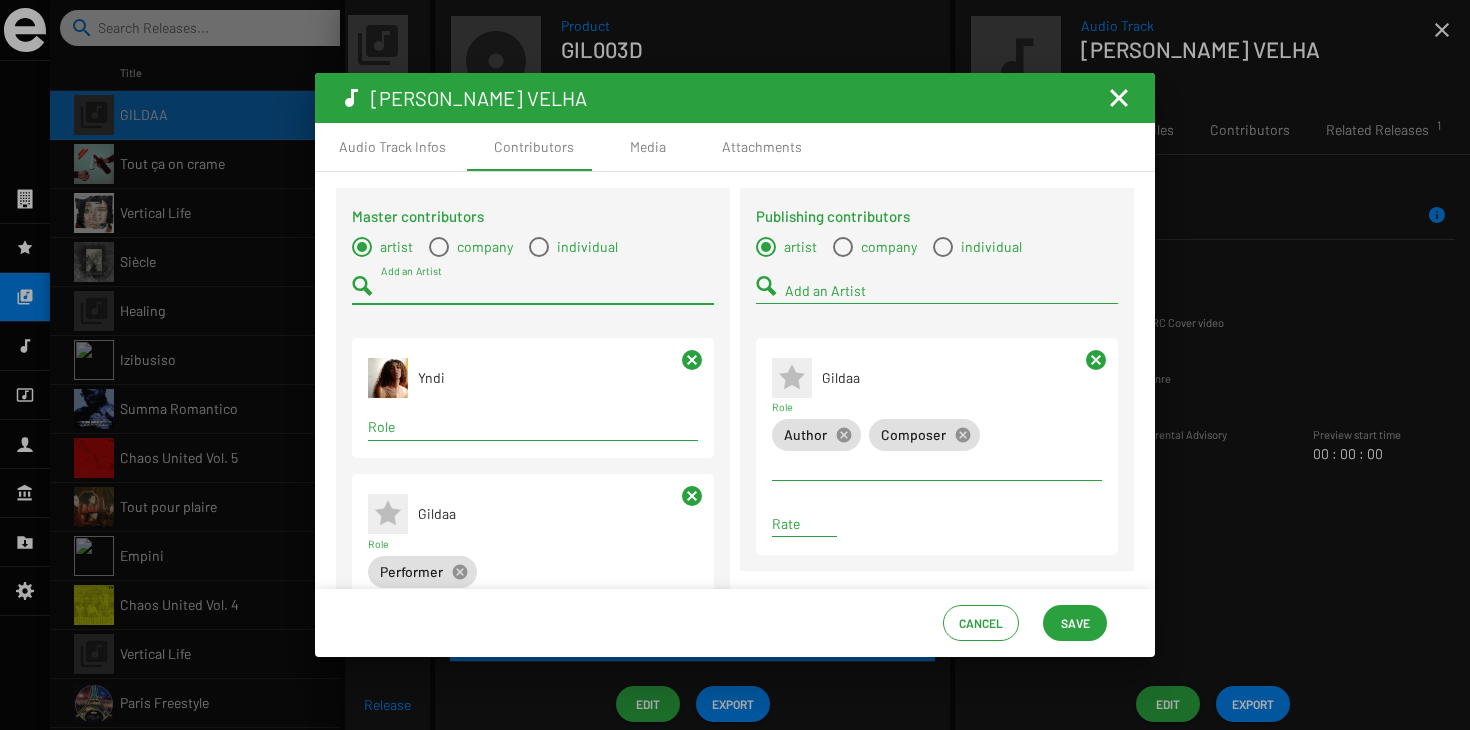 click on "Role" at bounding box center (533, 427) 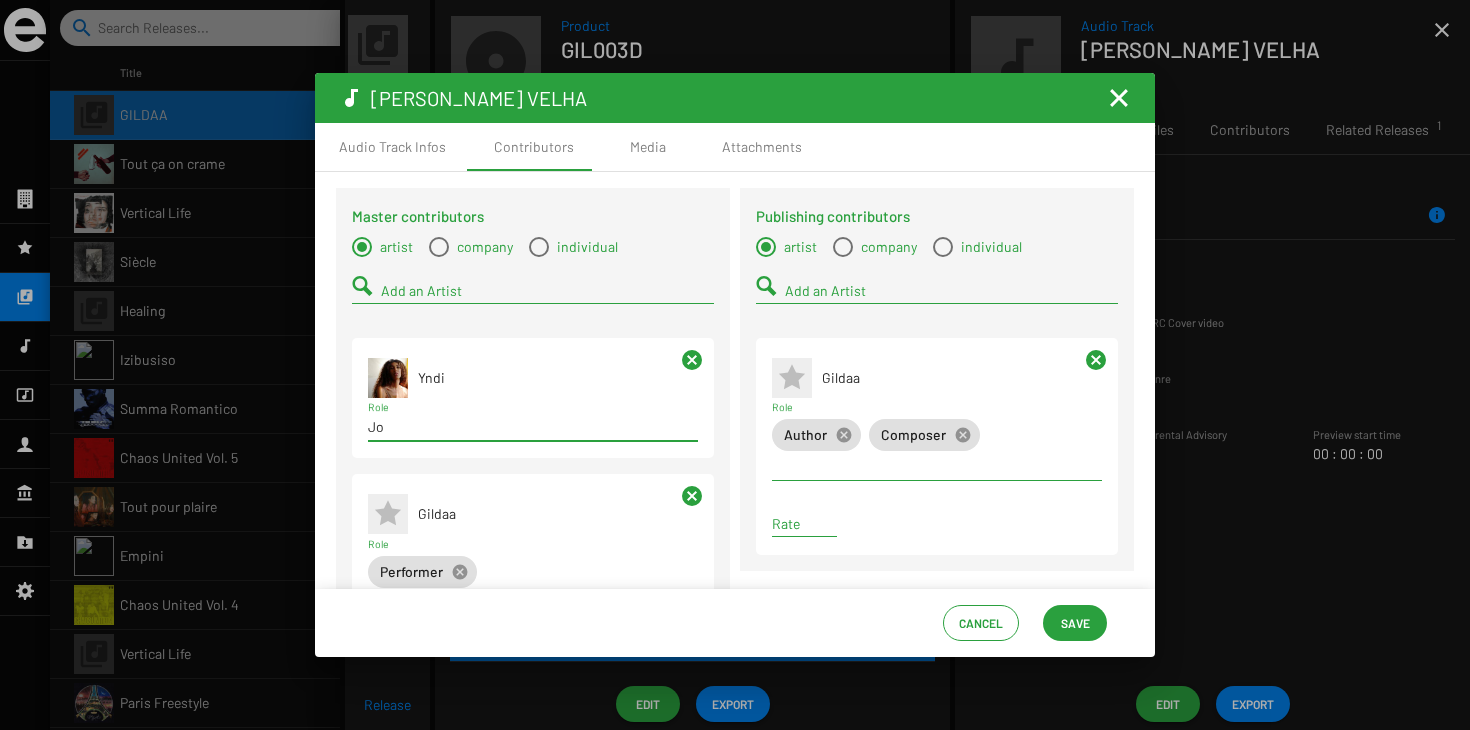 type on "J" 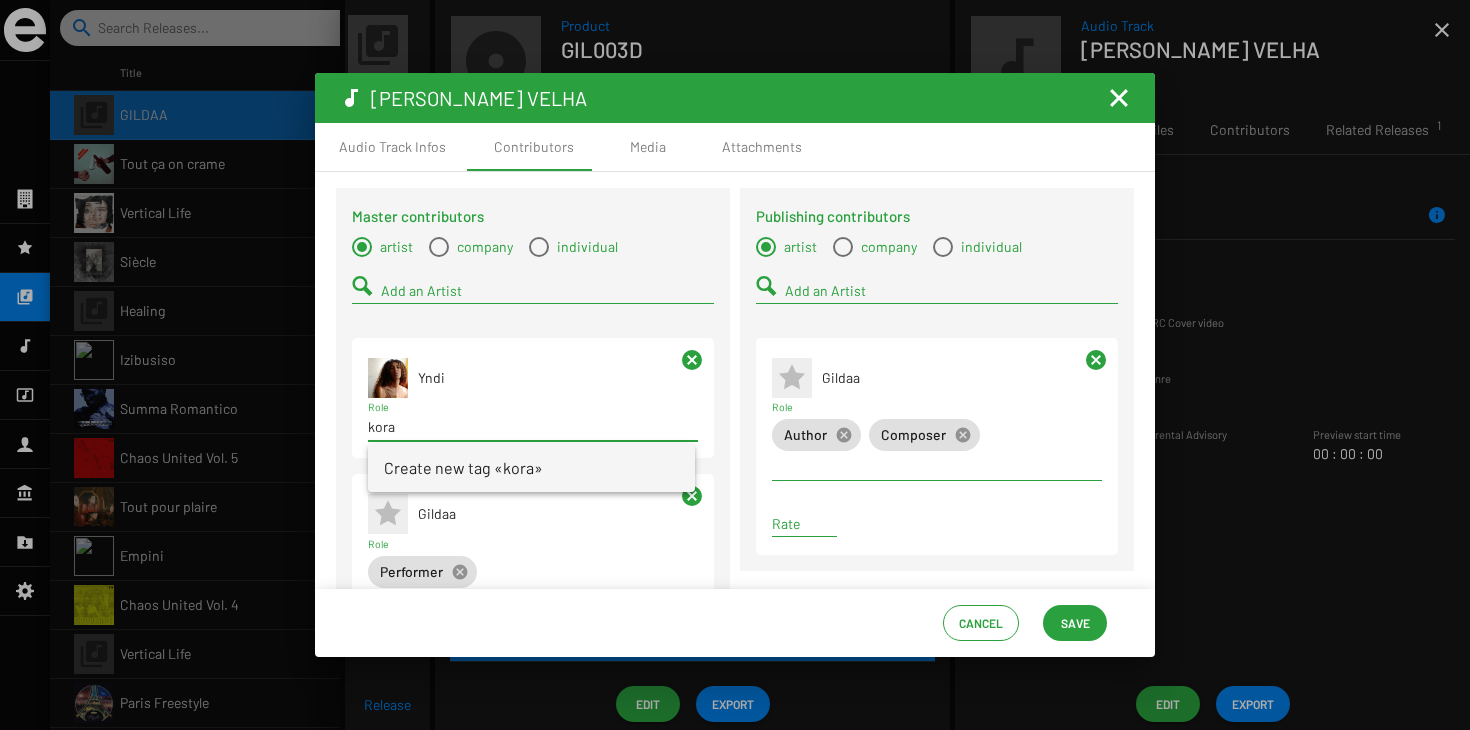 type on "kora" 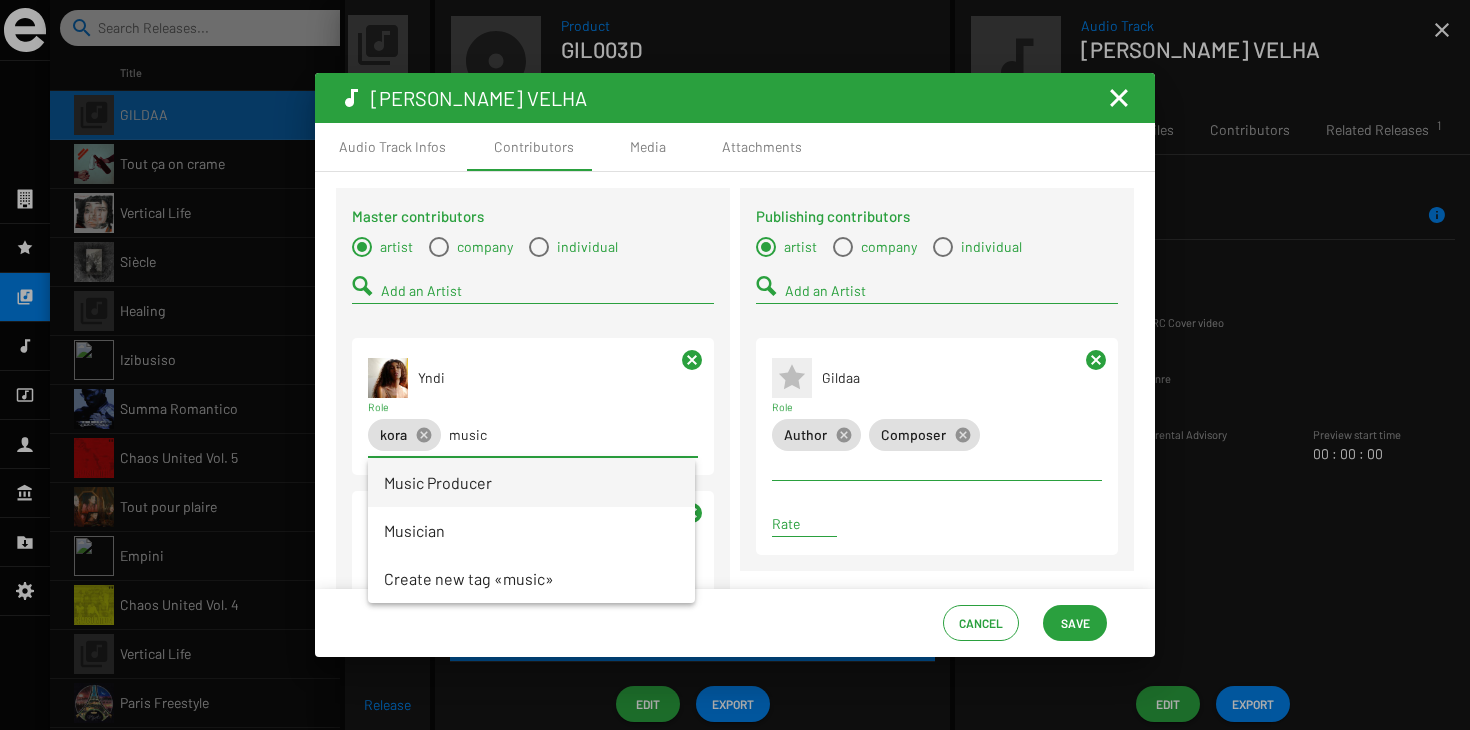 type on "music" 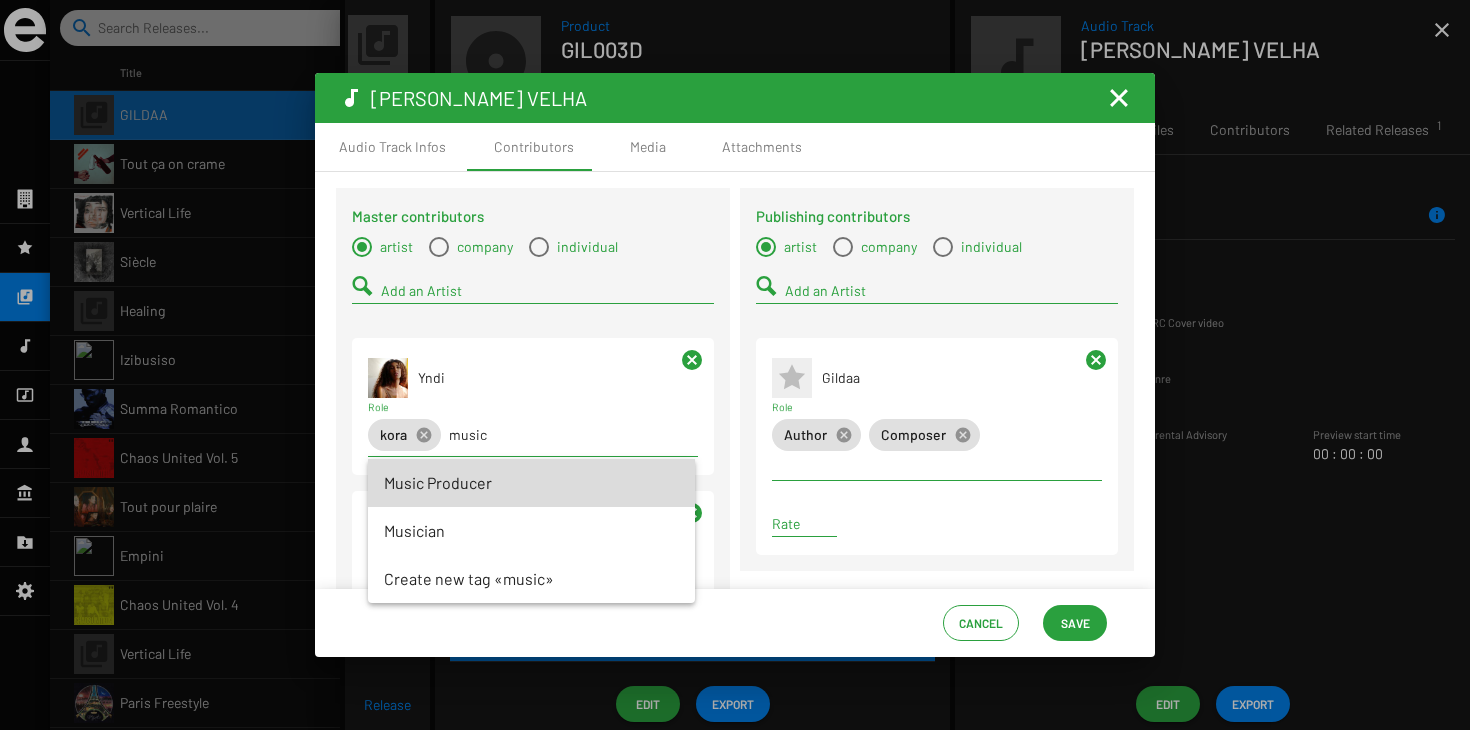 click on "Music Producer" at bounding box center [531, 483] 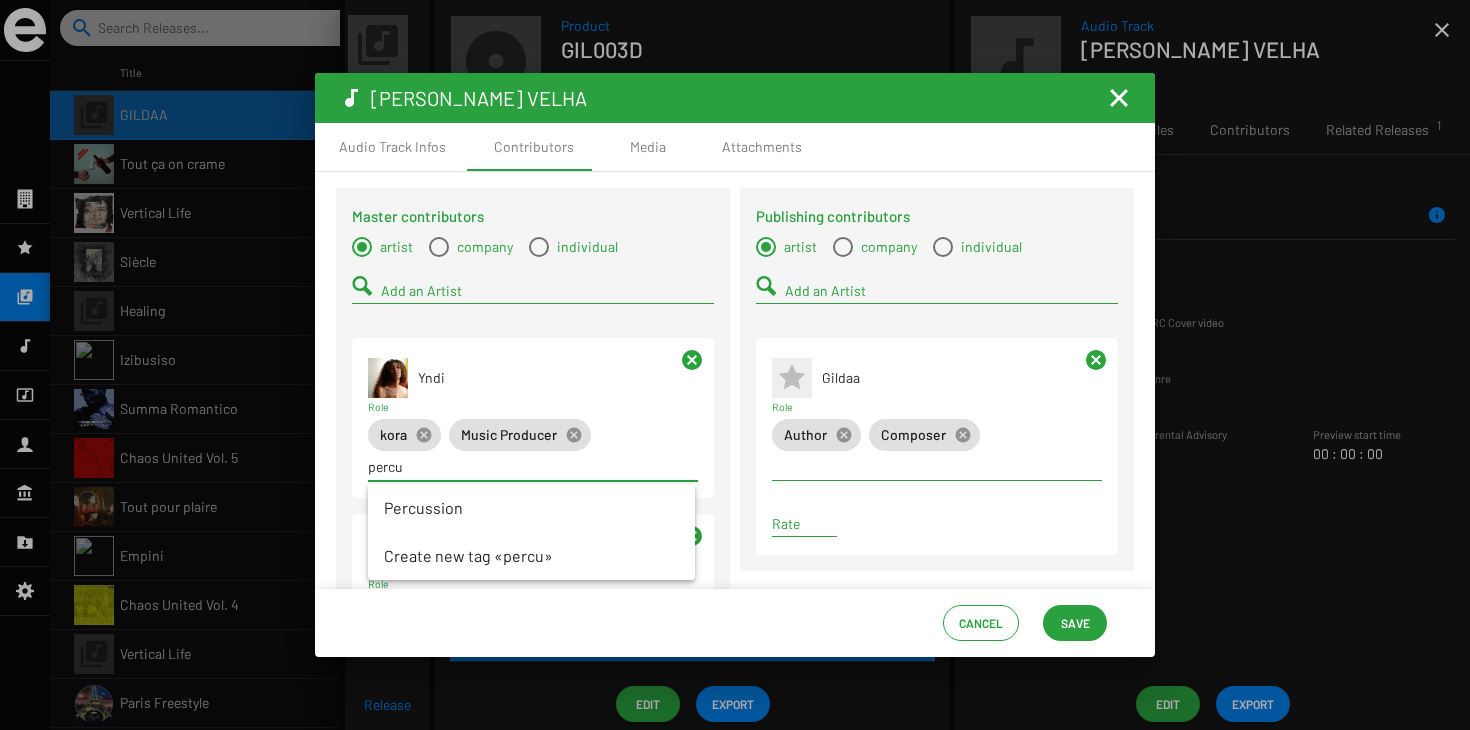 type on "percussion" 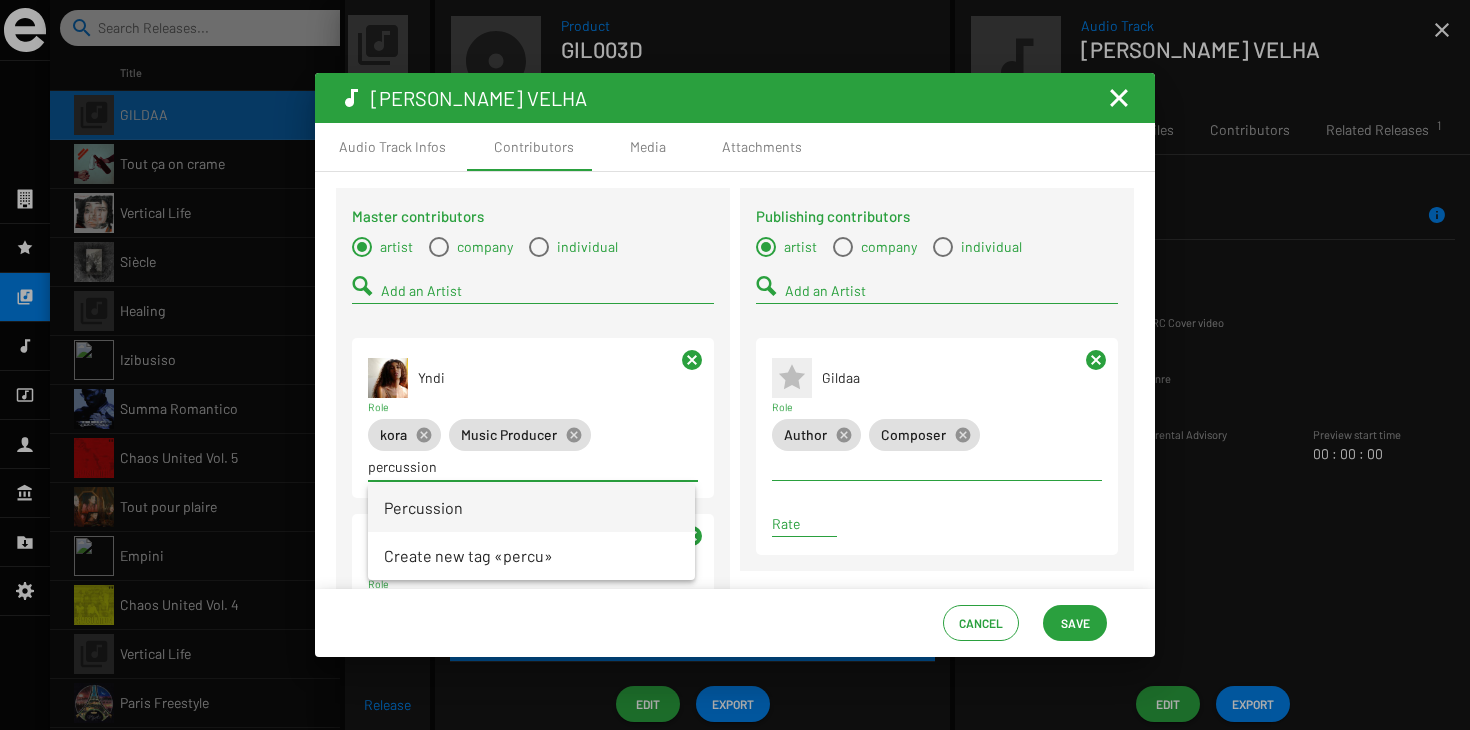 drag, startPoint x: 520, startPoint y: 485, endPoint x: 516, endPoint y: 512, distance: 27.294687 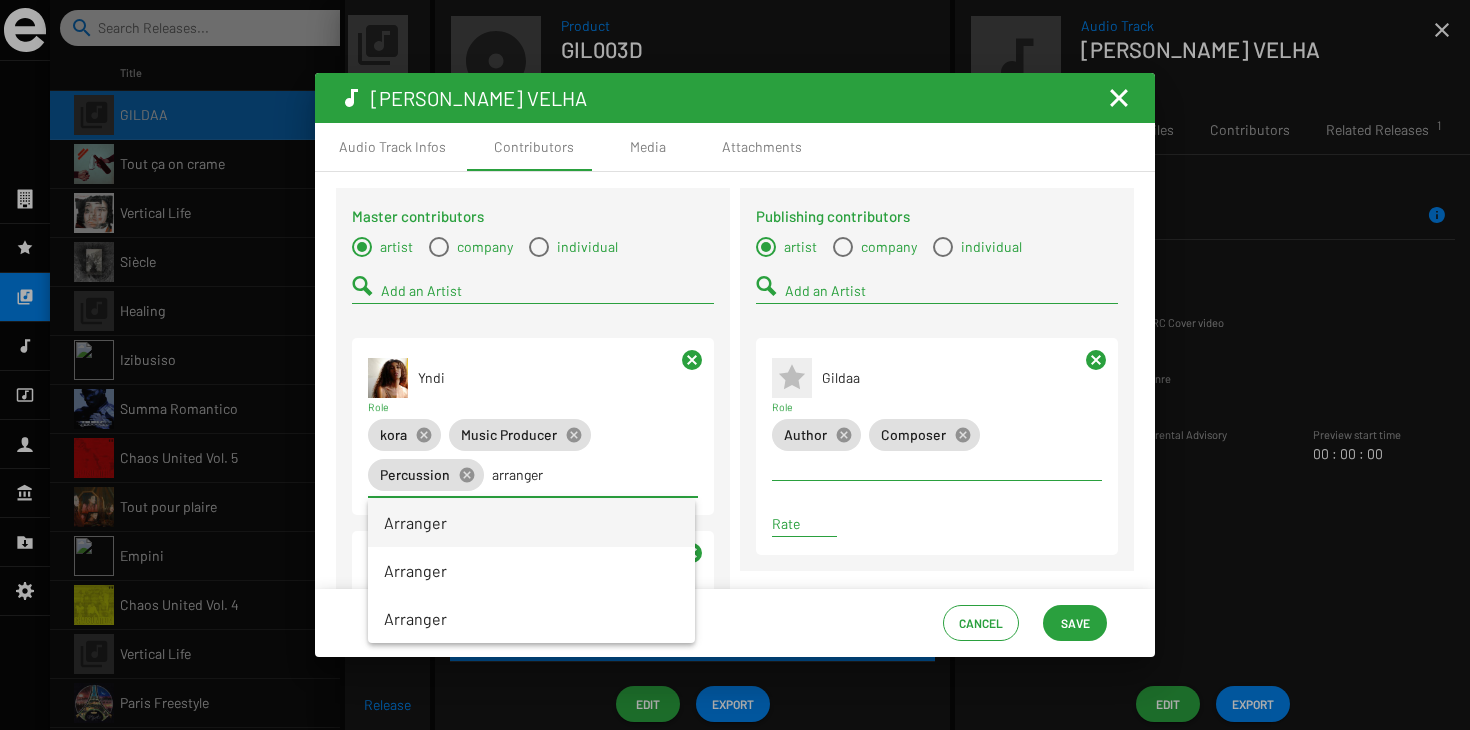 type on "arranger" 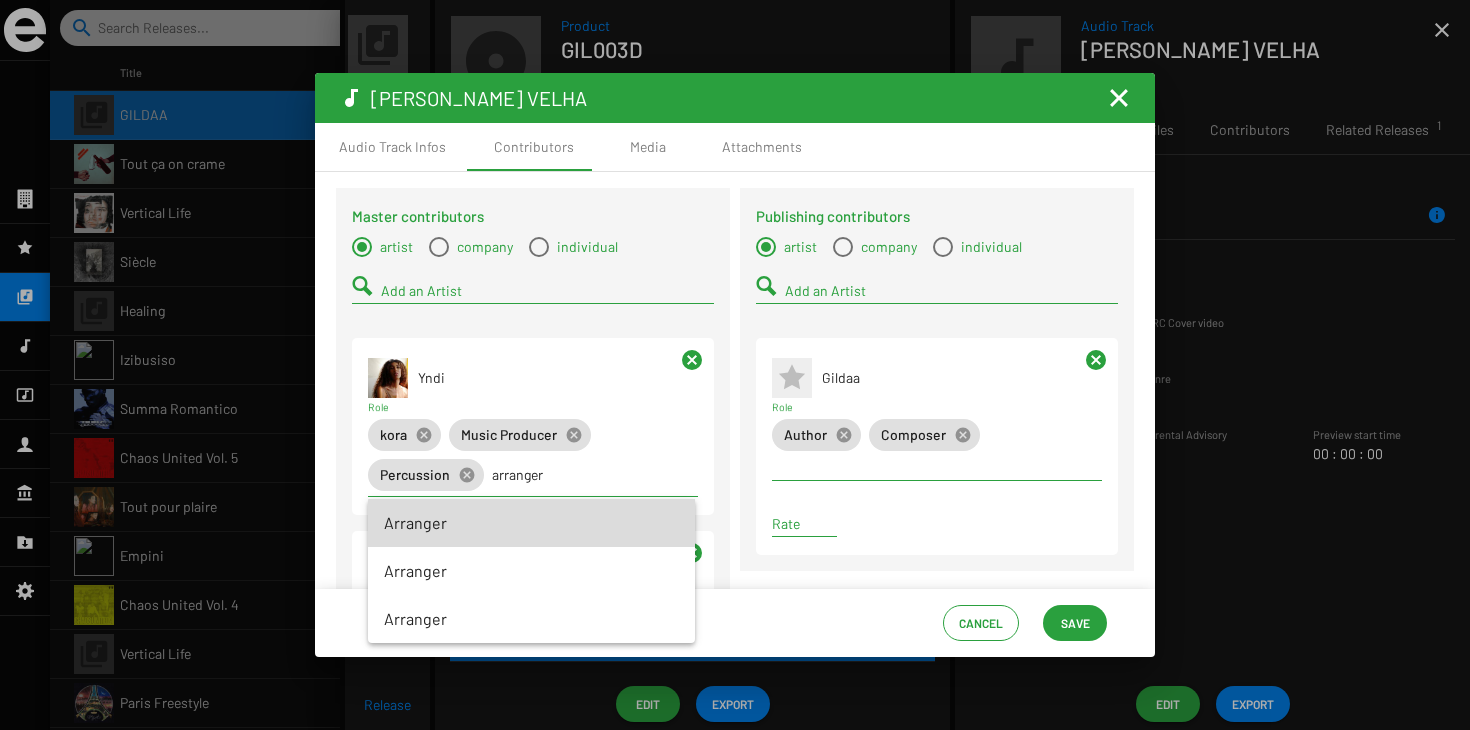 click on "Arranger" at bounding box center [531, 523] 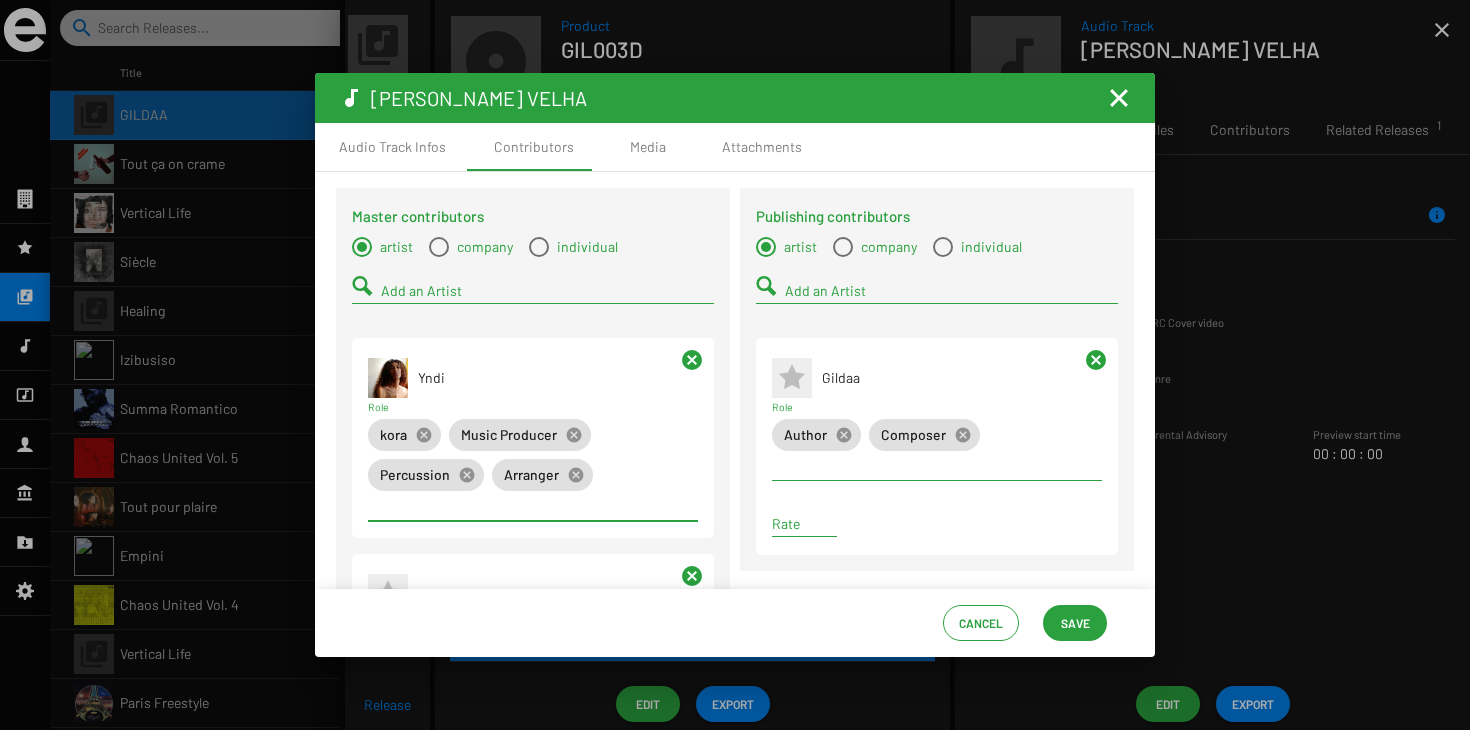 click on "Add an Artist" at bounding box center (547, 291) 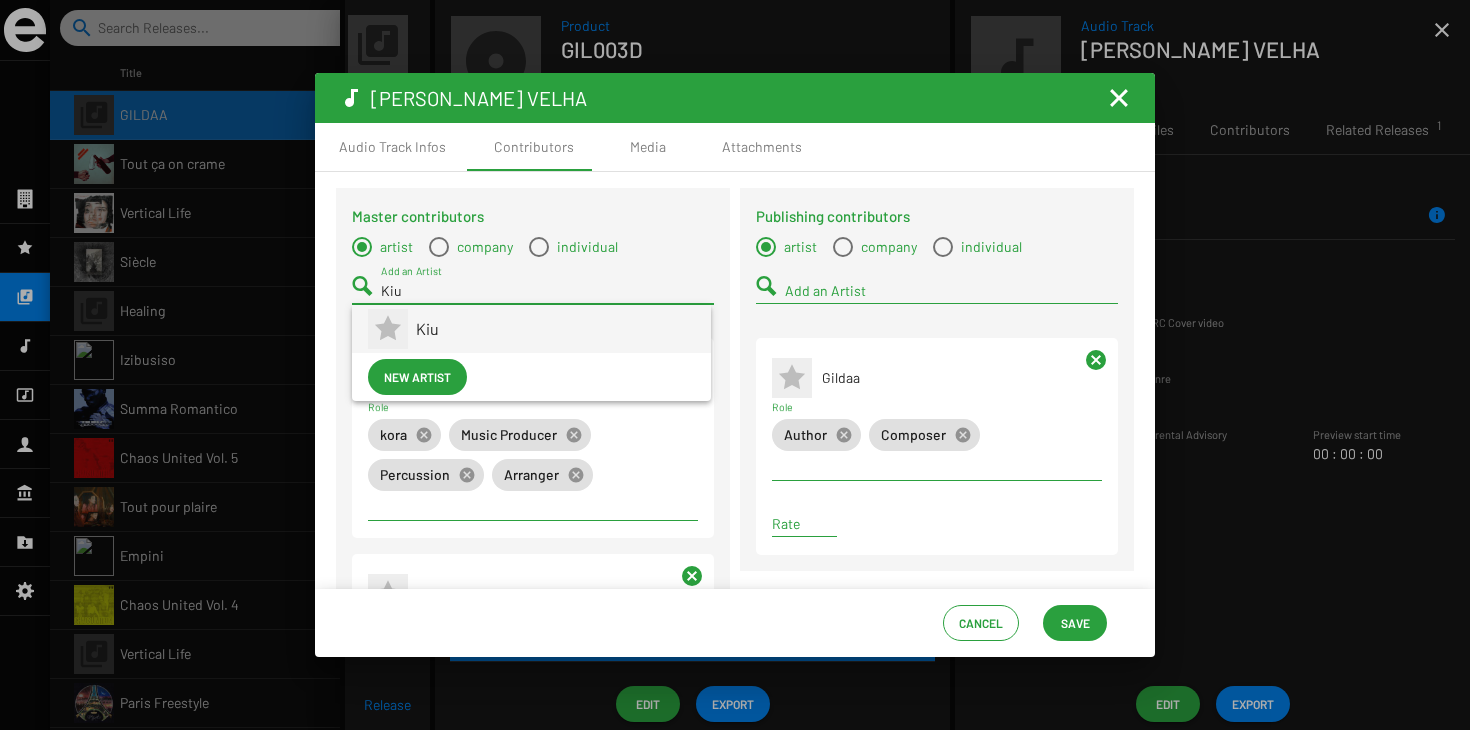 type on "Kiu" 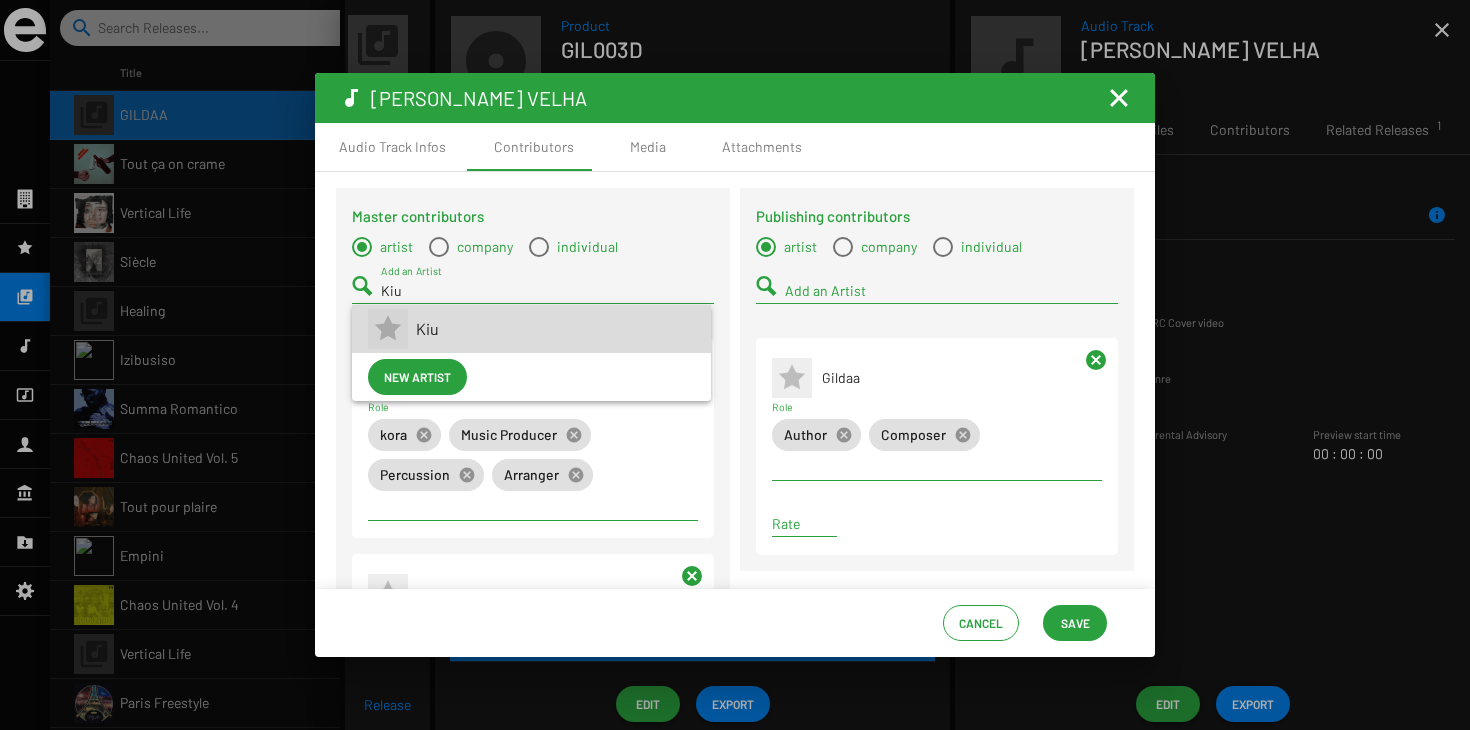 click on "Kiu" at bounding box center [555, 329] 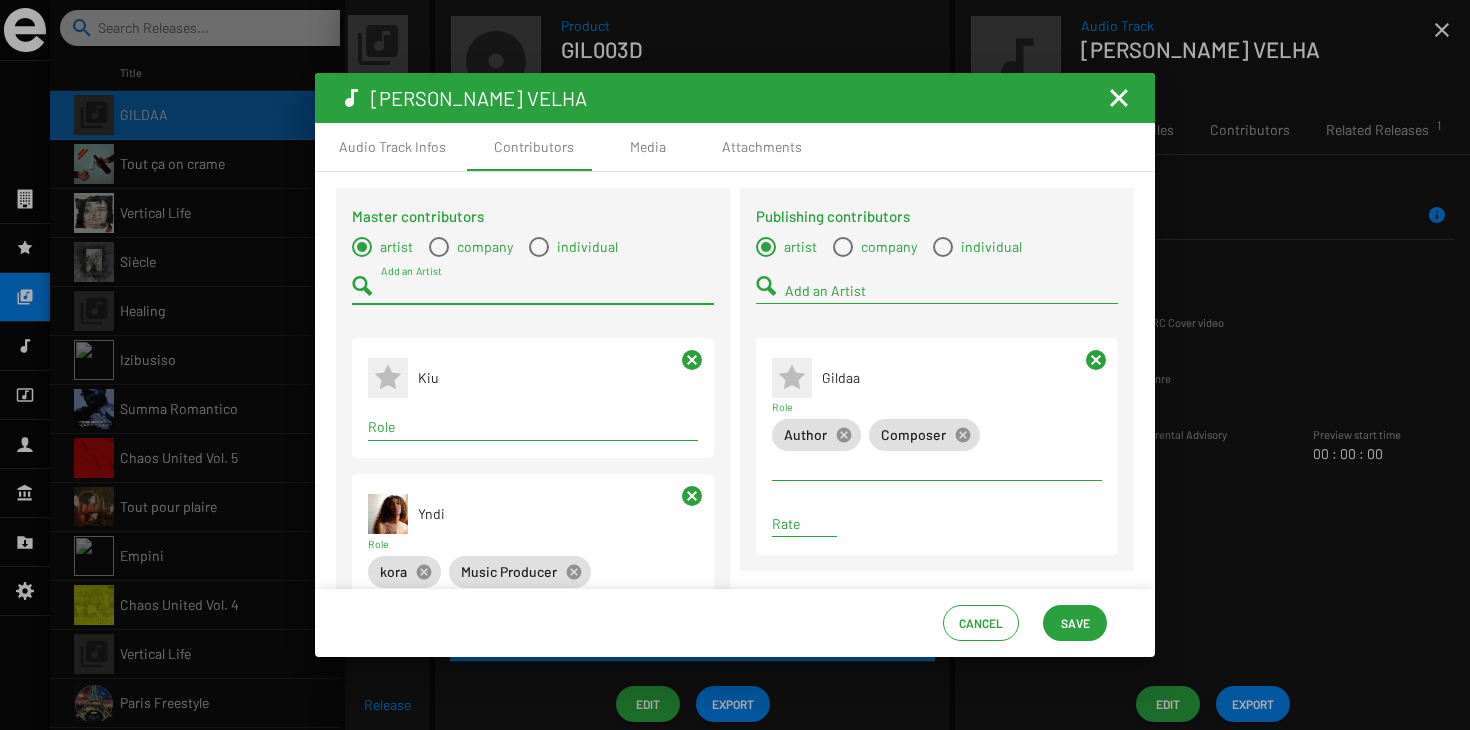 click on "Role" at bounding box center [533, 427] 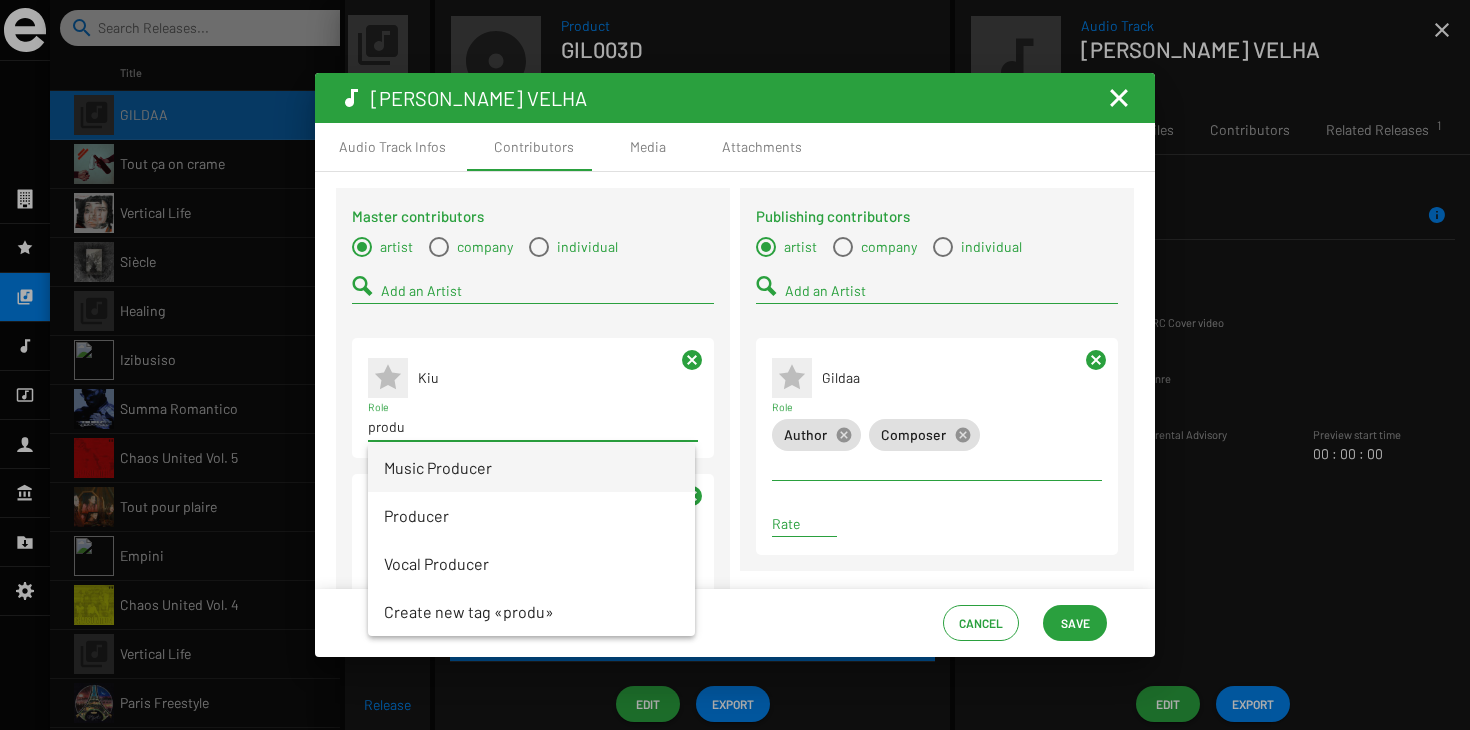 type on "produ" 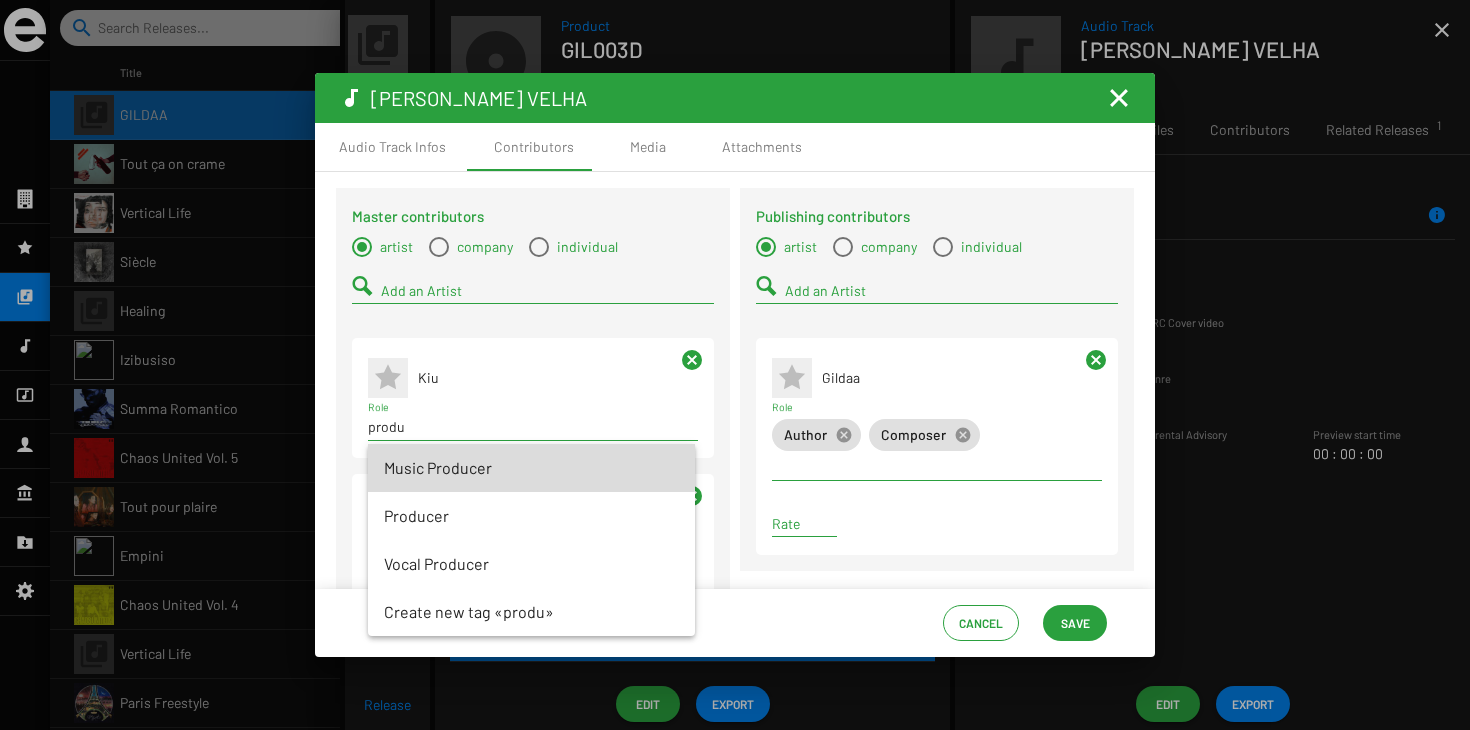 click on "Music Producer" at bounding box center (531, 468) 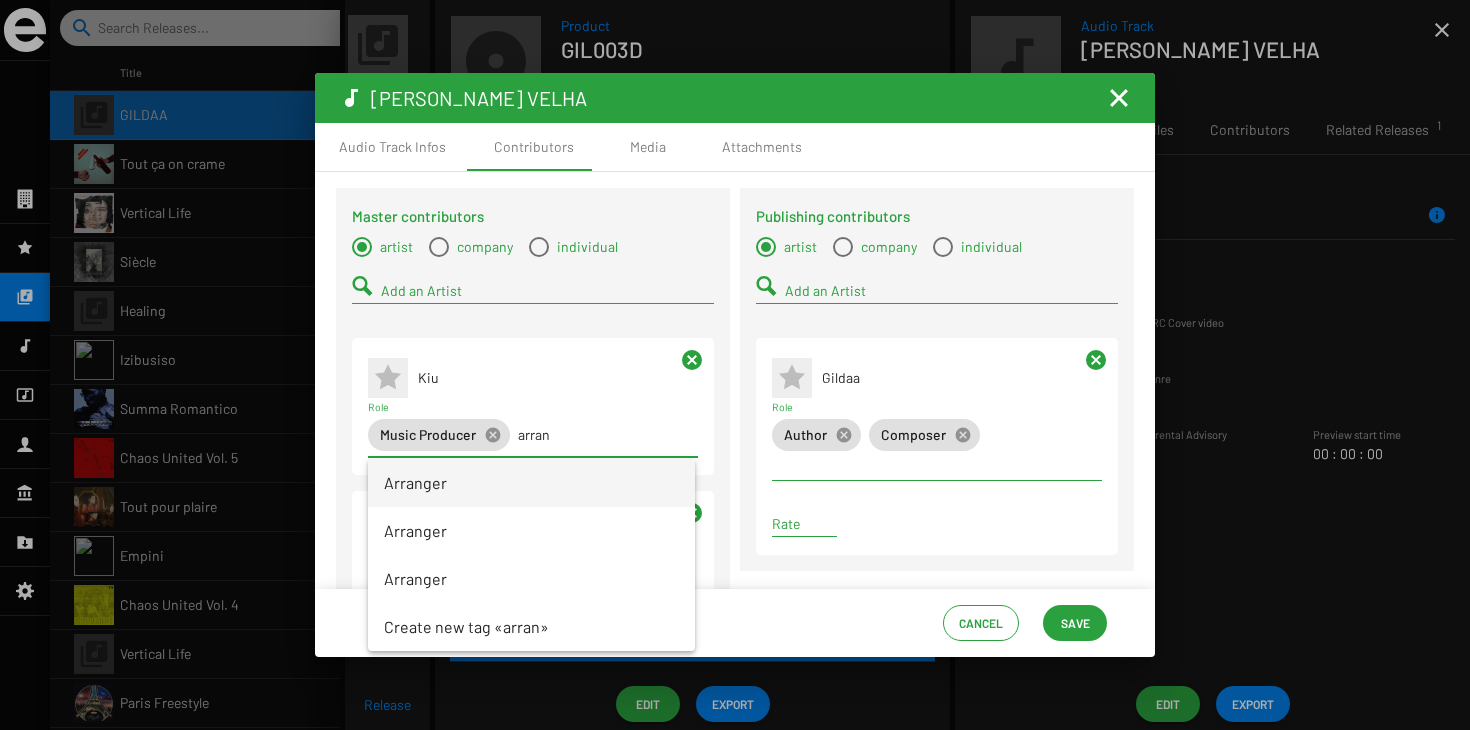 type on "arran" 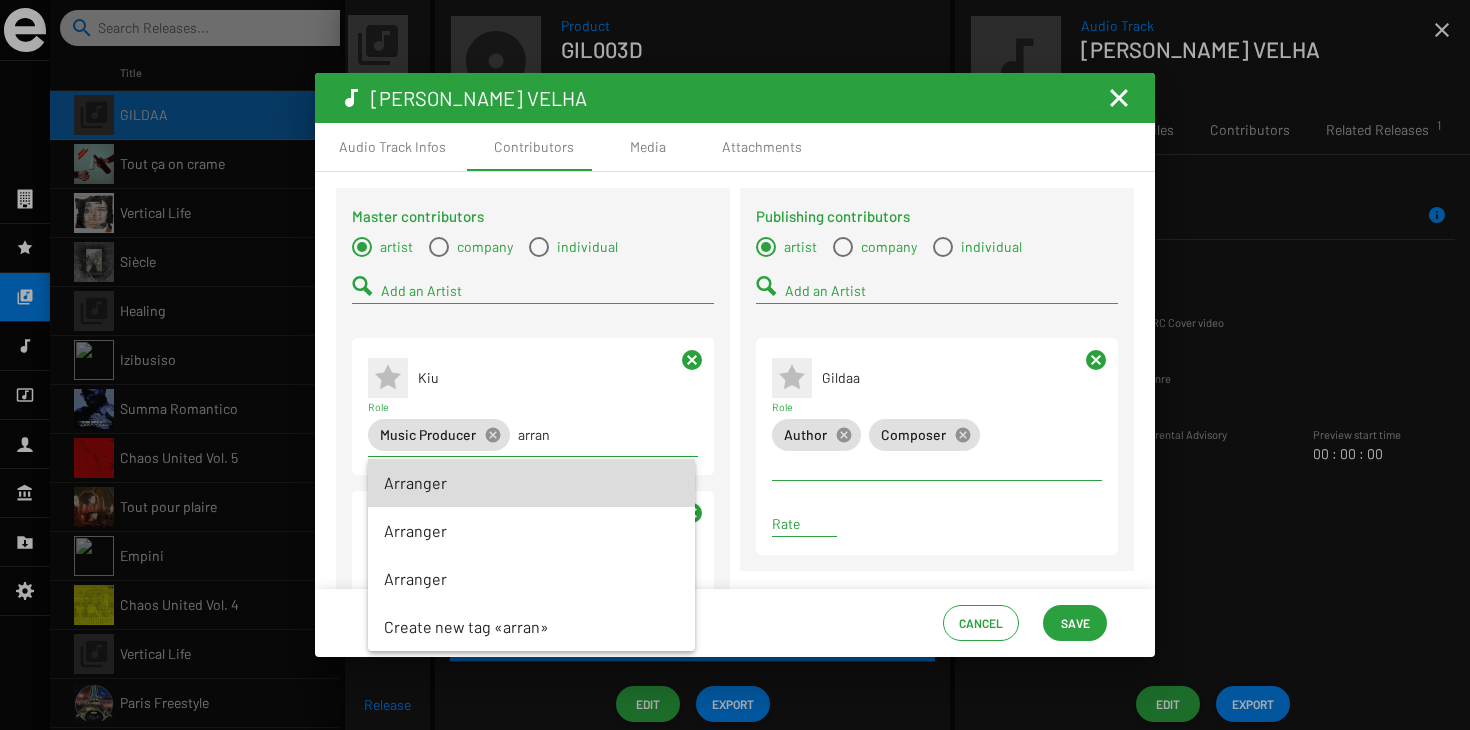 click on "Arranger" at bounding box center (531, 483) 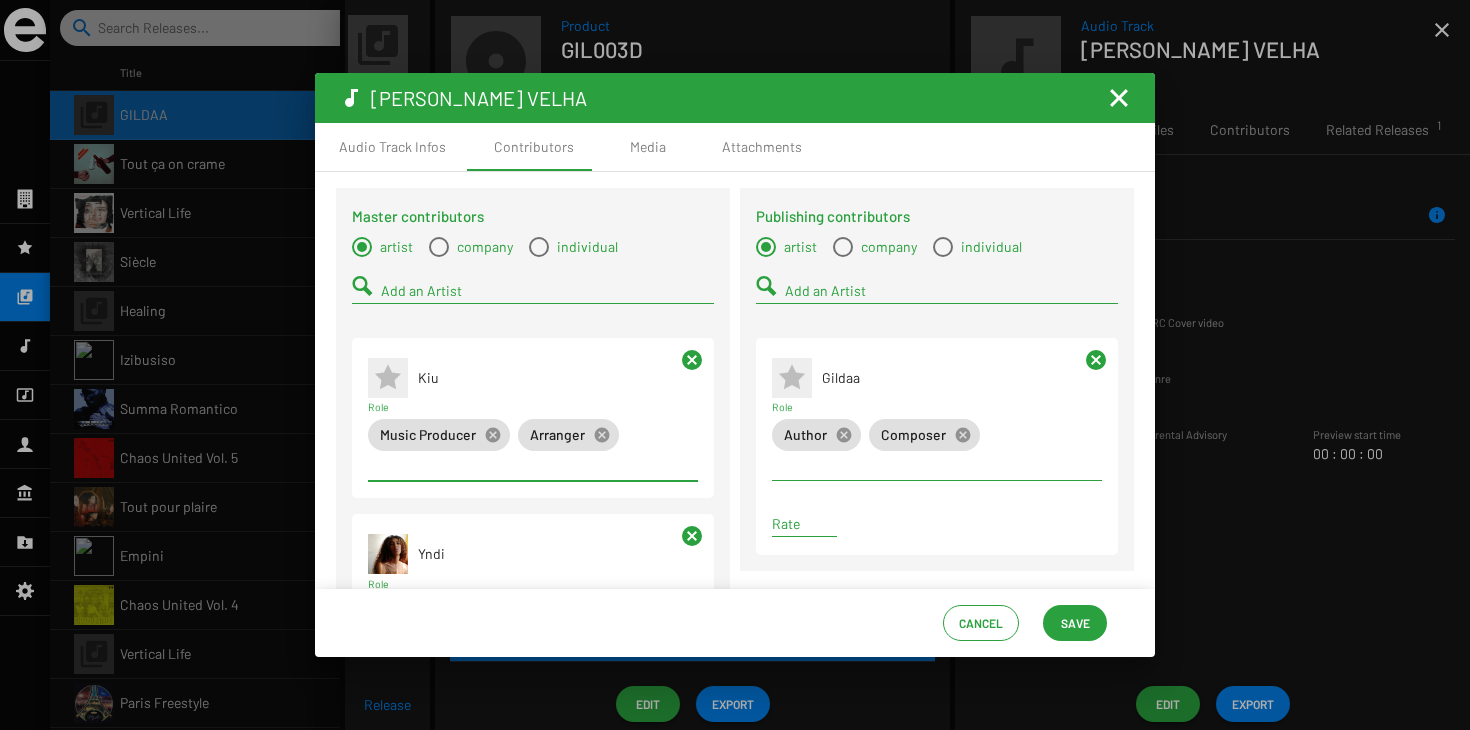 click on "Add an Artist" at bounding box center (547, 291) 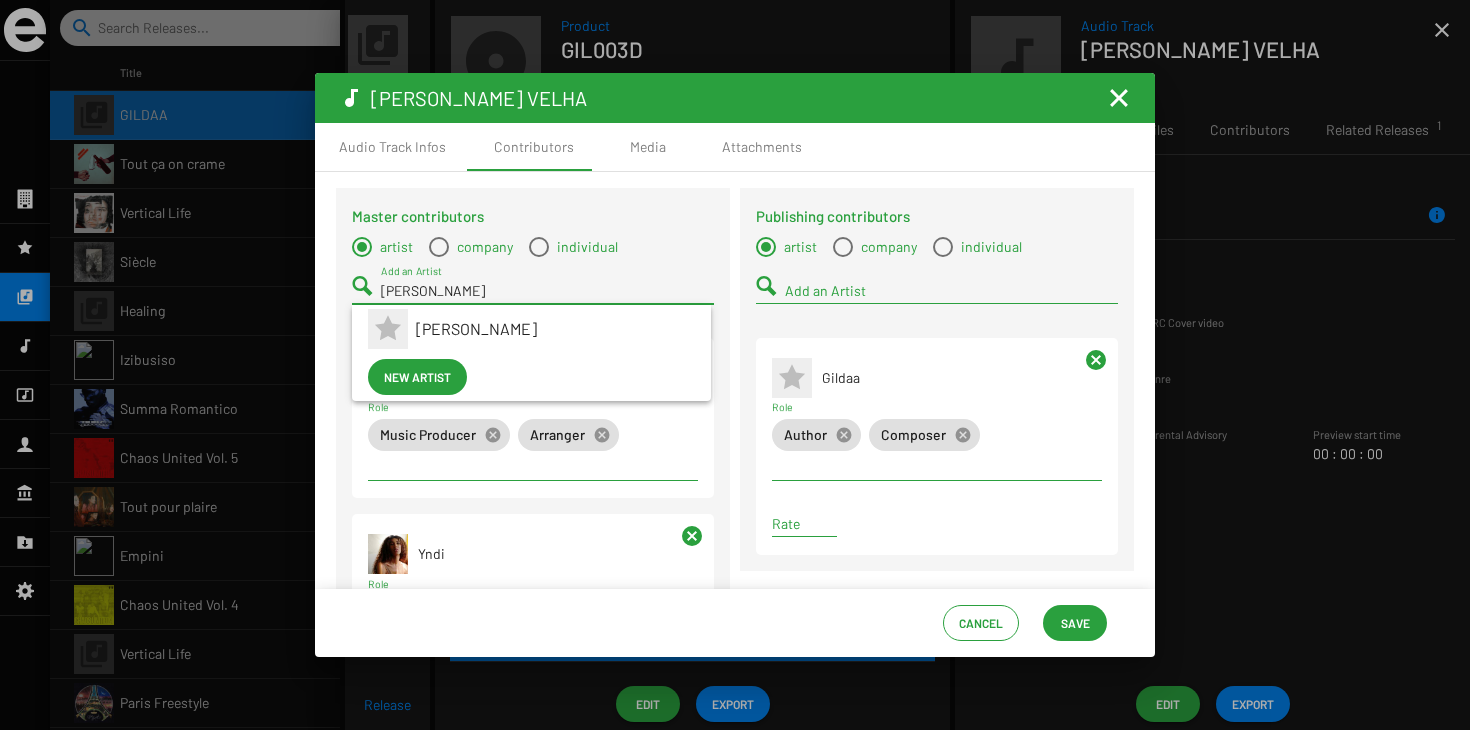 type on "Antonin" 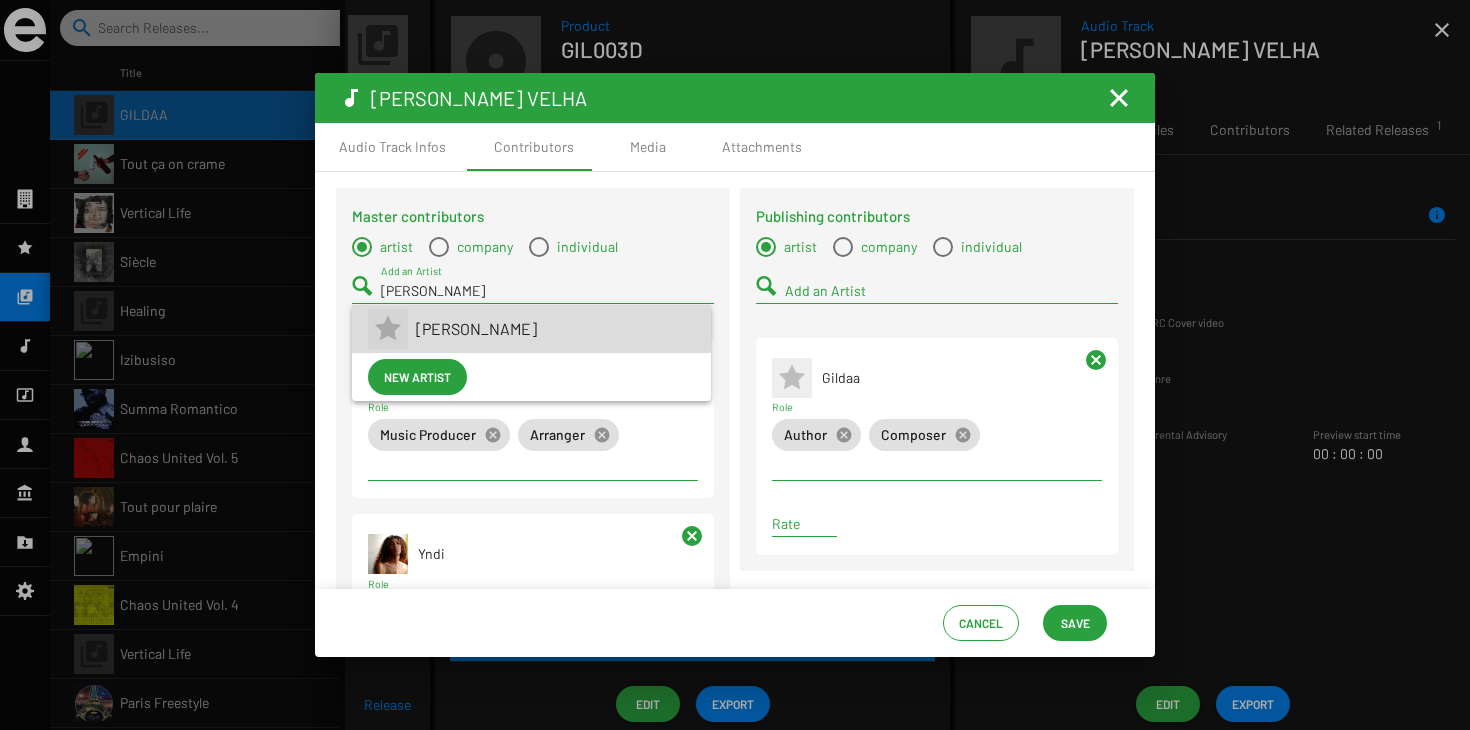 drag, startPoint x: 449, startPoint y: 291, endPoint x: 485, endPoint y: 333, distance: 55.31727 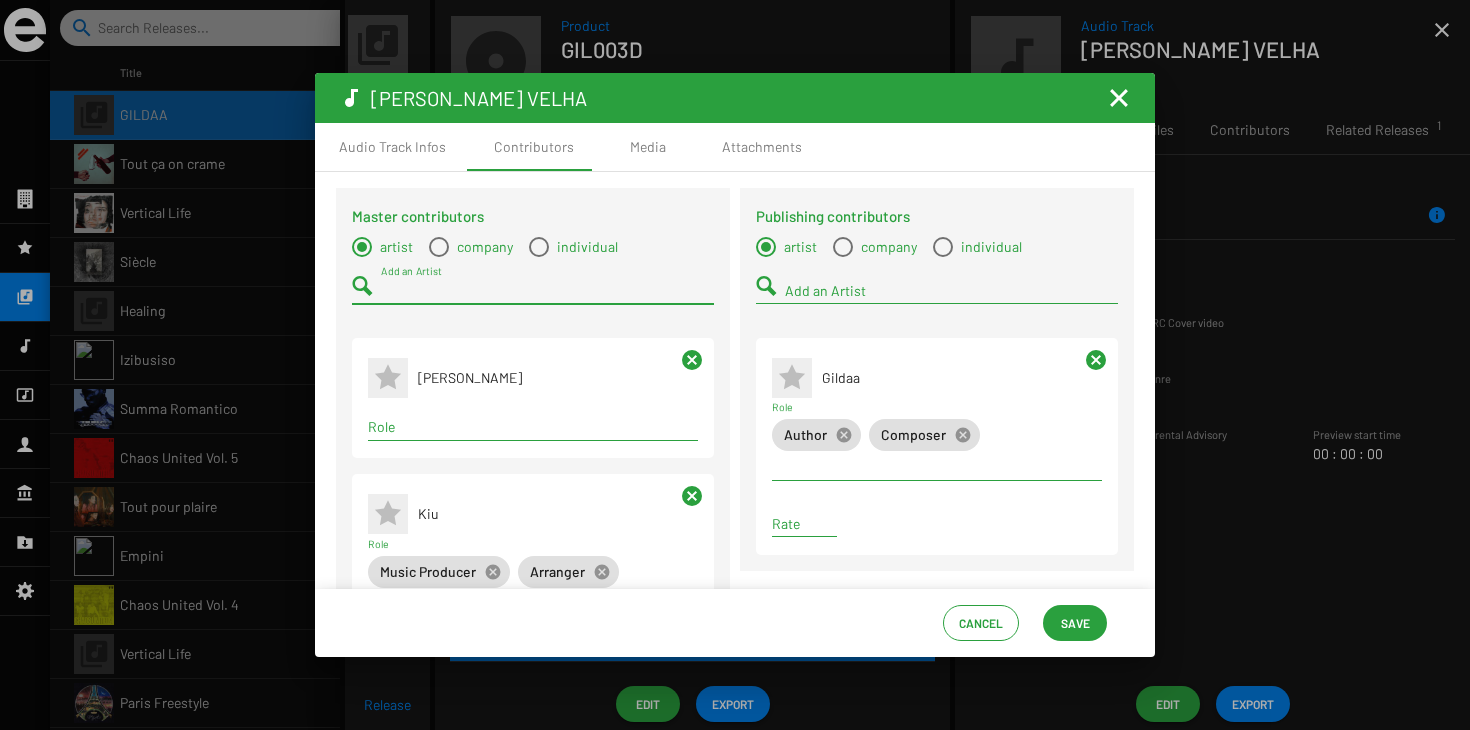 click on "Role" at bounding box center [533, 427] 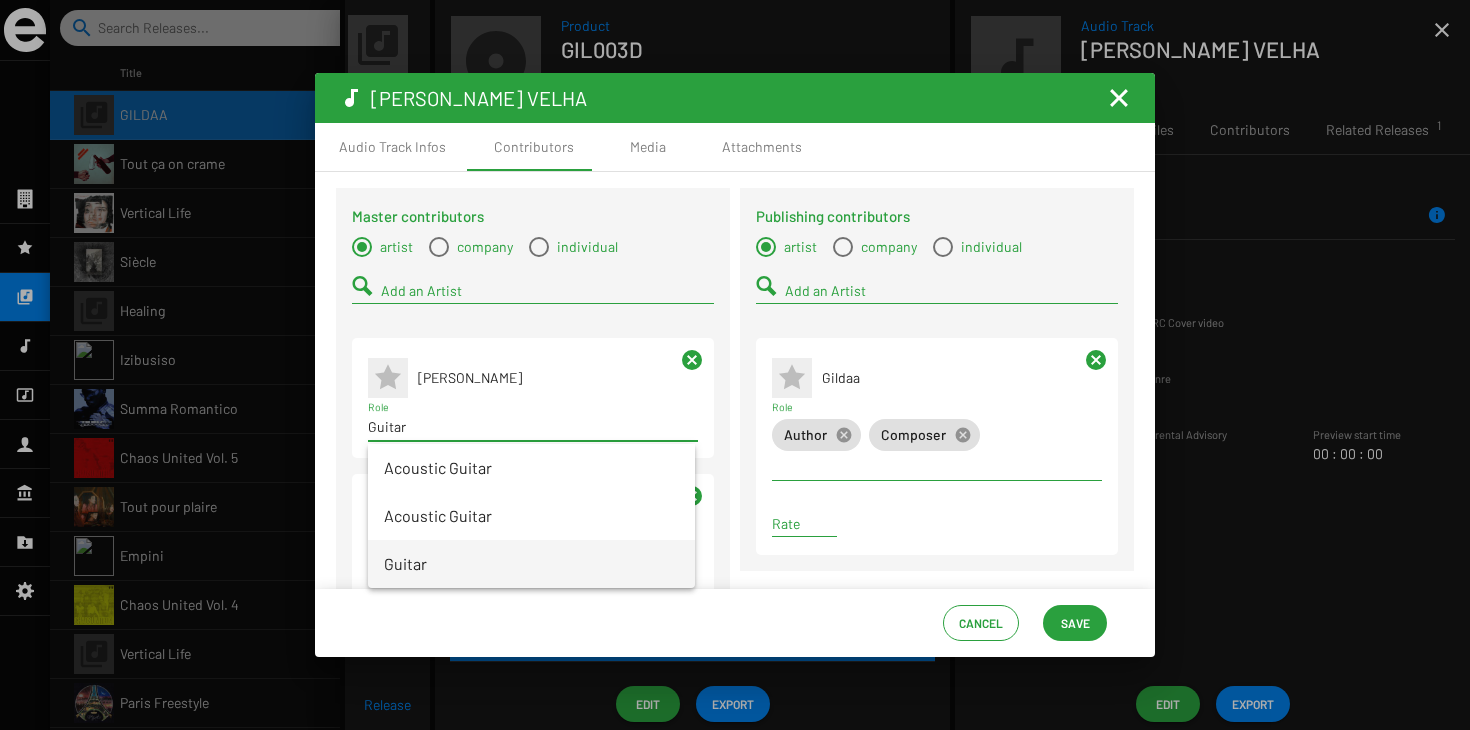 click on "Guitar" at bounding box center (531, 564) 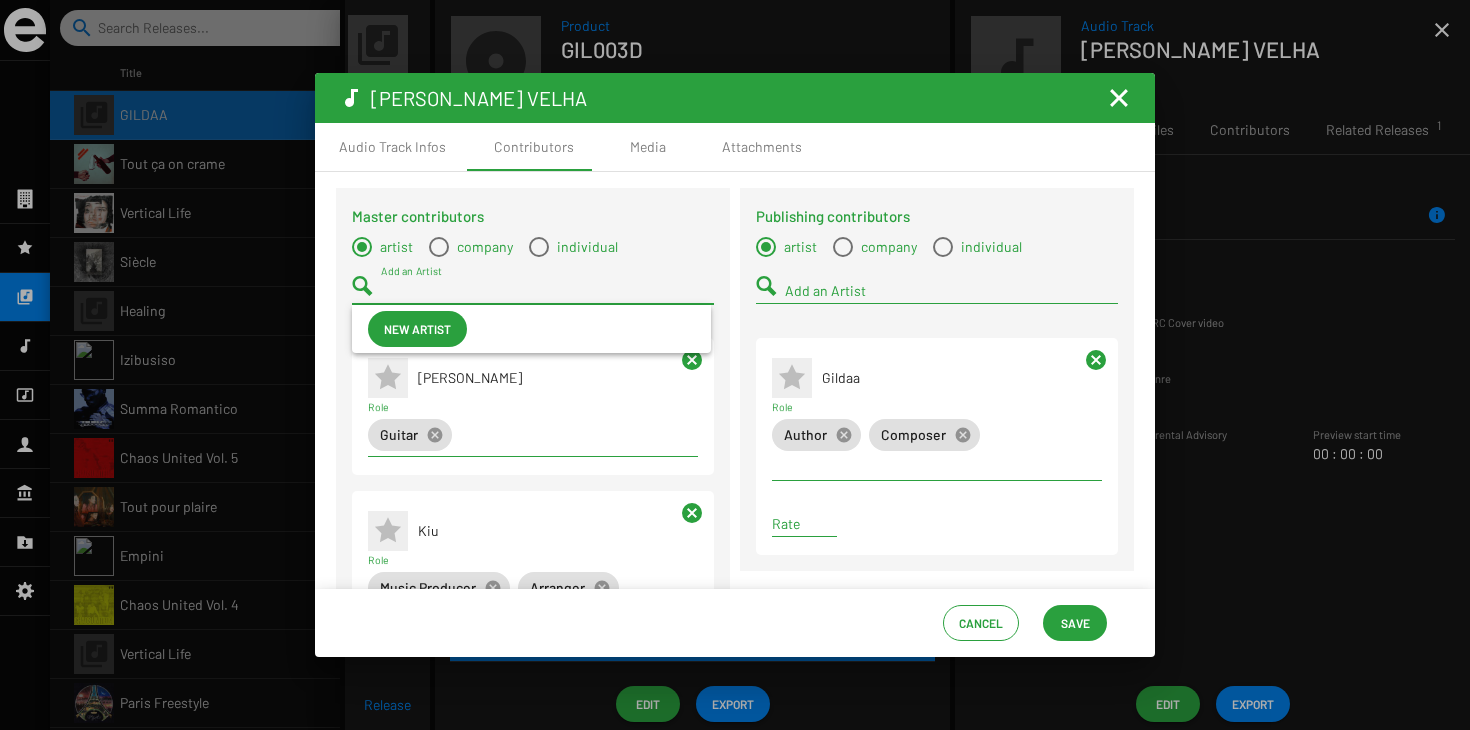 click on "Add an Artist" at bounding box center [547, 291] 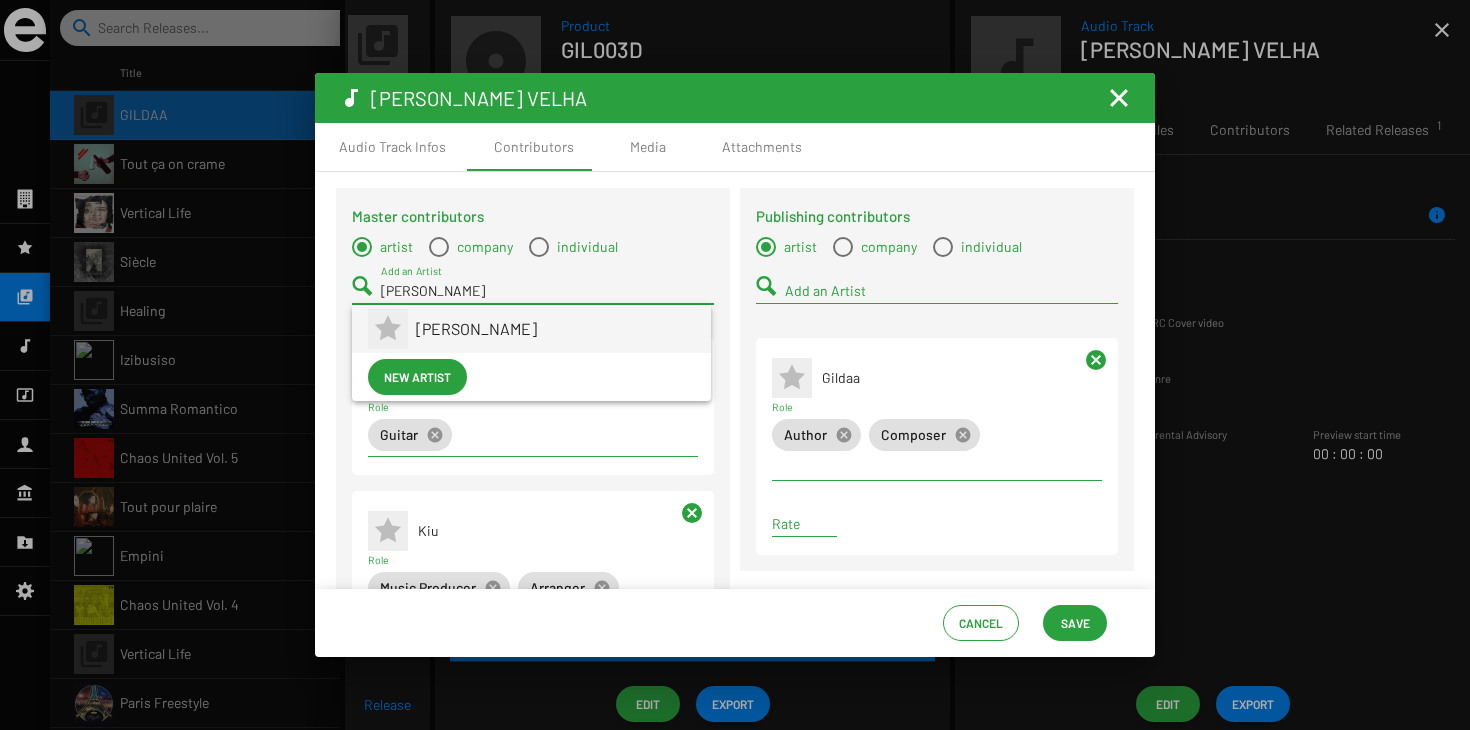 click on "Mathias Durand" at bounding box center [555, 329] 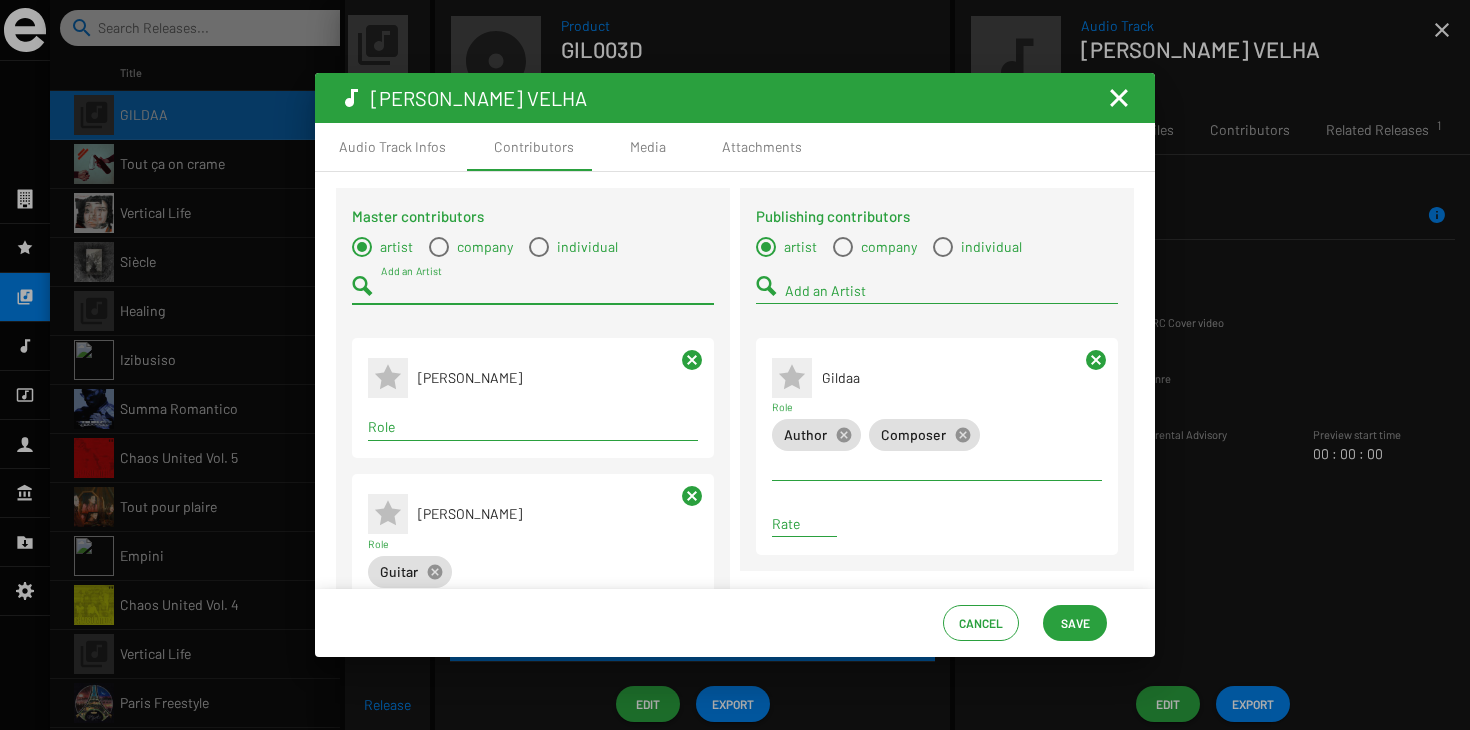 click on "Role" at bounding box center (533, 427) 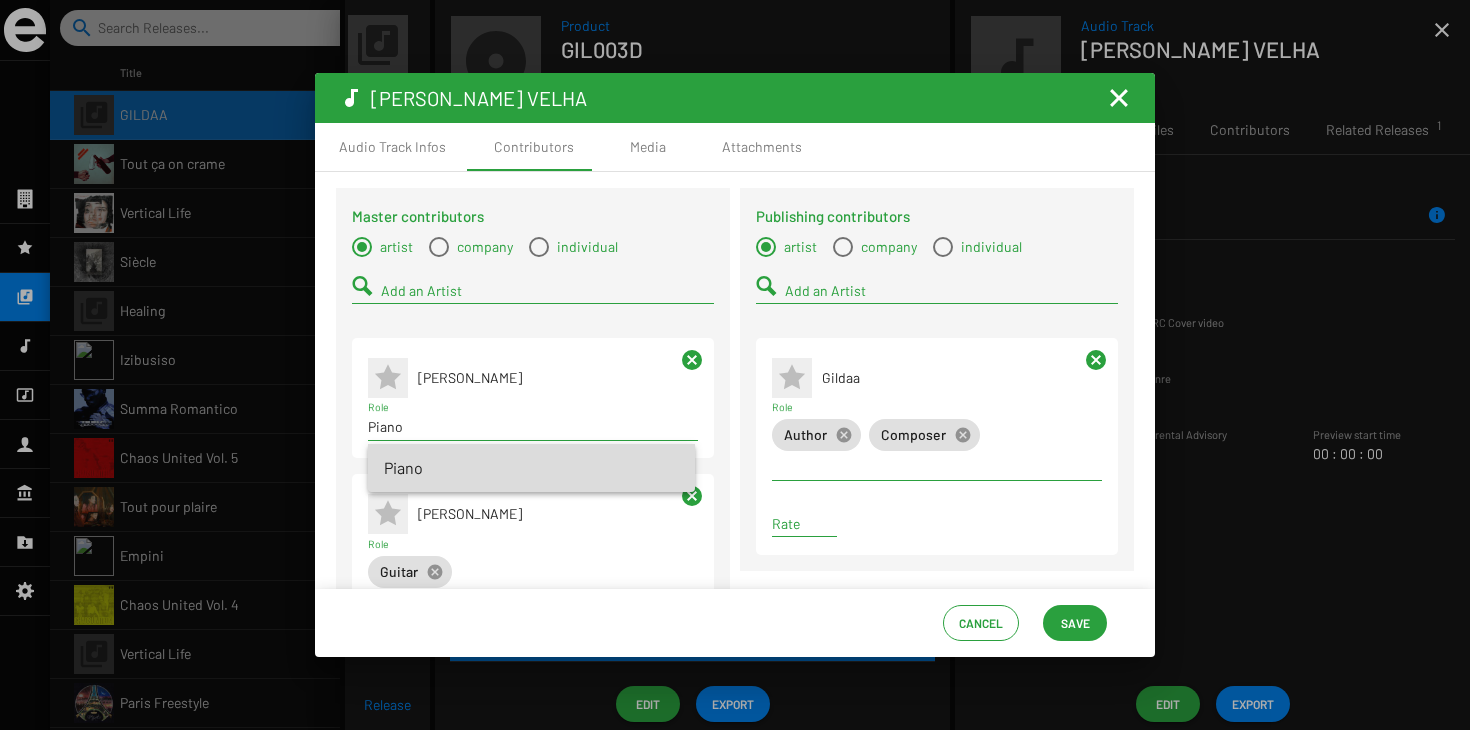 click on "Piano" at bounding box center [531, 468] 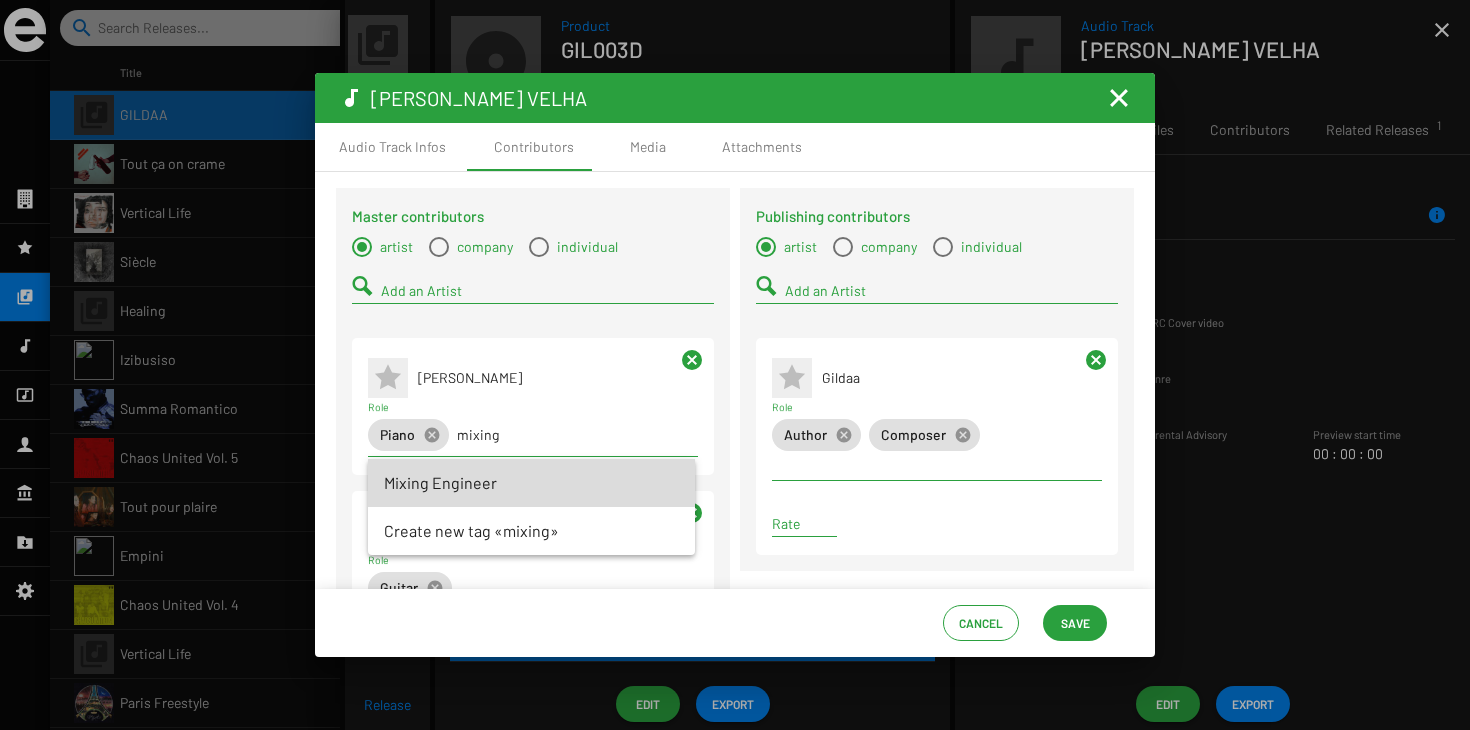 click on "Mixing Engineer" at bounding box center (531, 483) 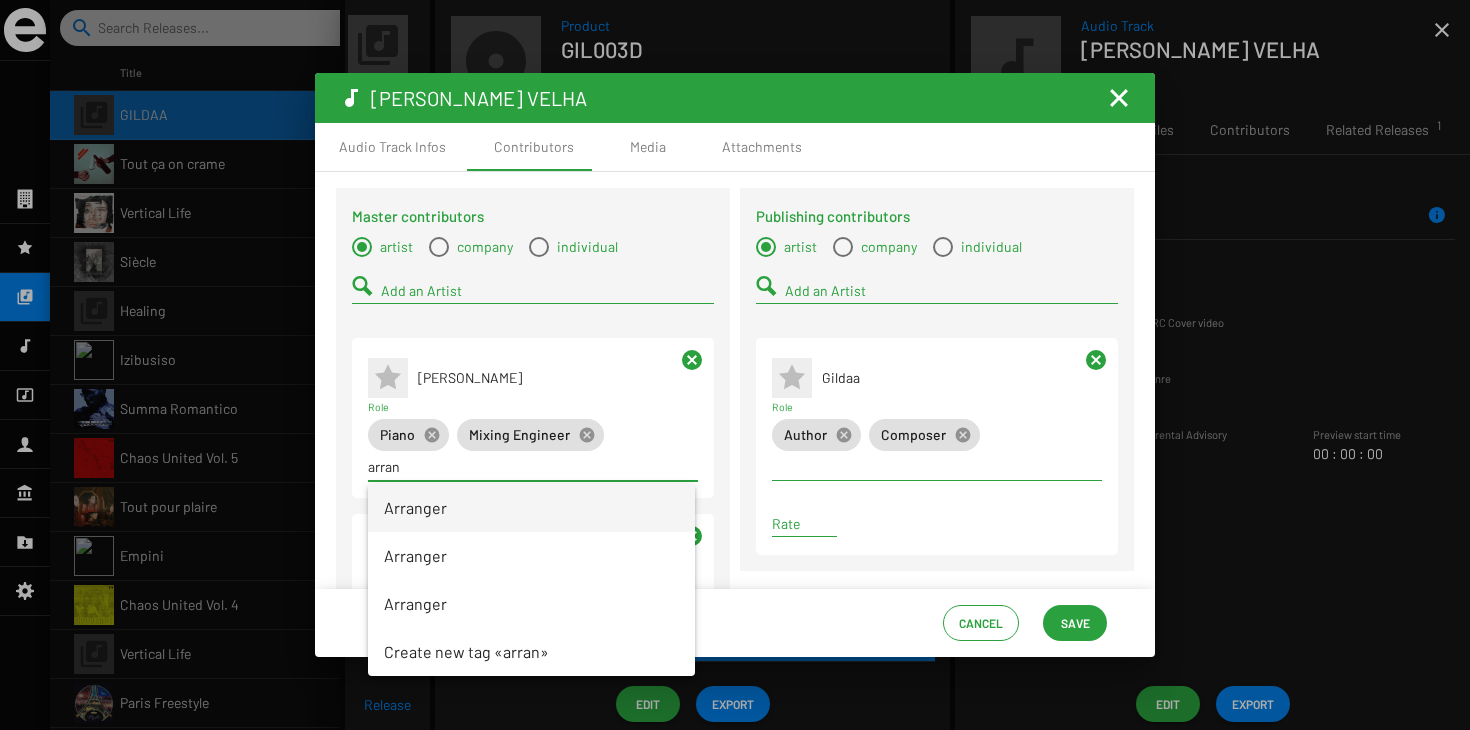 click on "Arranger" at bounding box center (531, 508) 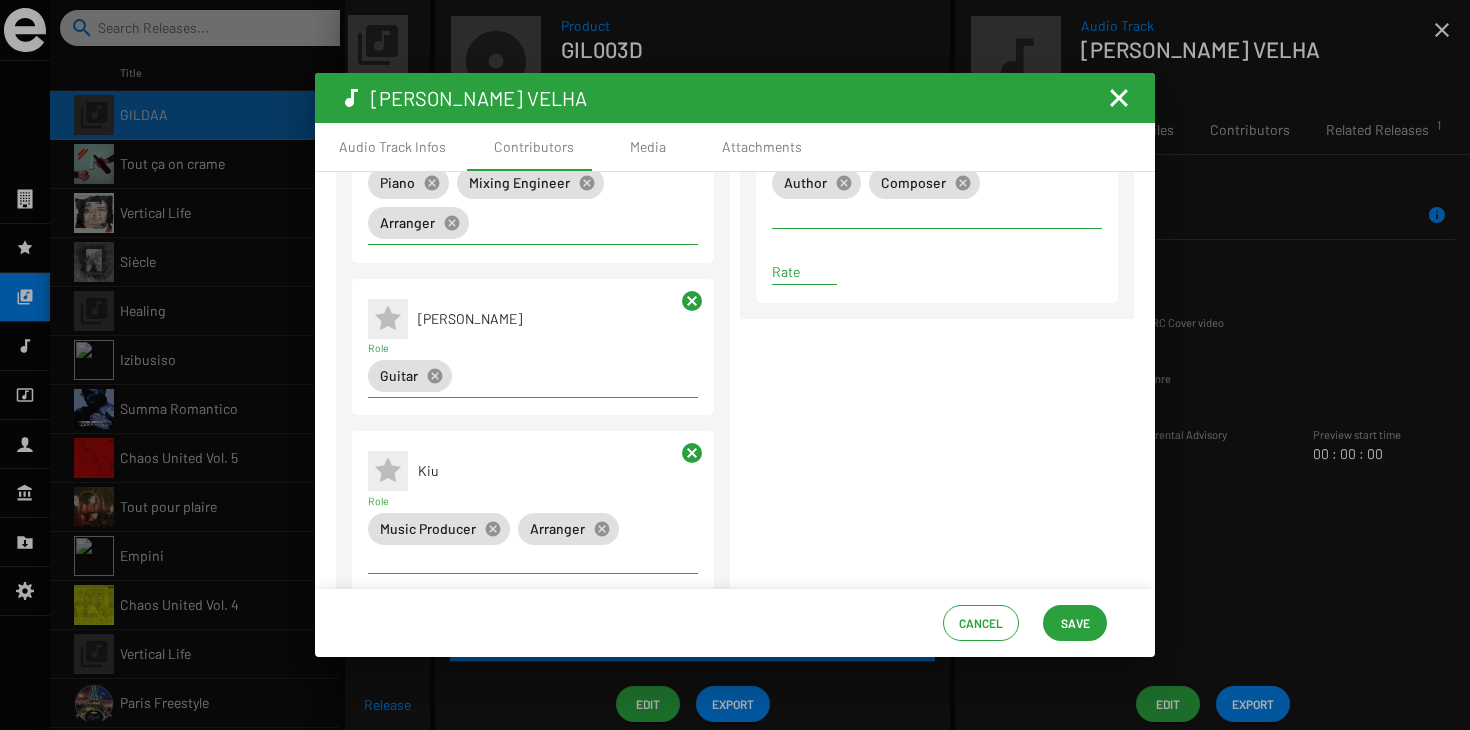 scroll, scrollTop: 241, scrollLeft: 0, axis: vertical 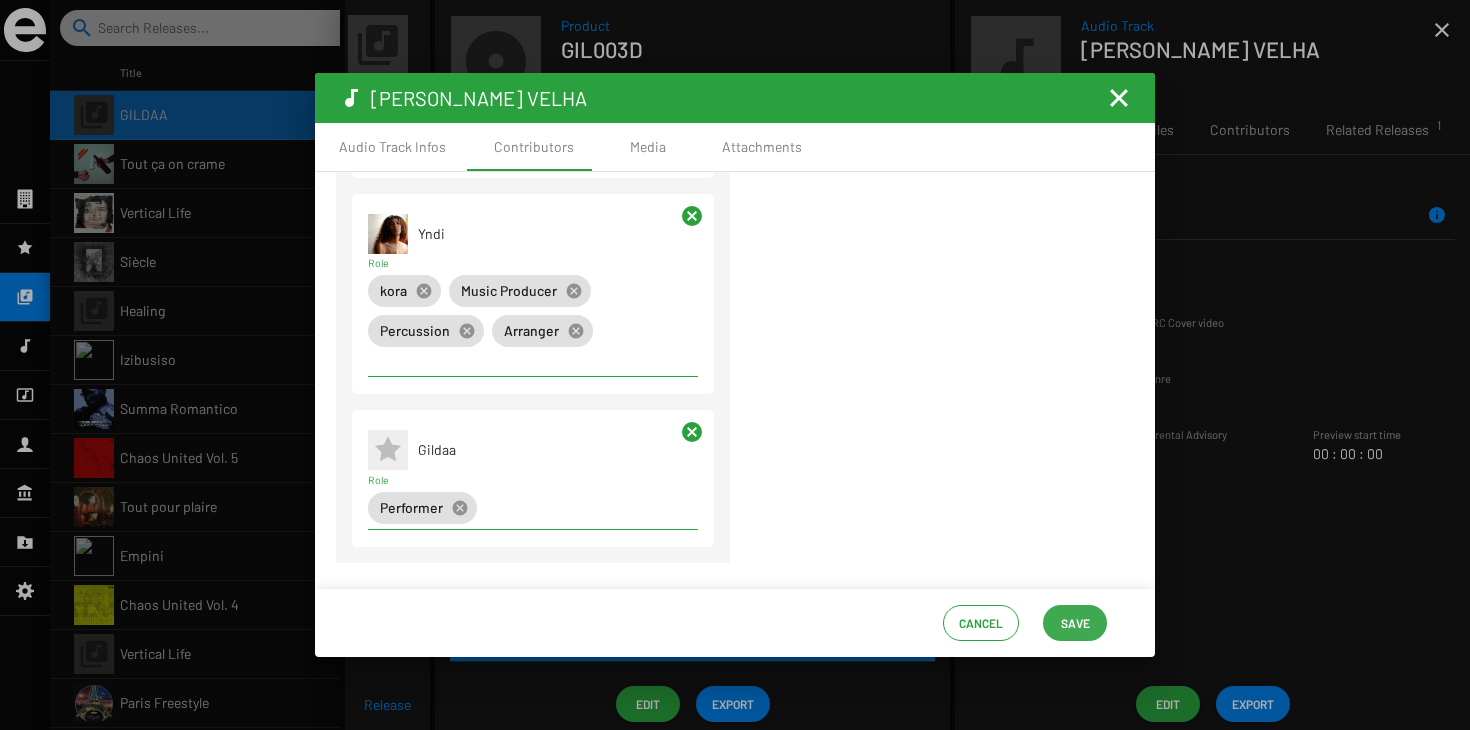 click on "Save" 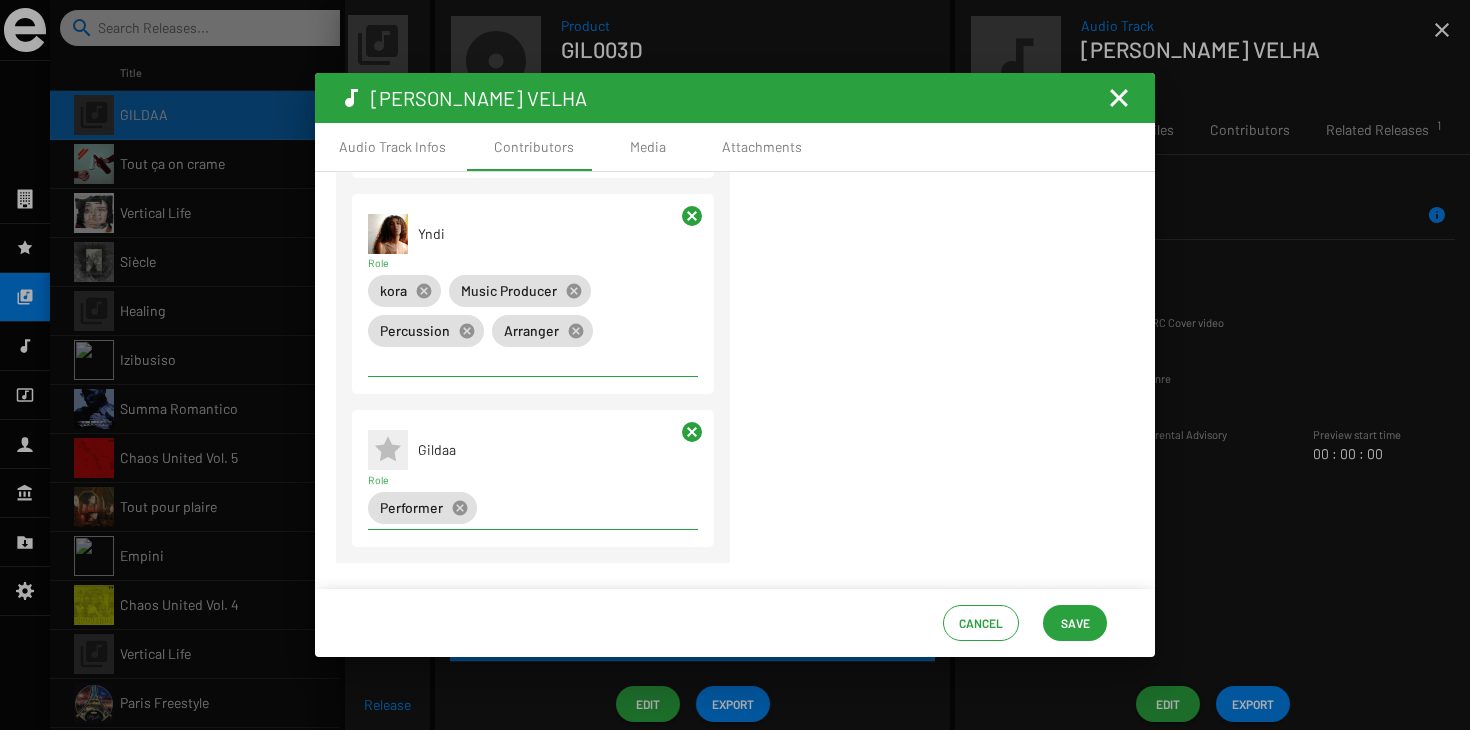 click at bounding box center (1119, 98) 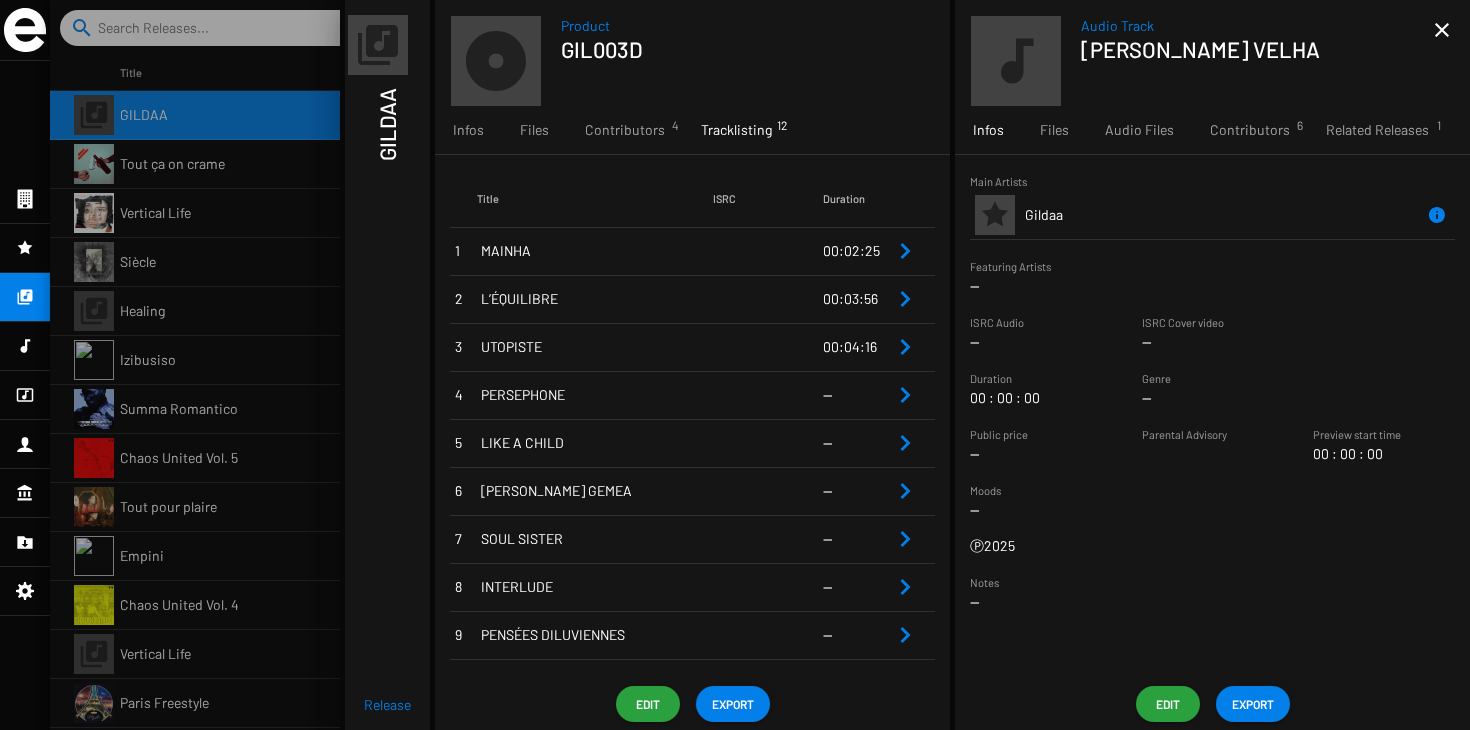 scroll, scrollTop: 0, scrollLeft: 0, axis: both 